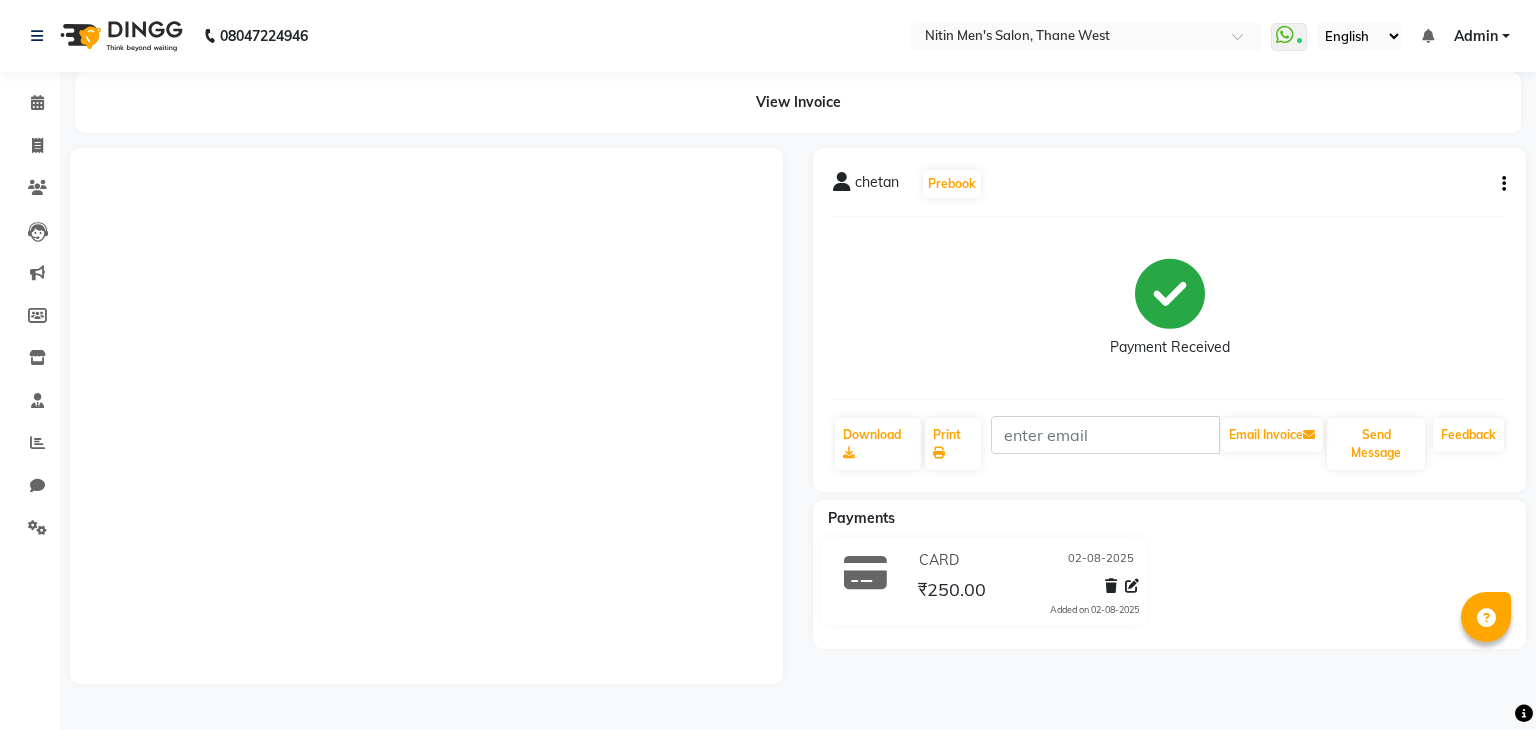 scroll, scrollTop: 0, scrollLeft: 0, axis: both 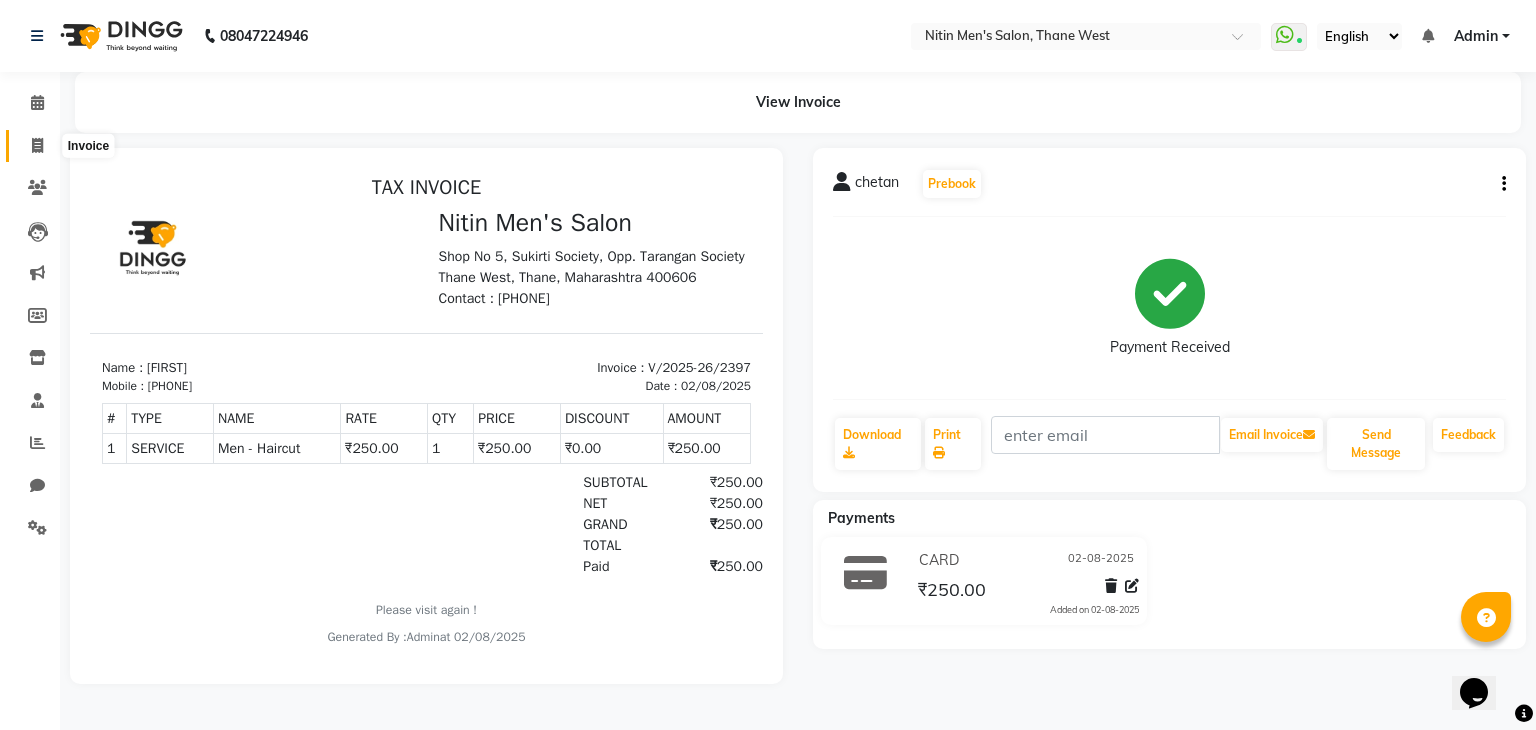 click 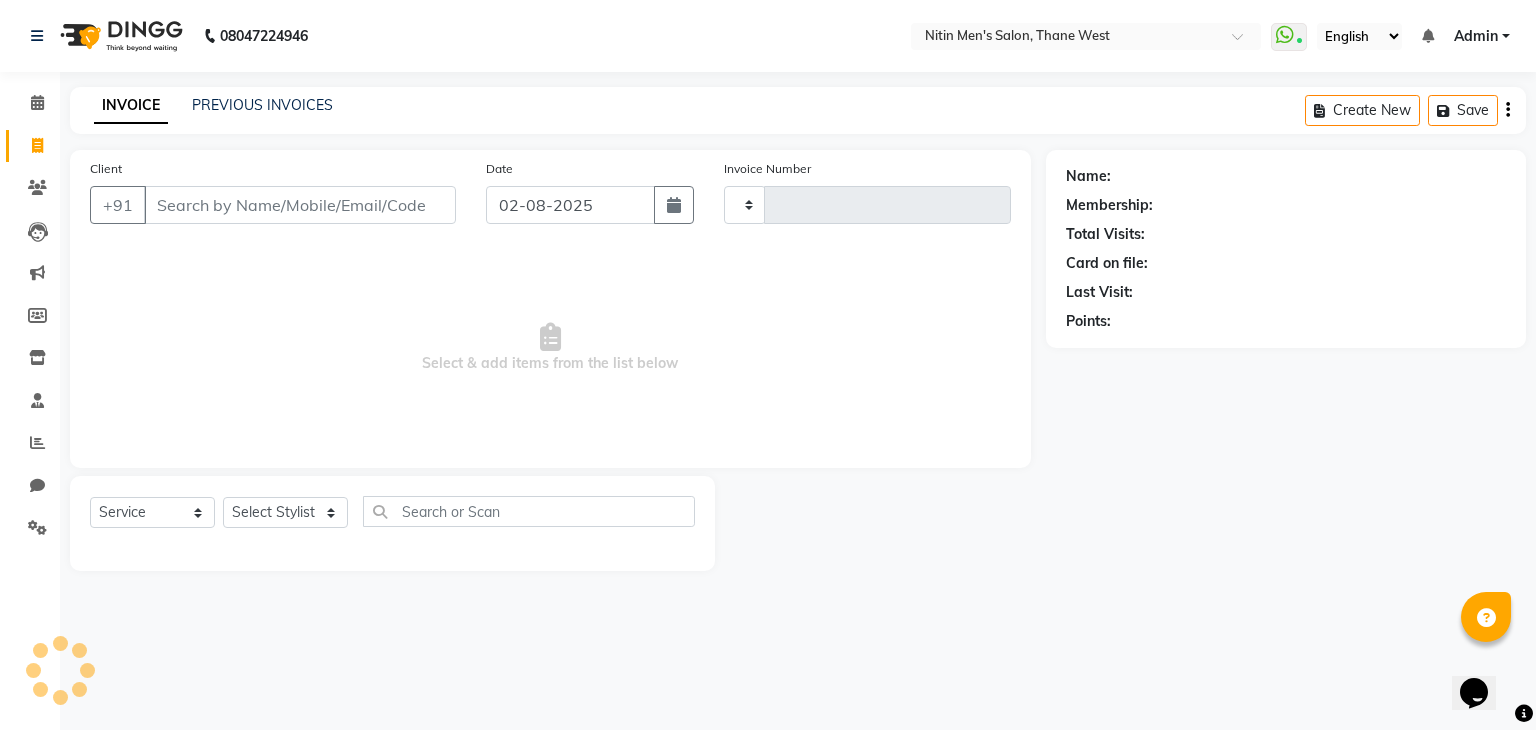 type on "2398" 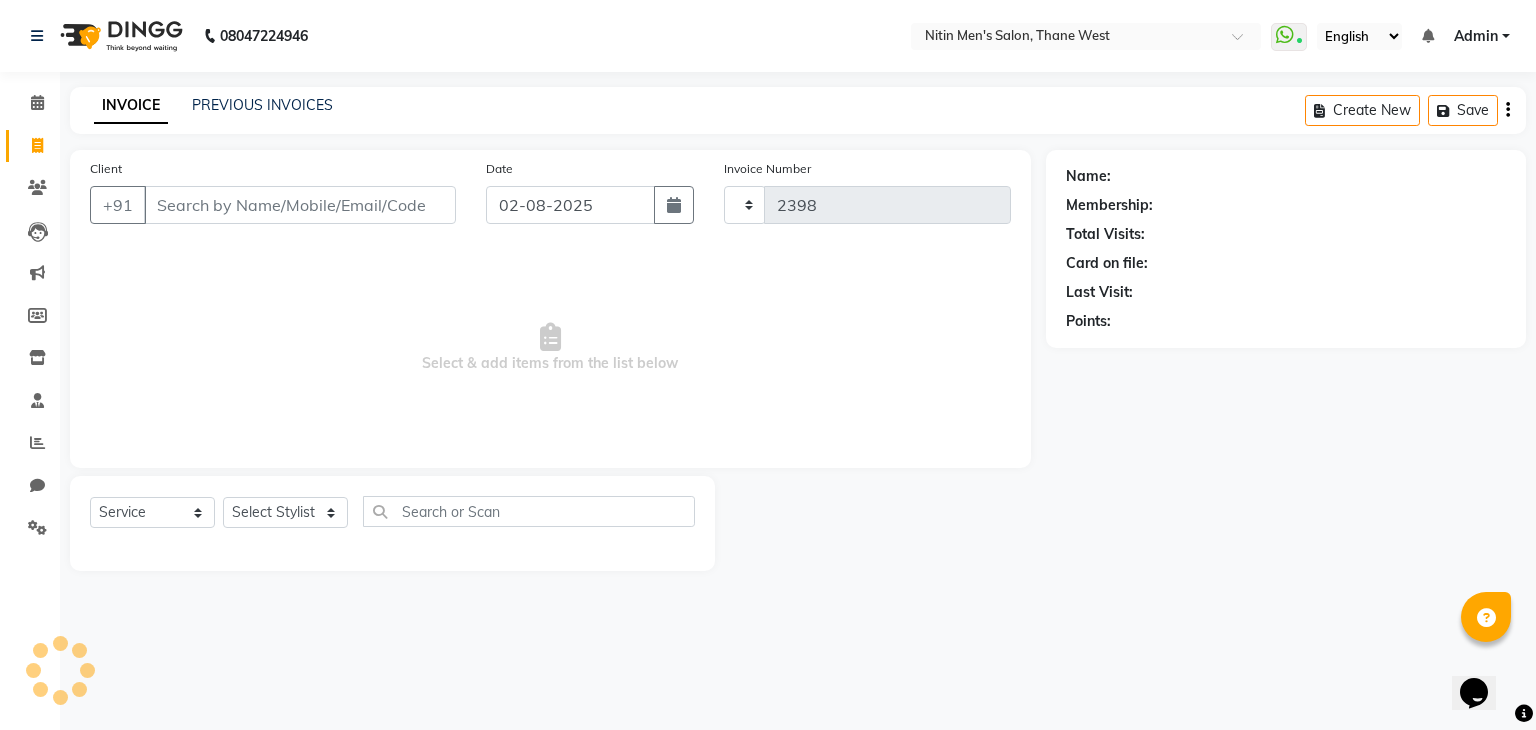 select on "7981" 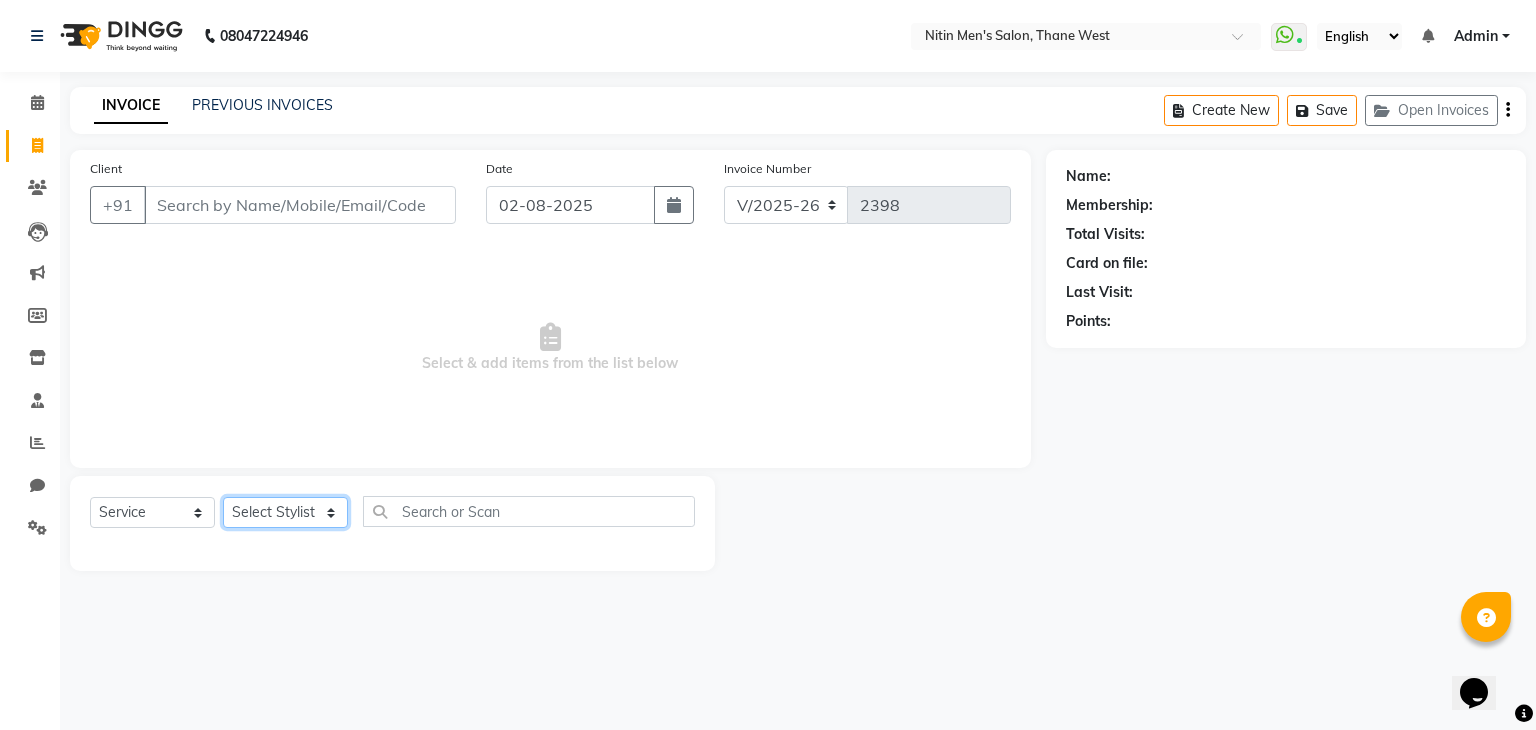 click on "Select Stylist ALAM ASHISH DEEPA HASIB JITU MEENAKSHI NITIN SIR PRAJAKTA Rupa SANDEEP SHAHIM YASEEN" 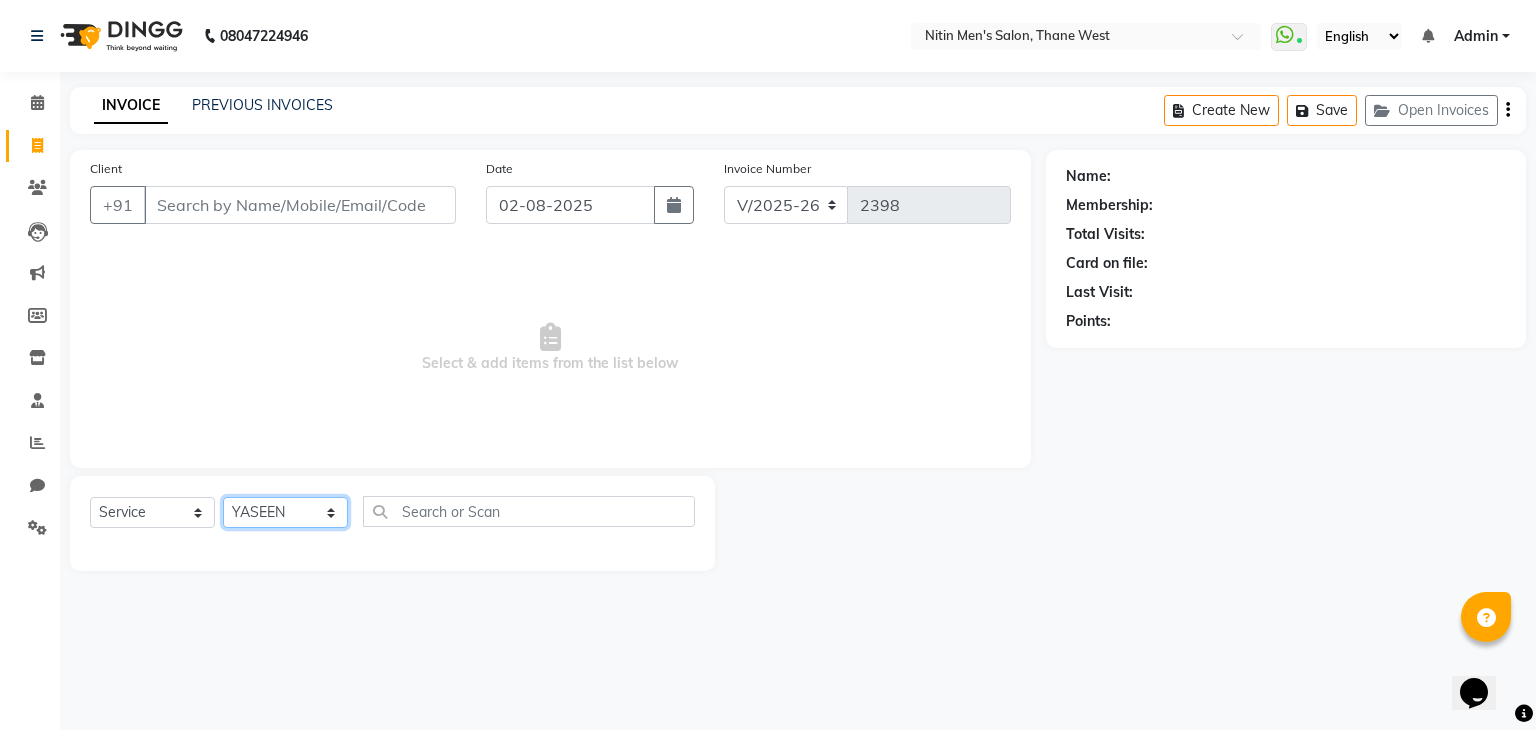 click on "Select Stylist ALAM ASHISH DEEPA HASIB JITU MEENAKSHI NITIN SIR PRAJAKTA Rupa SANDEEP SHAHIM YASEEN" 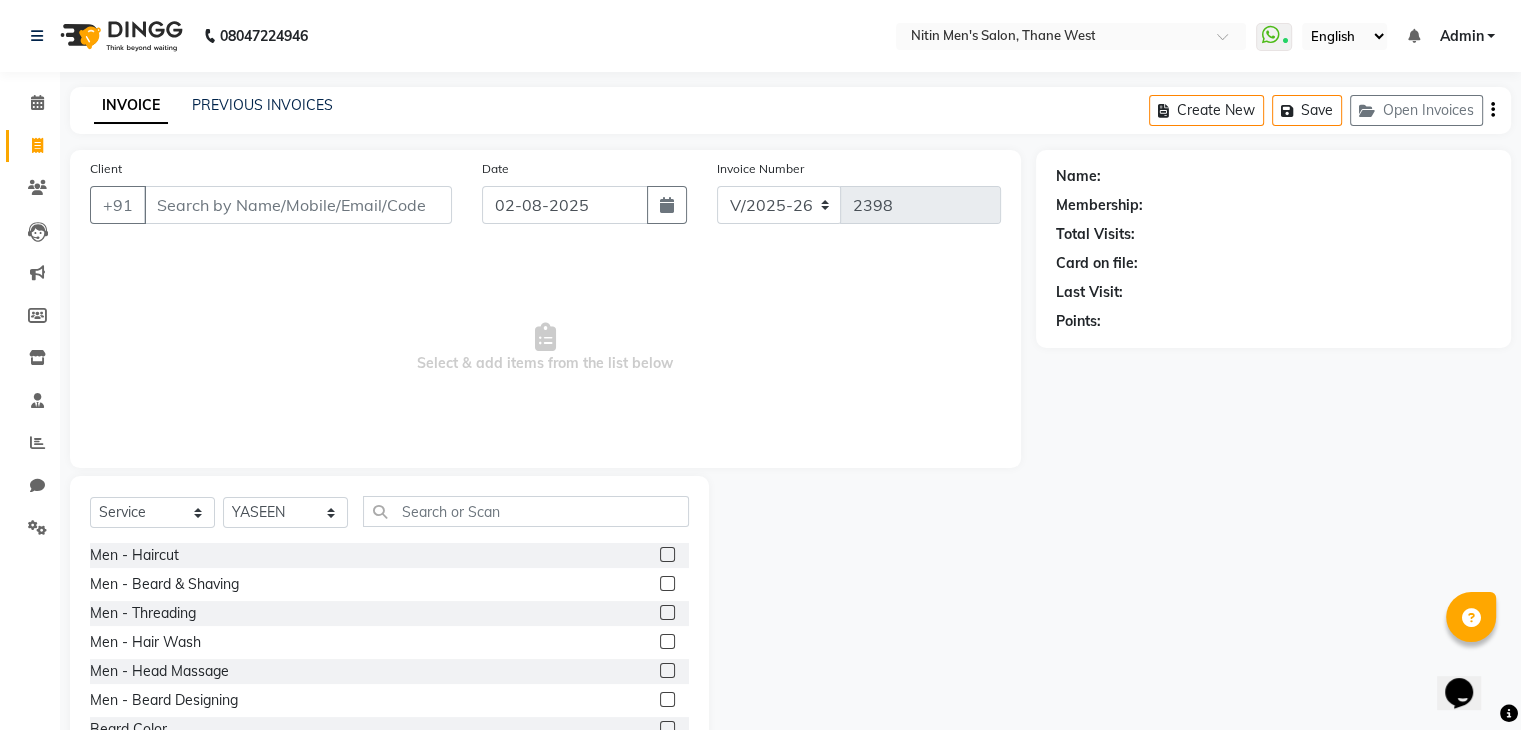 click 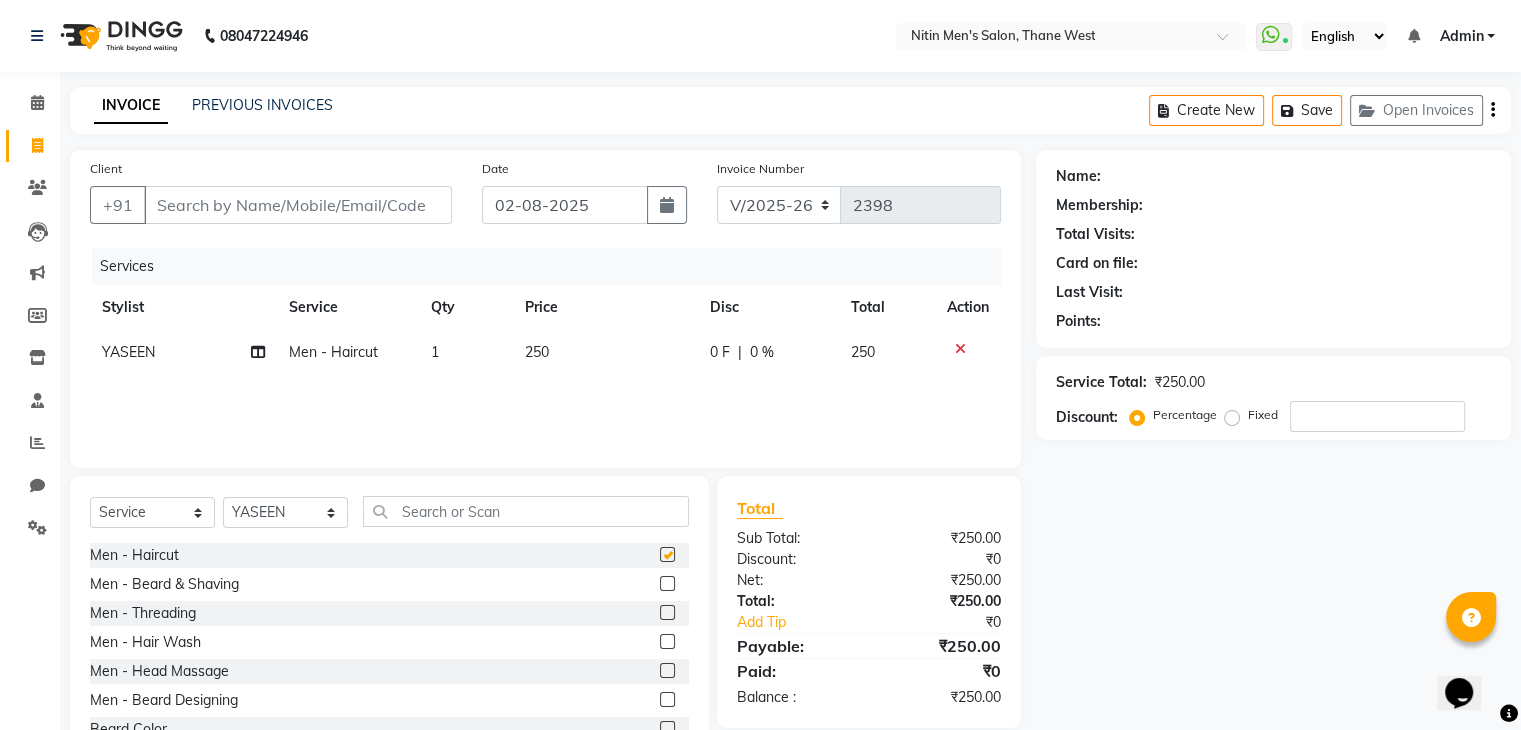 checkbox on "false" 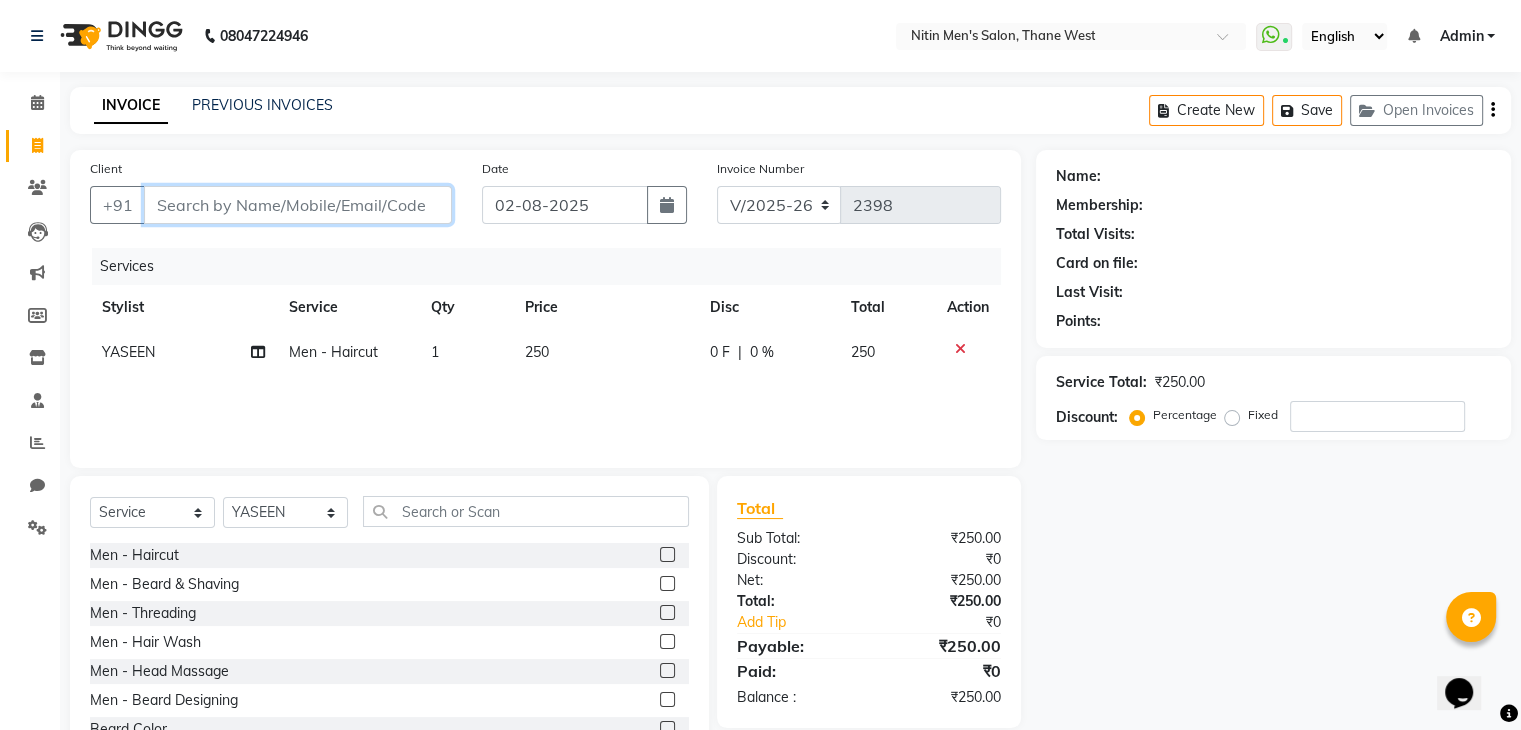 click on "Client" at bounding box center [298, 205] 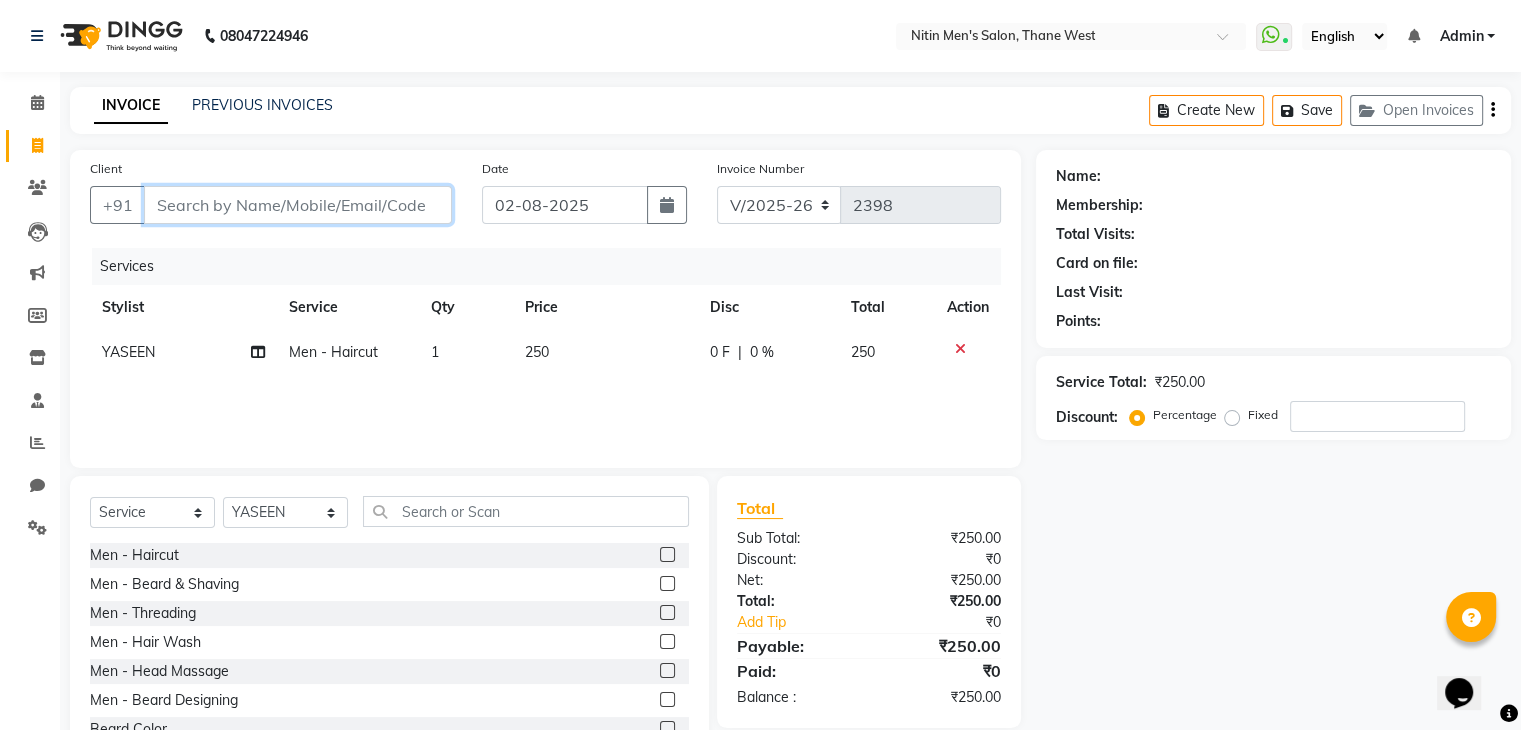 type on "9" 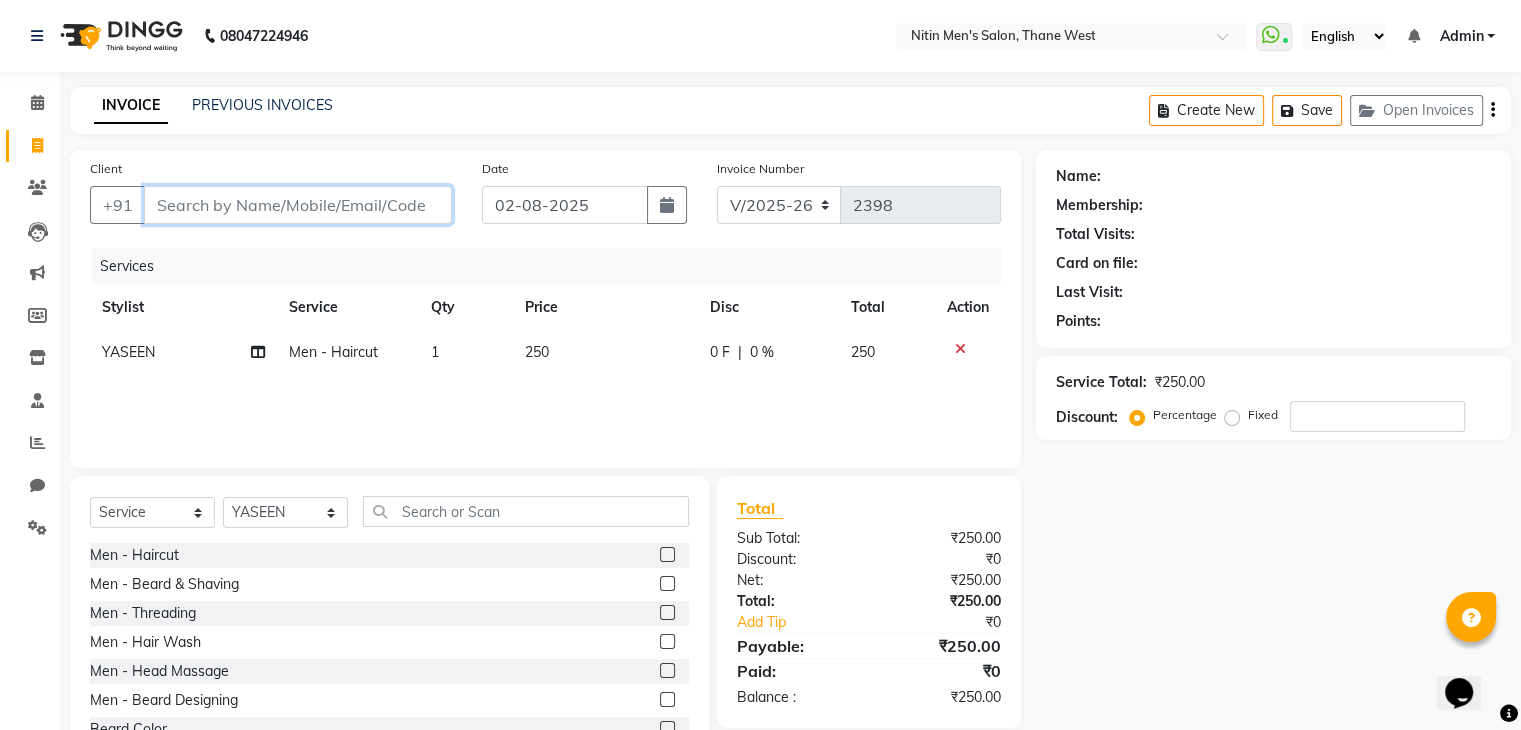 type on "0" 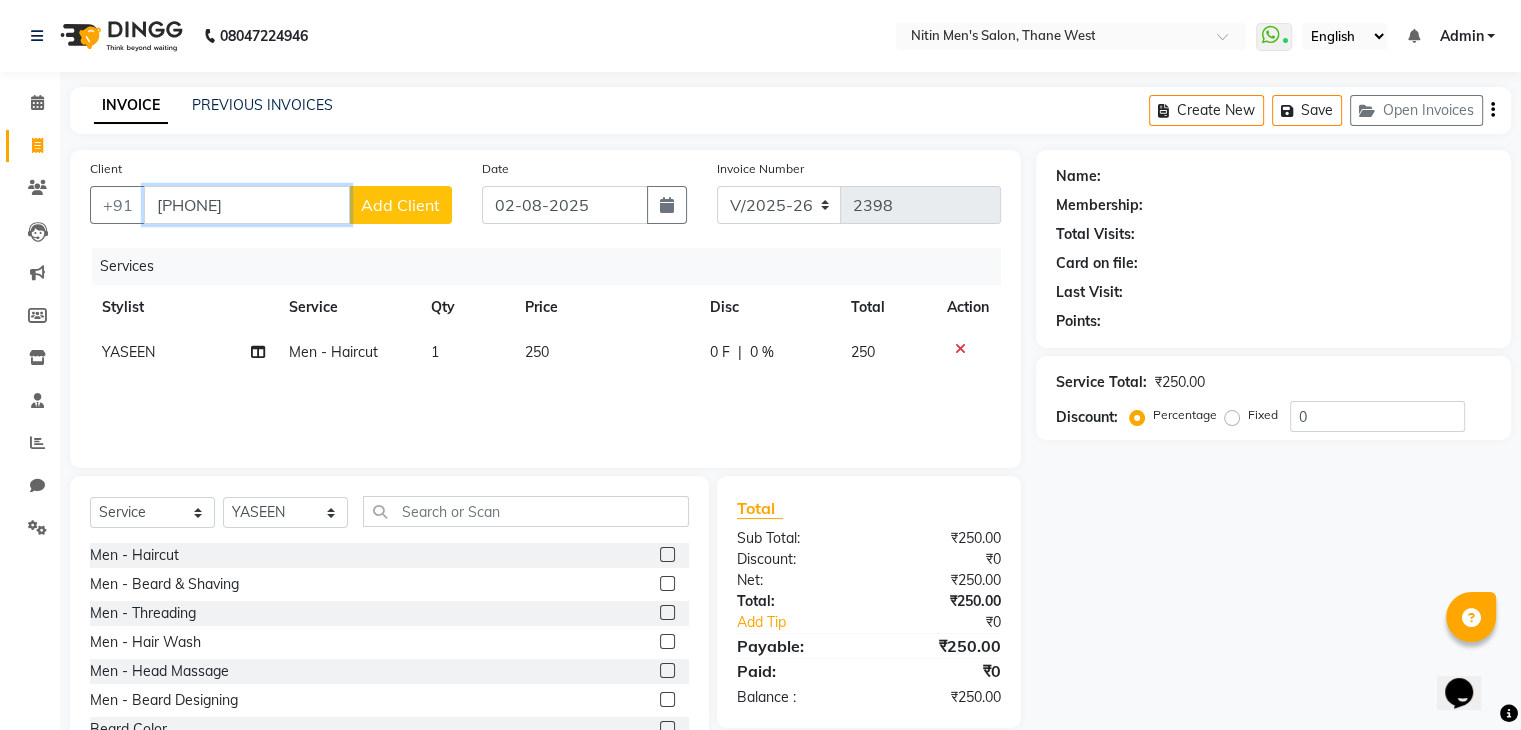type on "[PHONE]" 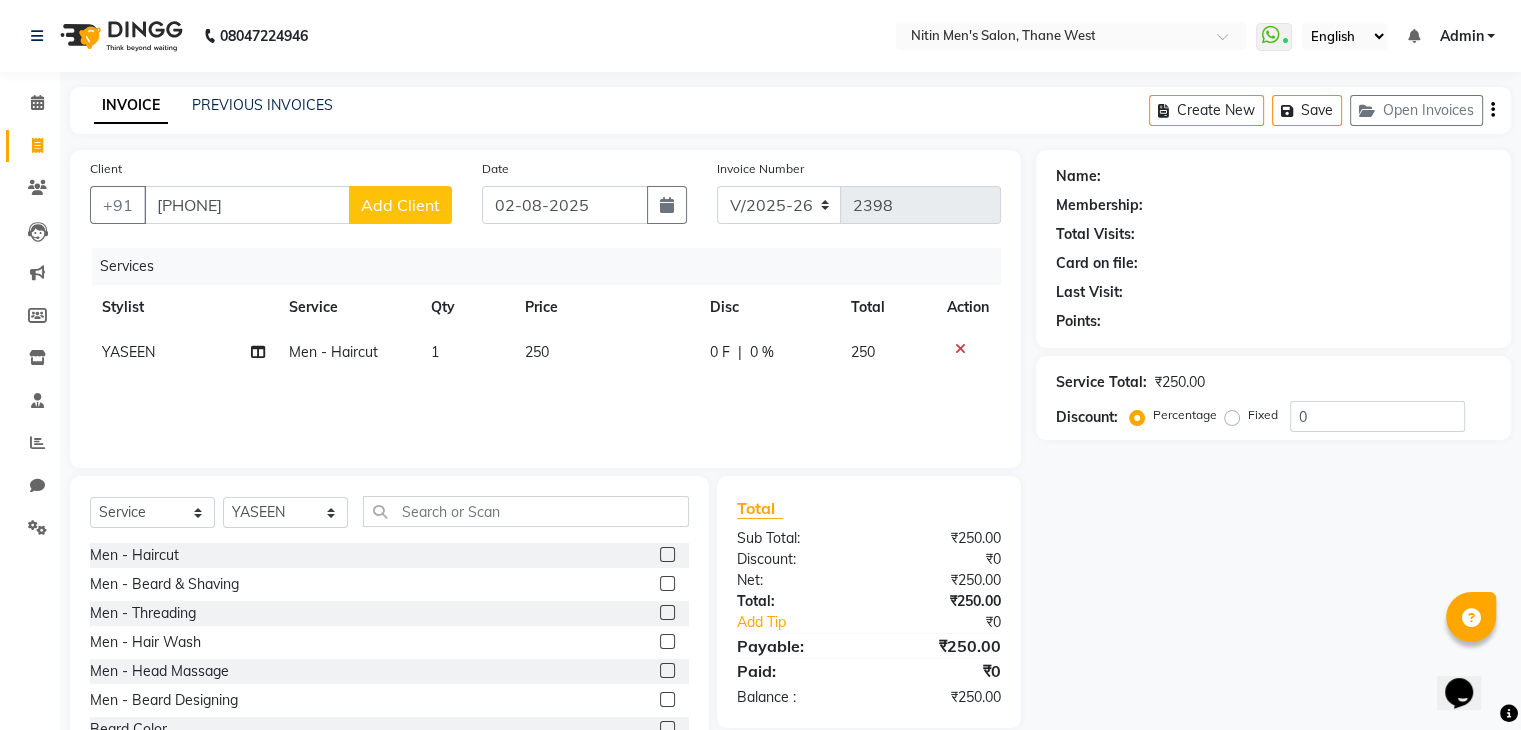 click on "Add Client" 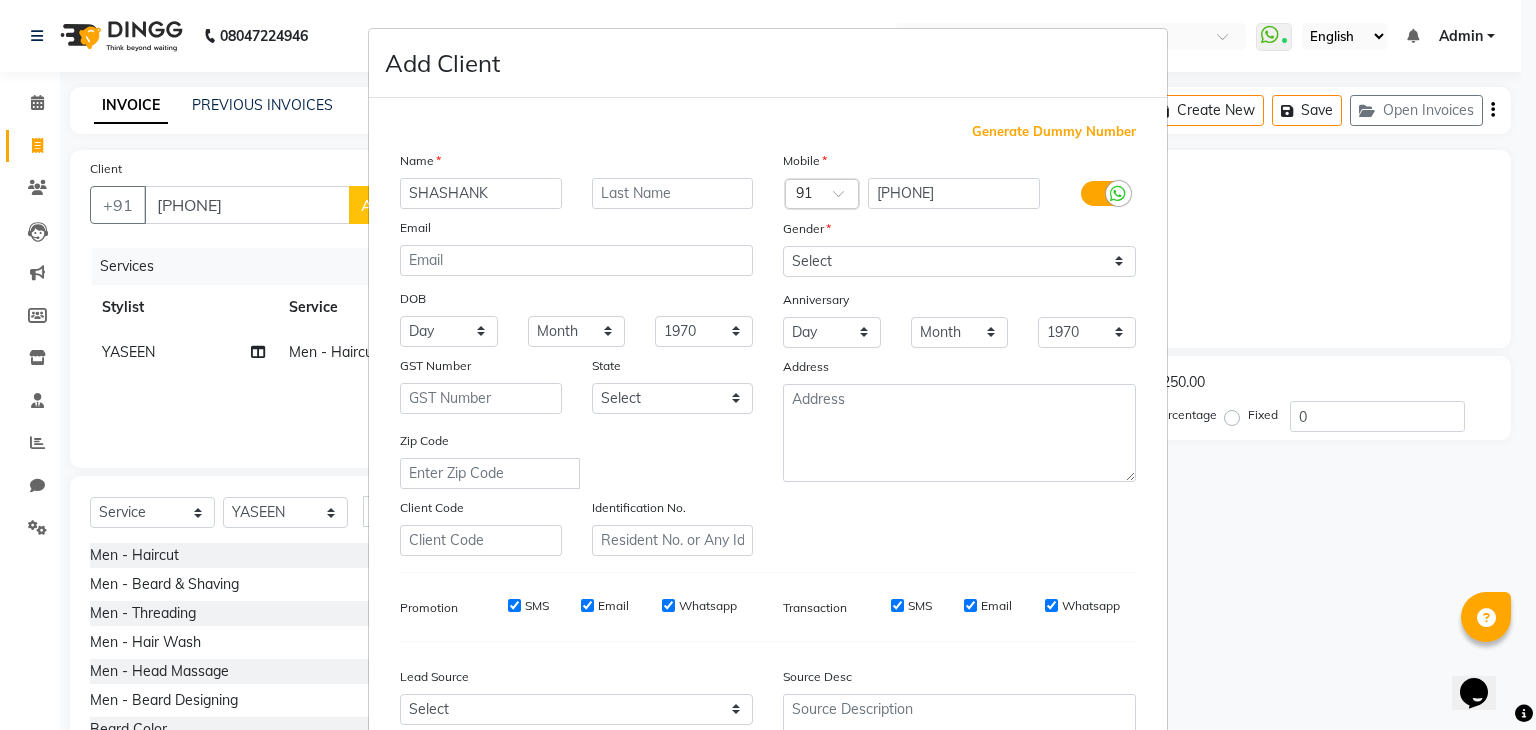 type on "SHASHANK" 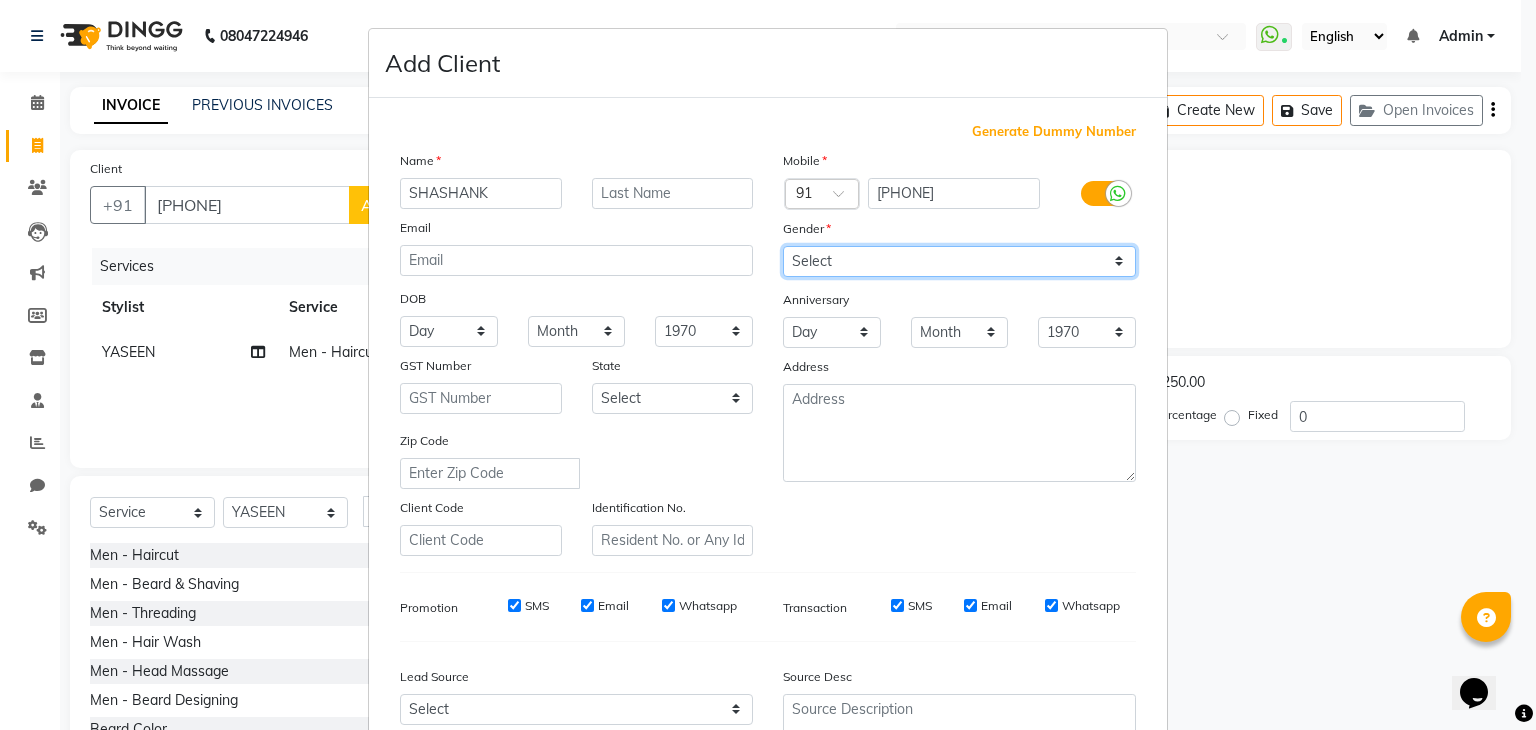click on "Select Male Female Other Prefer Not To Say" at bounding box center [959, 261] 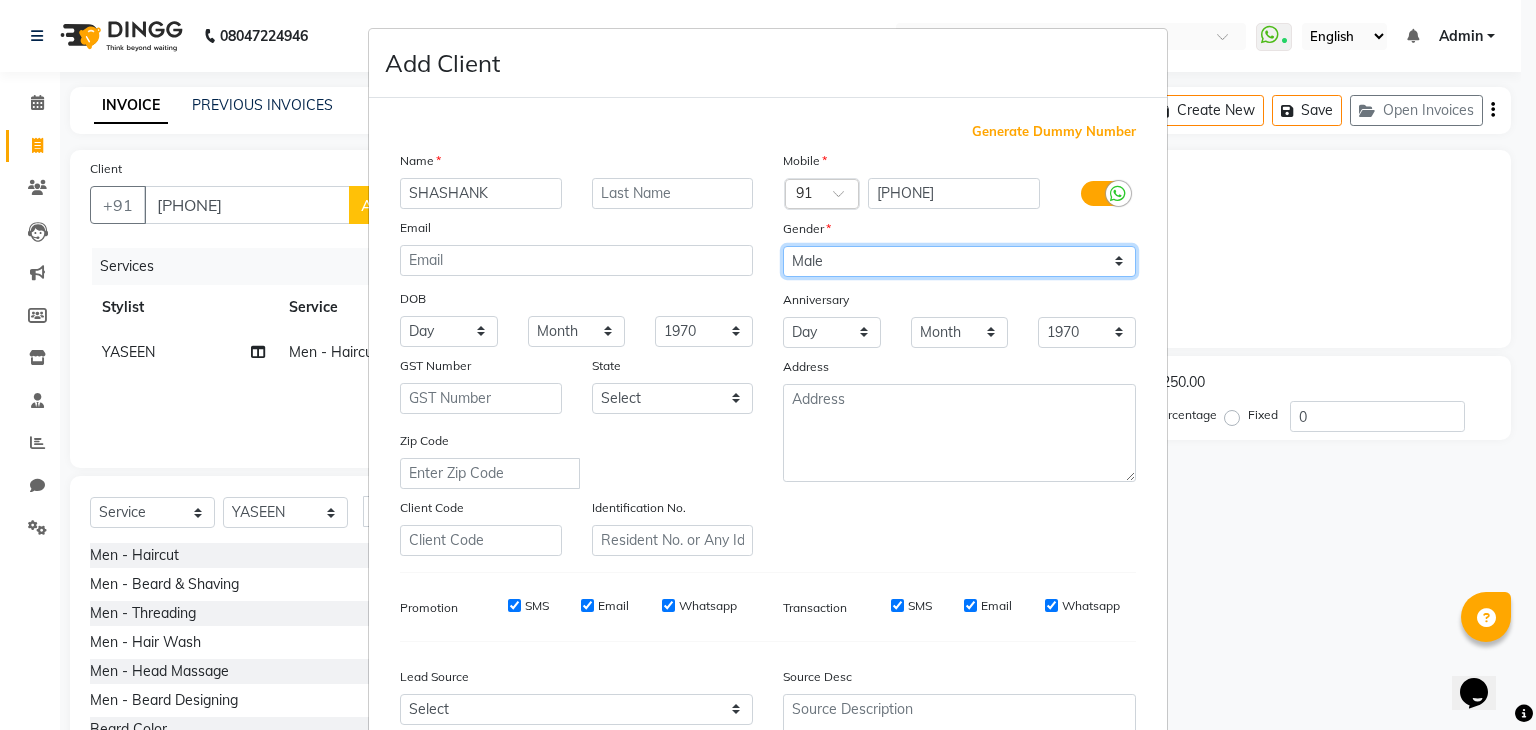 click on "Select Male Female Other Prefer Not To Say" at bounding box center (959, 261) 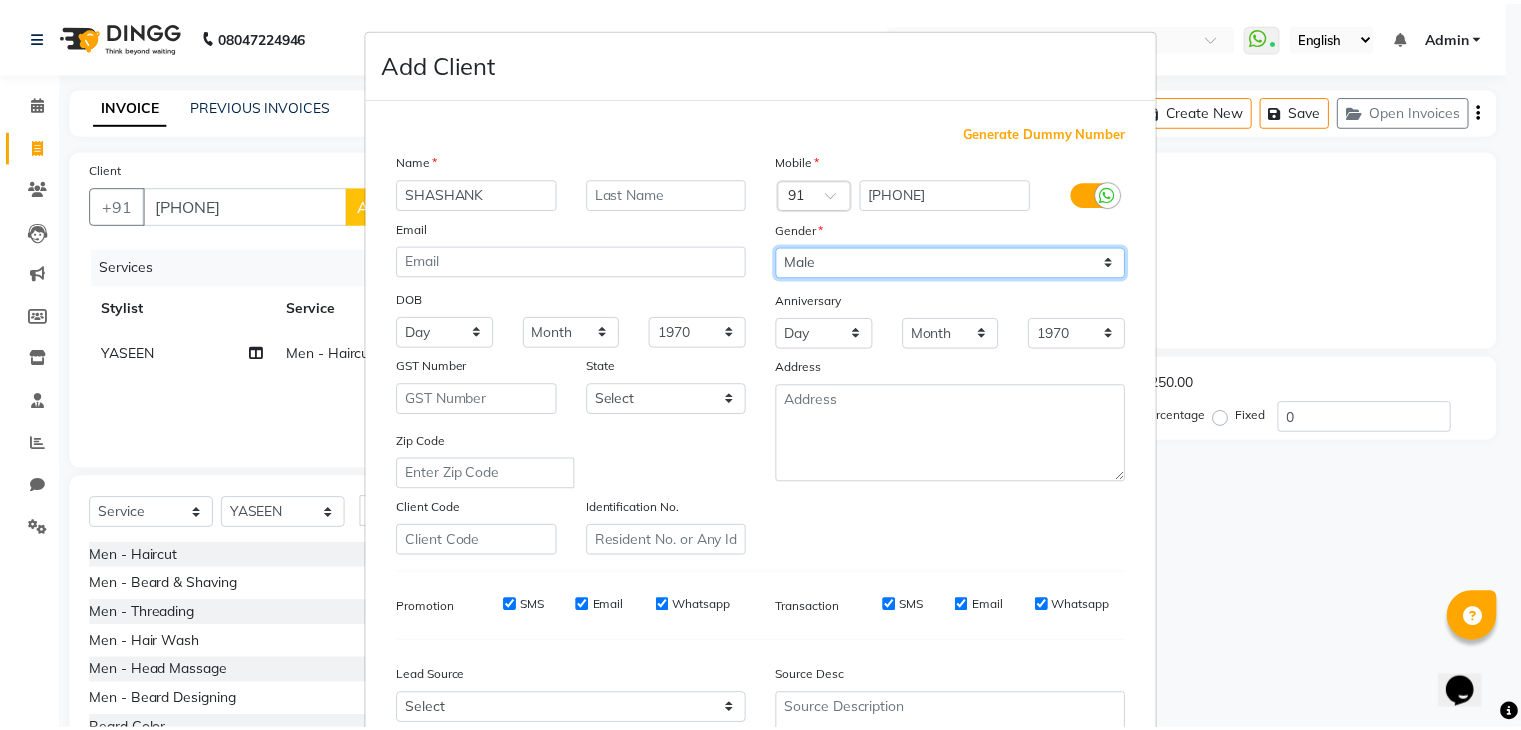 scroll, scrollTop: 203, scrollLeft: 0, axis: vertical 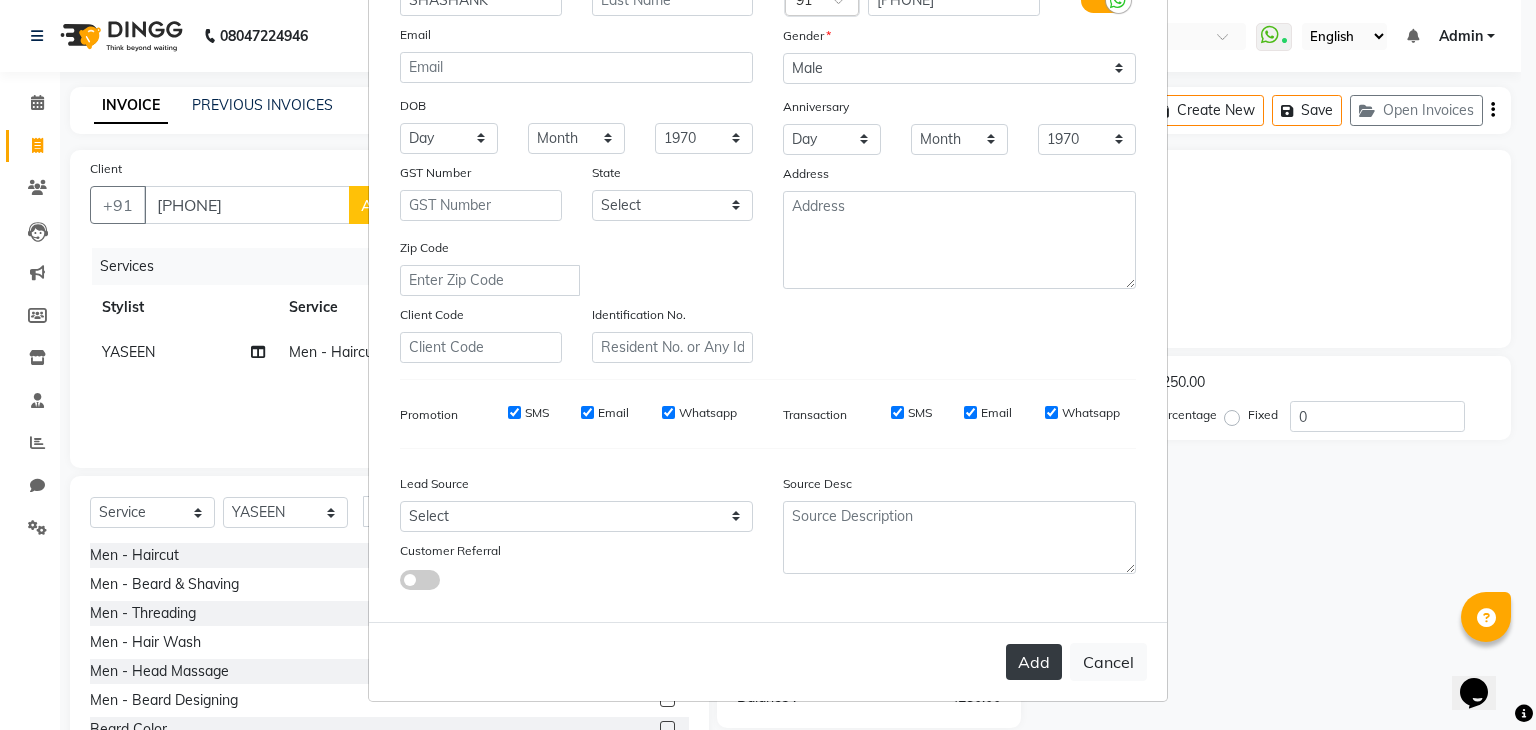 click on "Add" at bounding box center [1034, 662] 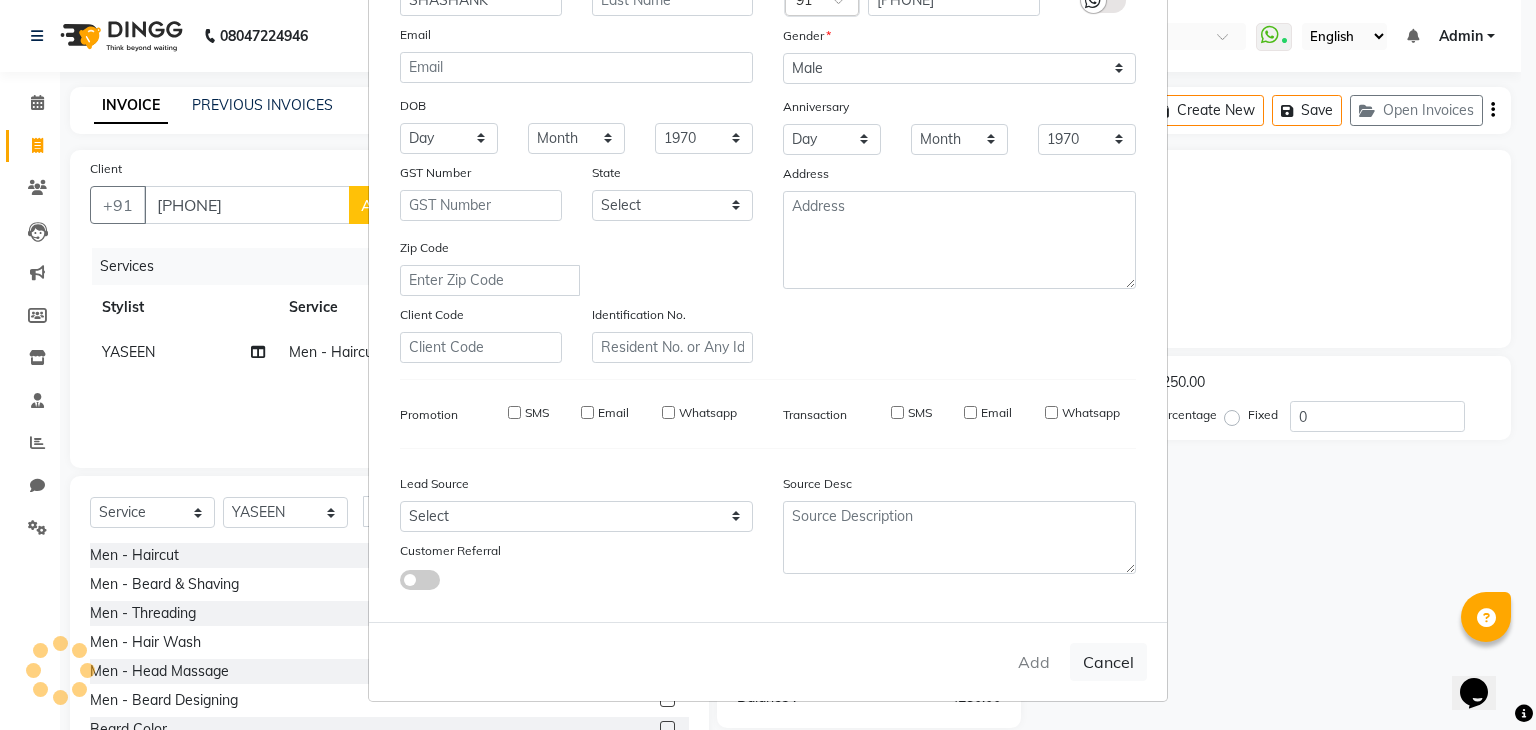 type 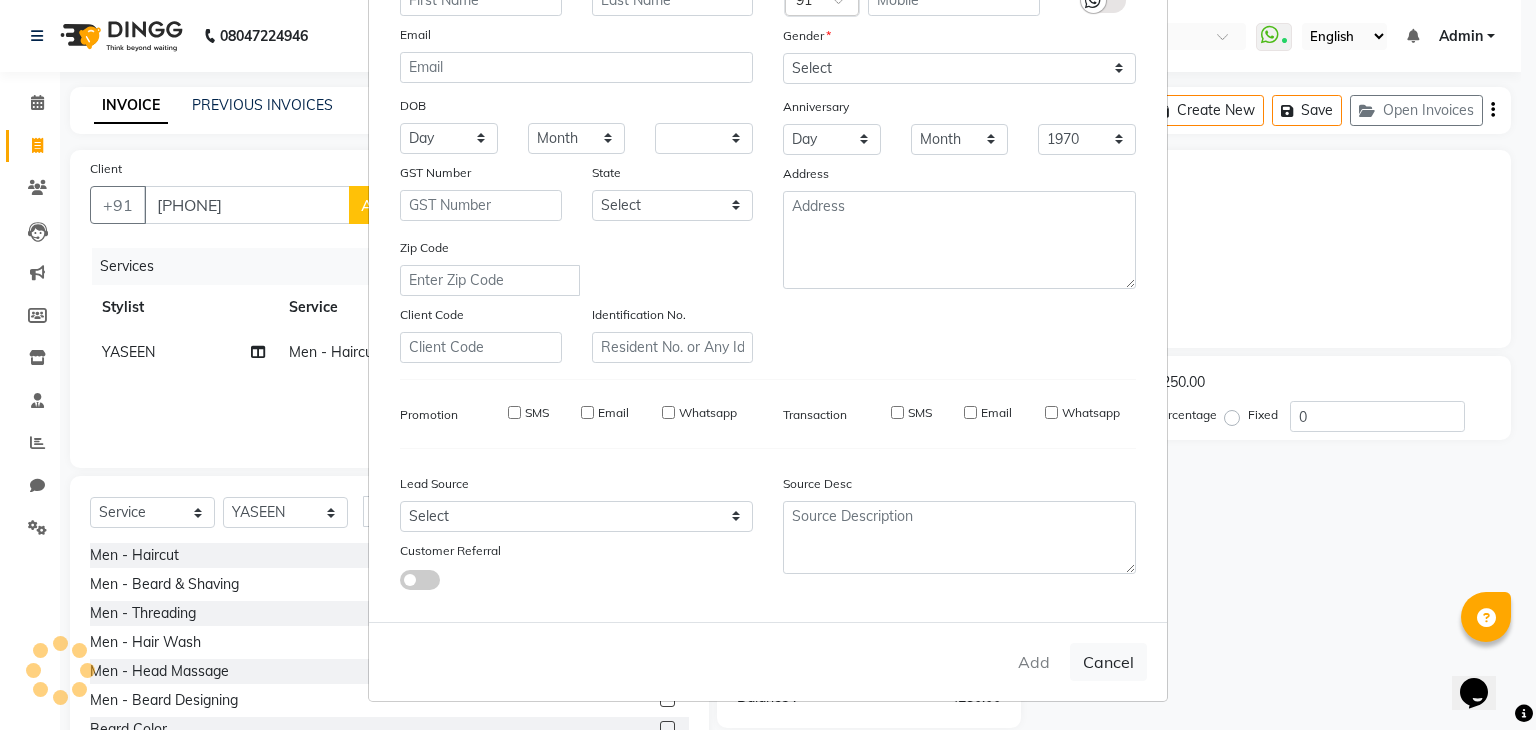 select 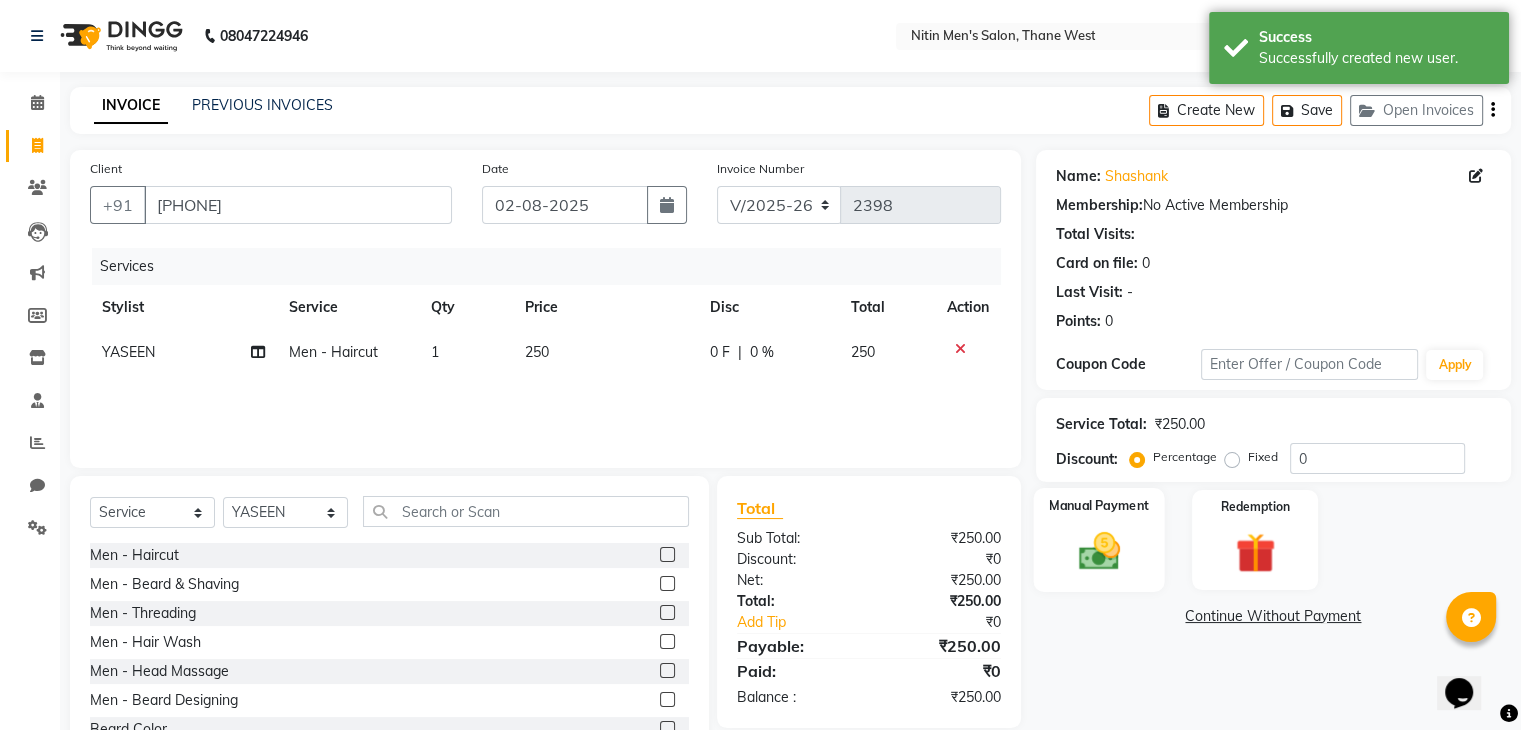 click 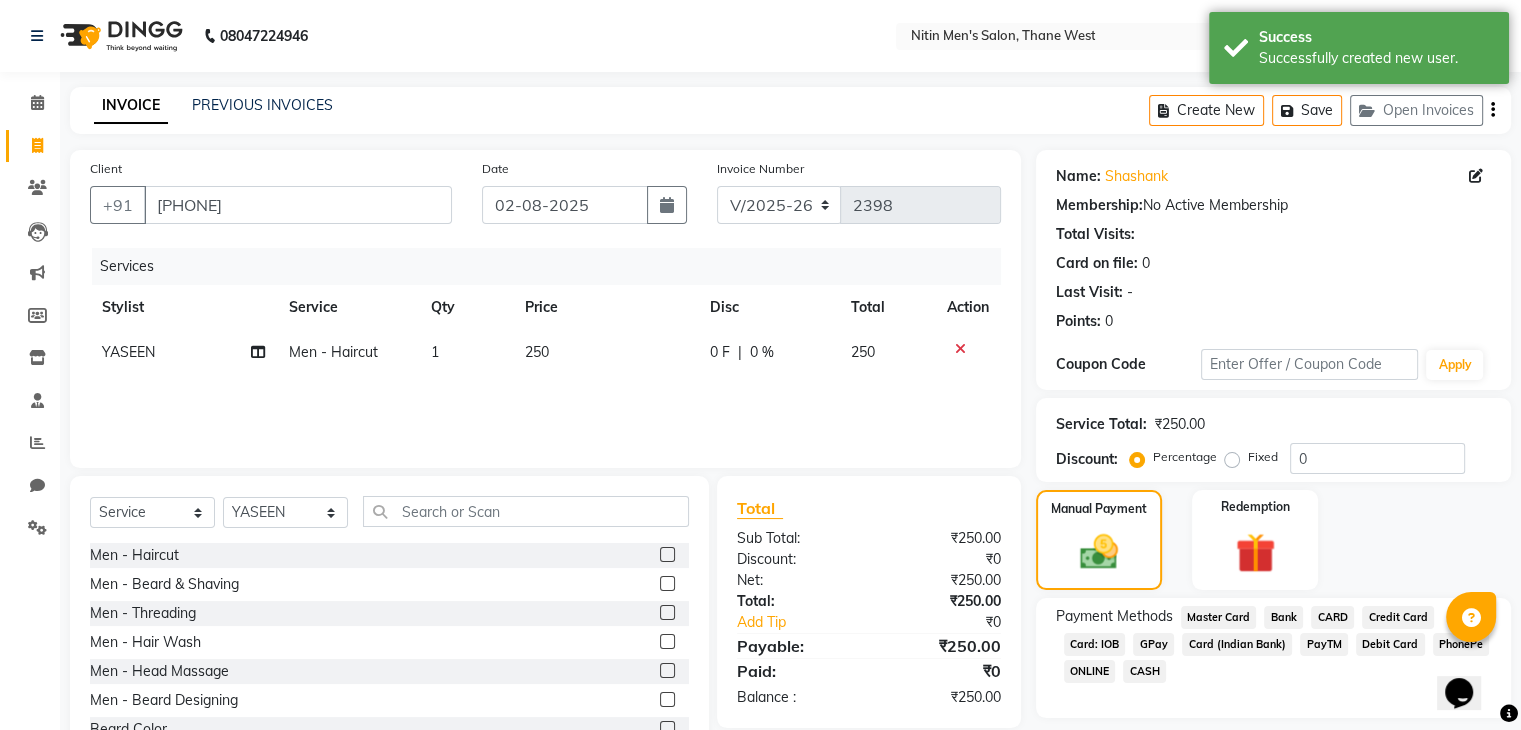 click on "GPay" 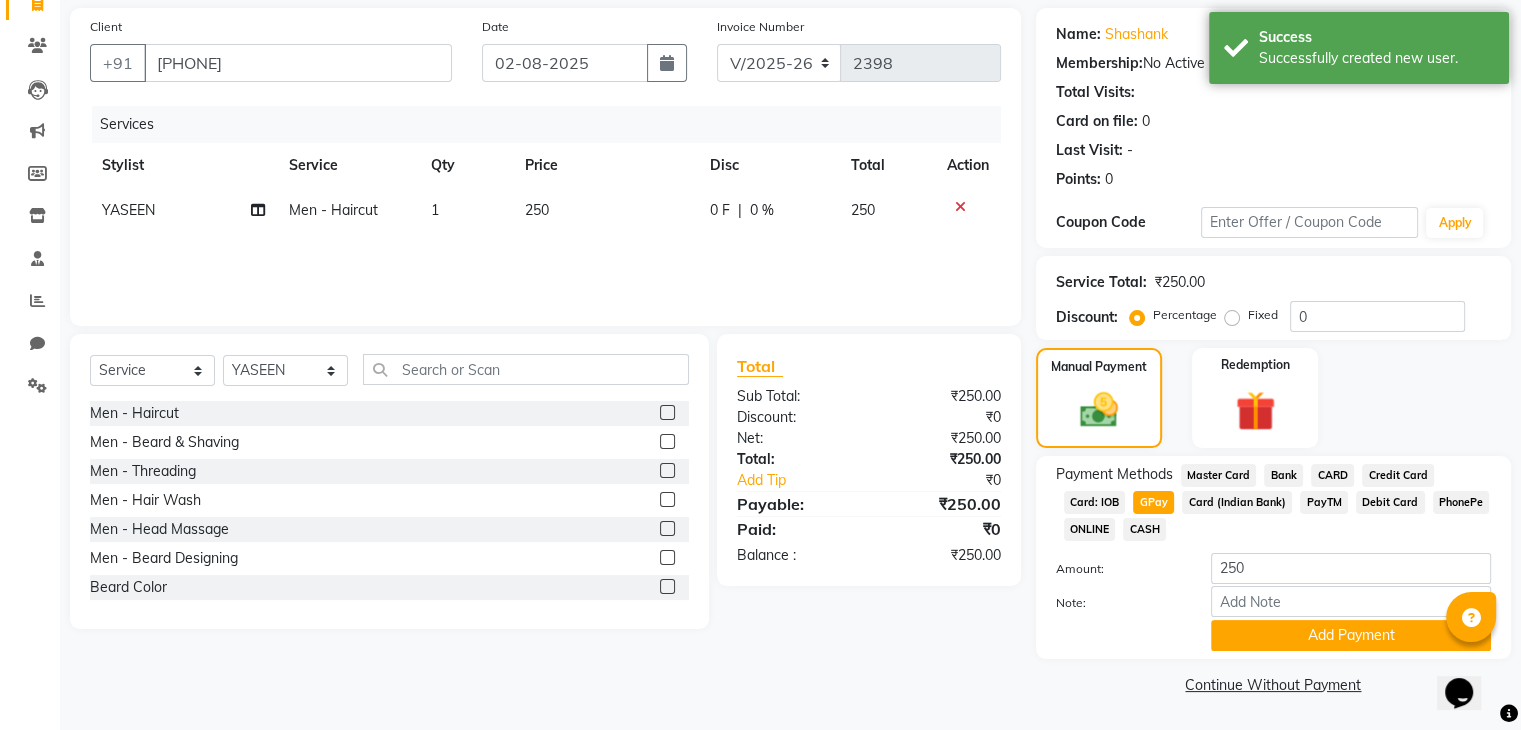 click on "Payment Methods  Master Card   Bank   CARD   Credit Card   Card: IOB   GPay   Card (Indian Bank)   PayTM   Debit Card   PhonePe   ONLINE   CASH  Amount: 250 Note: Add Payment" 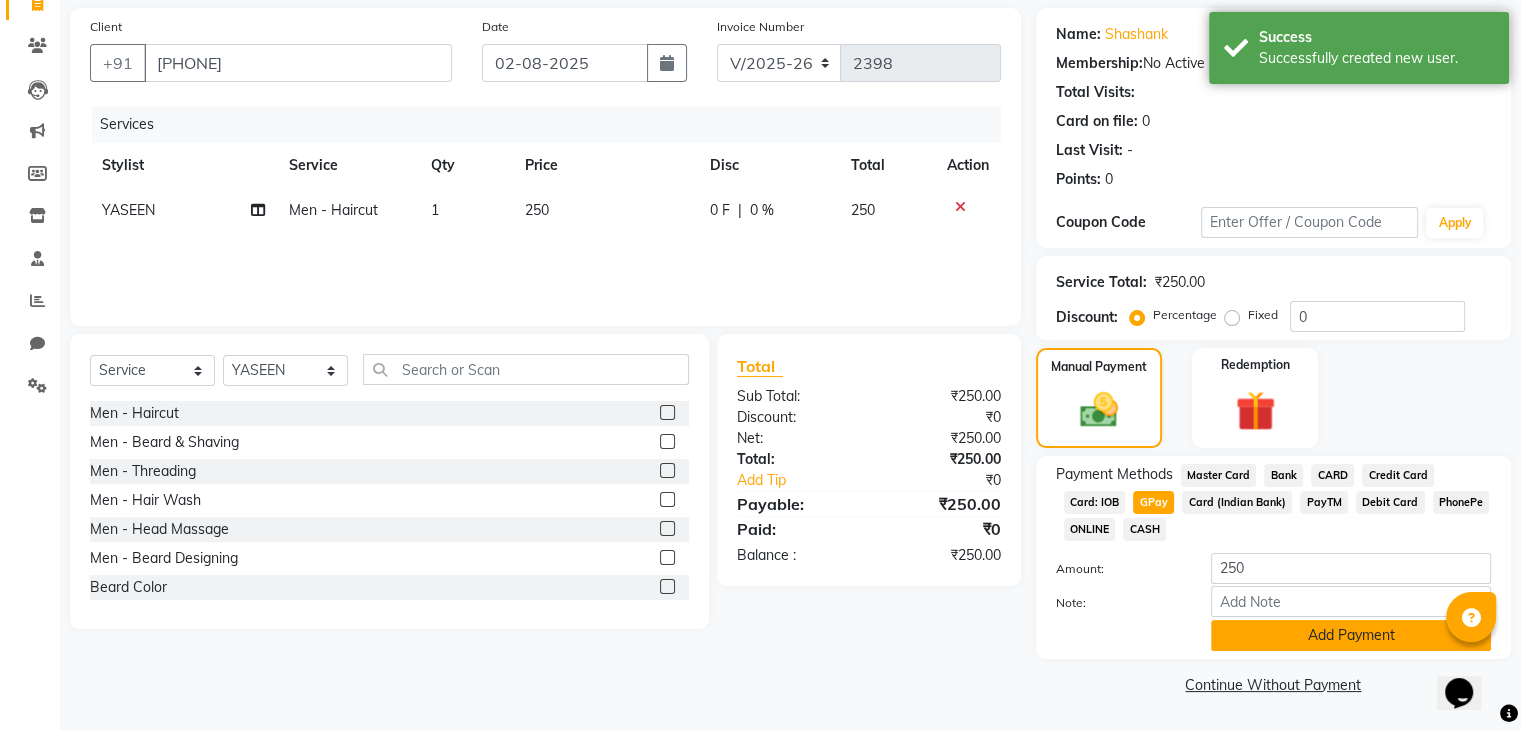 click on "Add Payment" 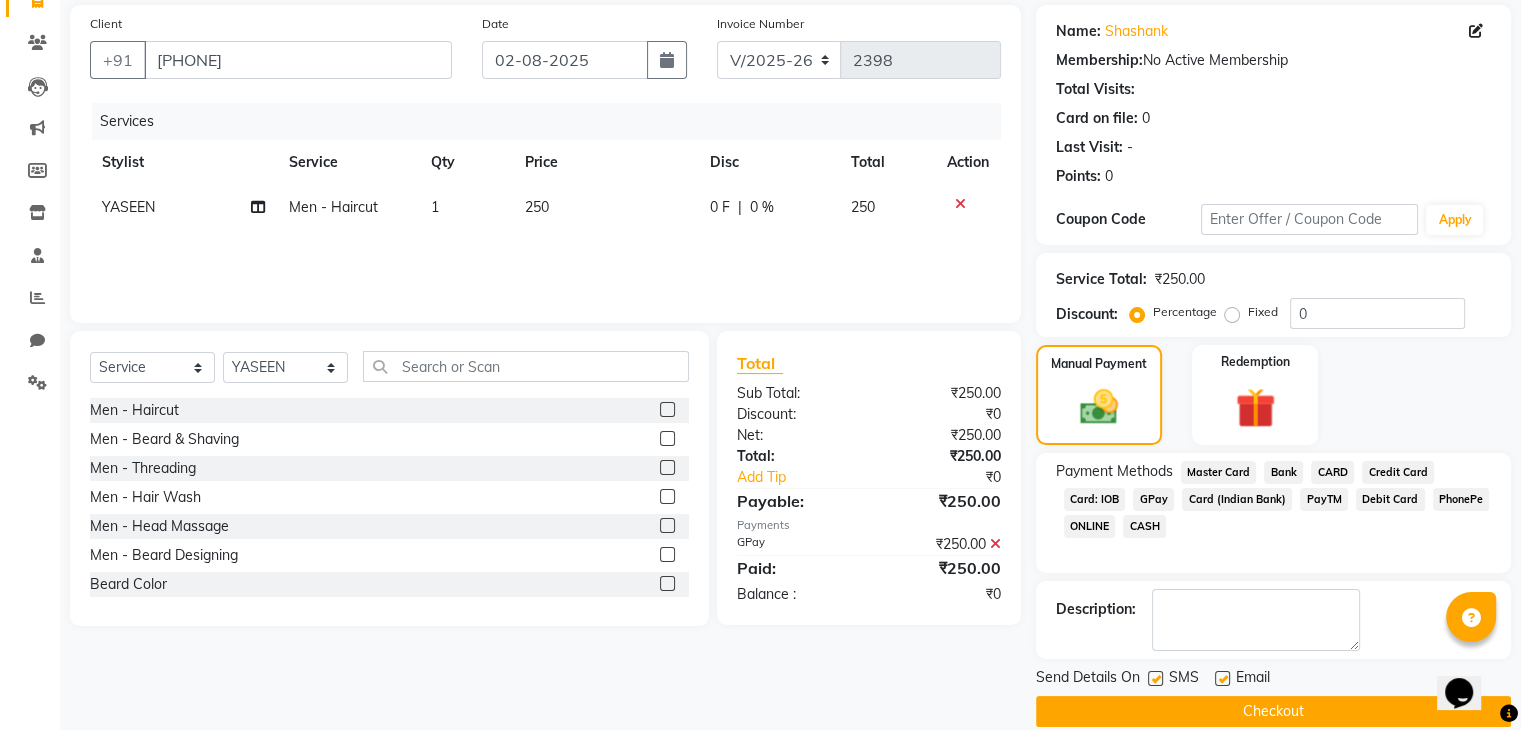 click on "Checkout" 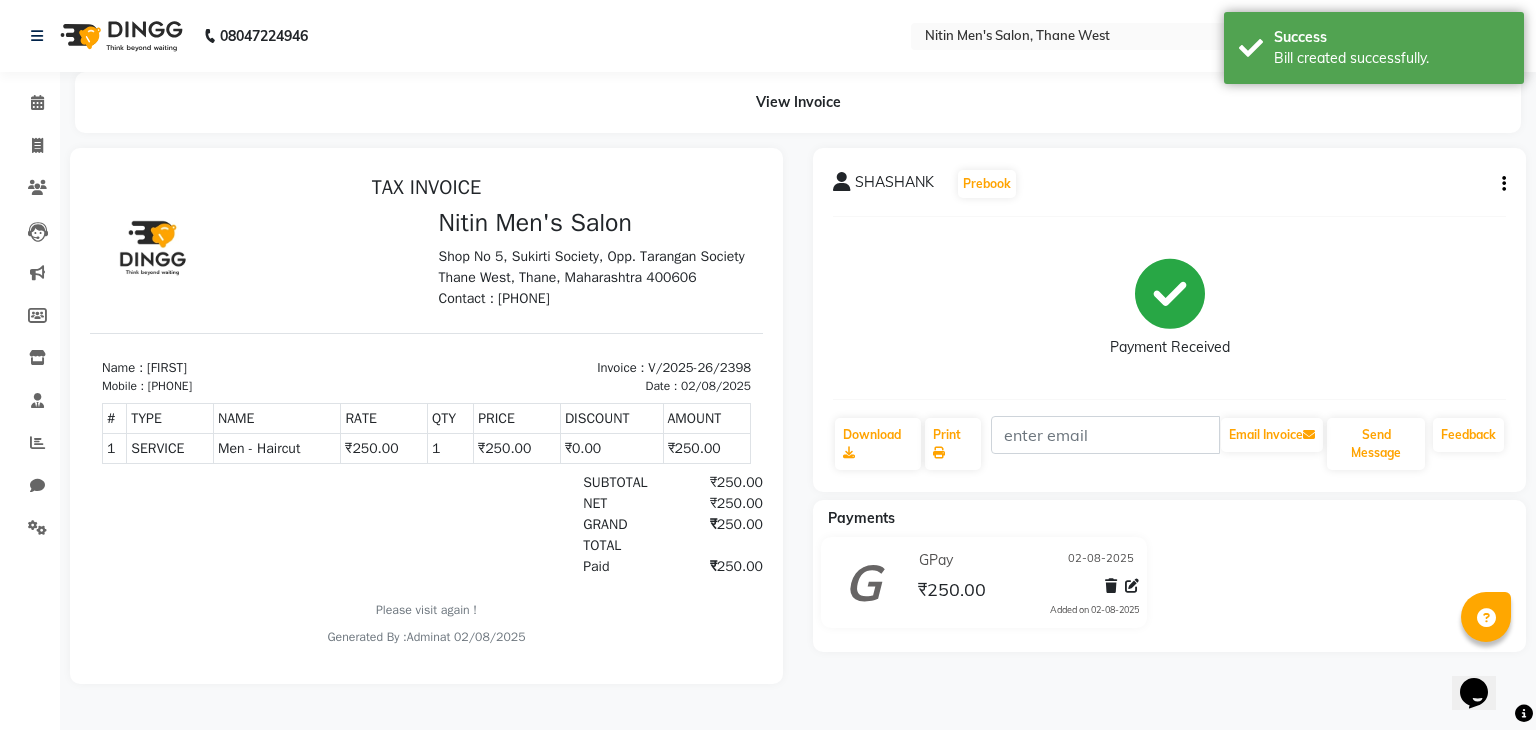 scroll, scrollTop: 0, scrollLeft: 0, axis: both 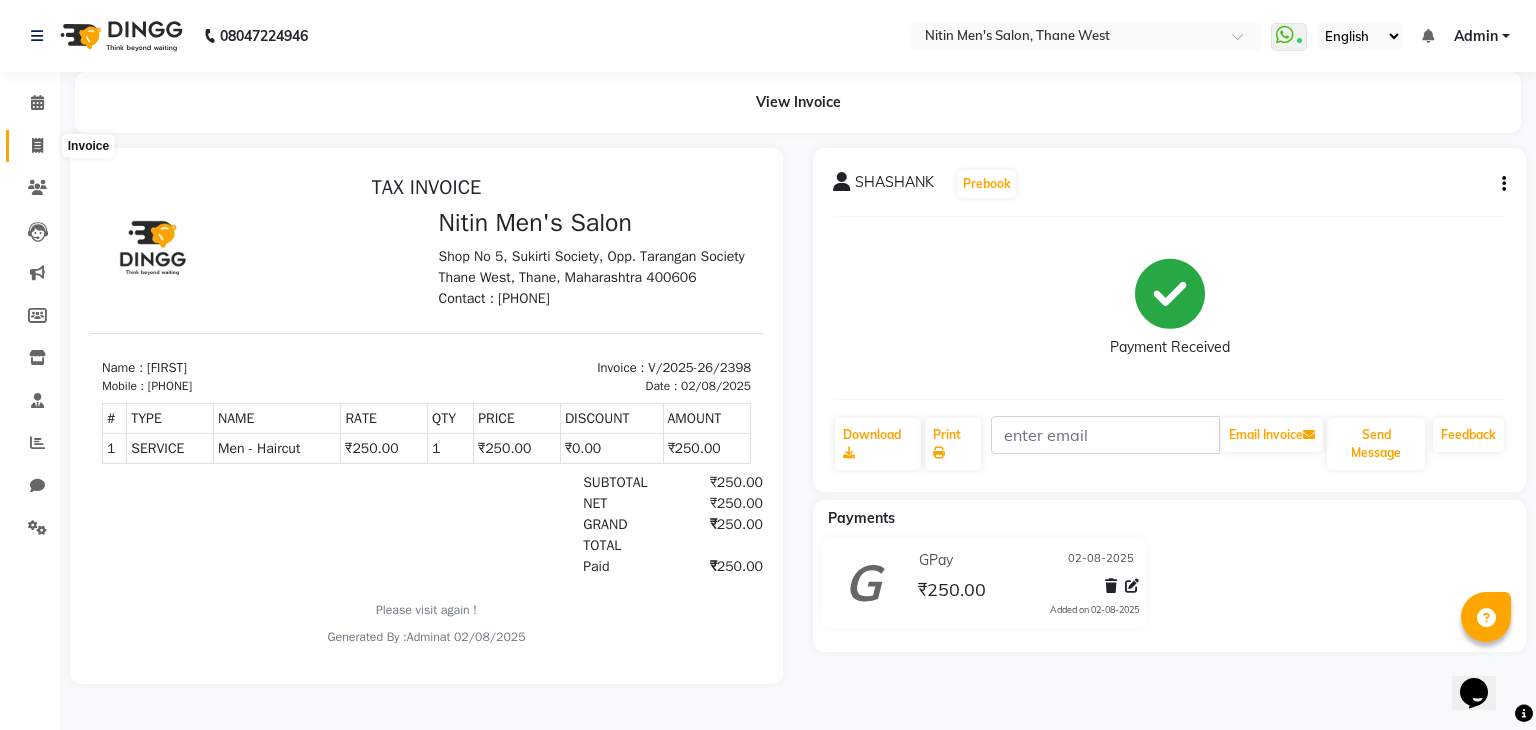 click 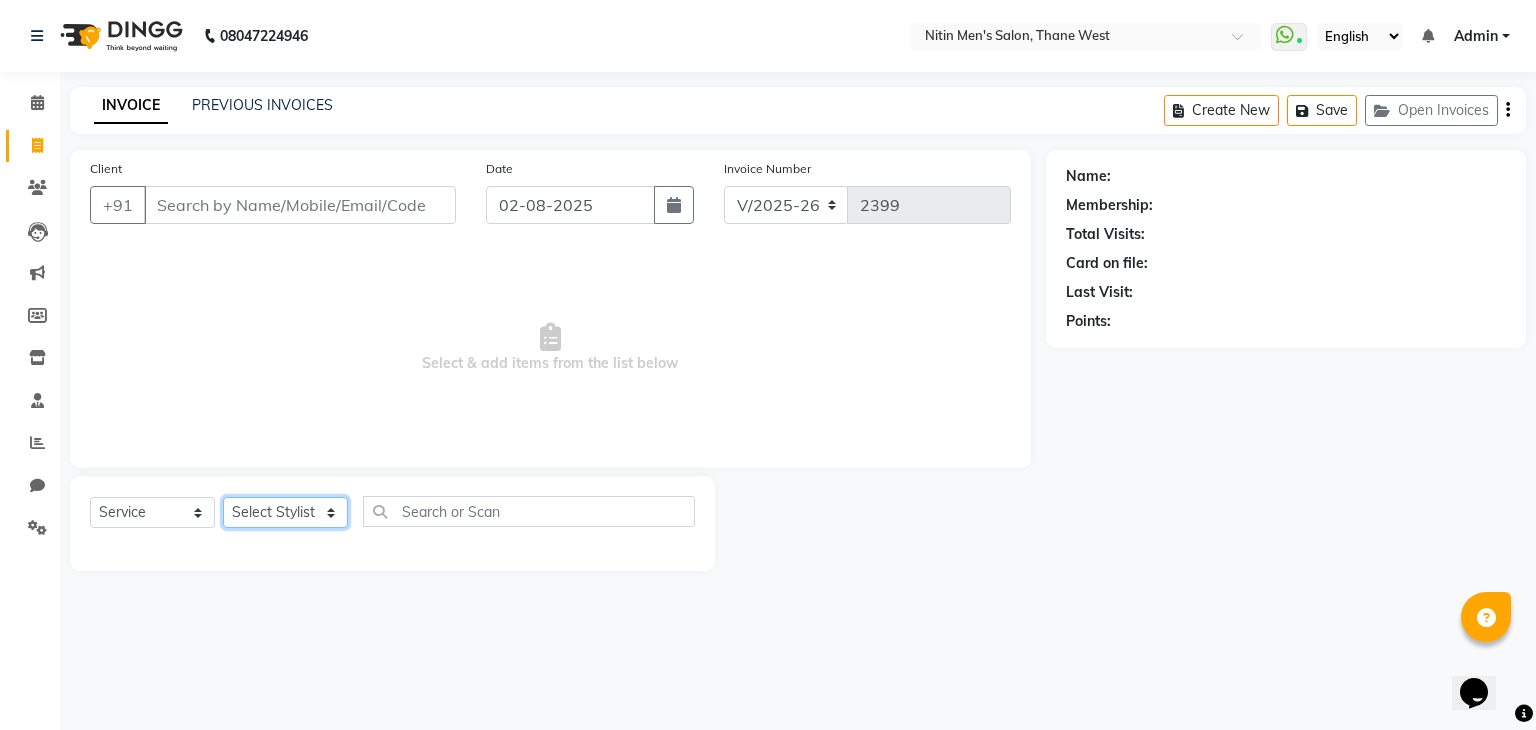 click on "Select Stylist ALAM ASHISH DEEPA HASIB JITU MEENAKSHI NITIN SIR PRAJAKTA Rupa SANDEEP SHAHIM YASEEN" 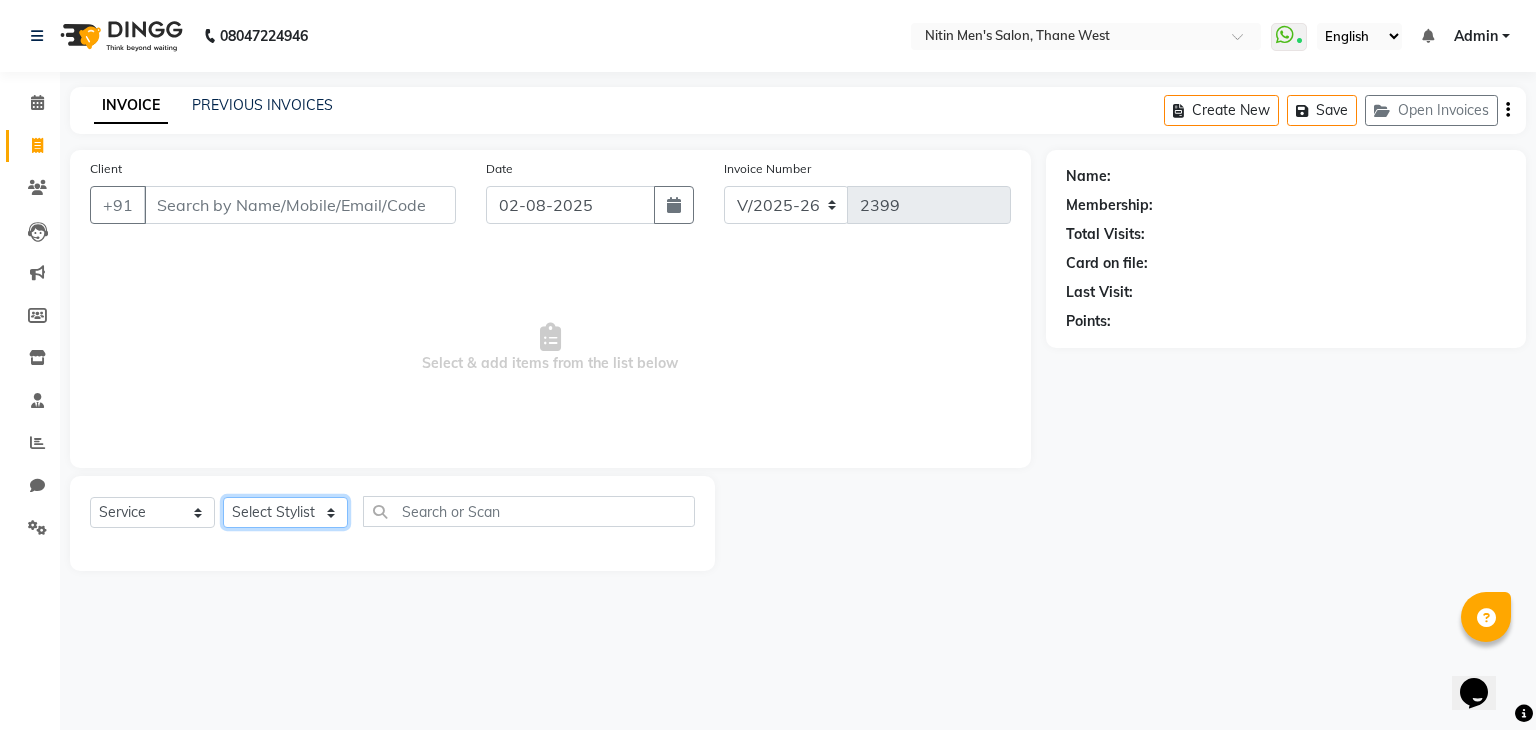 select on "75699" 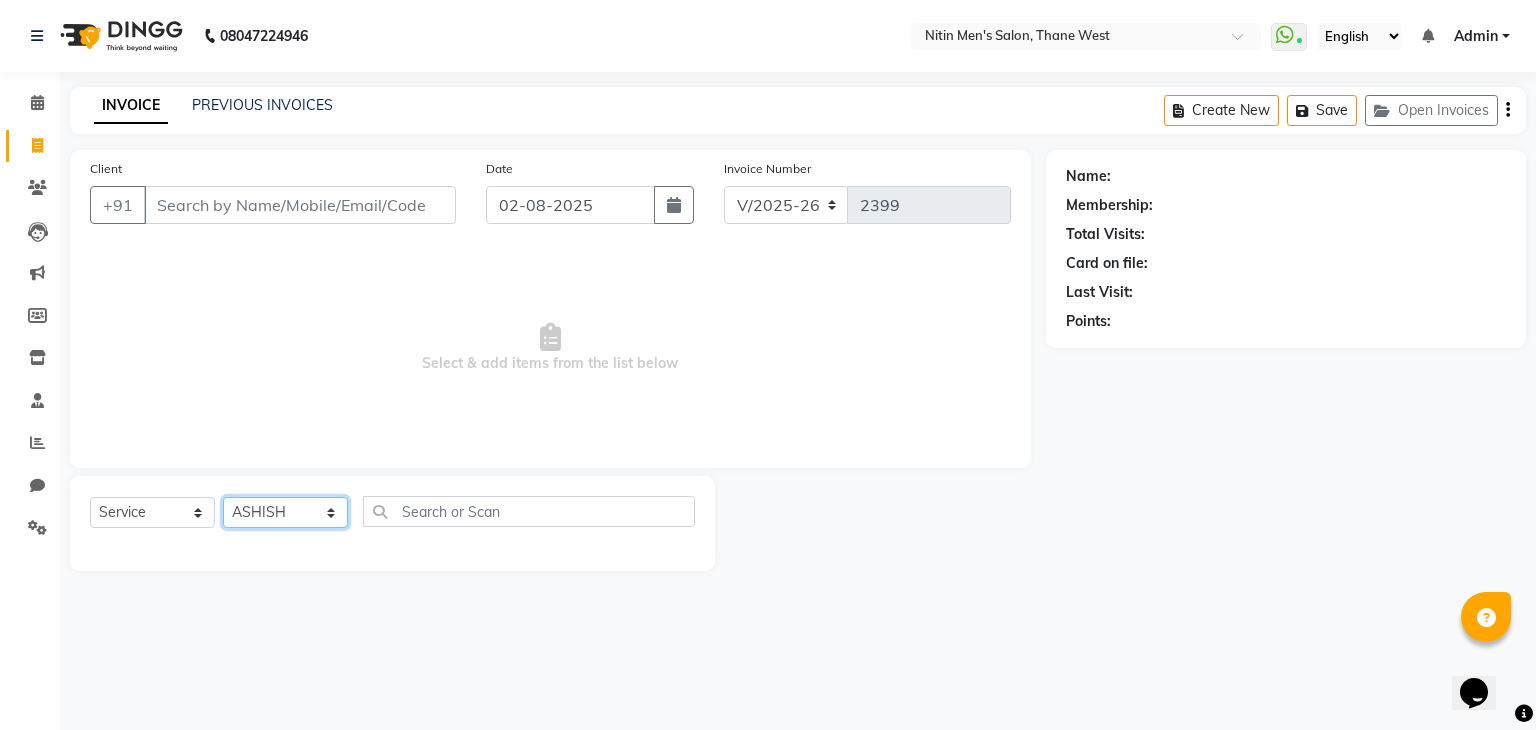 click on "Select Stylist ALAM ASHISH DEEPA HASIB JITU MEENAKSHI NITIN SIR PRAJAKTA Rupa SANDEEP SHAHIM YASEEN" 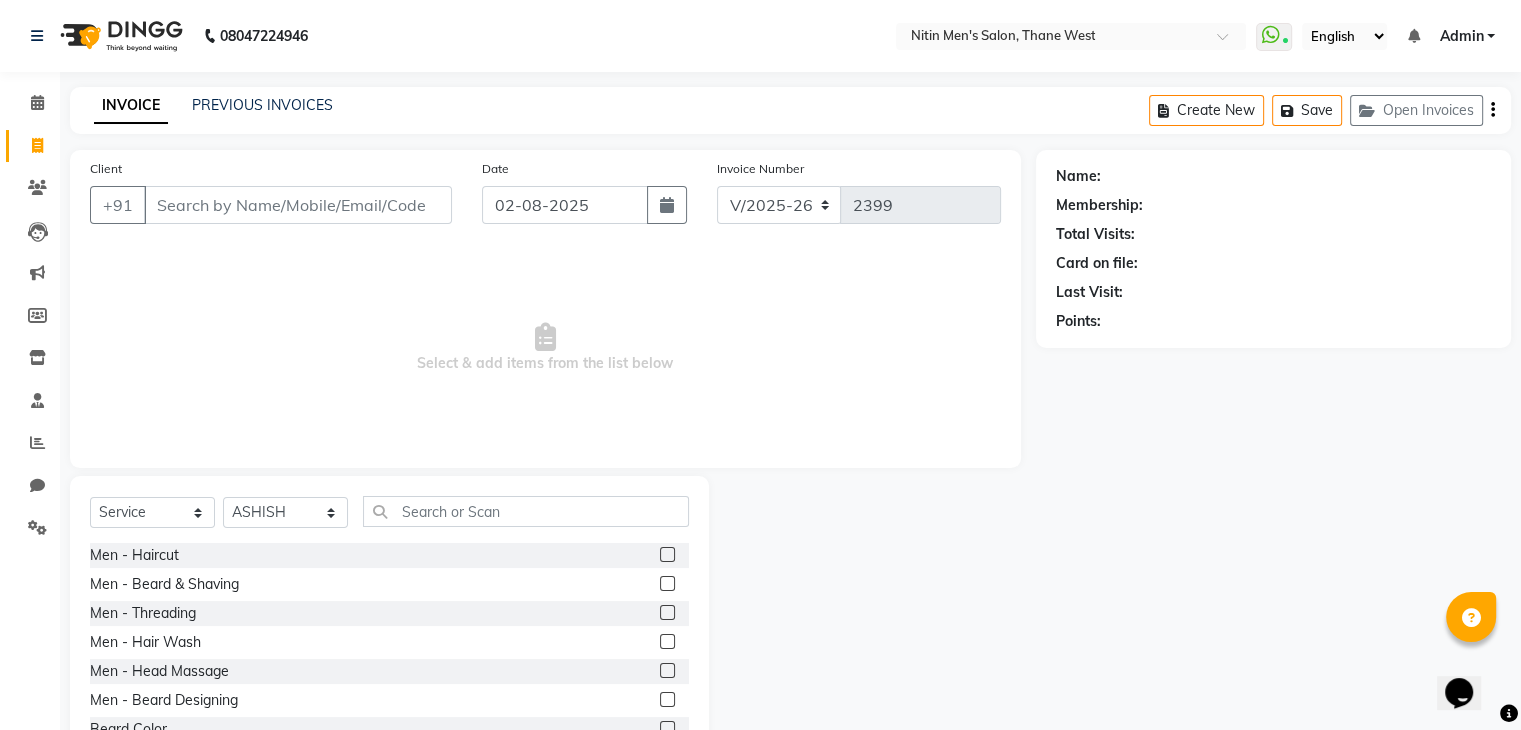 click 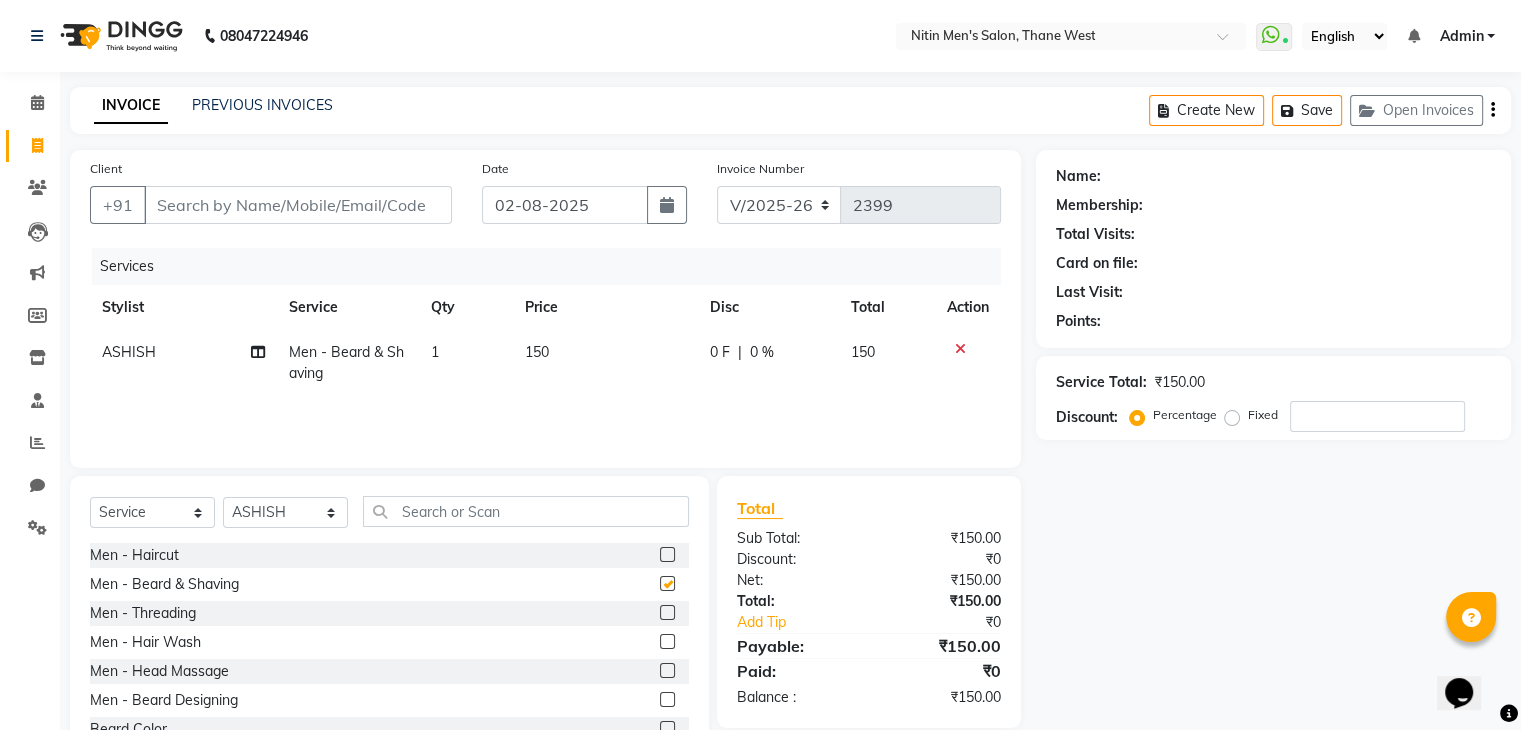 click 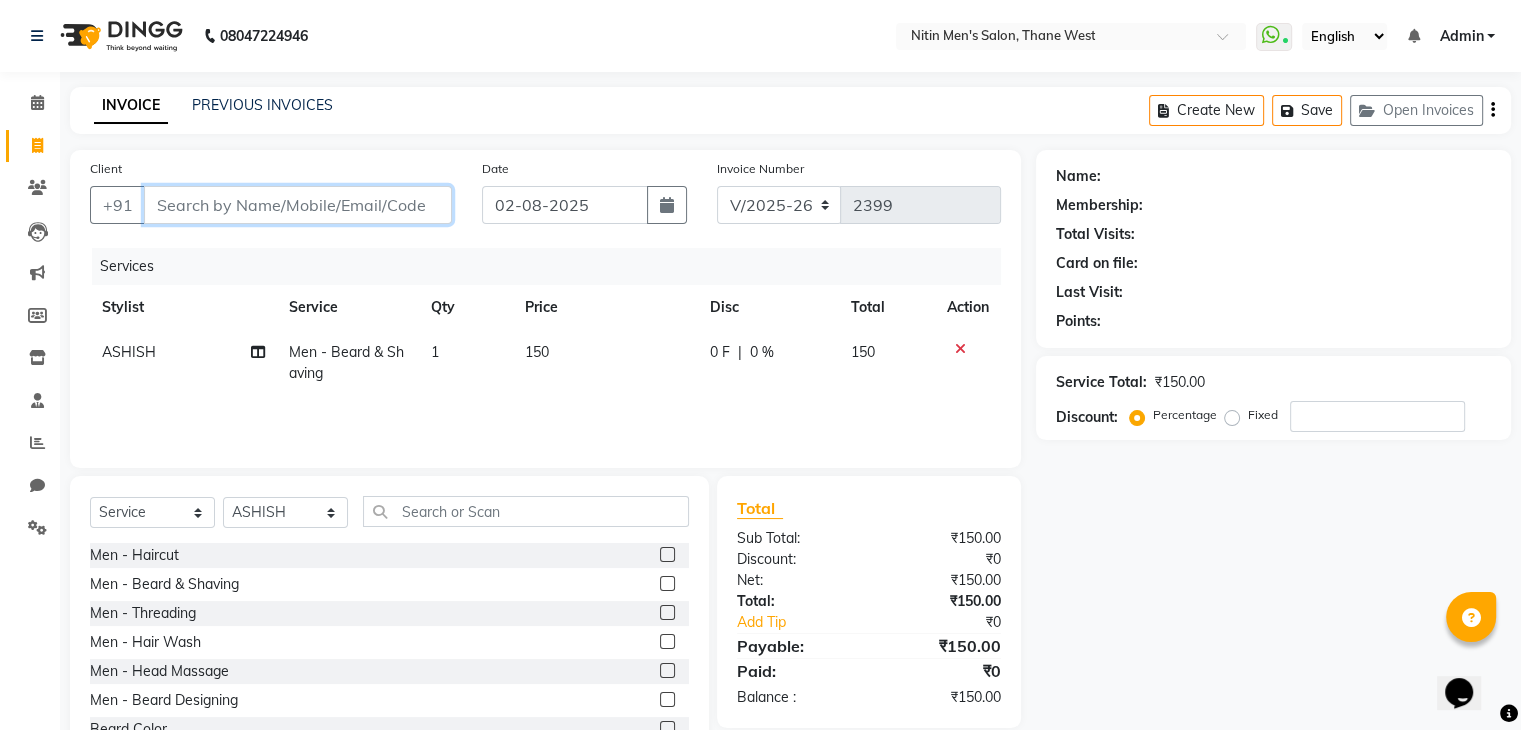 click on "Client" at bounding box center [298, 205] 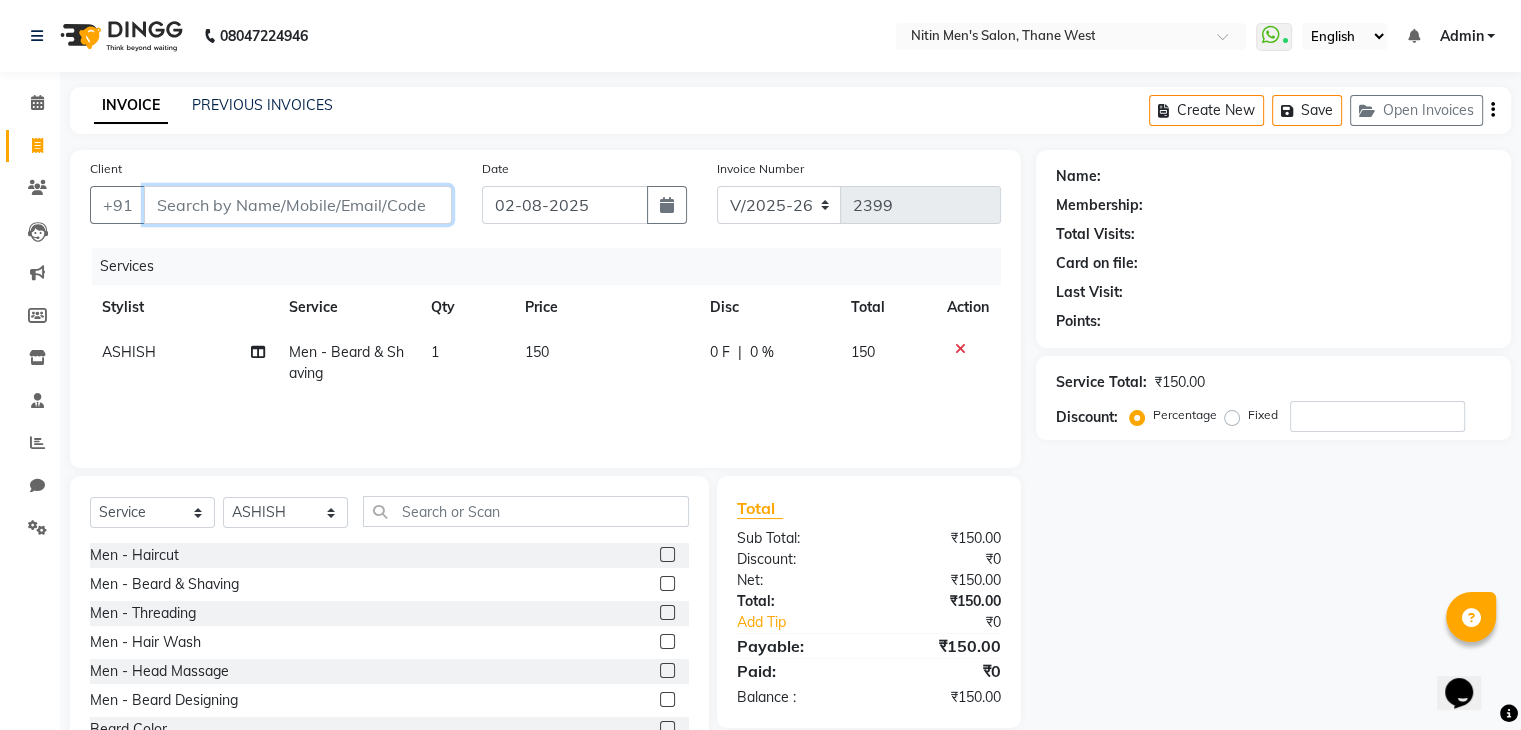 type on "9" 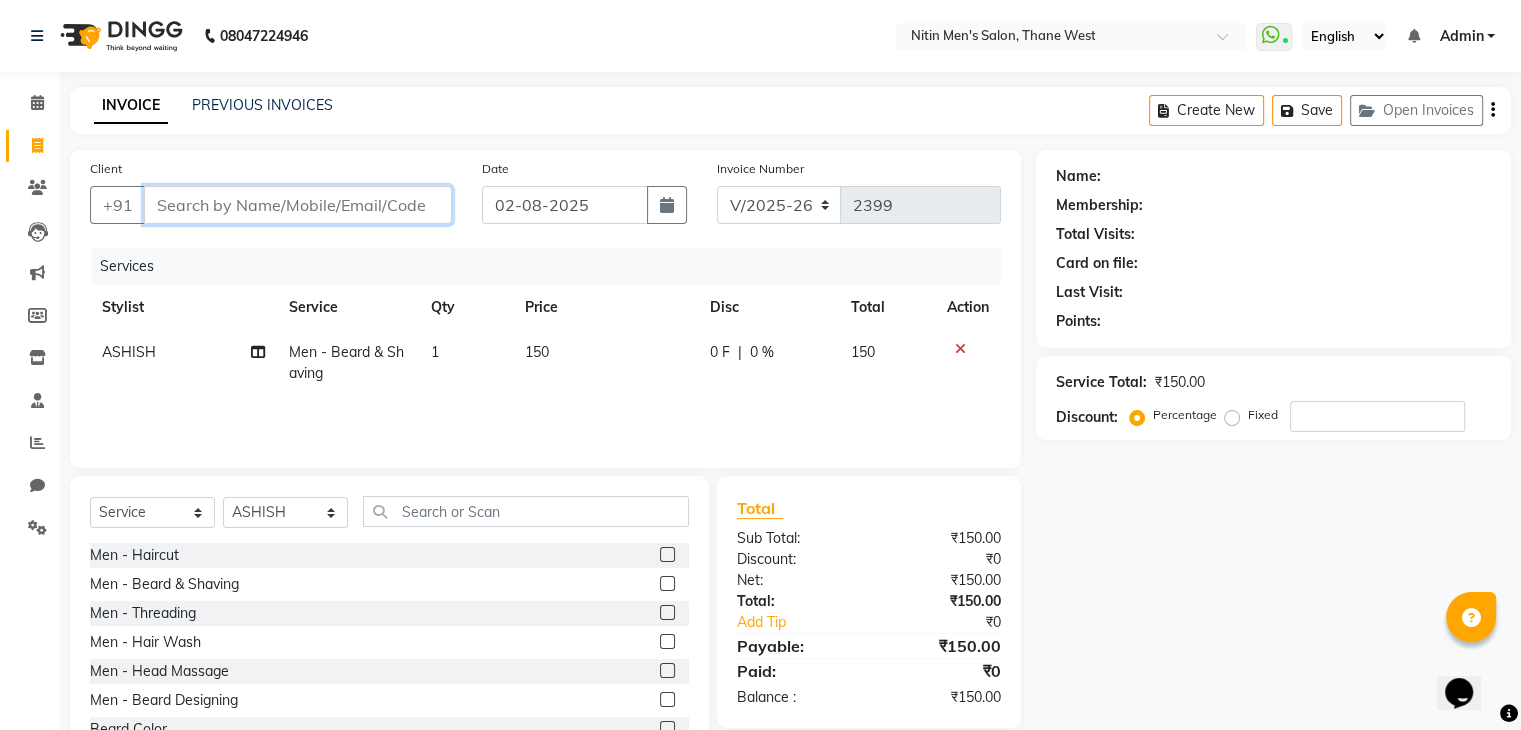 type on "0" 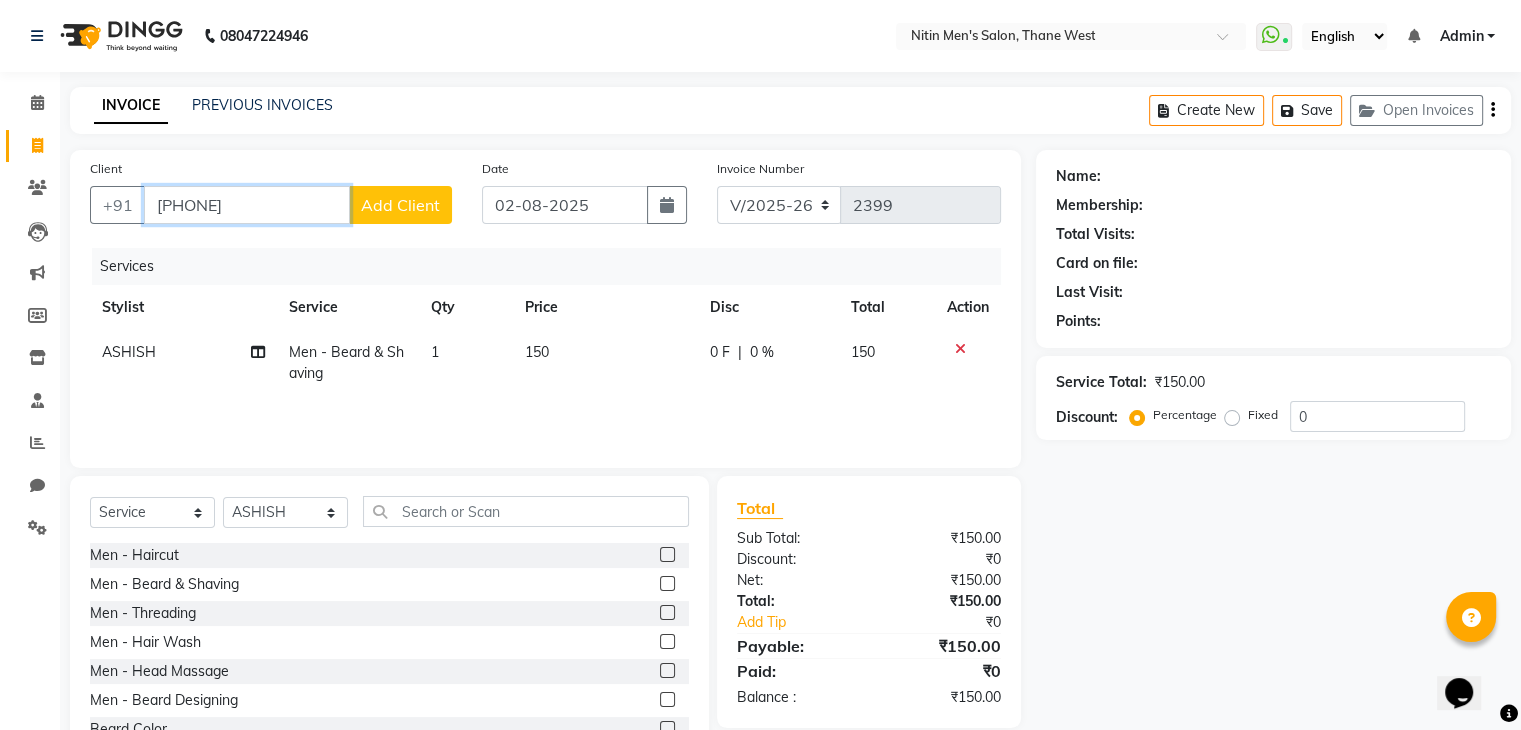 type on "[PHONE]" 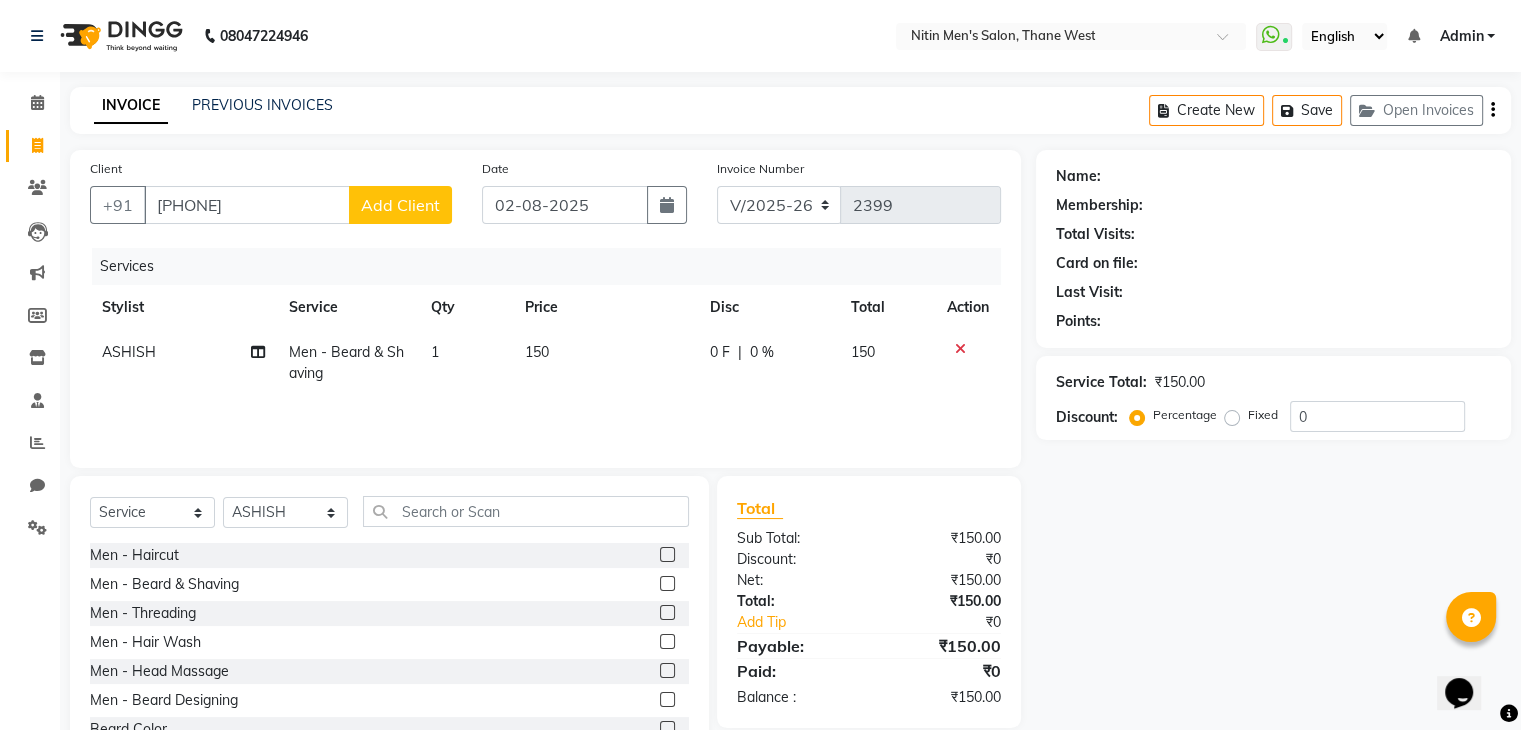 click on "Add Client" 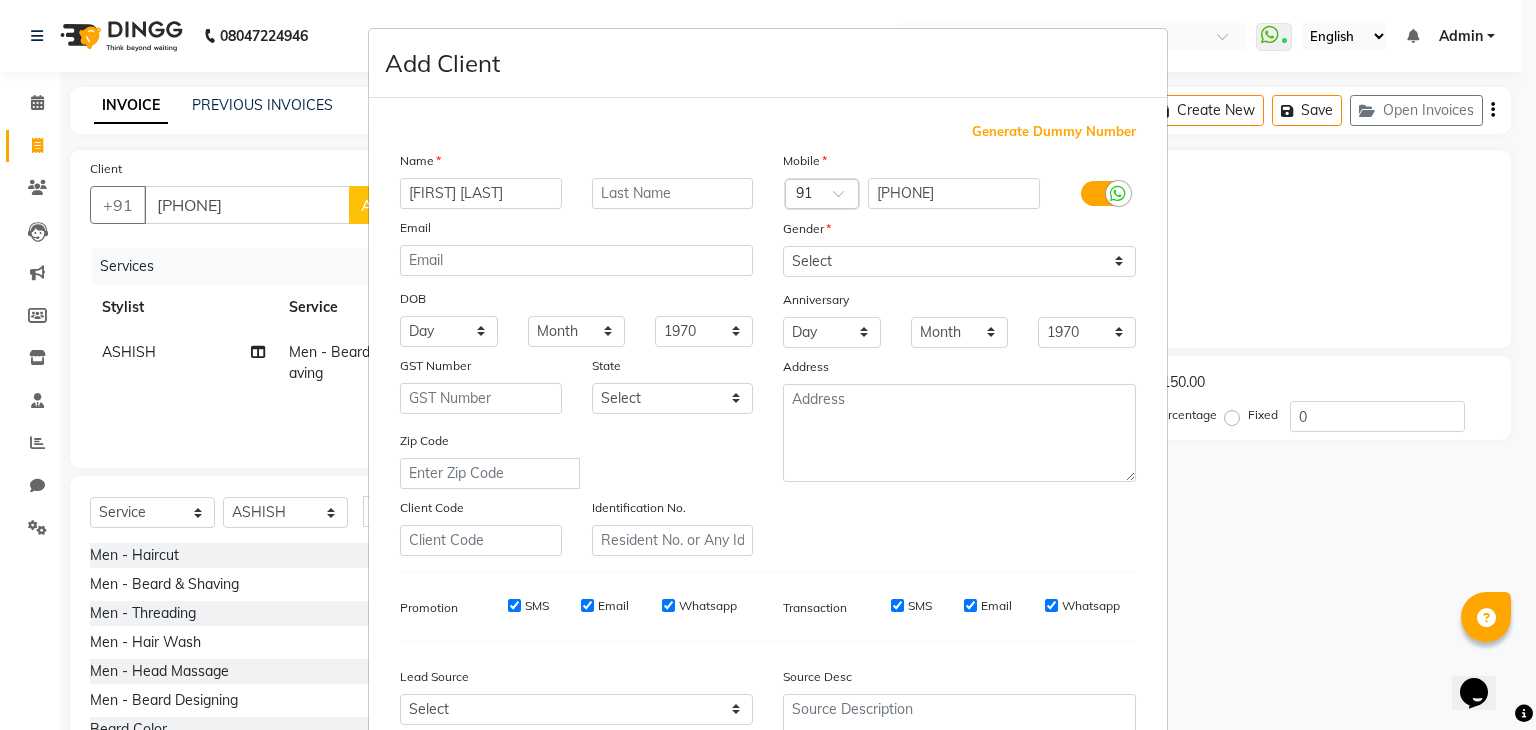 type on "[FIRST] [LAST]" 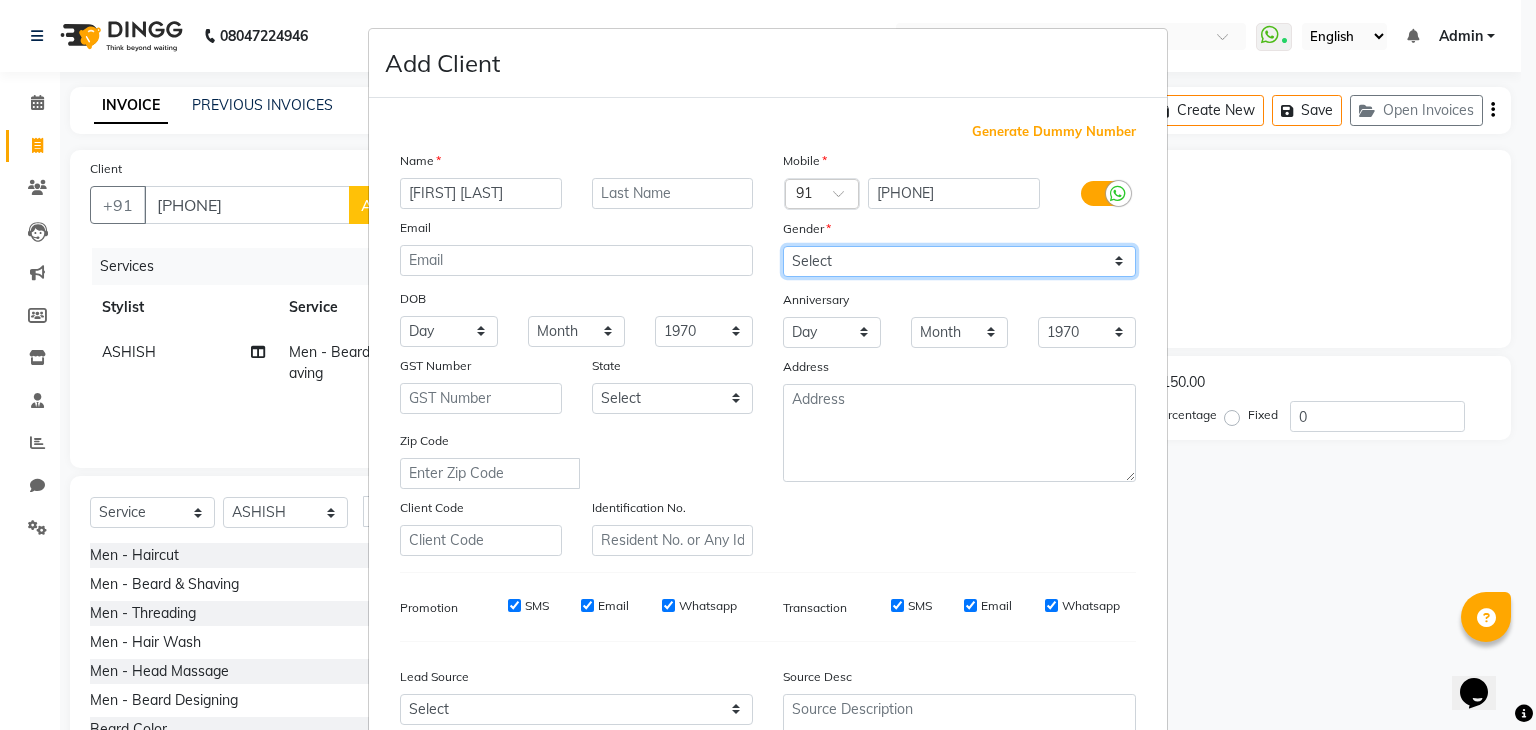 drag, startPoint x: 795, startPoint y: 266, endPoint x: 793, endPoint y: 320, distance: 54.037025 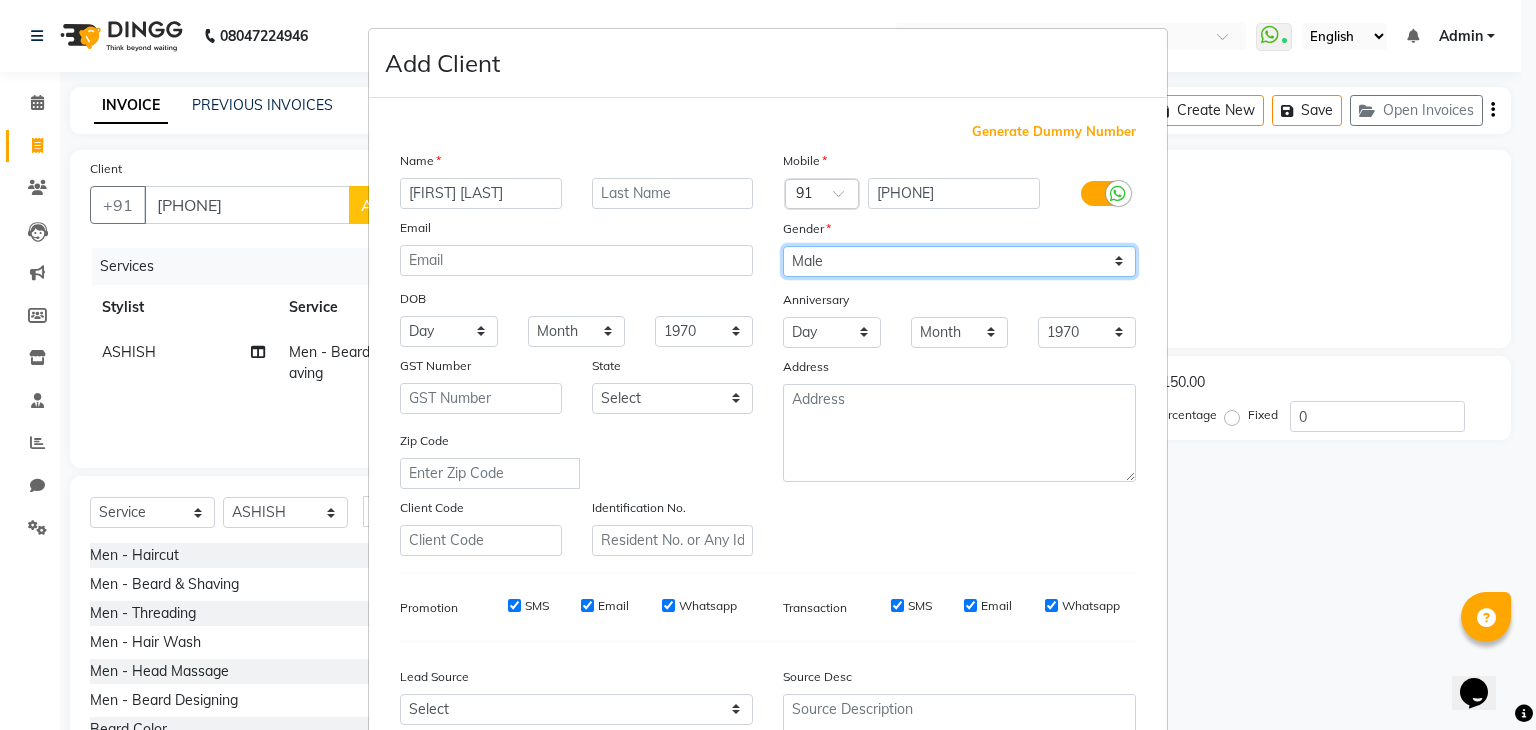 click on "Select Male Female Other Prefer Not To Say" at bounding box center (959, 261) 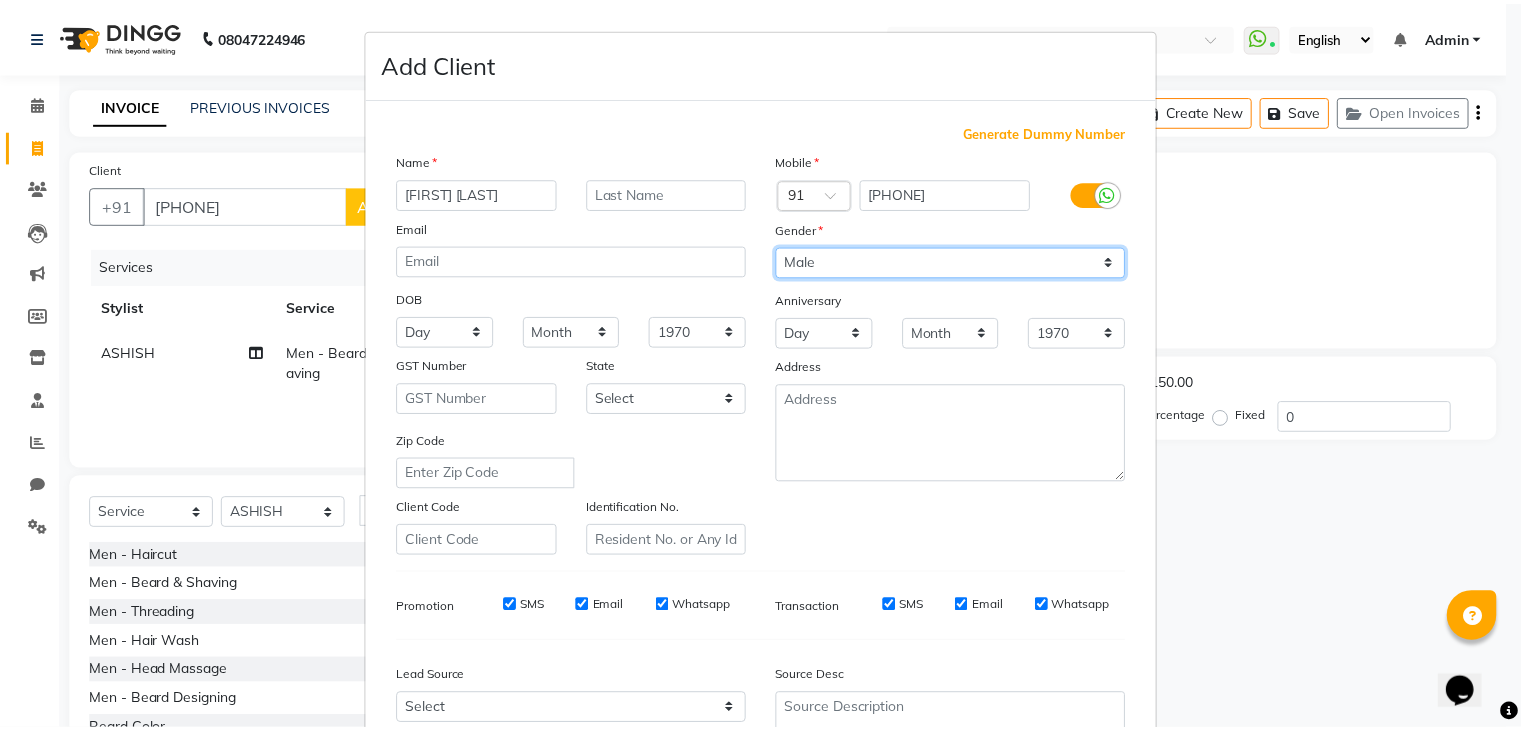 scroll, scrollTop: 203, scrollLeft: 0, axis: vertical 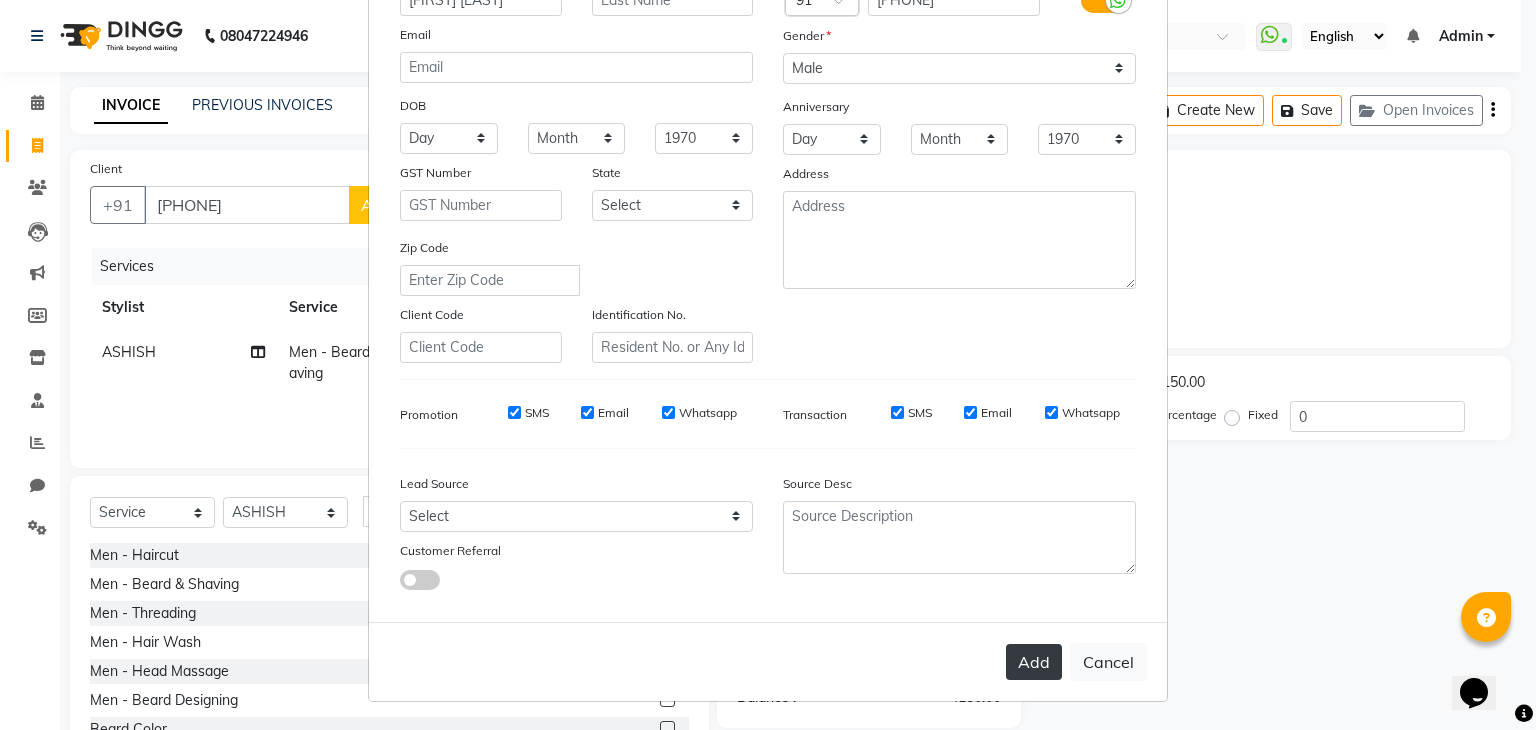 click on "Add" at bounding box center (1034, 662) 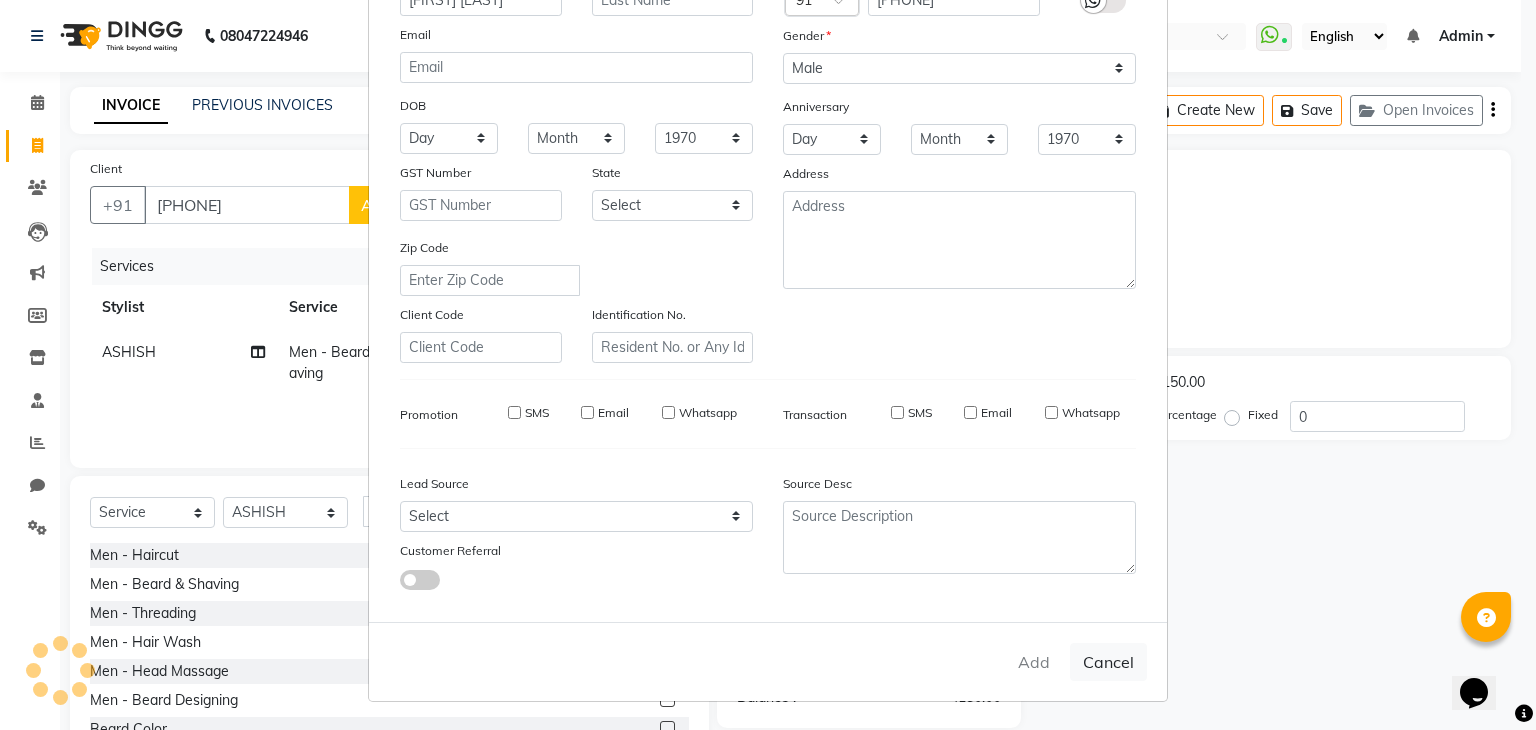 type 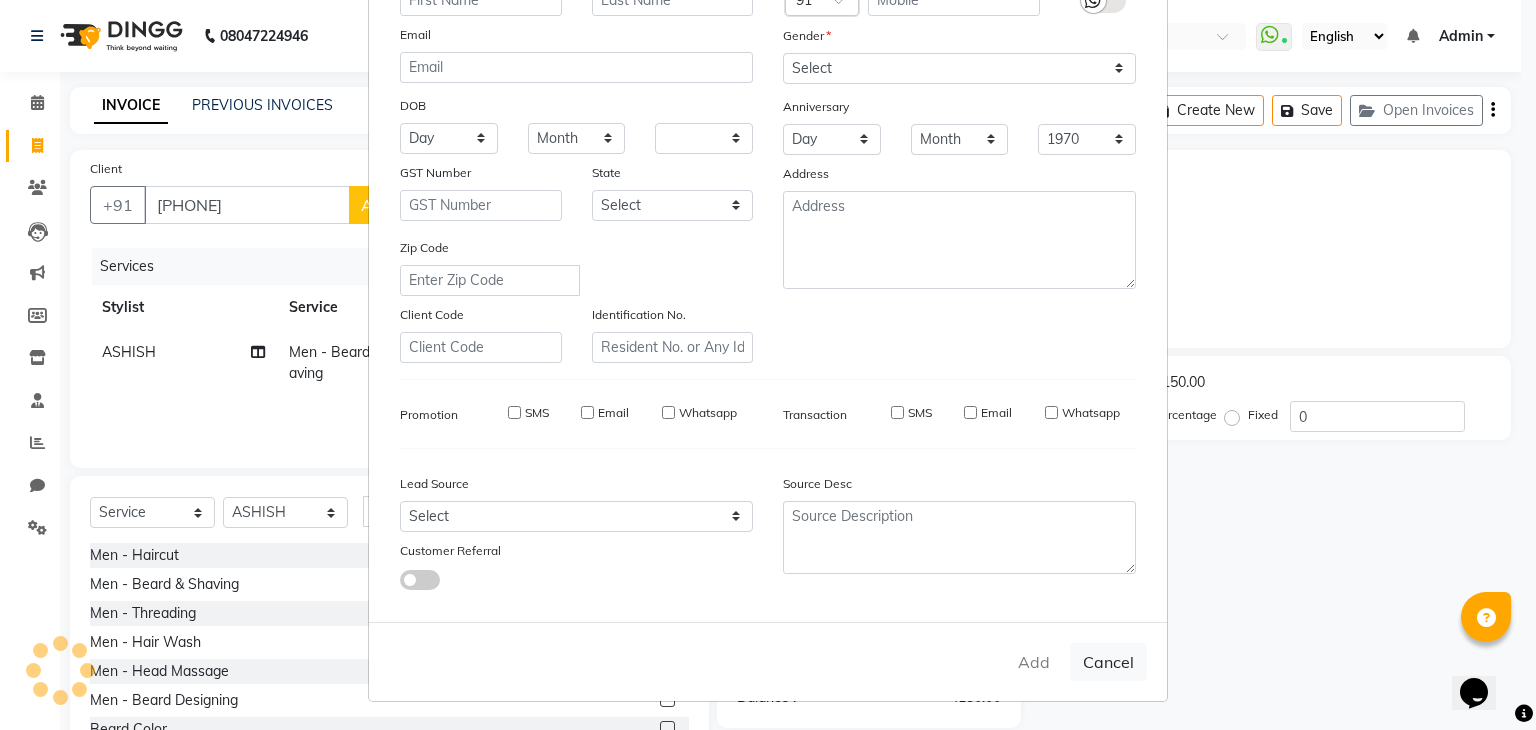 select 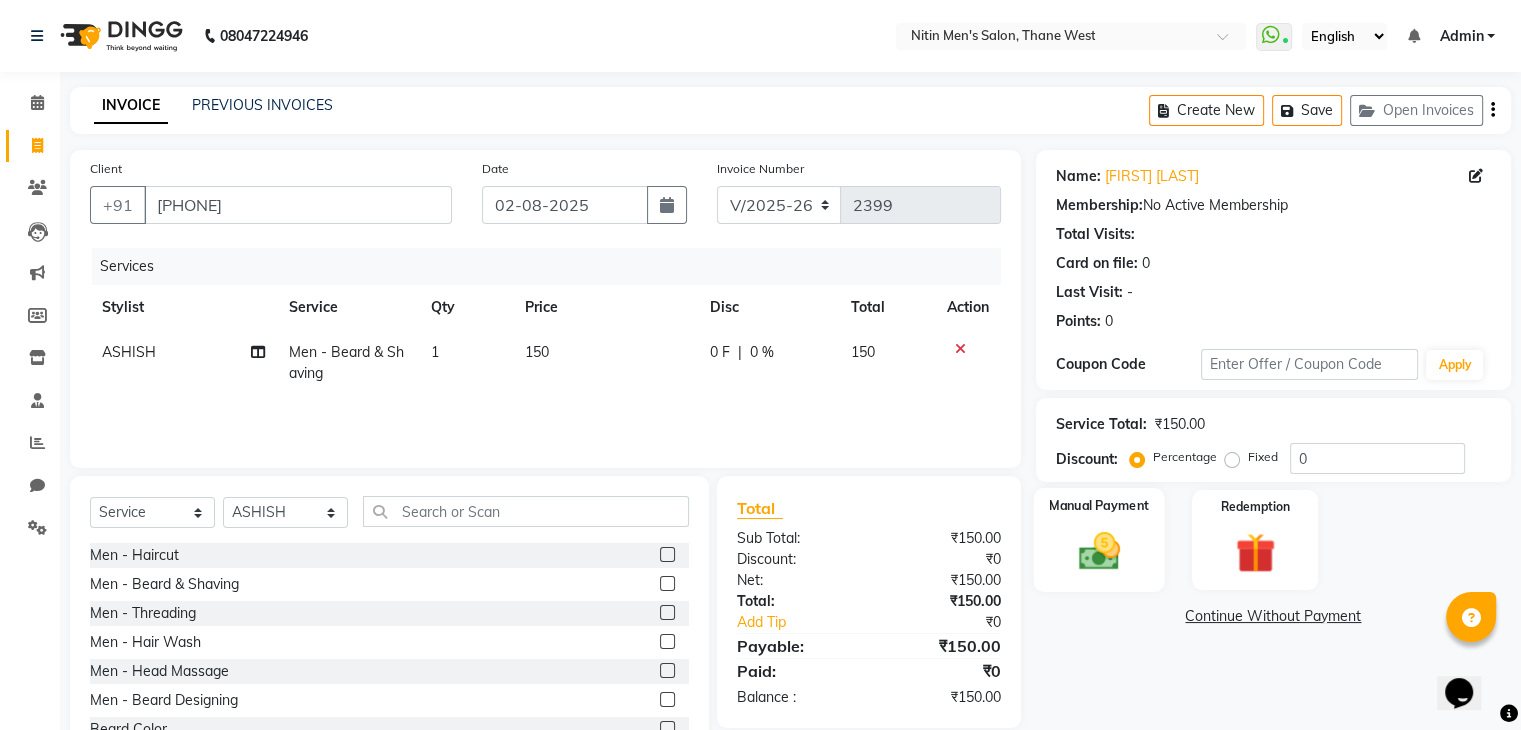 click on "Manual Payment" 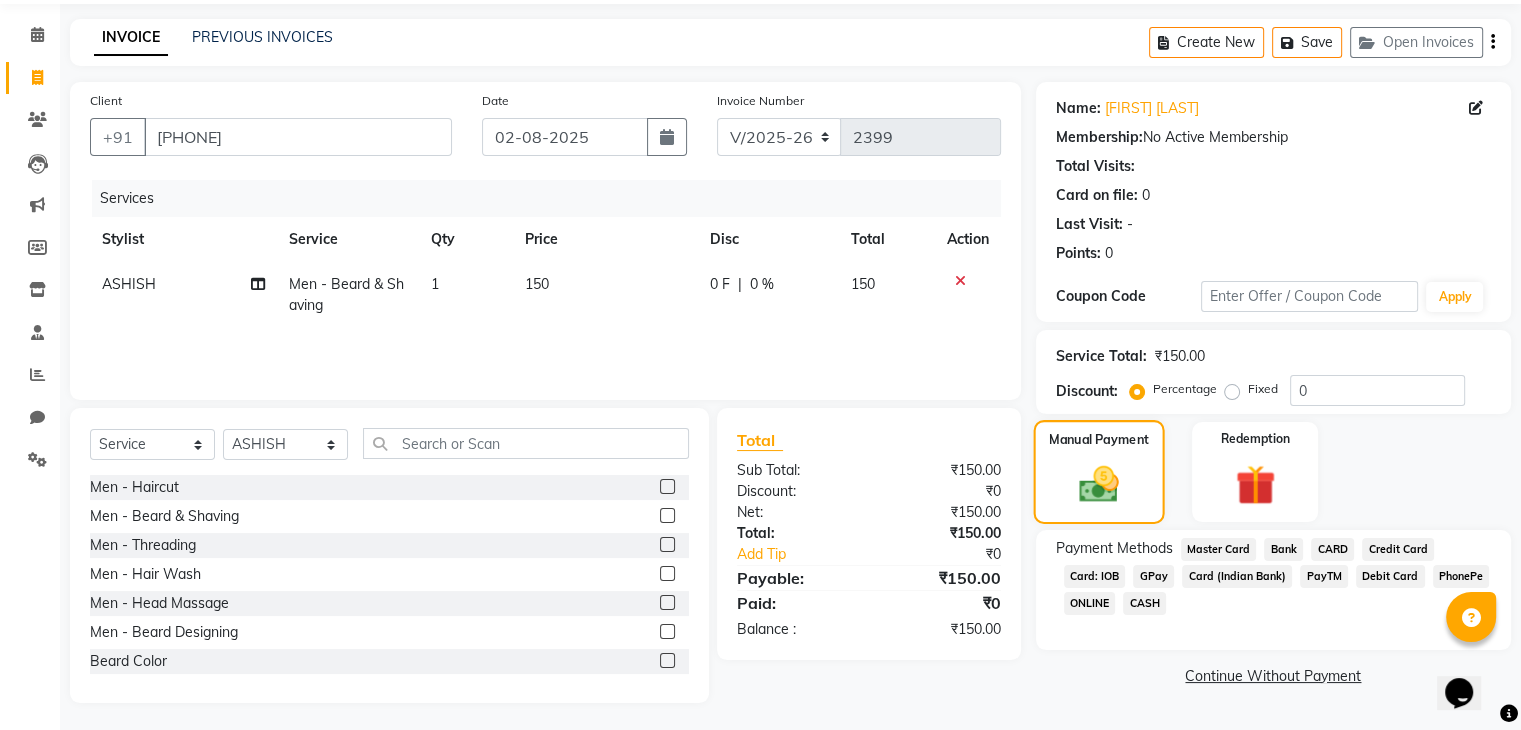 scroll, scrollTop: 72, scrollLeft: 0, axis: vertical 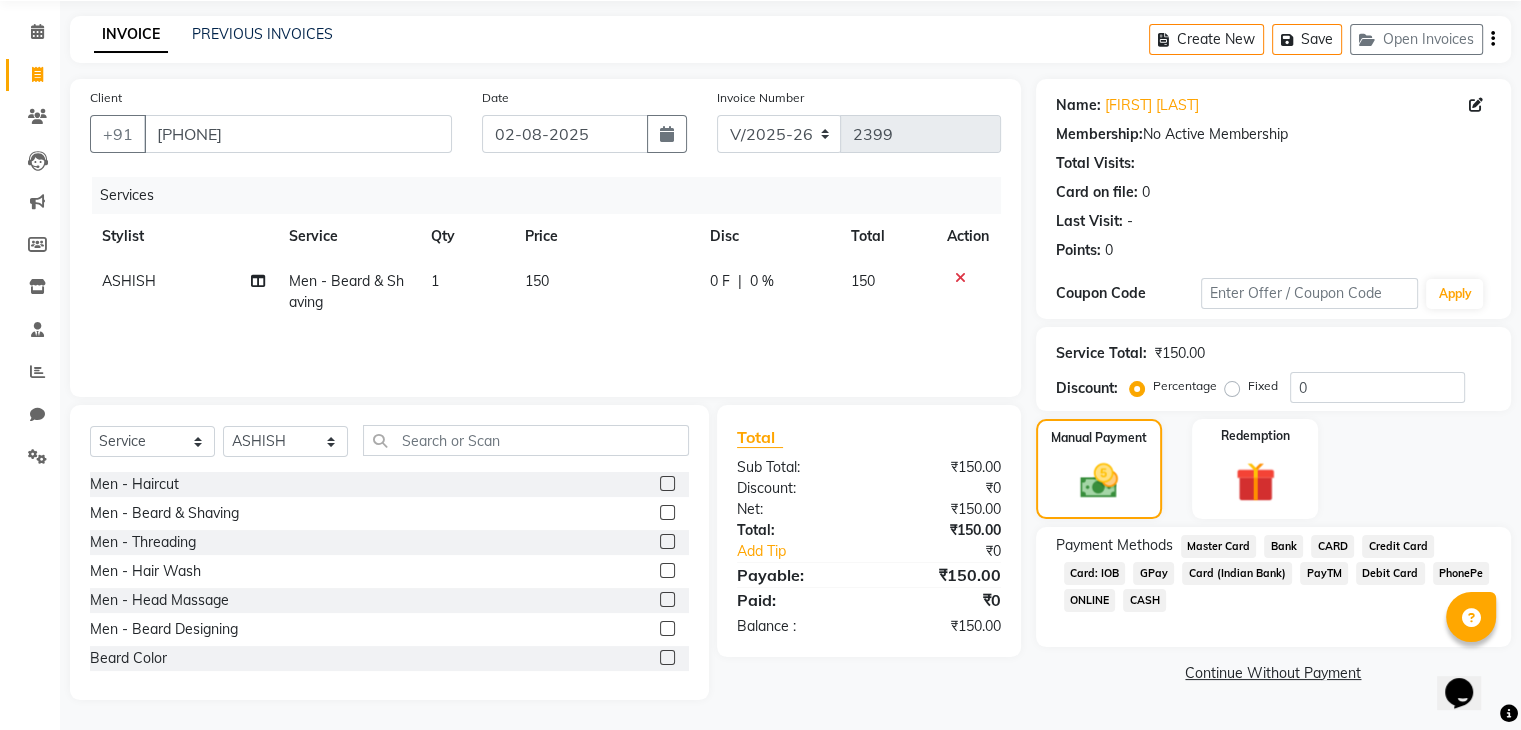 click on "GPay" 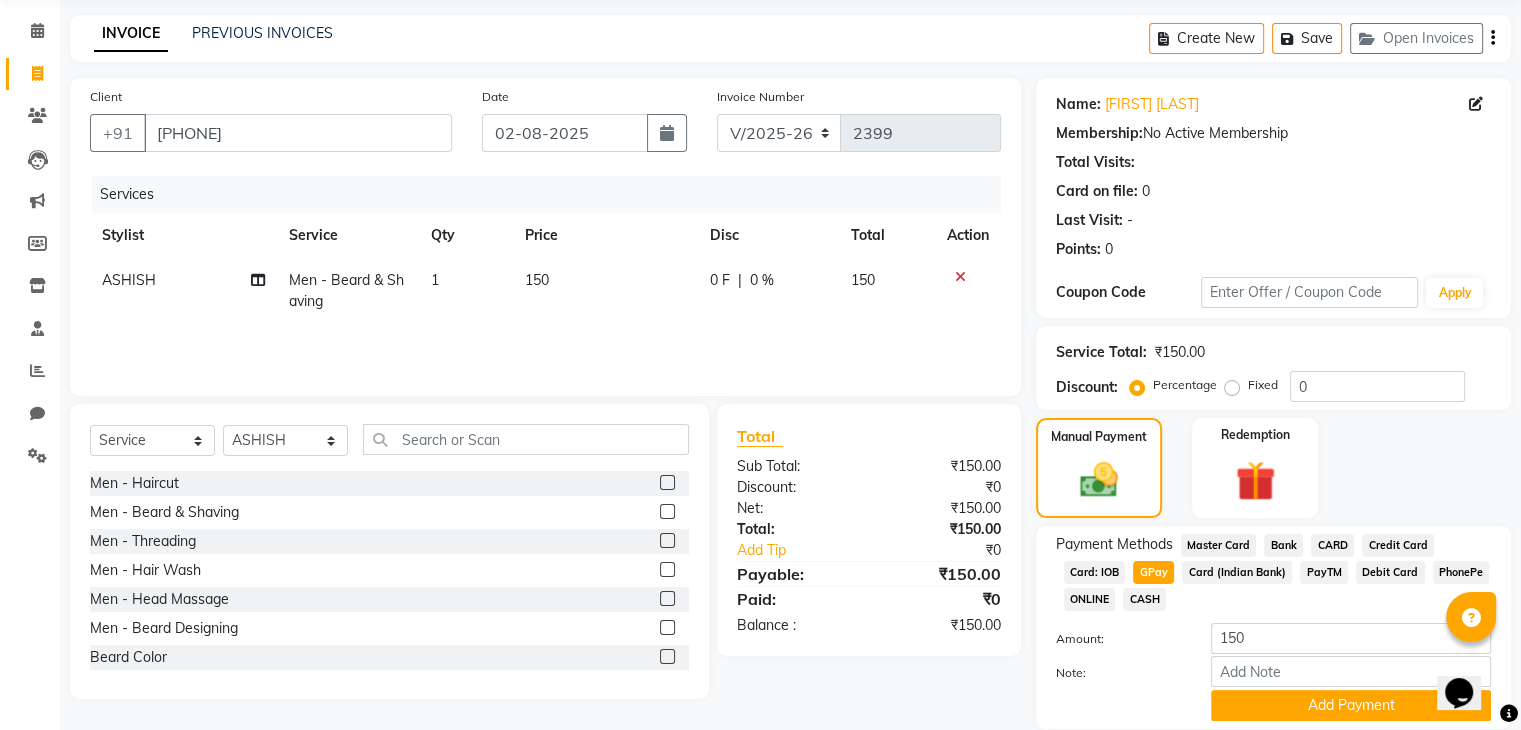 scroll, scrollTop: 145, scrollLeft: 0, axis: vertical 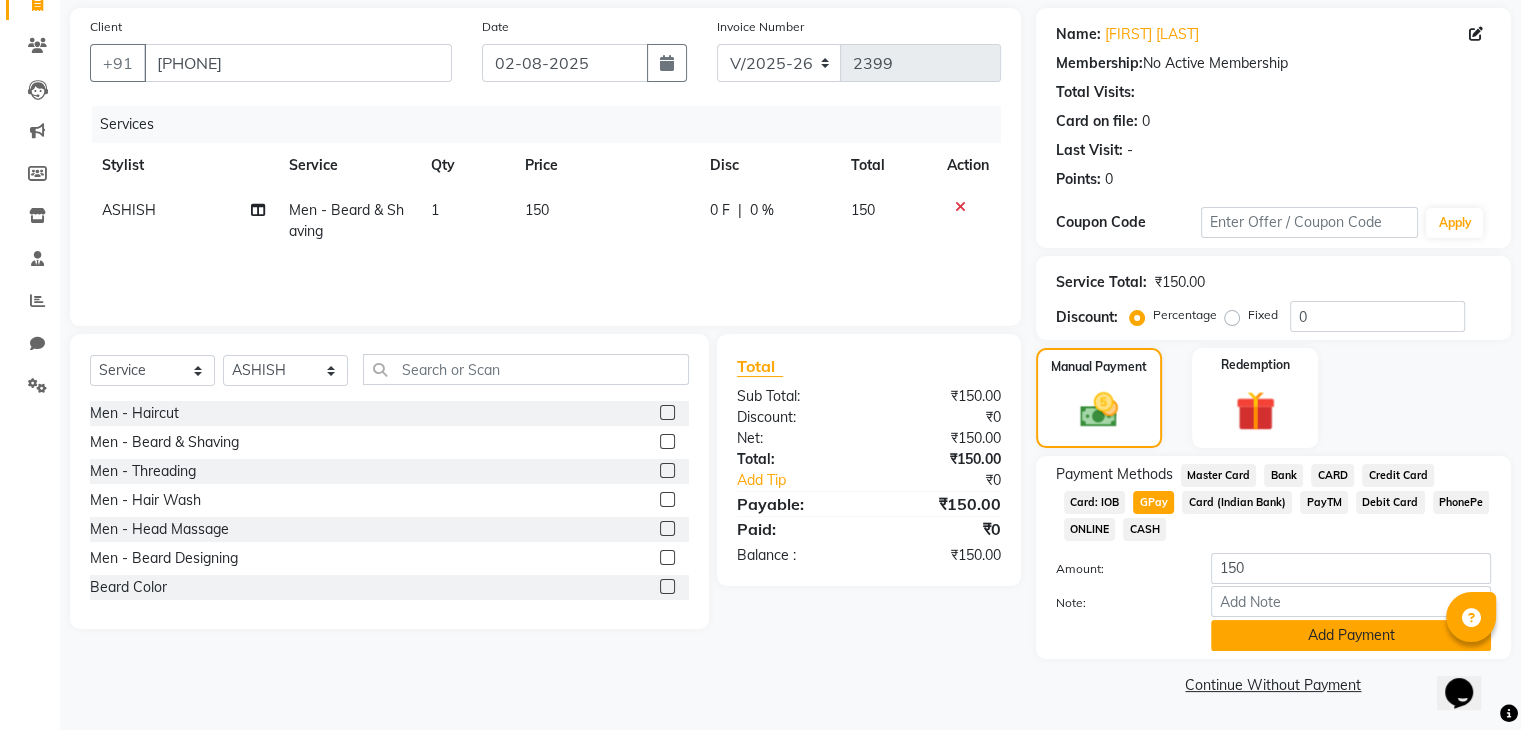 click on "Add Payment" 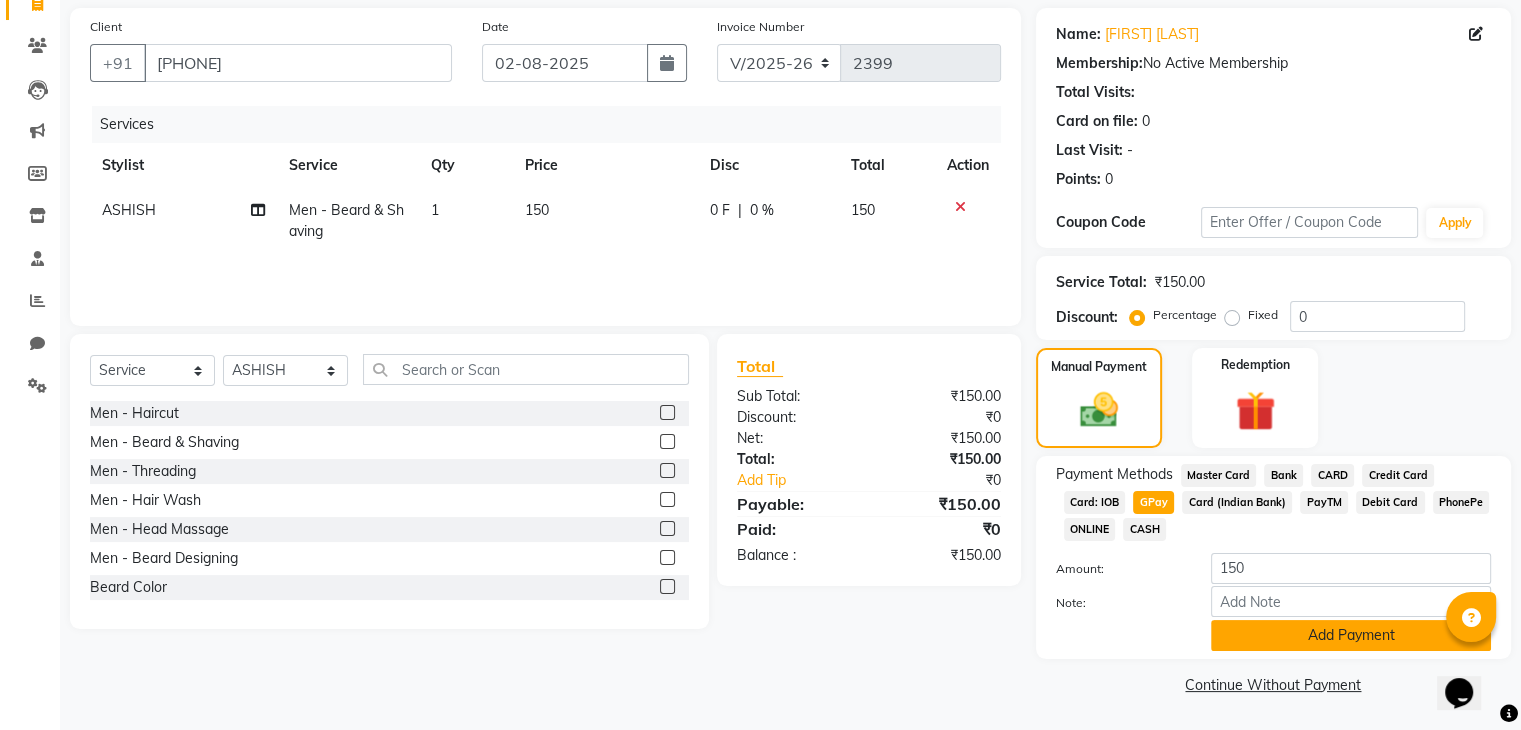 scroll, scrollTop: 171, scrollLeft: 0, axis: vertical 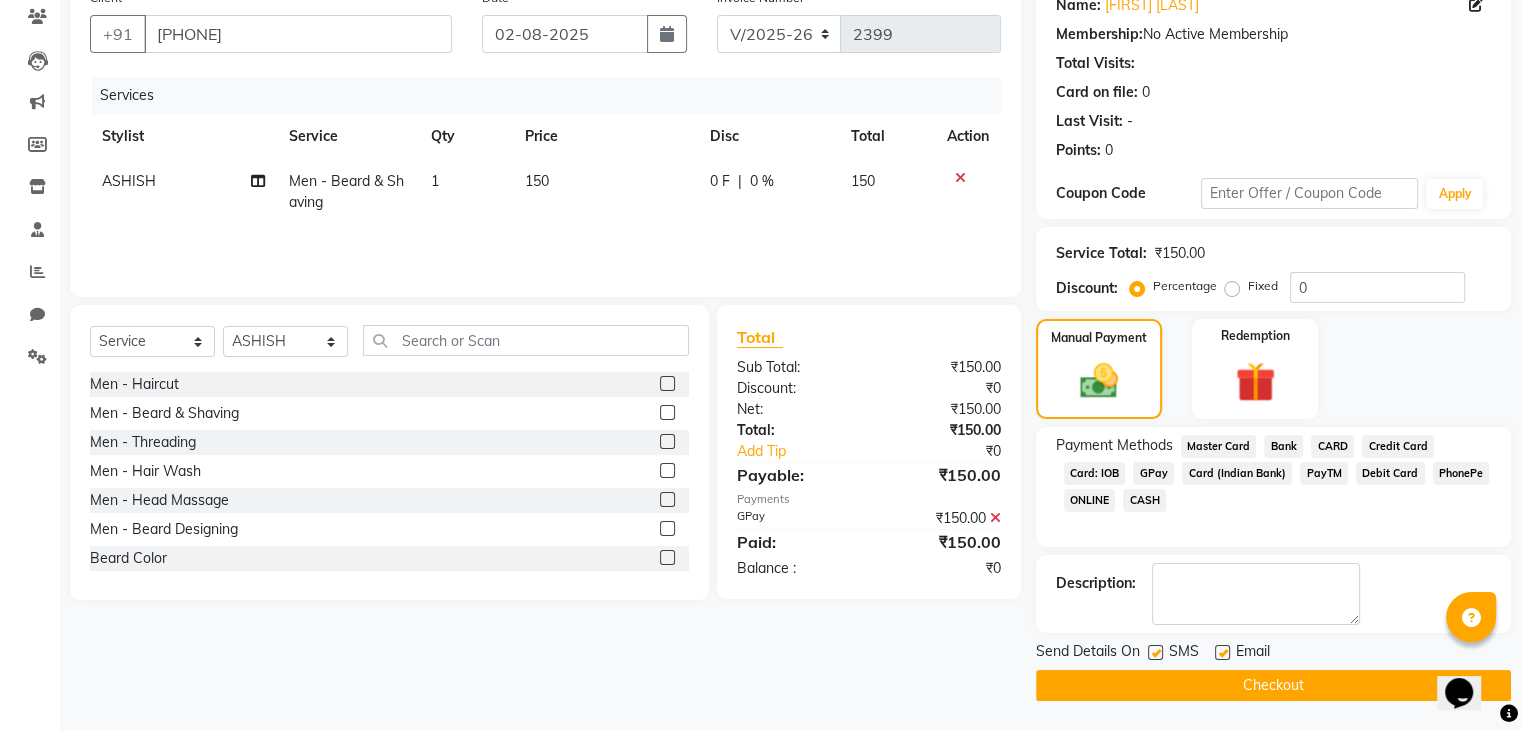 click on "Checkout" 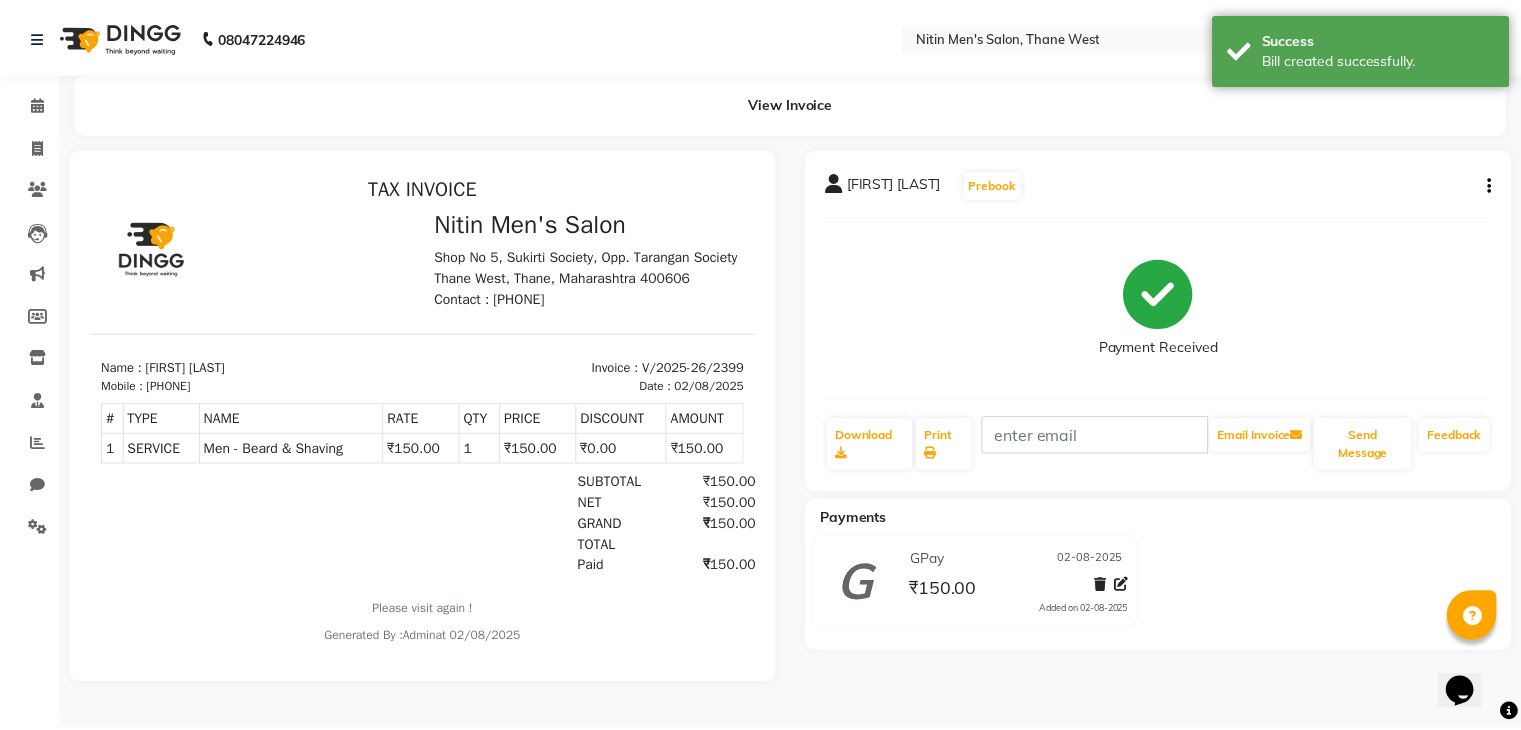 scroll, scrollTop: 0, scrollLeft: 0, axis: both 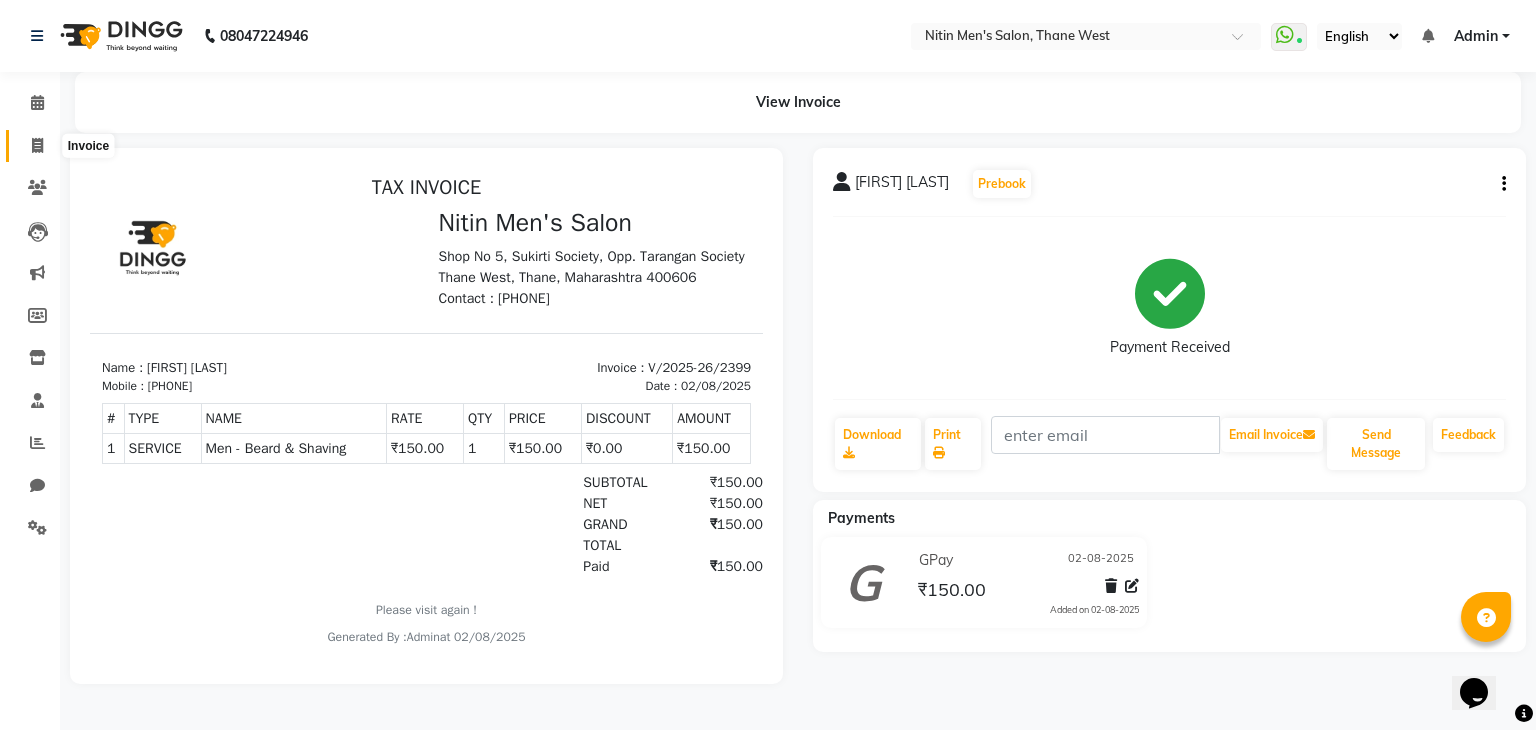 click 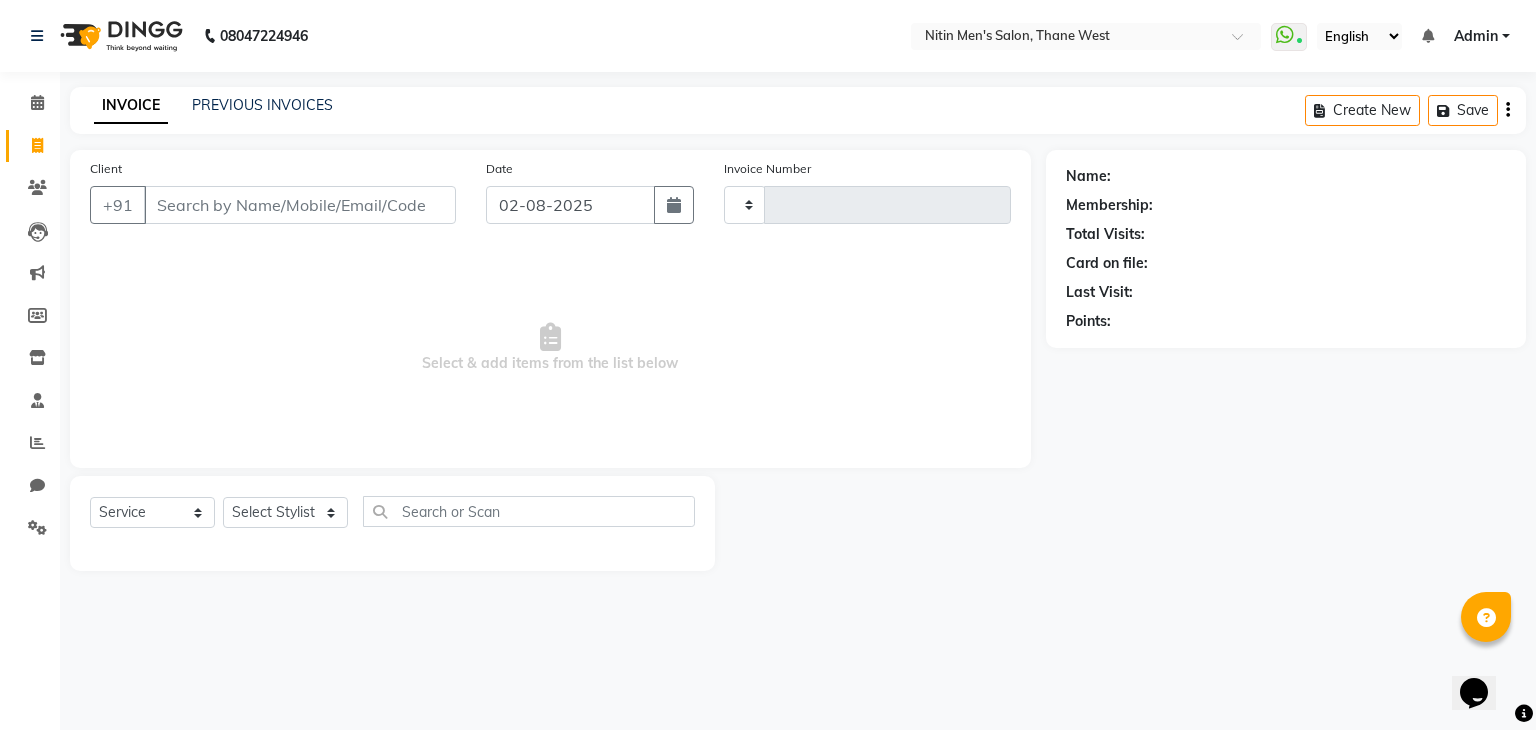 type on "2400" 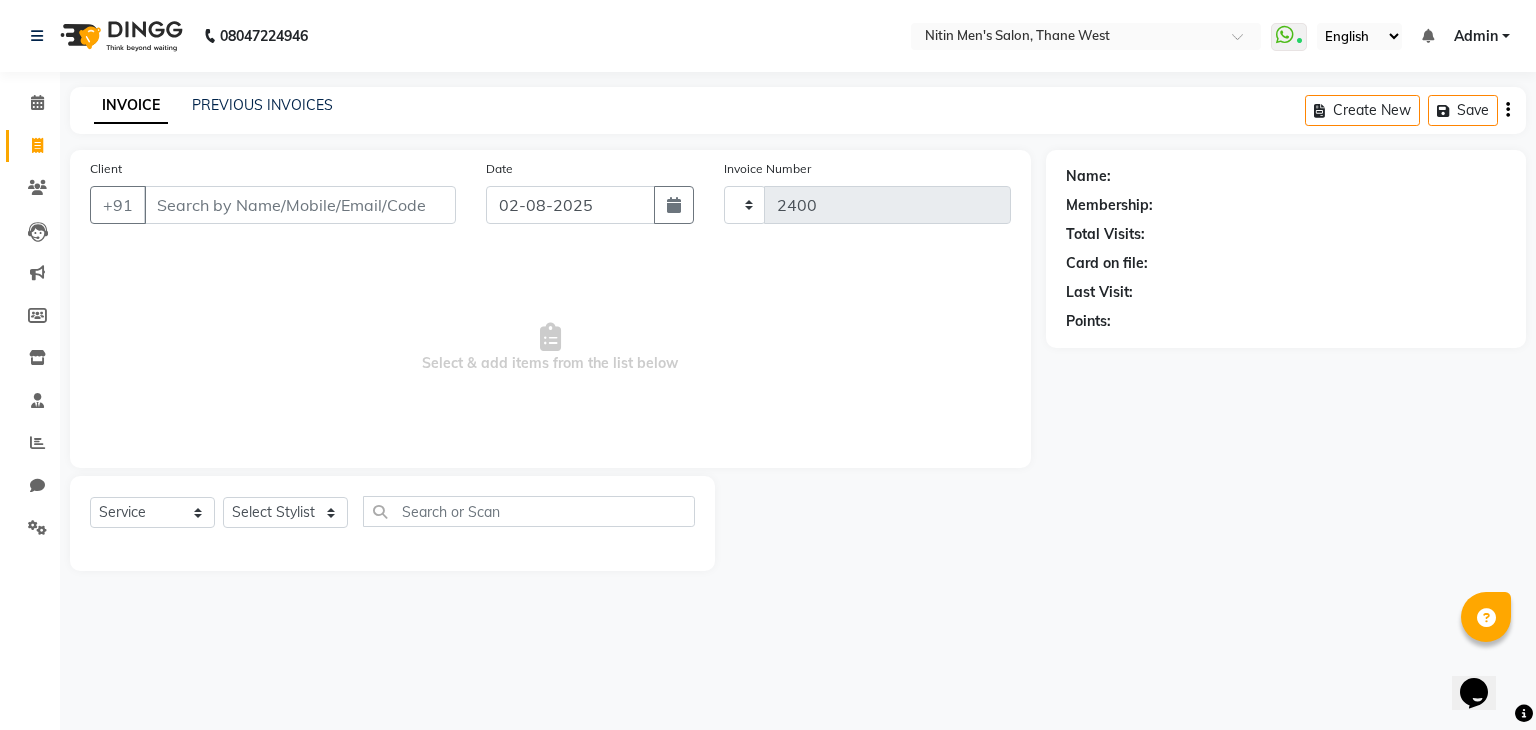 select on "7981" 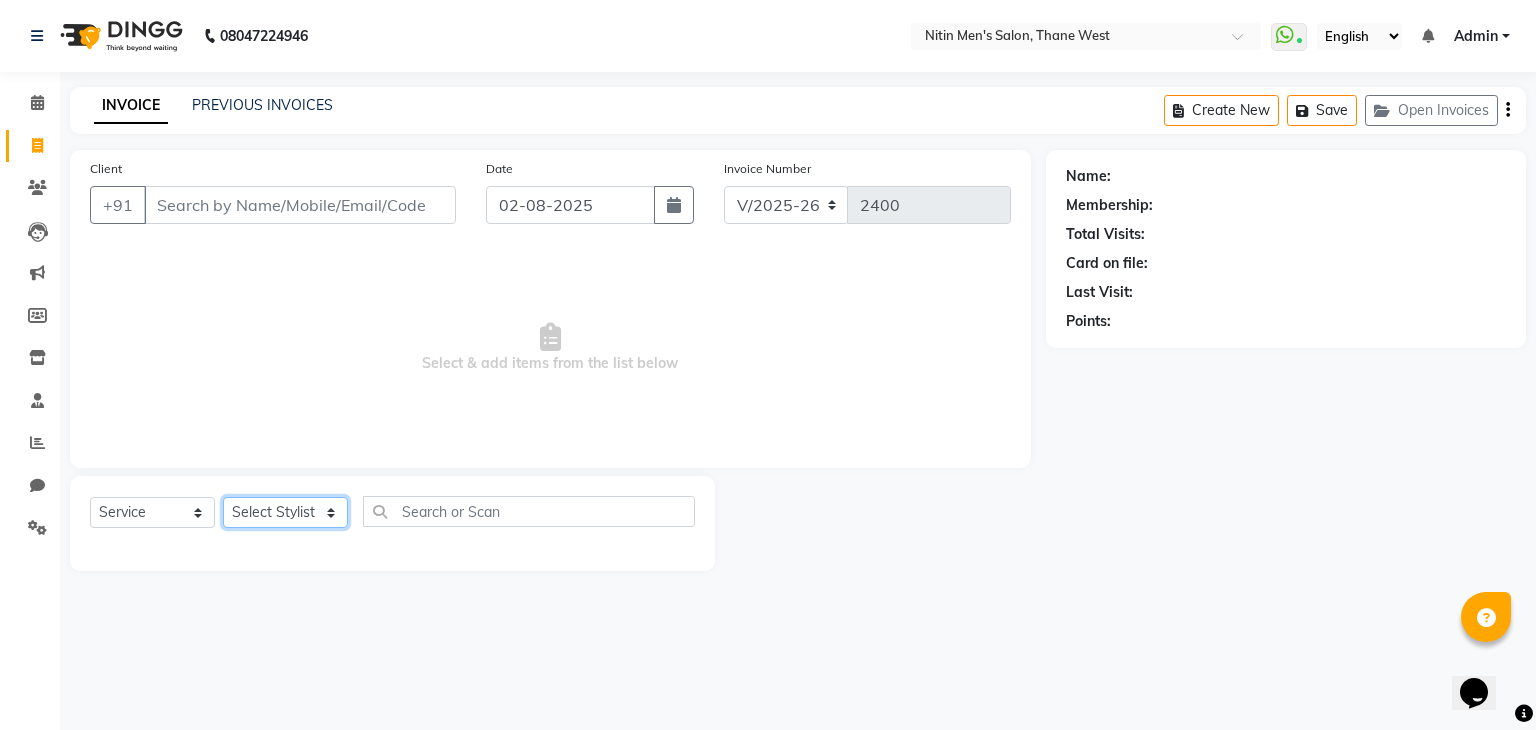 click on "Select Stylist ALAM ASHISH DEEPA HASIB JITU MEENAKSHI NITIN SIR PRAJAKTA Rupa SANDEEP SHAHIM YASEEN" 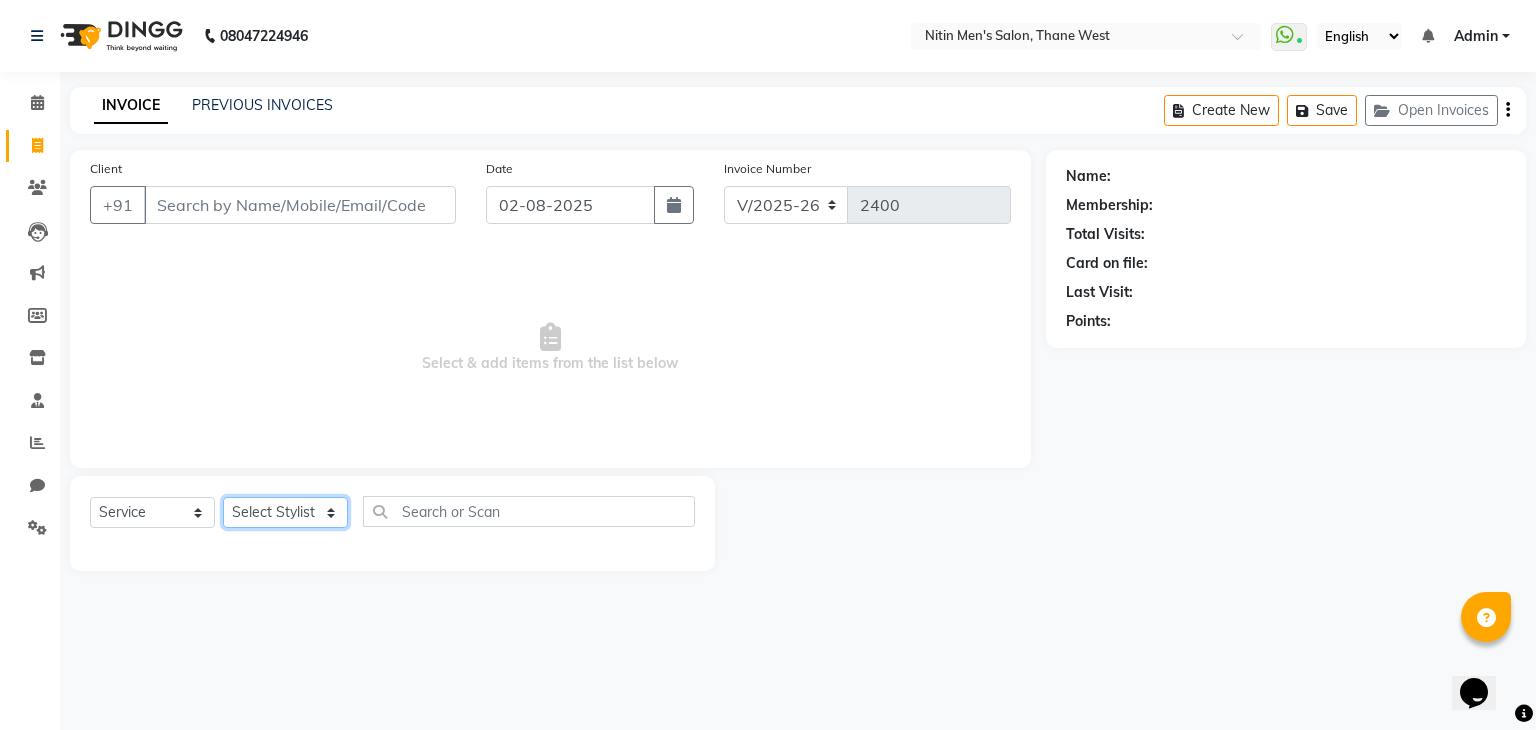 select on "82599" 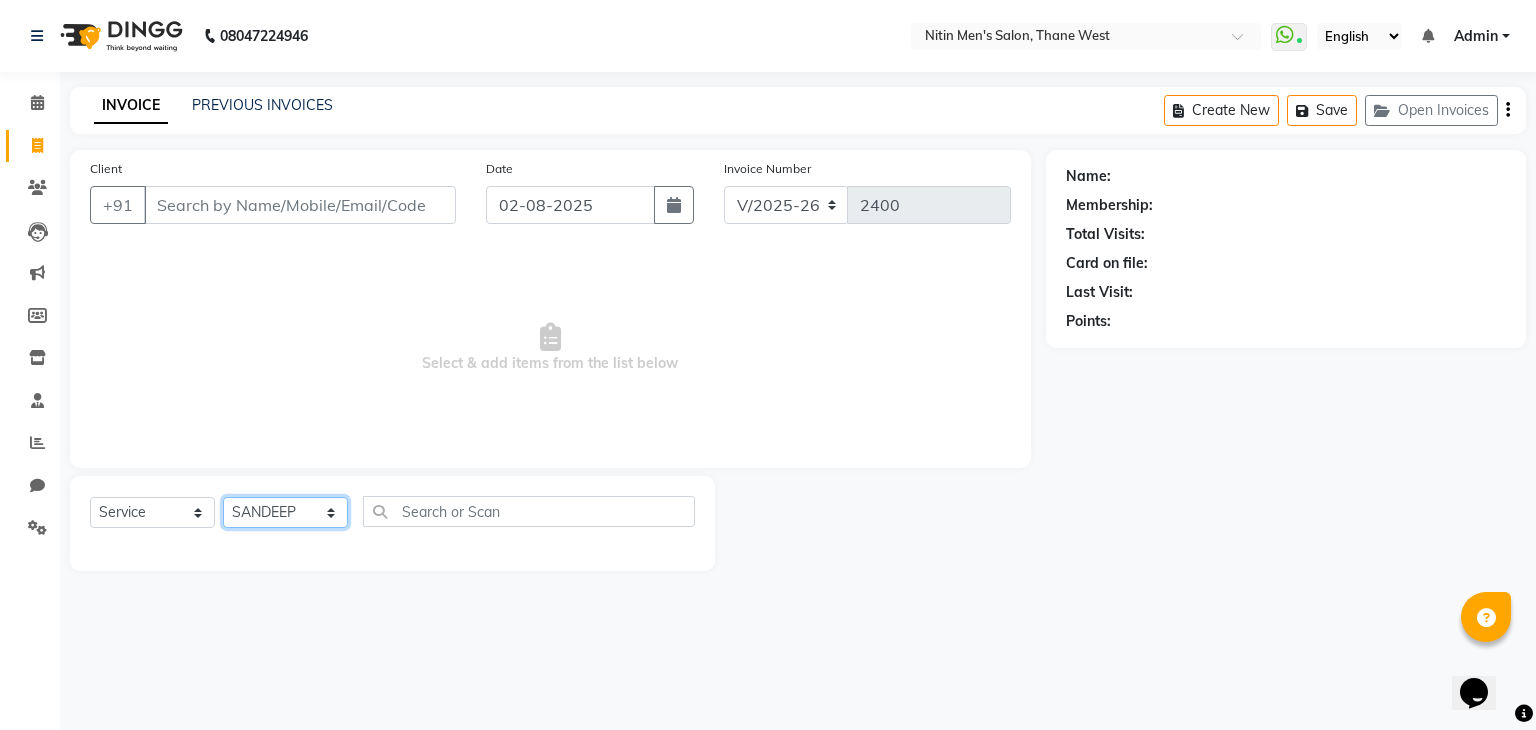 click on "Select Stylist ALAM ASHISH DEEPA HASIB JITU MEENAKSHI NITIN SIR PRAJAKTA Rupa SANDEEP SHAHIM YASEEN" 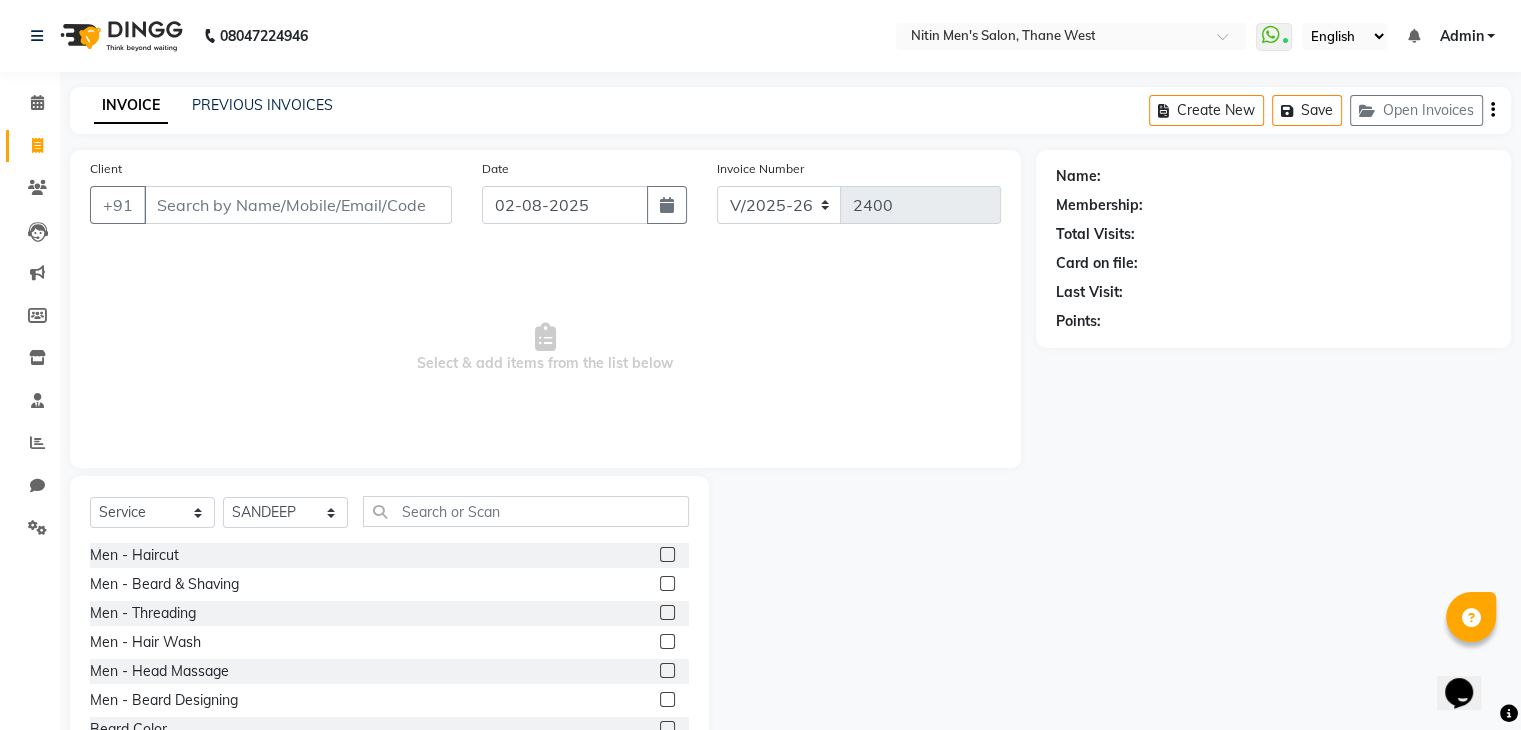 click 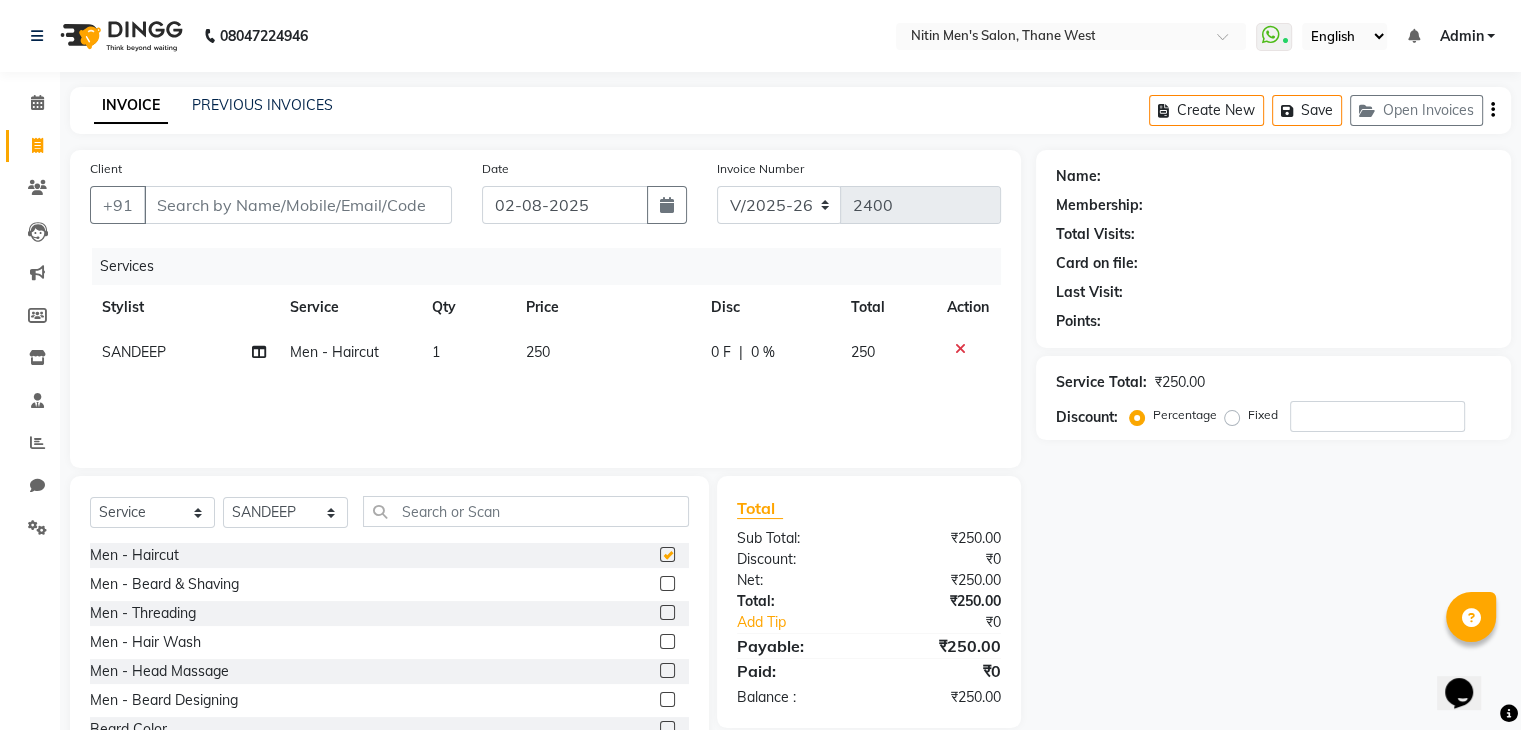 checkbox on "false" 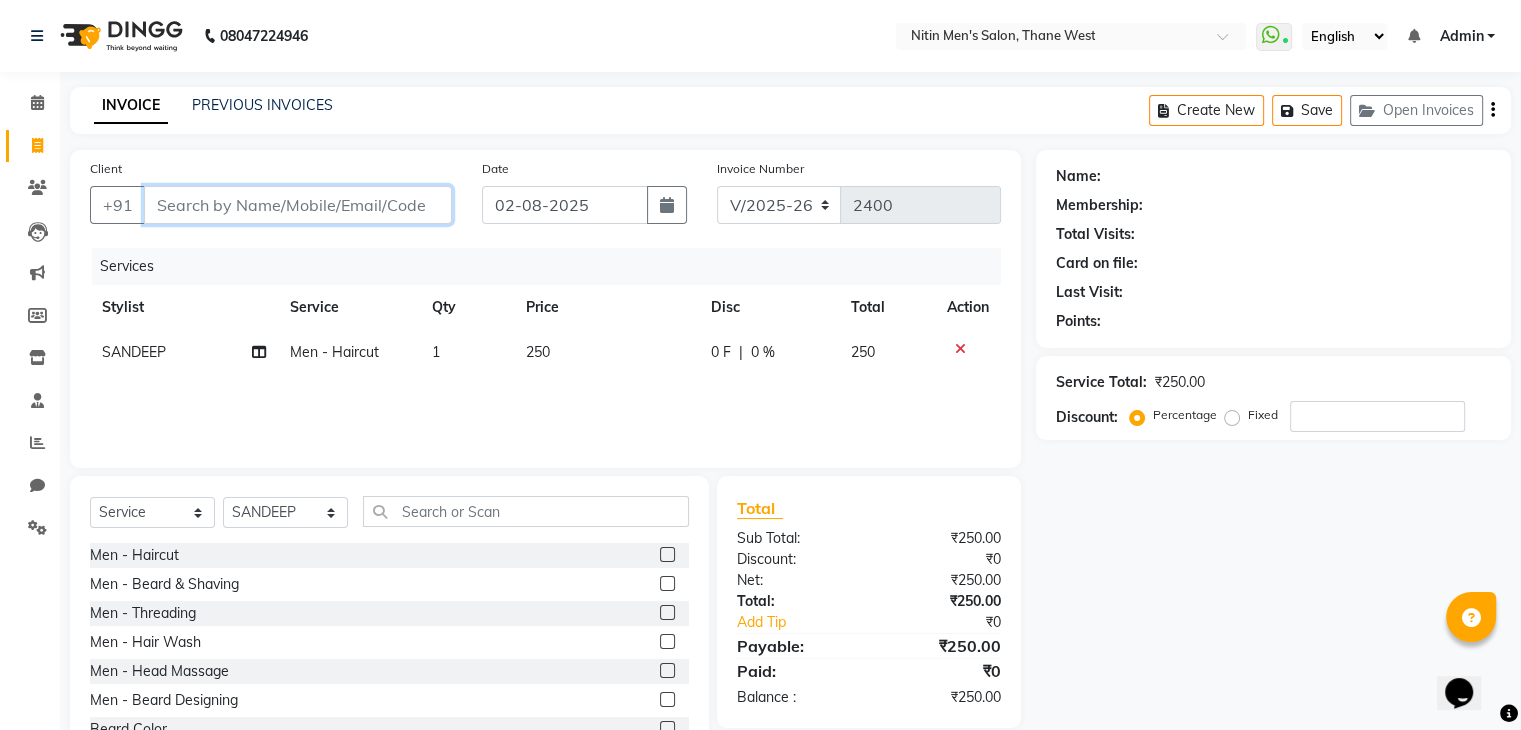 click on "Client" at bounding box center (298, 205) 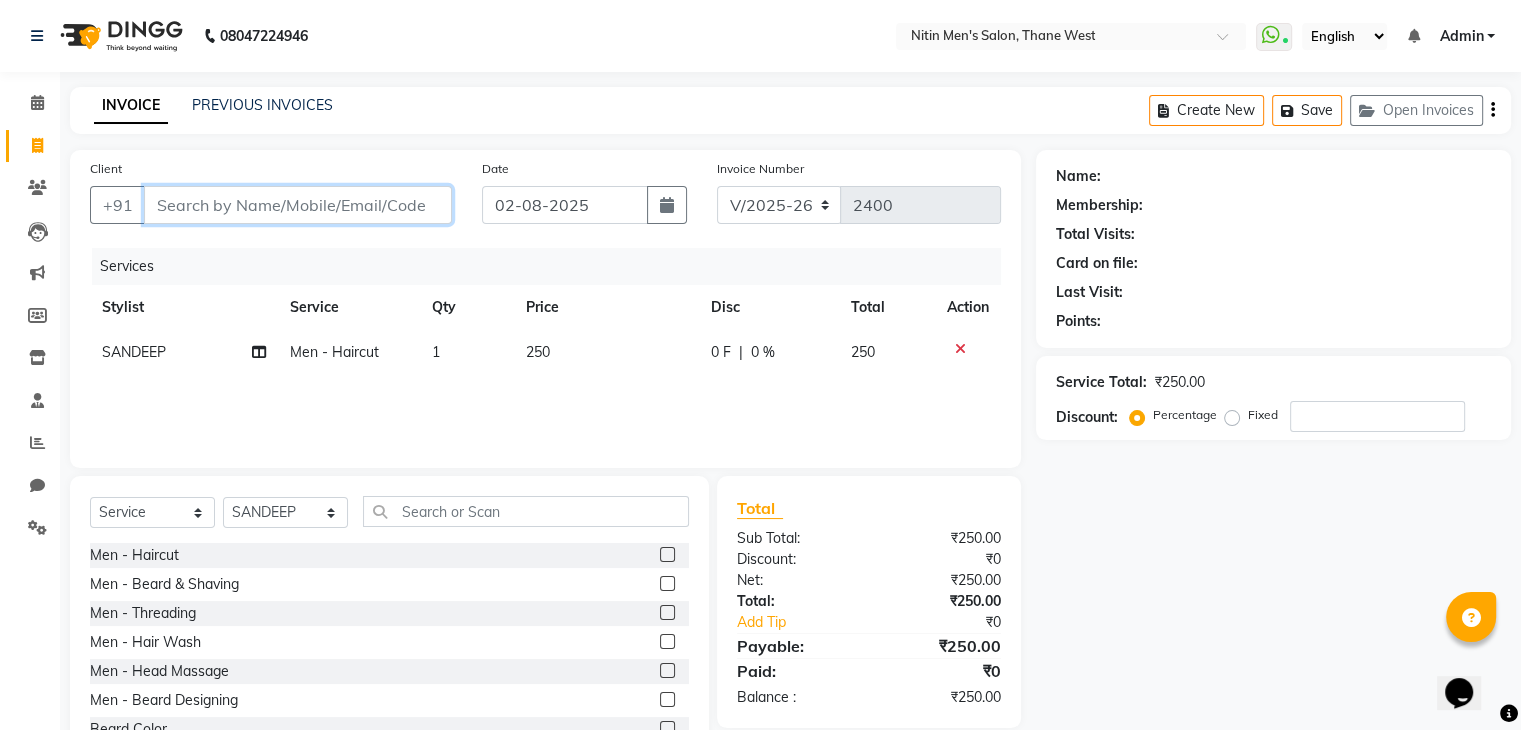 type on "9" 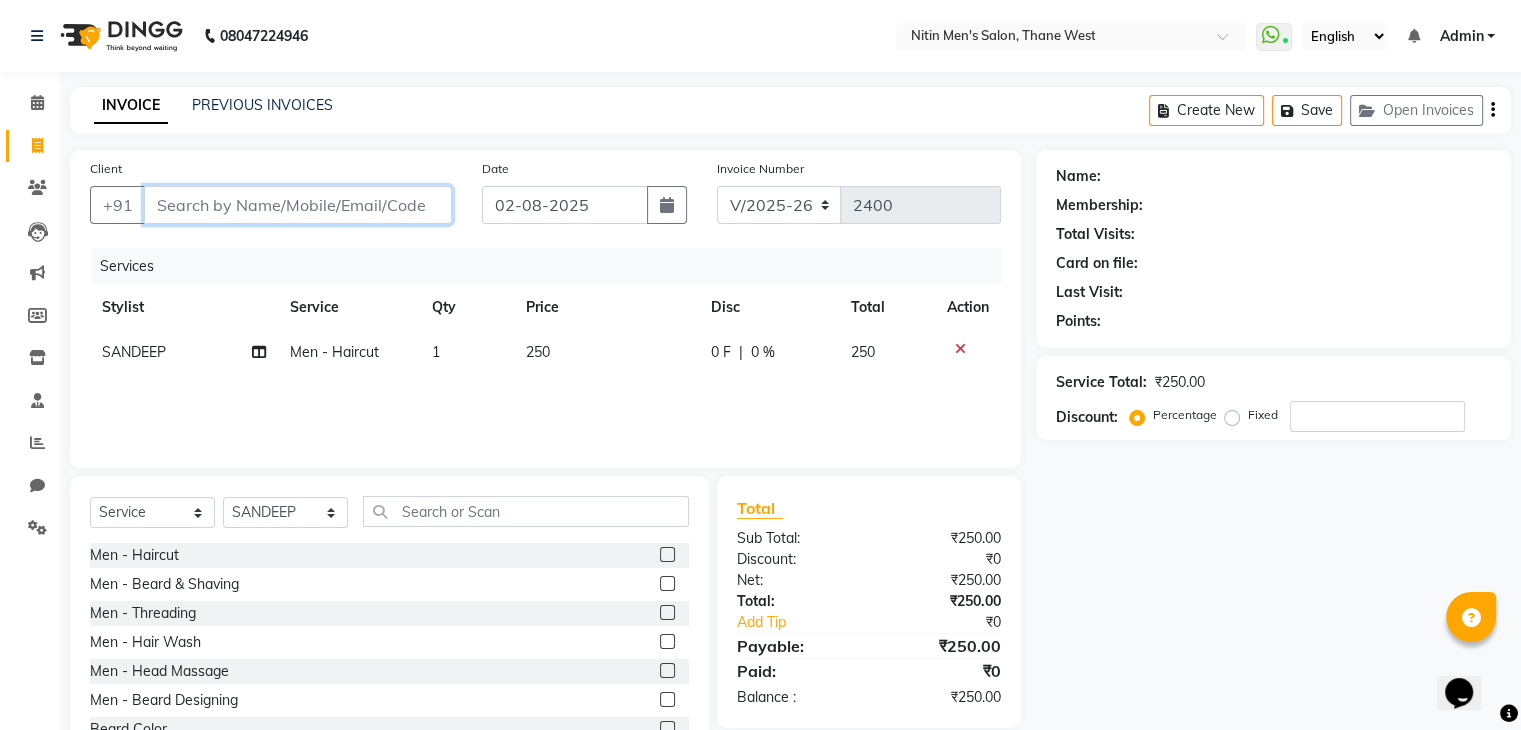 type on "0" 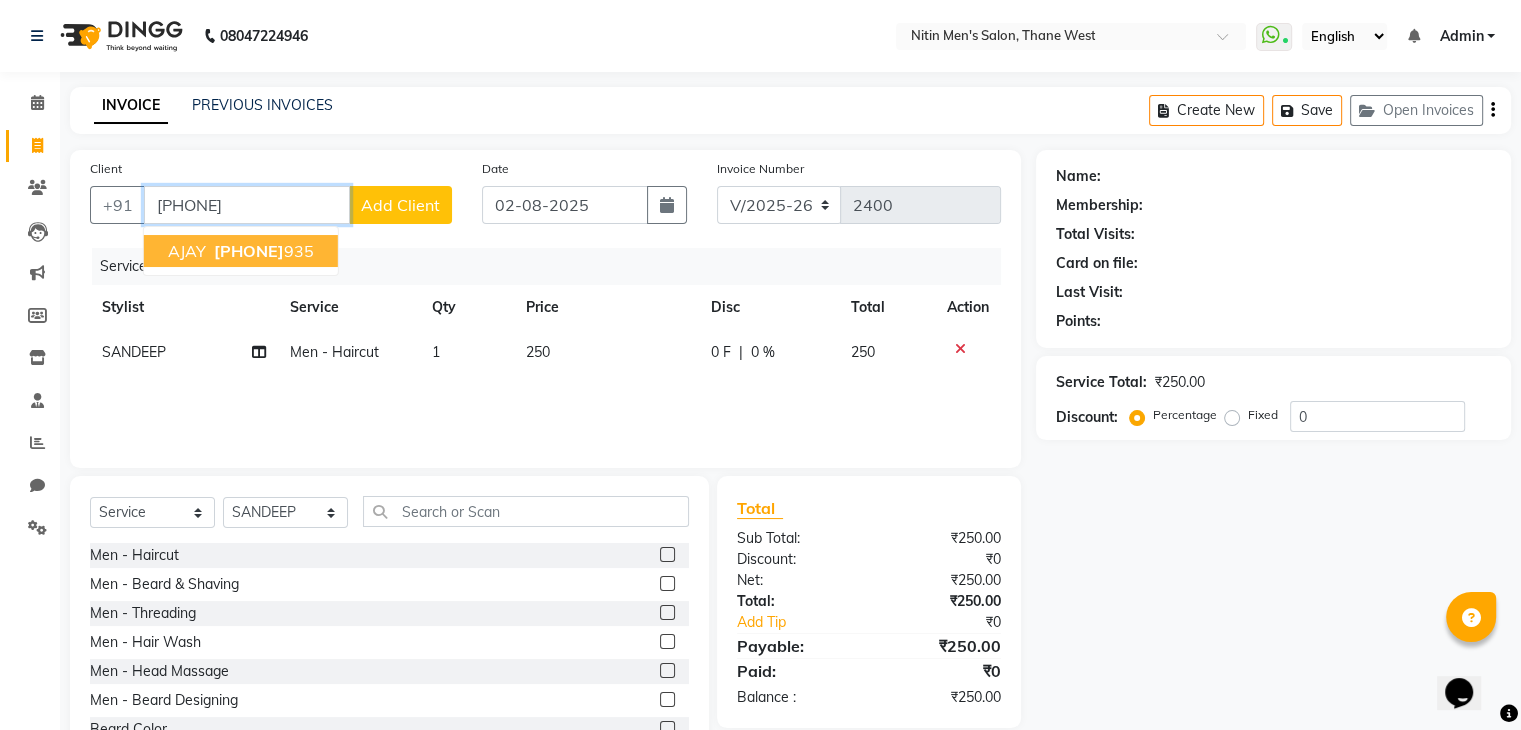 click on "[PHONE]" at bounding box center [262, 251] 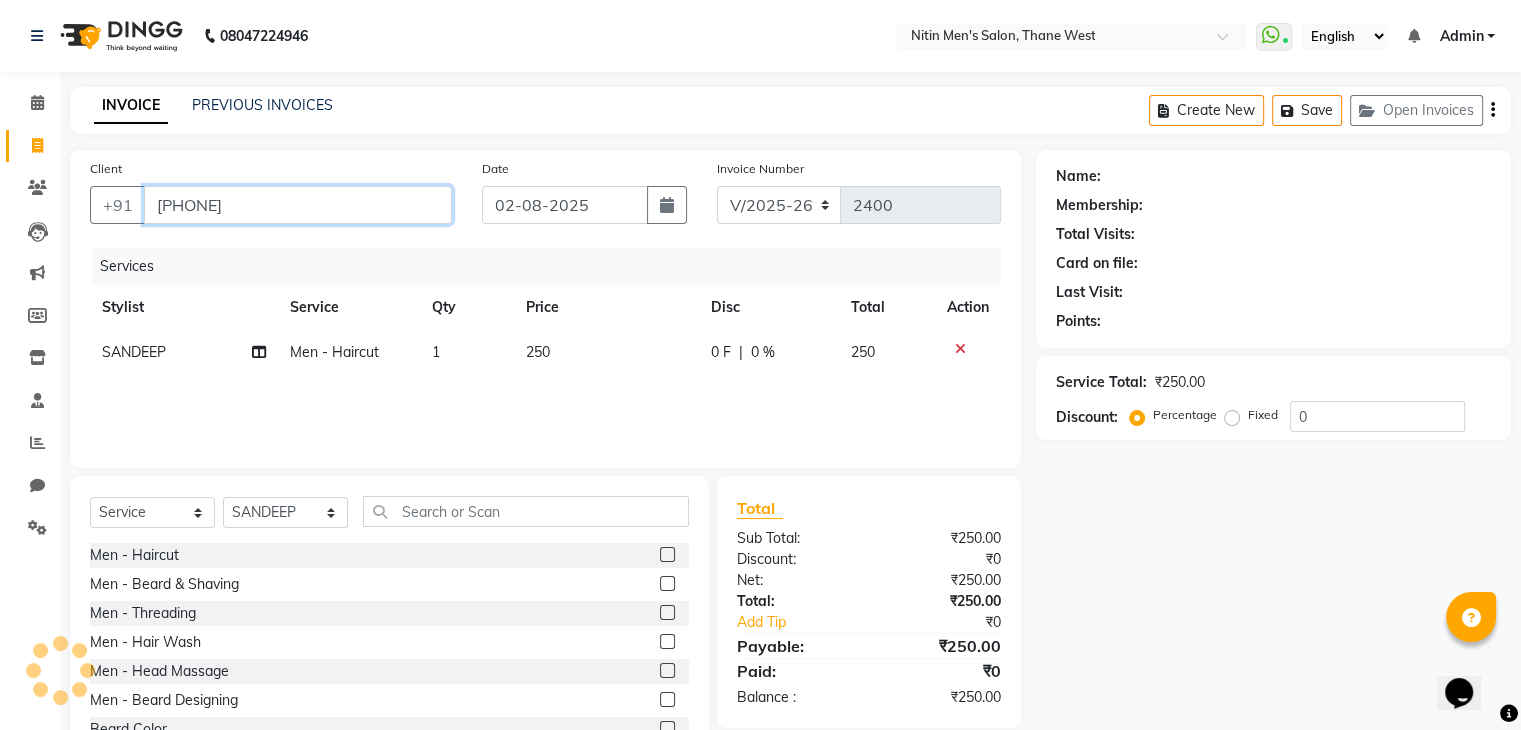 type on "[PHONE]" 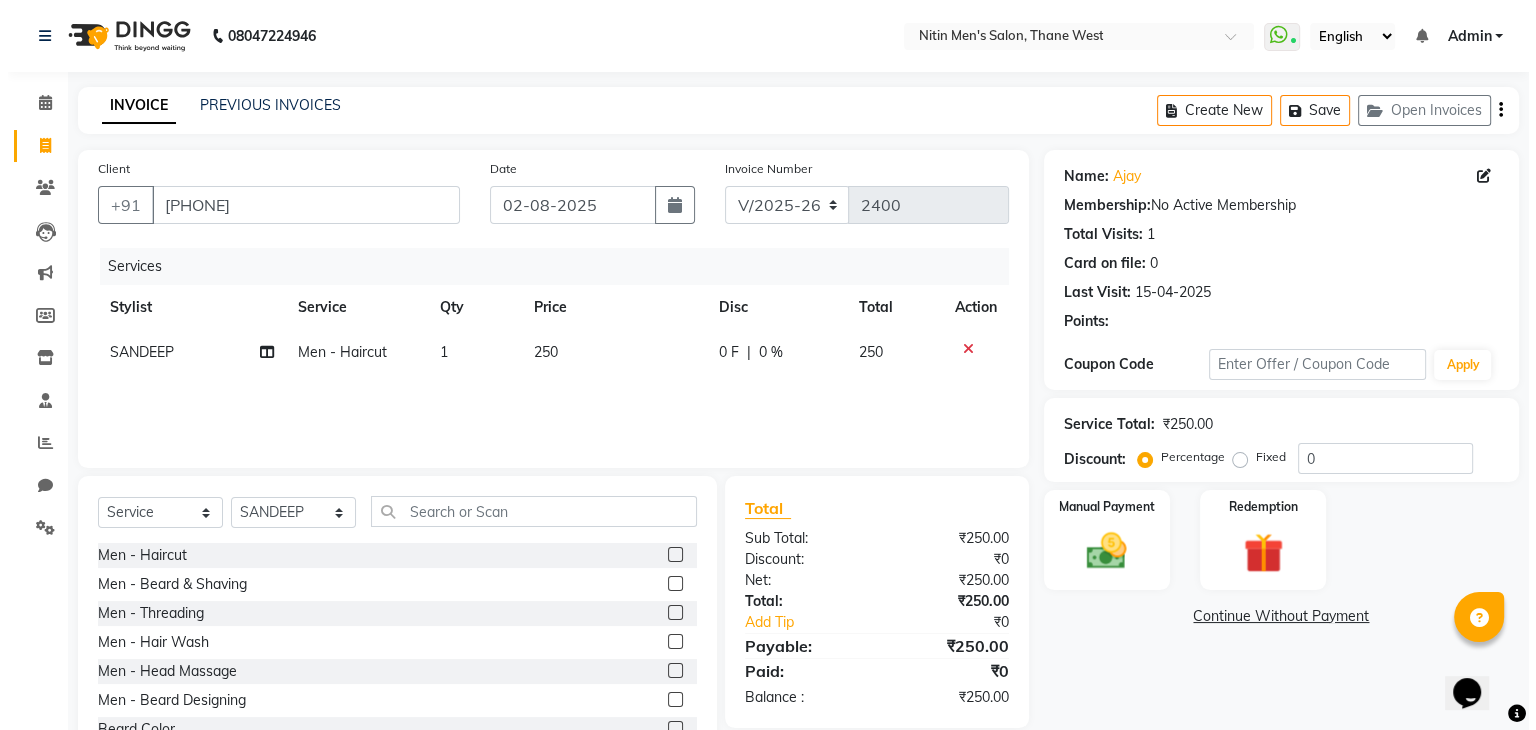 scroll, scrollTop: 72, scrollLeft: 0, axis: vertical 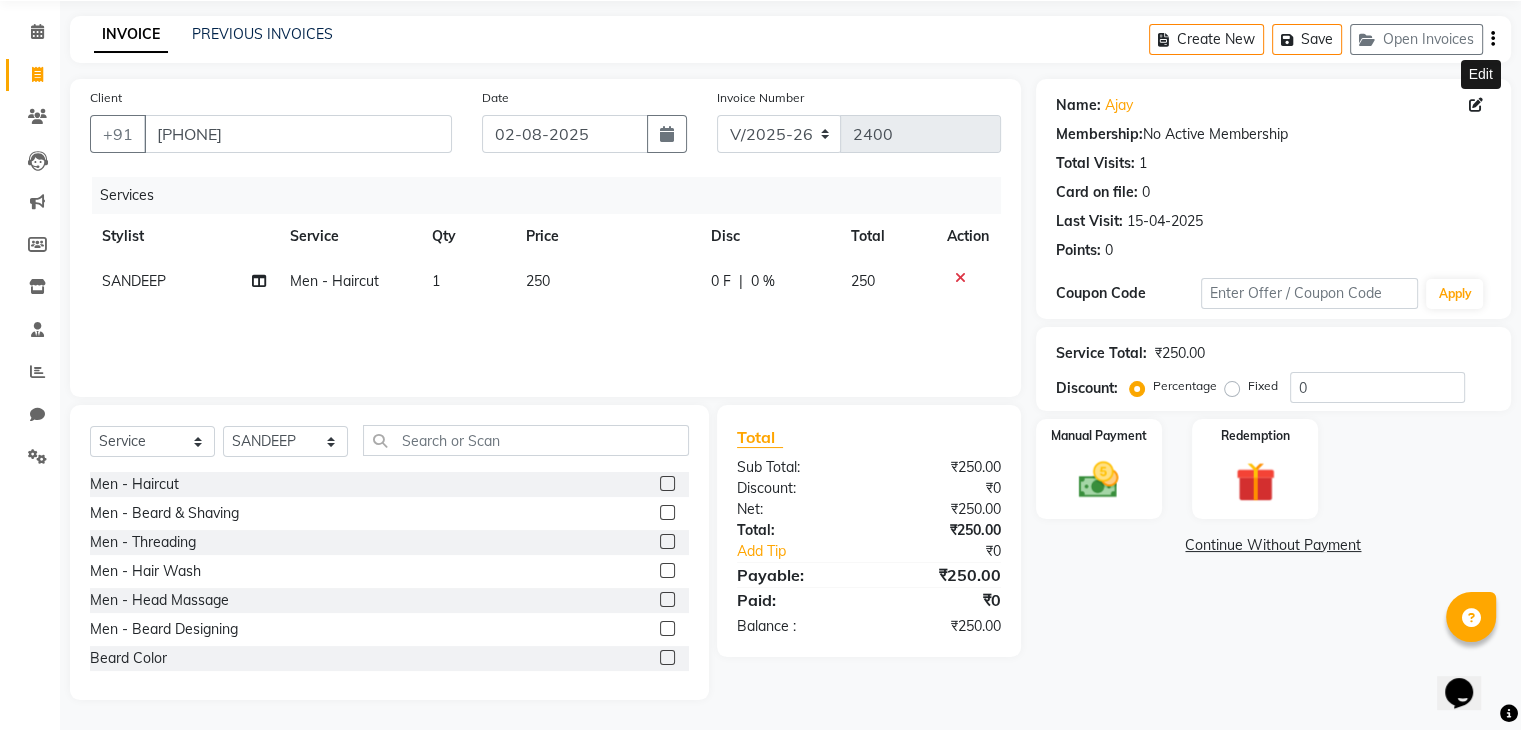 click 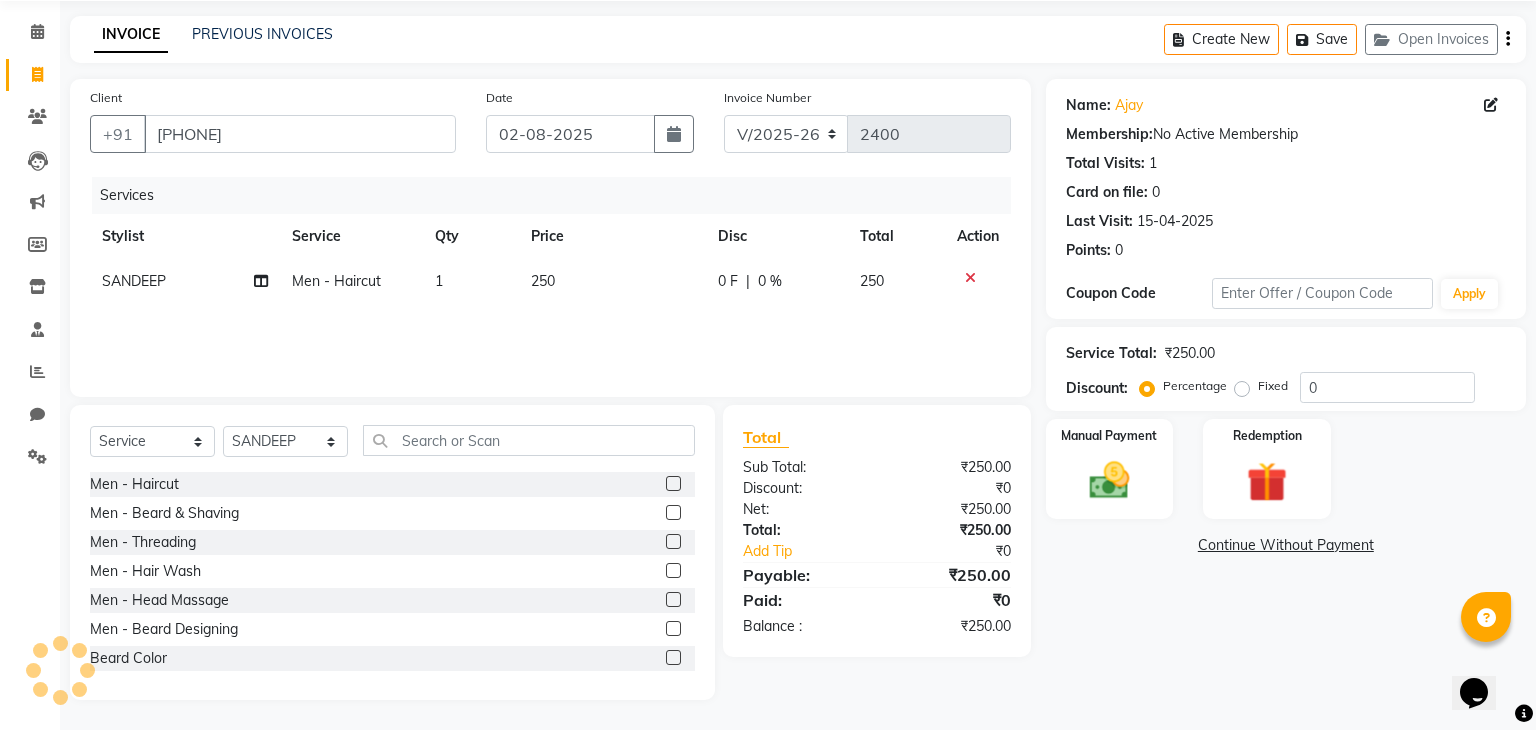 select on "male" 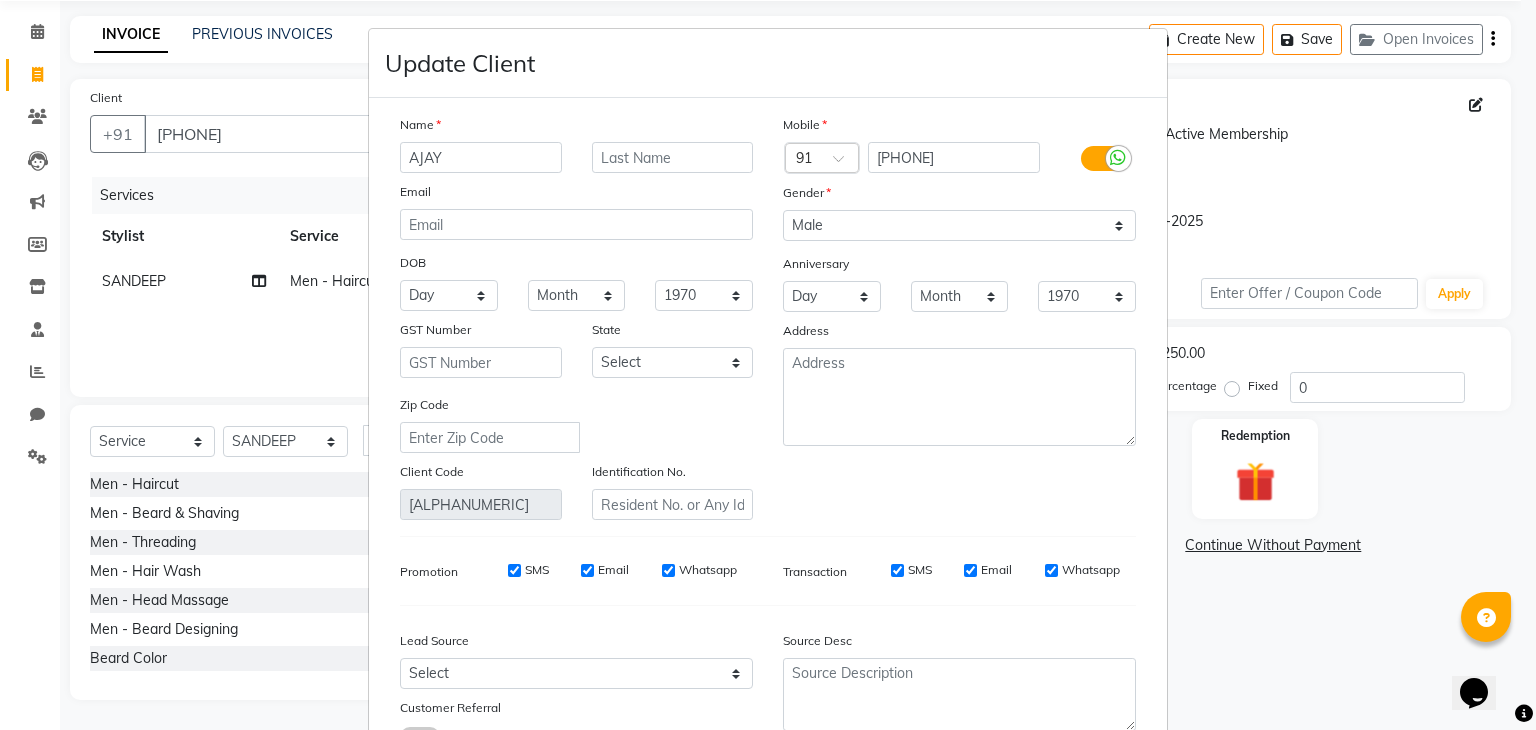 click on "Mobile Country Code × 91 [PHONE] Gender Select Male Female Other Prefer Not To Say Anniversary Day [DAY] [MONTH] [YEAR] Address" at bounding box center [959, 317] 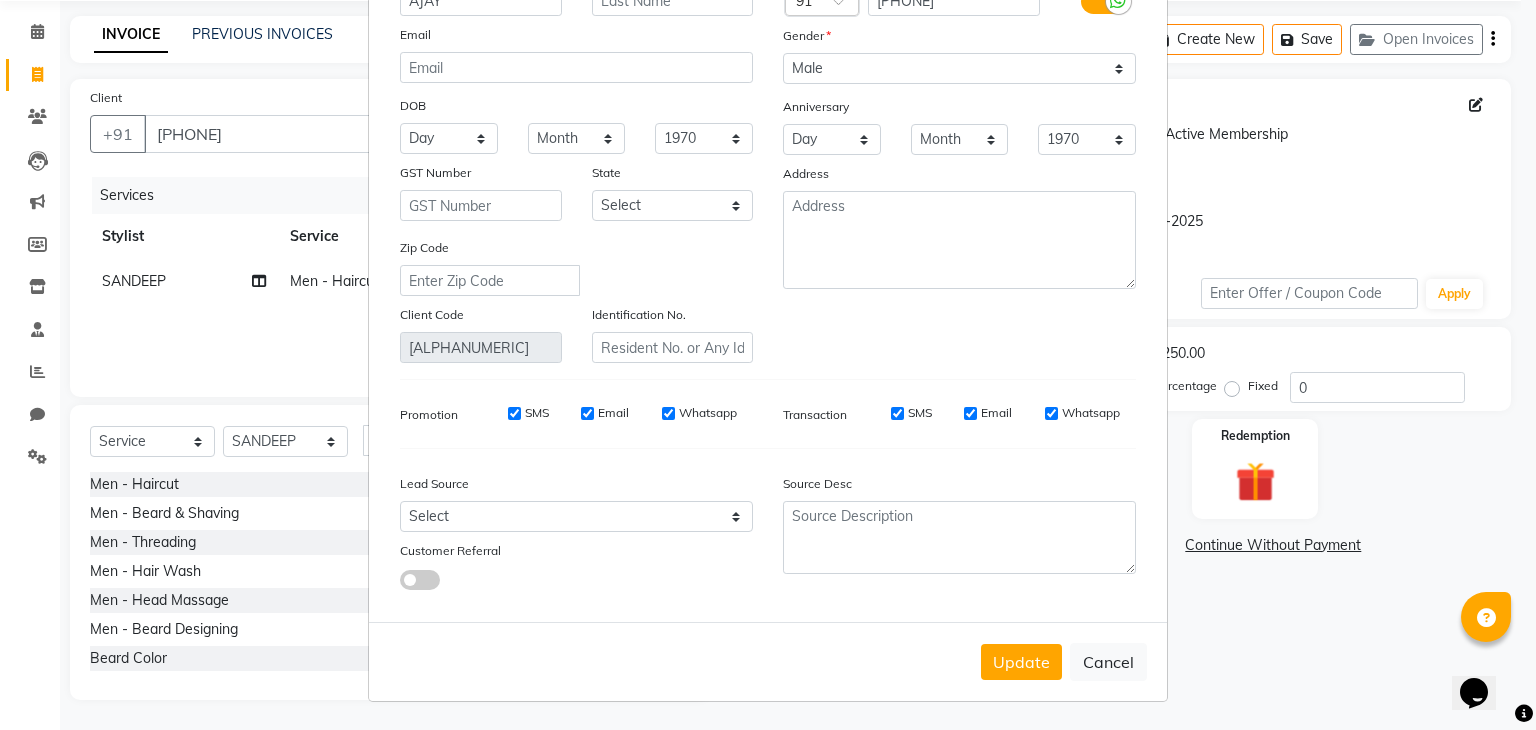 scroll, scrollTop: 0, scrollLeft: 0, axis: both 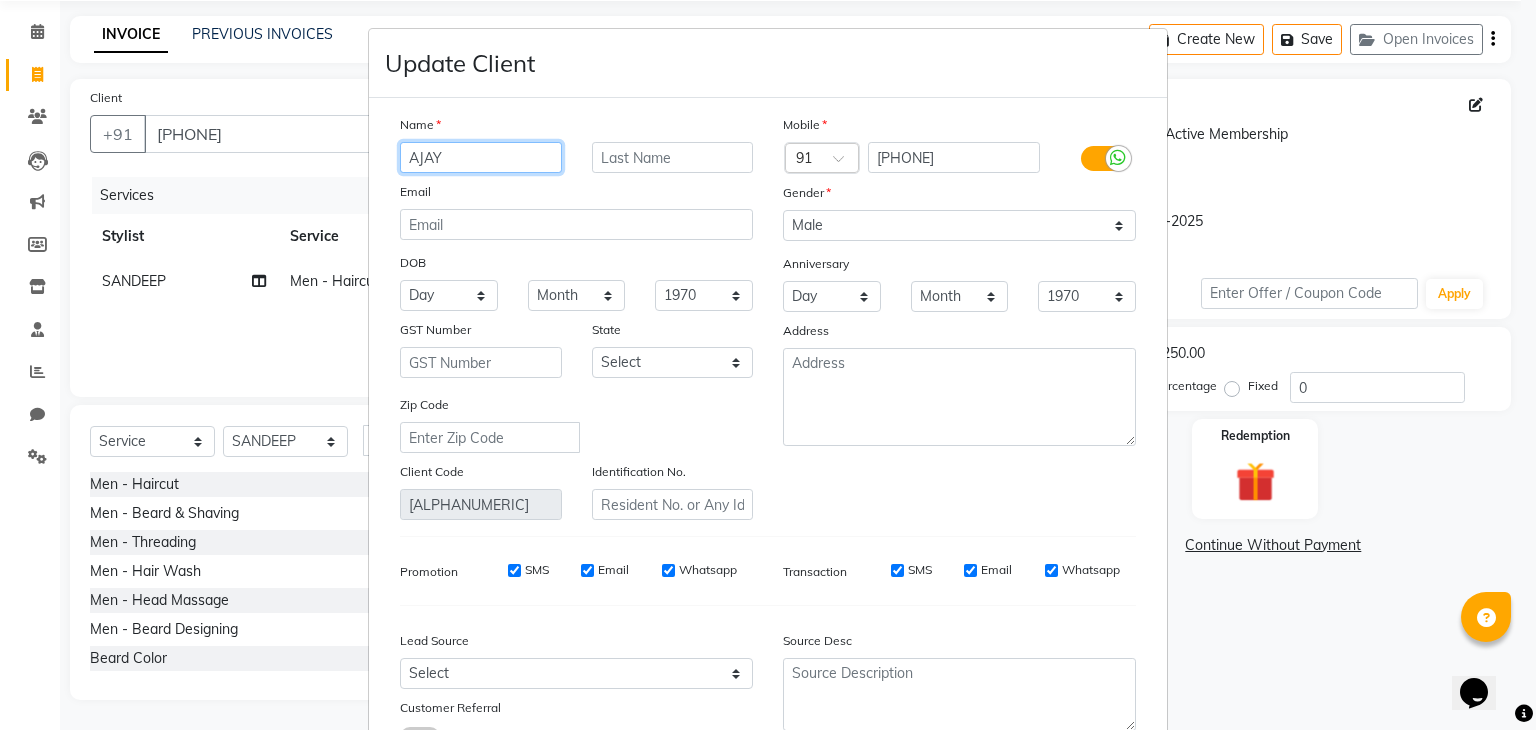 click on "AJAY" at bounding box center [481, 157] 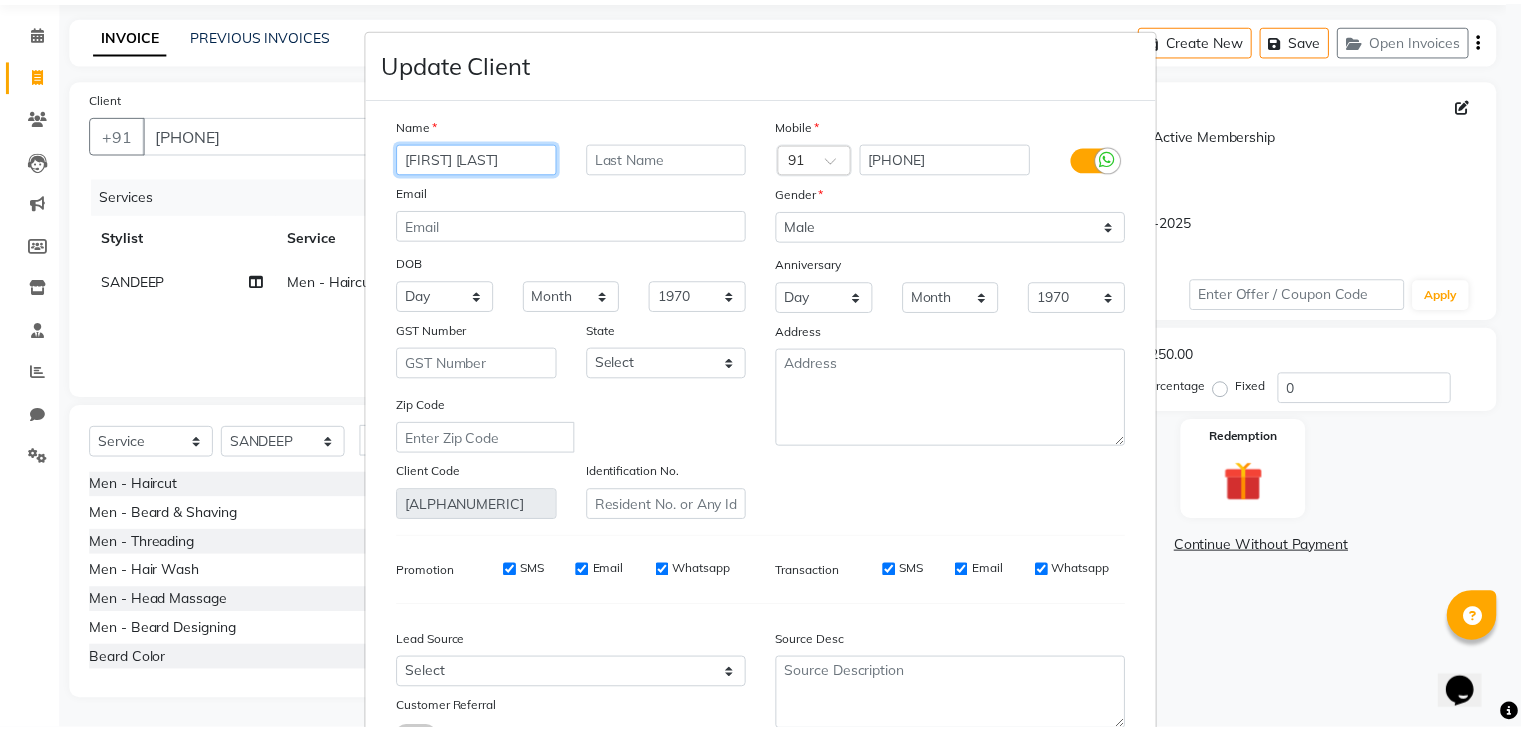 scroll, scrollTop: 168, scrollLeft: 0, axis: vertical 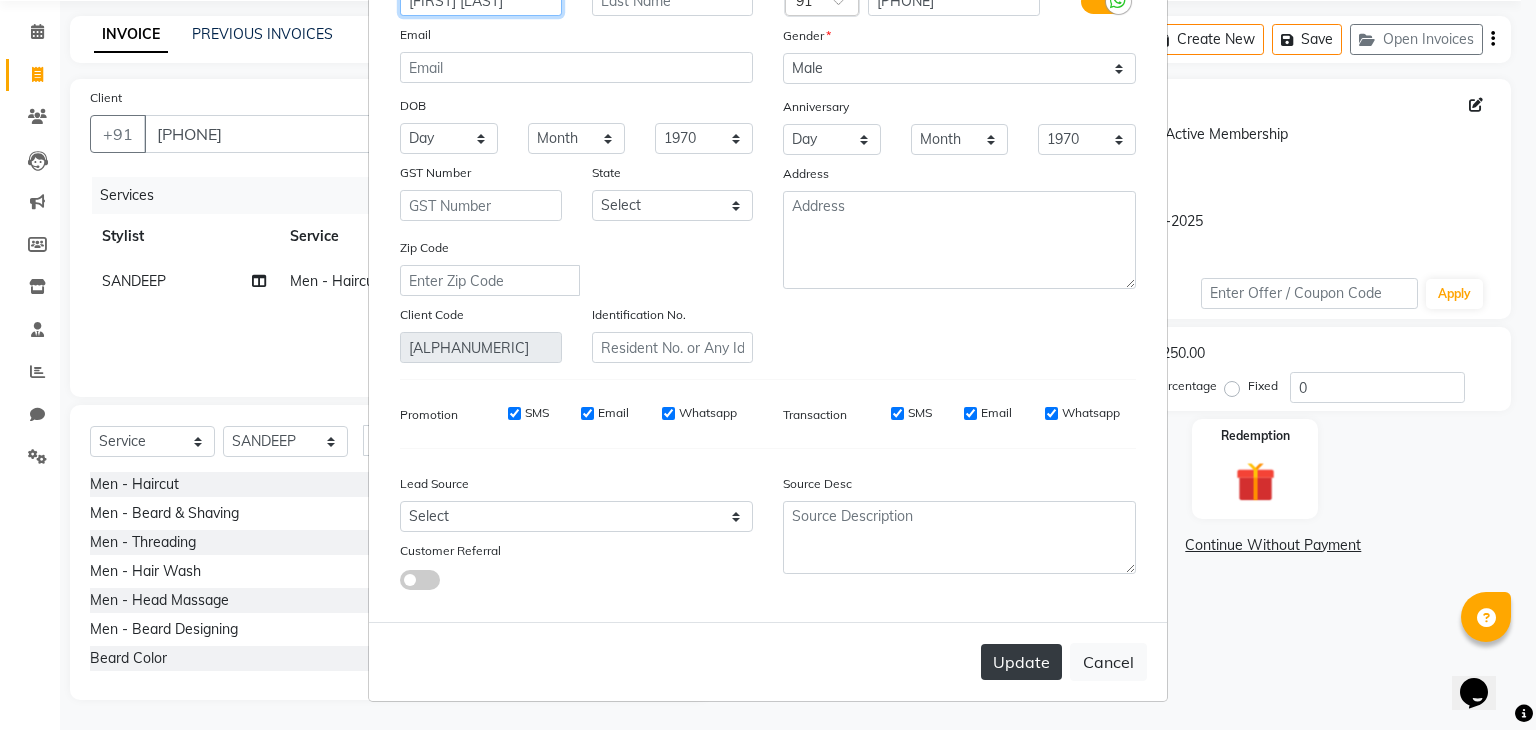 type on "[FIRST] [LAST]" 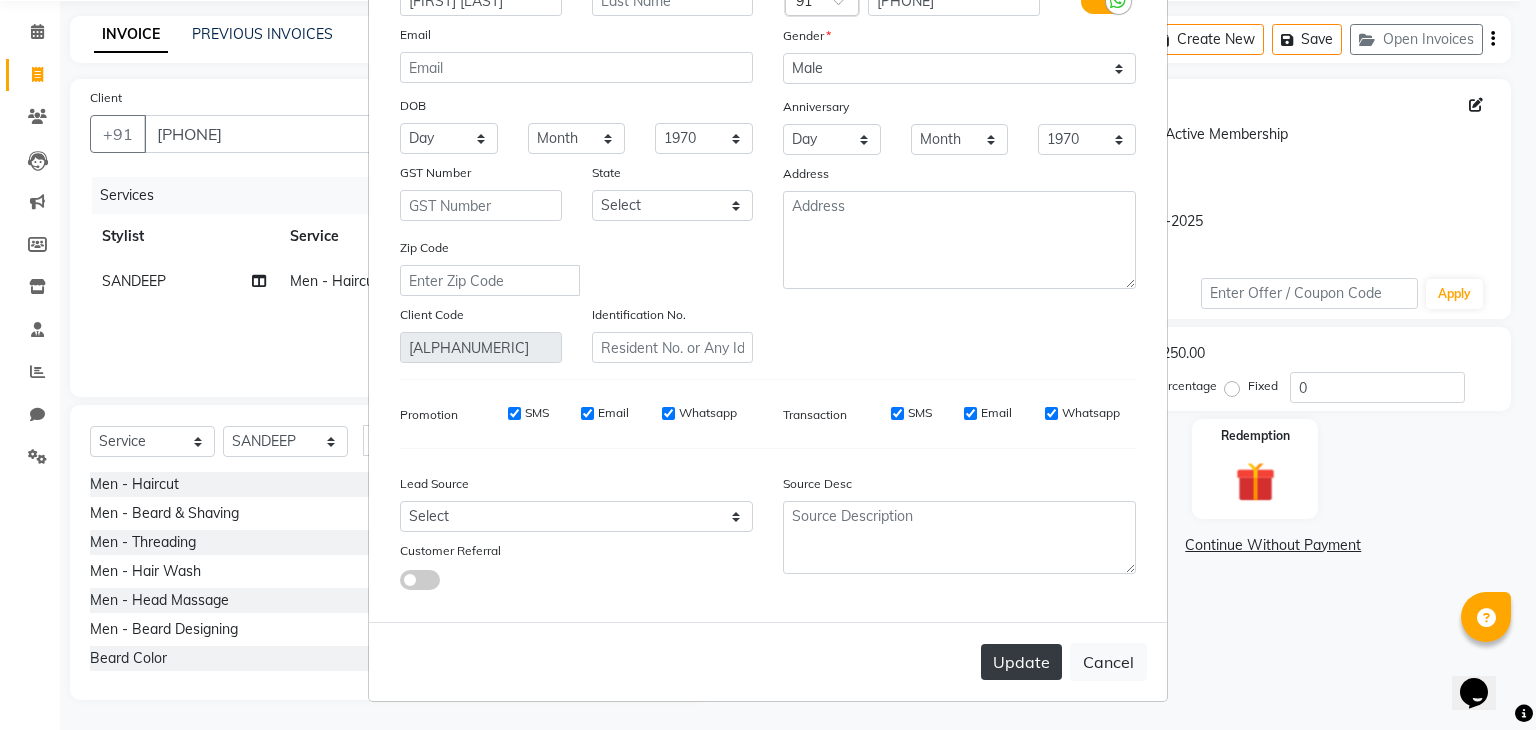 click on "Update" at bounding box center (1021, 662) 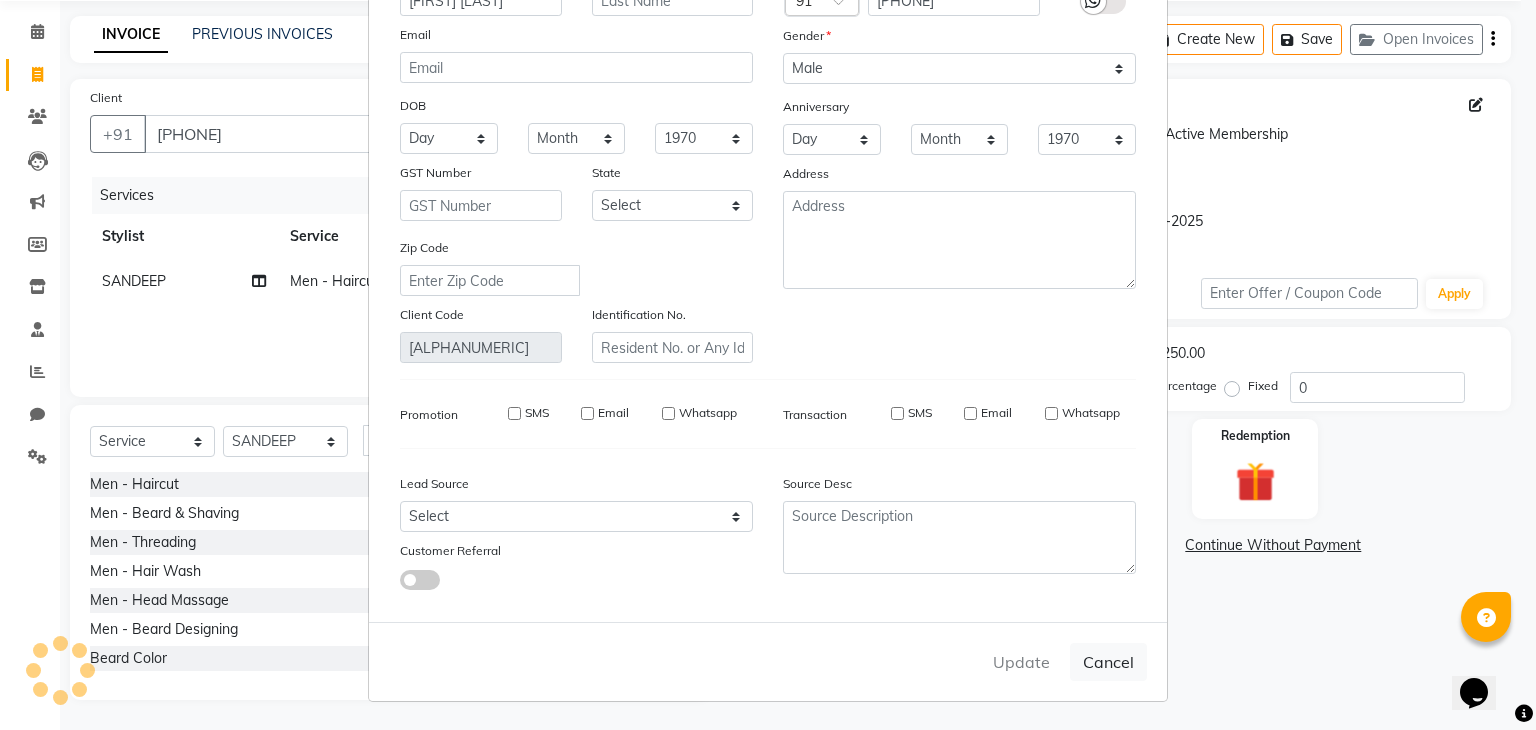 type 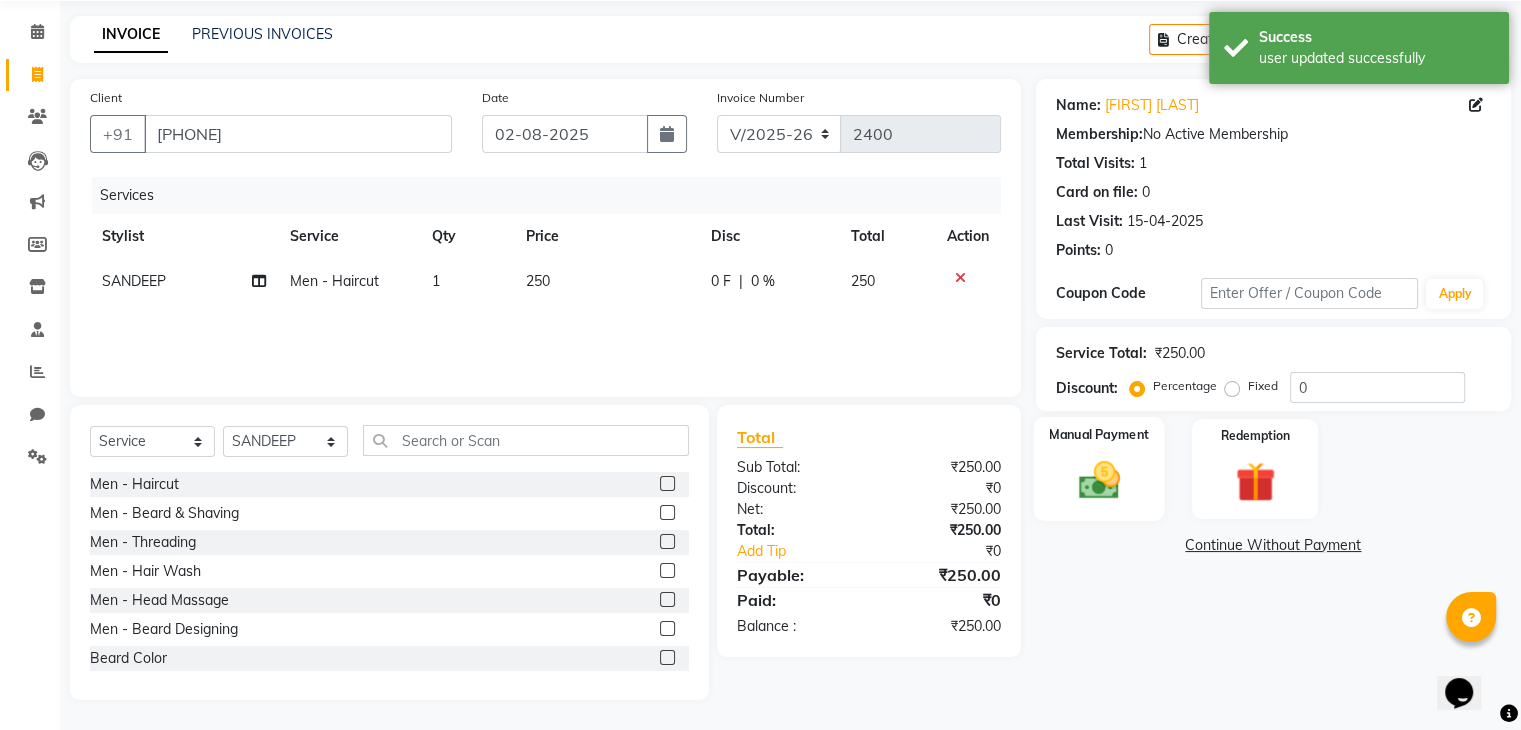 click 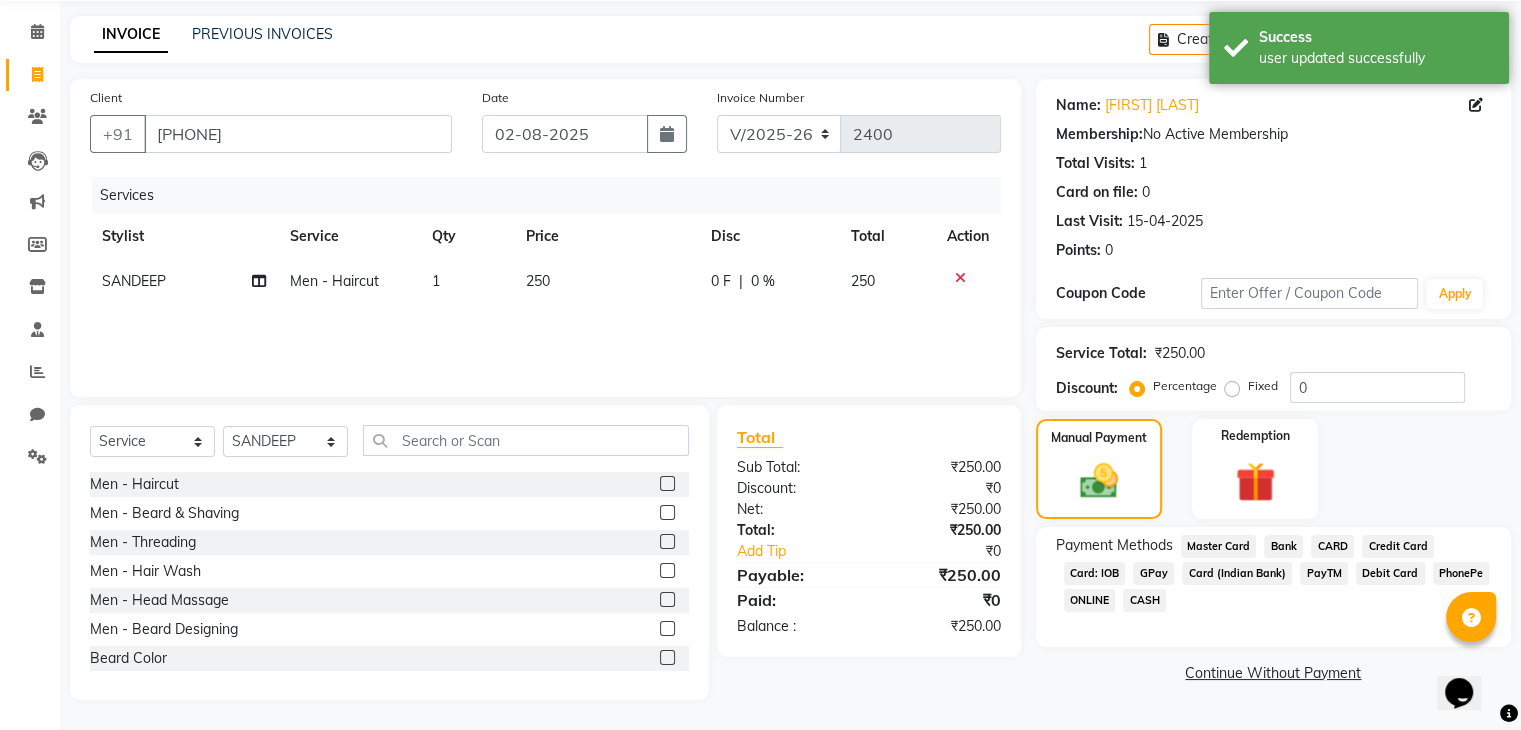 click on "GPay" 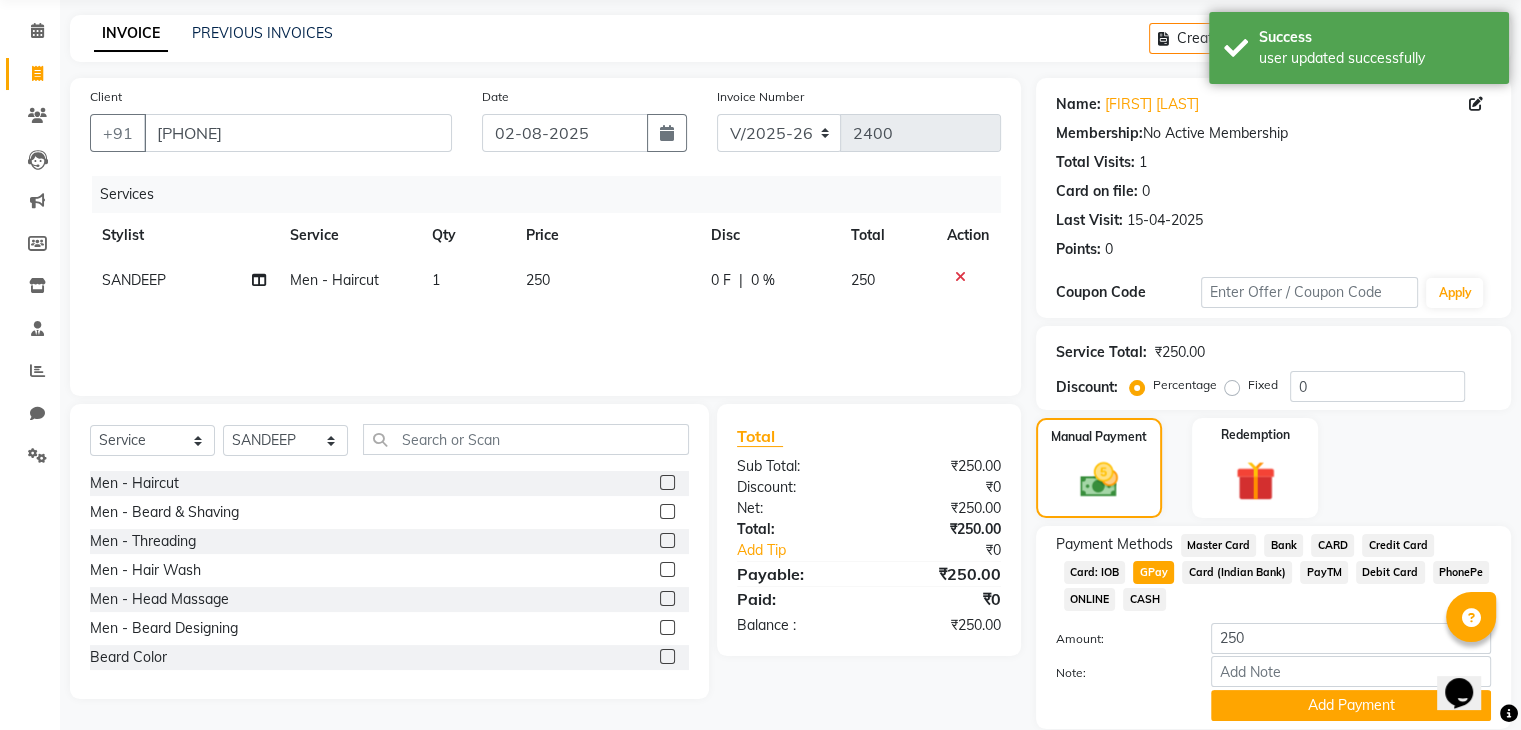 scroll, scrollTop: 145, scrollLeft: 0, axis: vertical 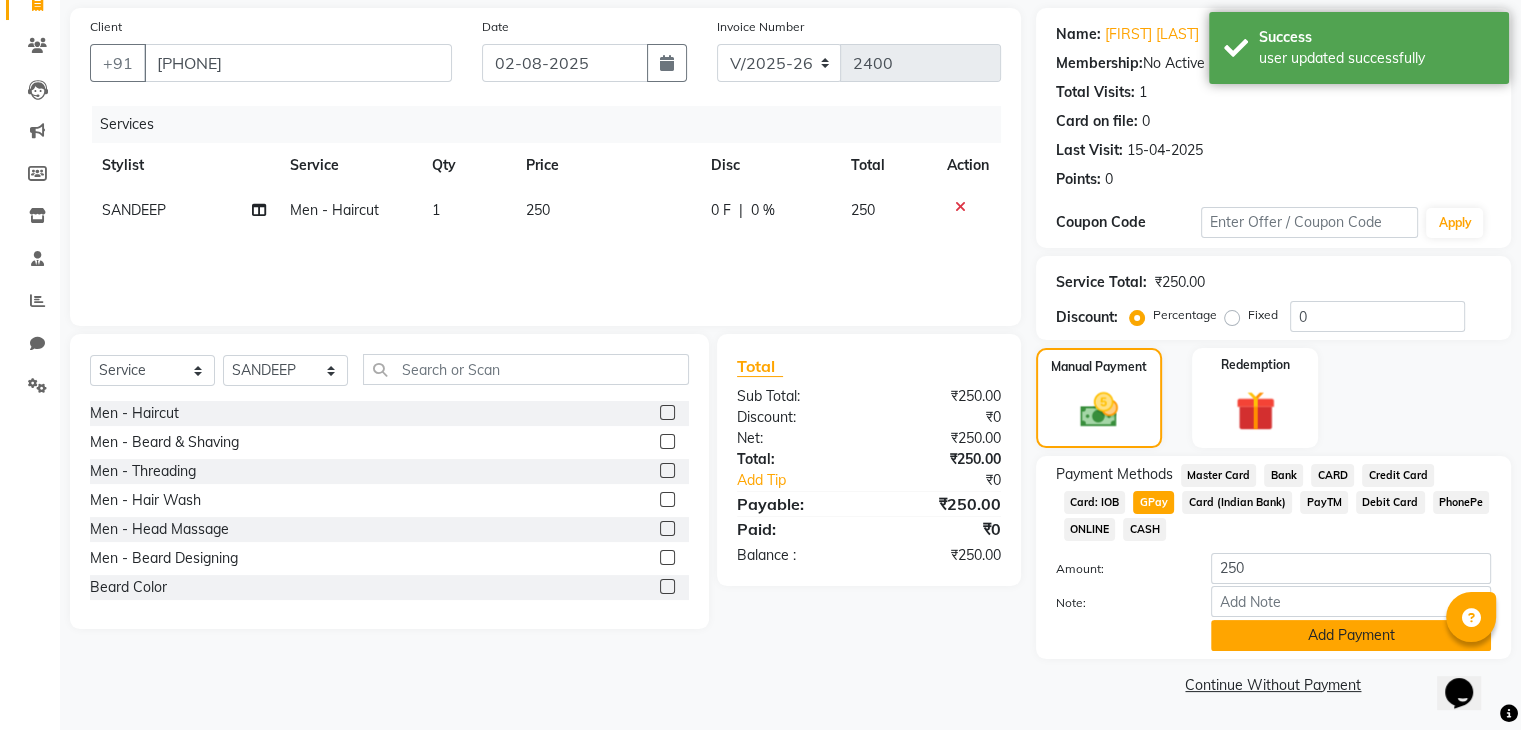 click on "Add Payment" 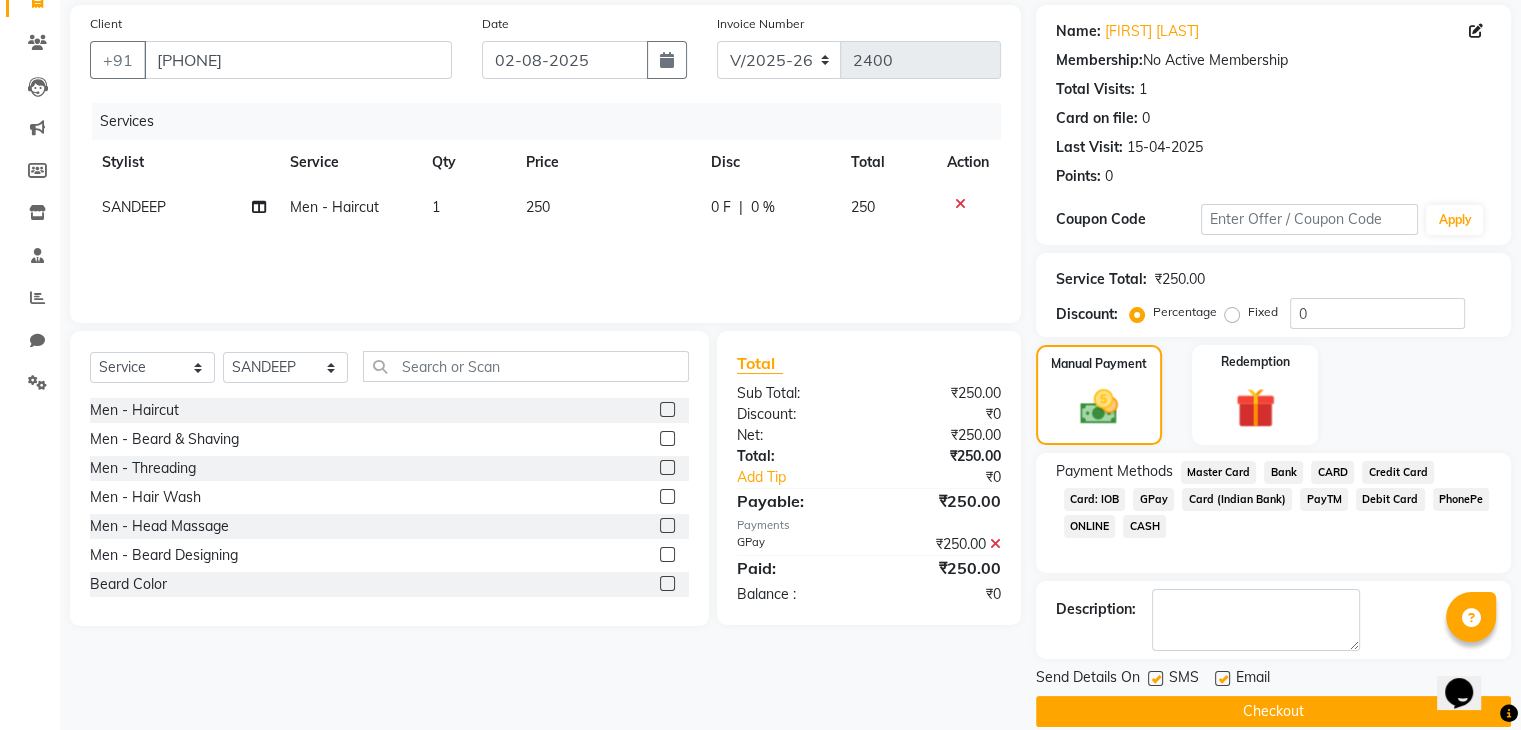 click on "Checkout" 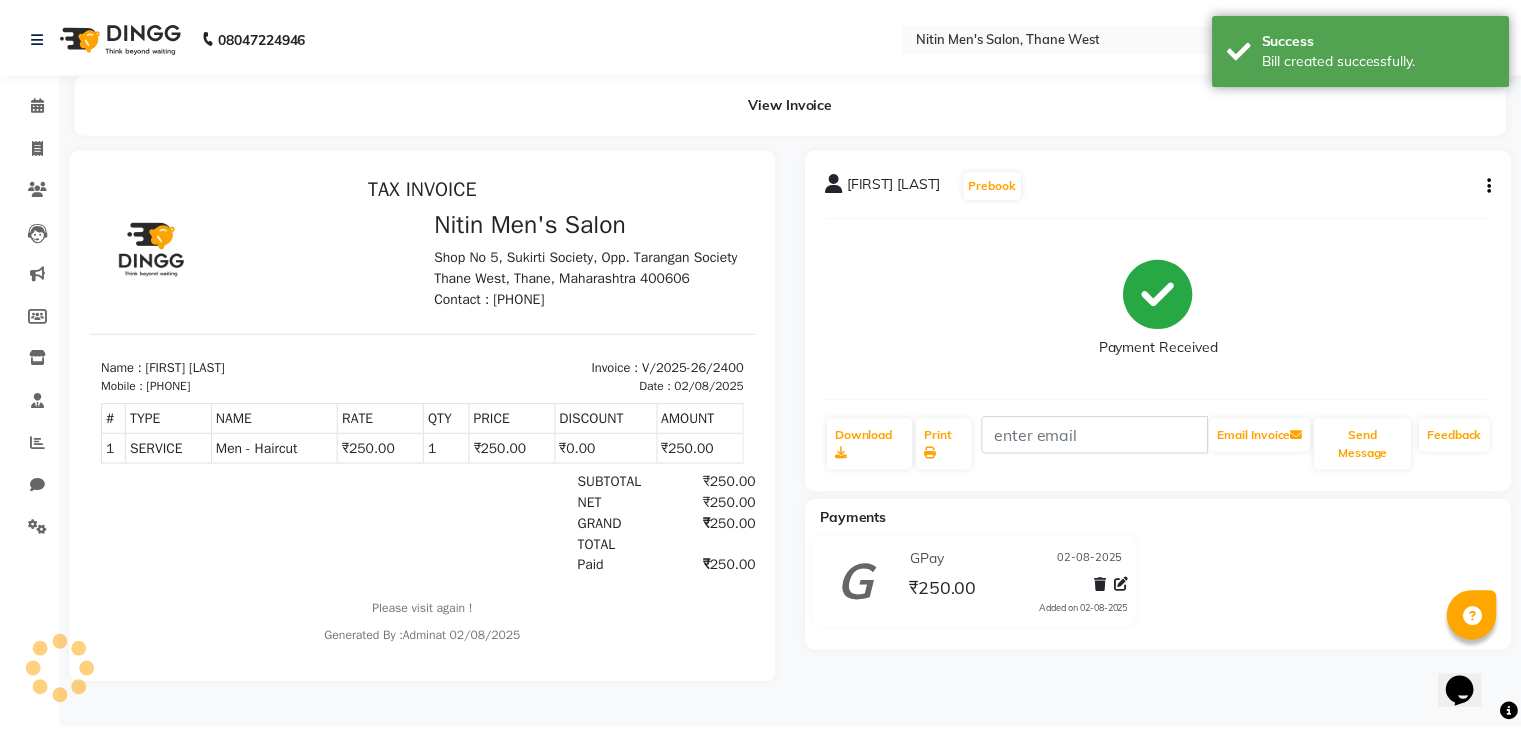 scroll, scrollTop: 0, scrollLeft: 0, axis: both 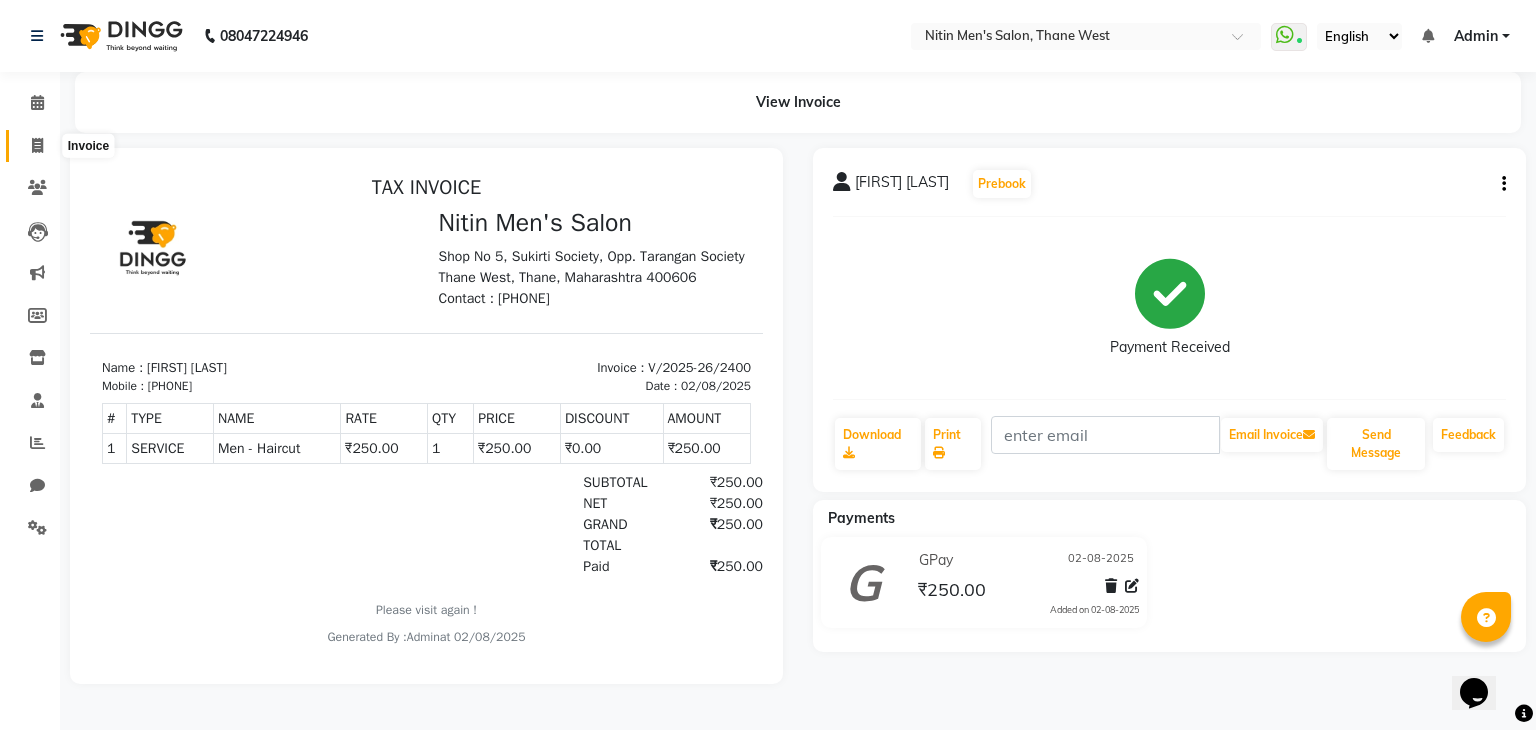 click 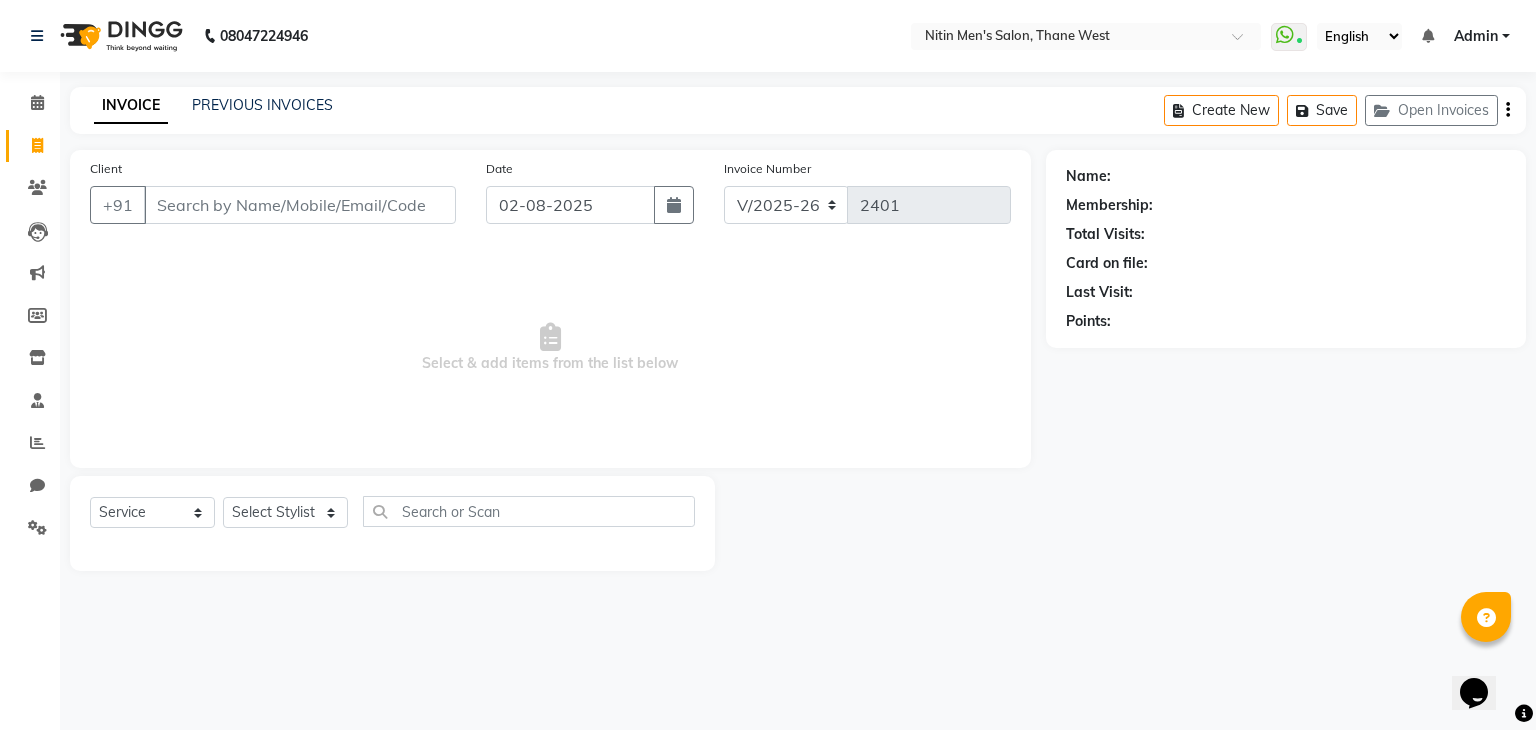 click on "Client" at bounding box center [300, 205] 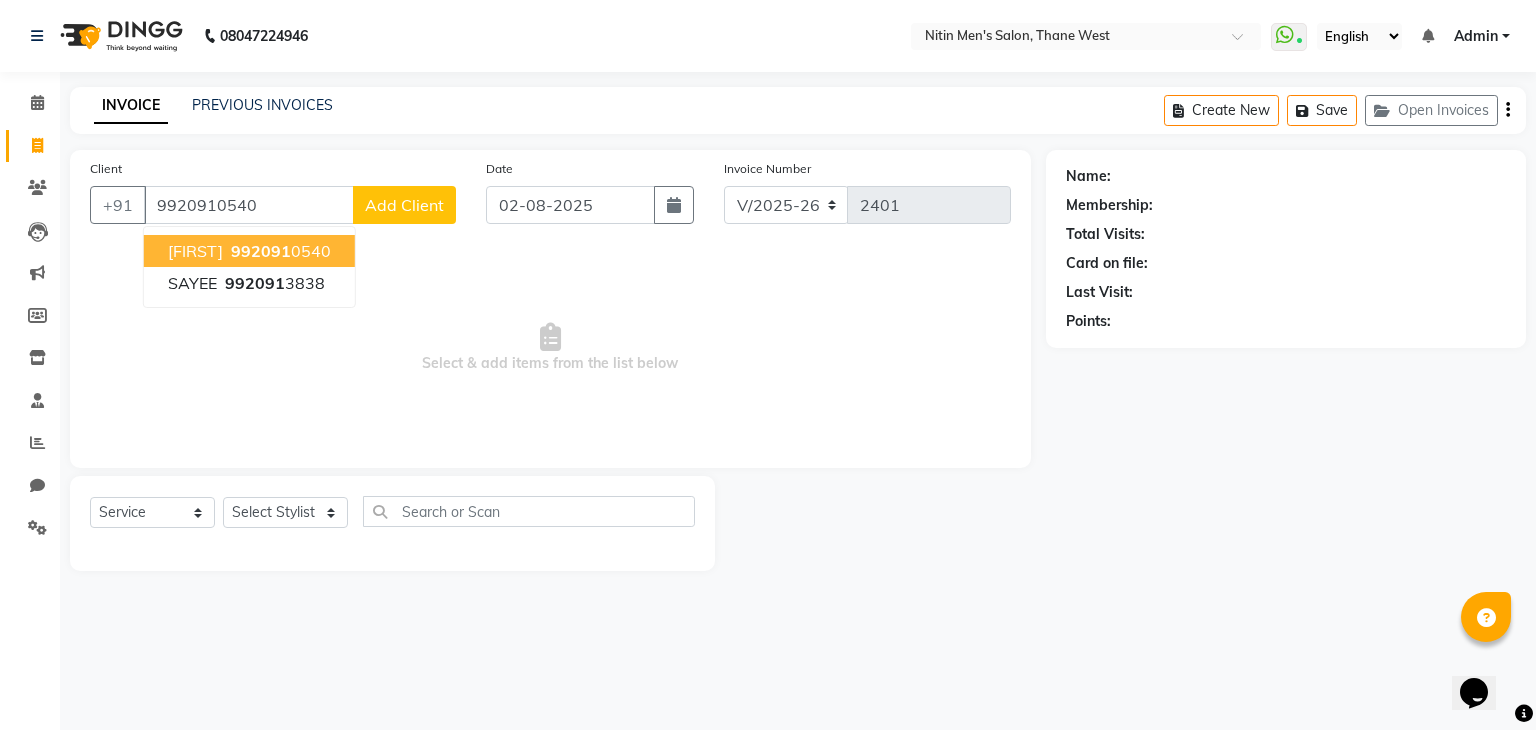 type on "9920910540" 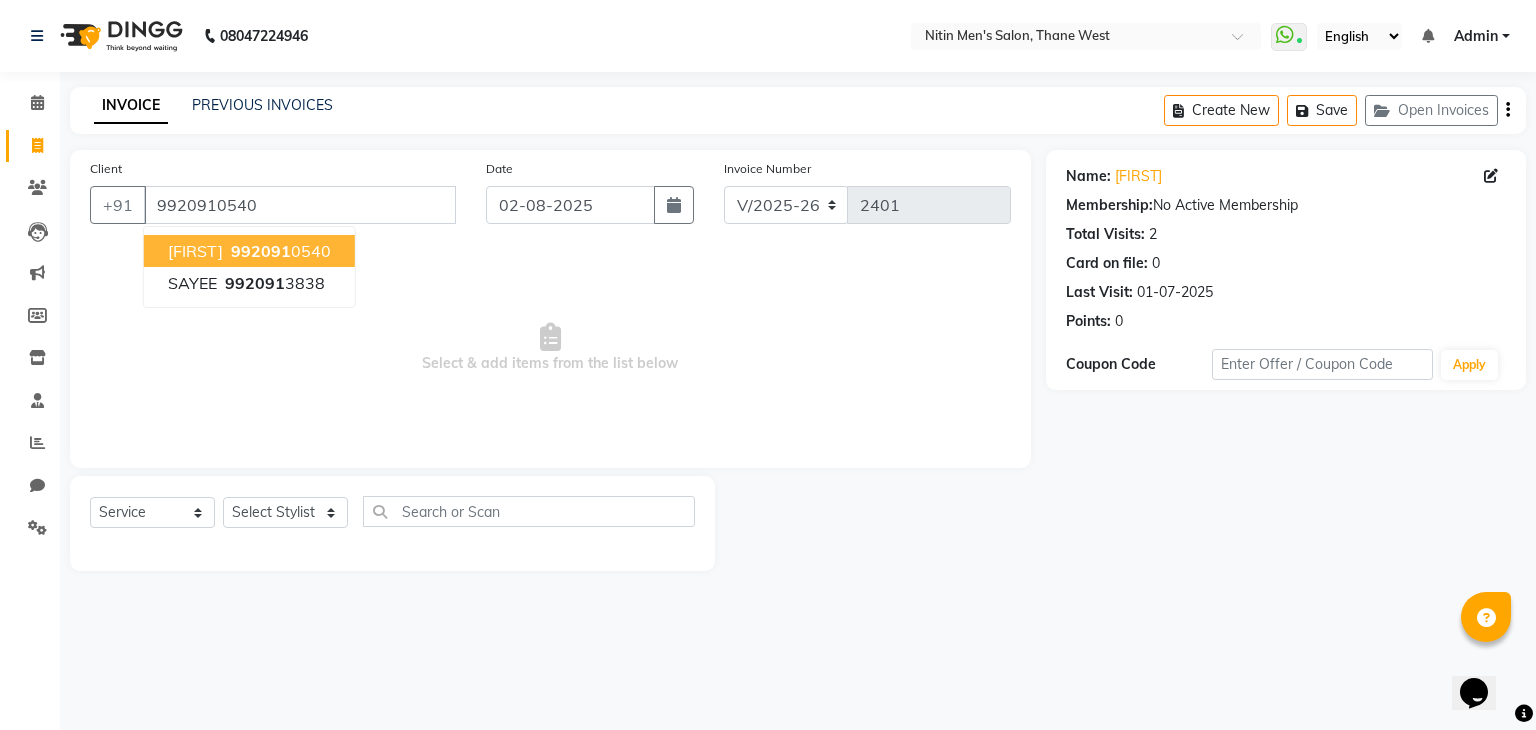 click on "992091" at bounding box center [261, 251] 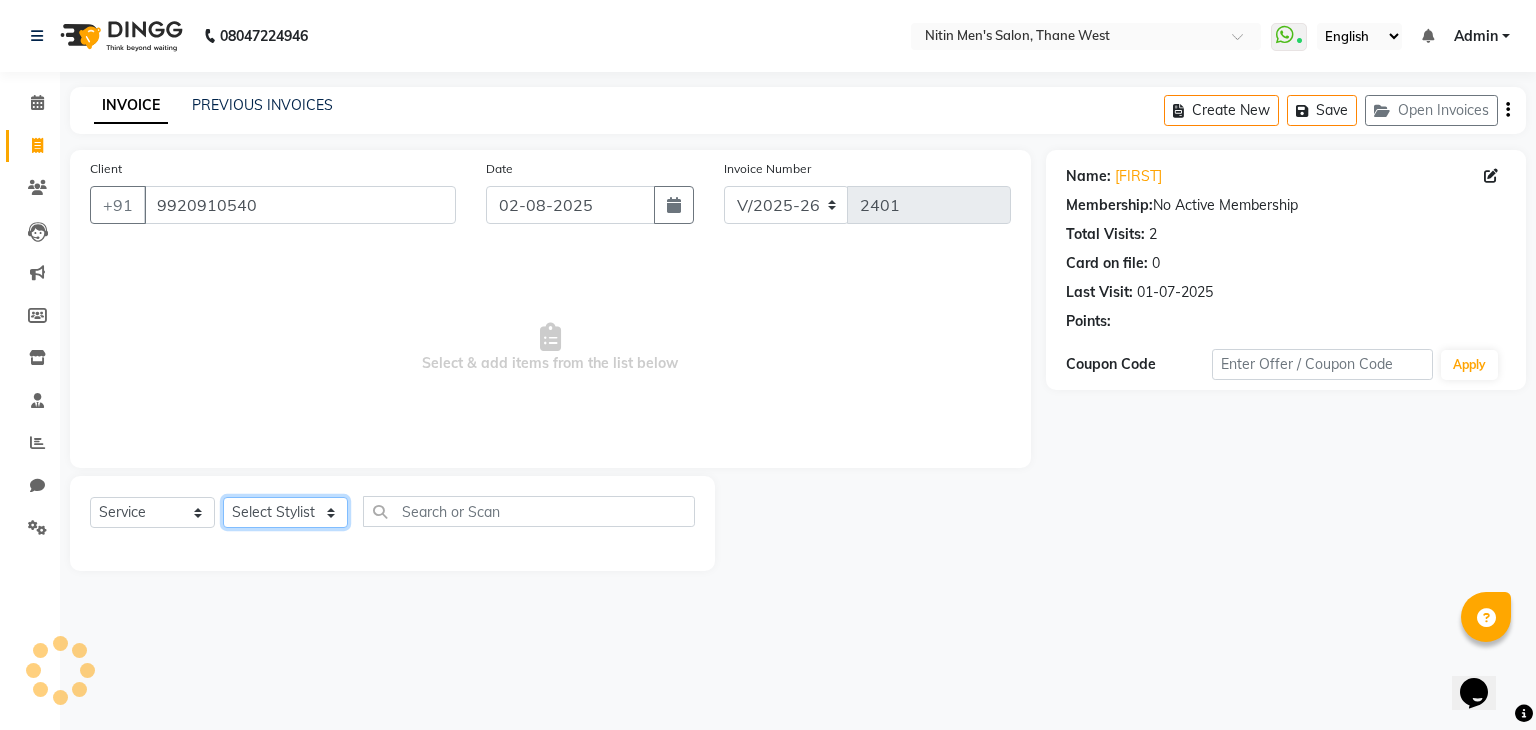 click on "Select Stylist ALAM ASHISH DEEPA HASIB JITU MEENAKSHI NITIN SIR PRAJAKTA Rupa SANDEEP SHAHIM YASEEN" 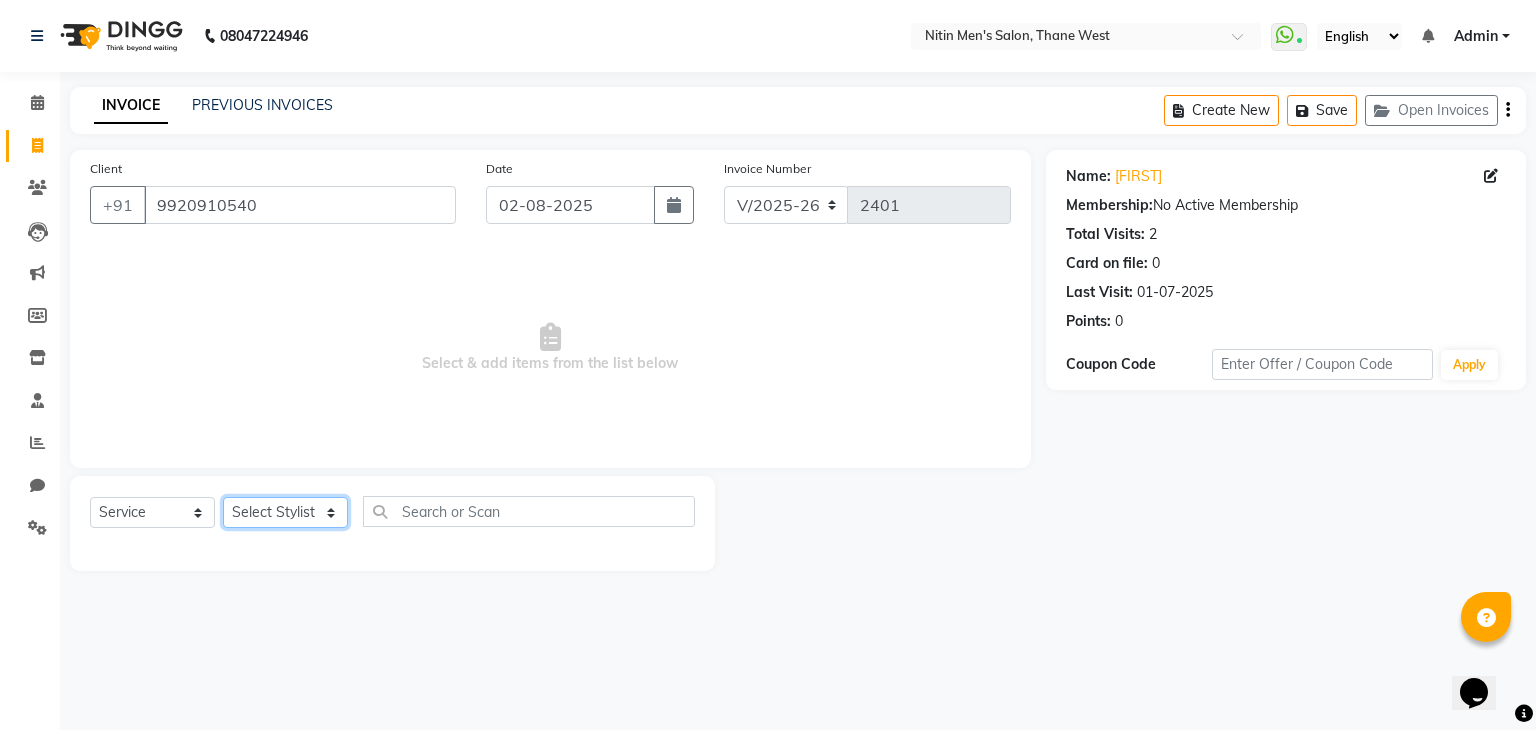 select on "85157" 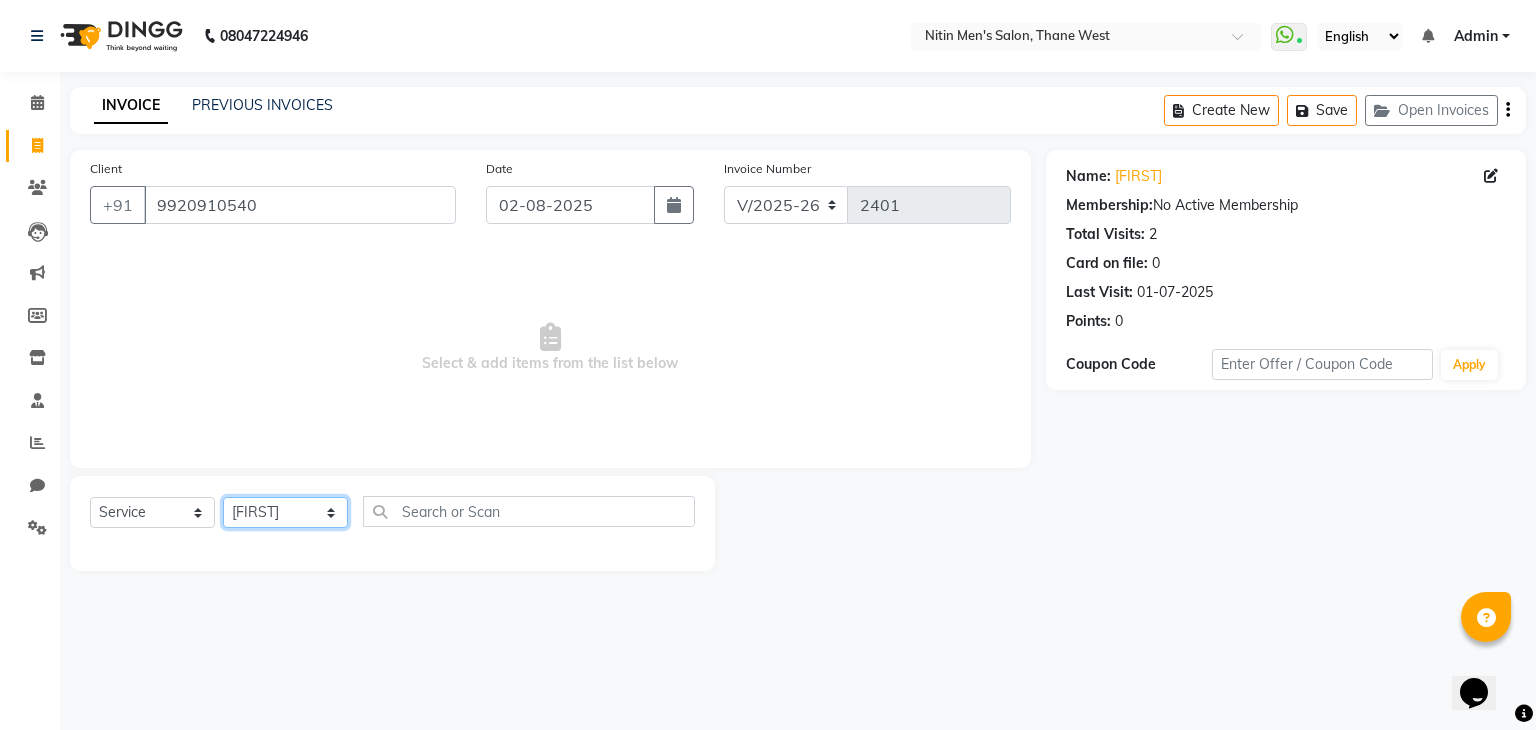 click on "Select Stylist ALAM ASHISH DEEPA HASIB JITU MEENAKSHI NITIN SIR PRAJAKTA Rupa SANDEEP SHAHIM YASEEN" 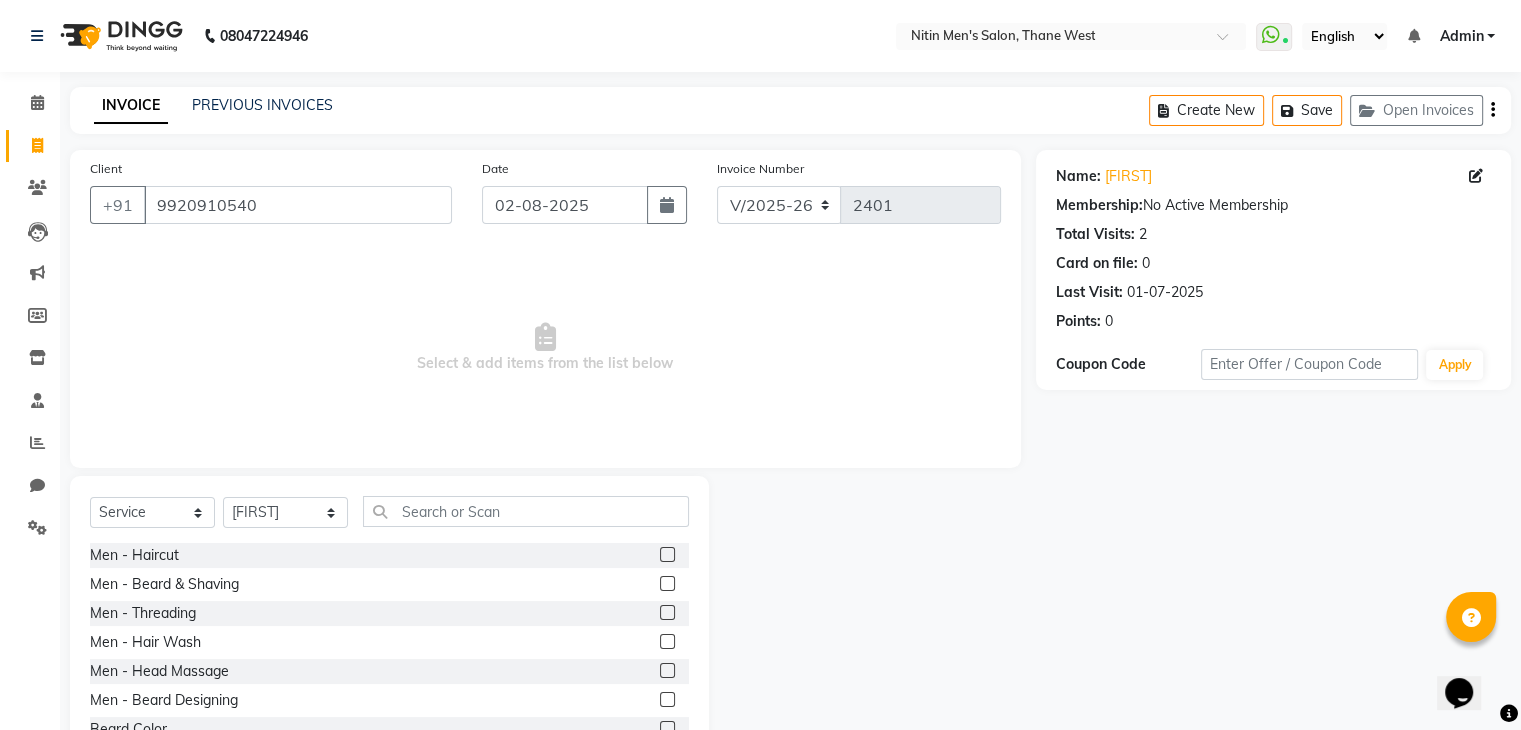 click 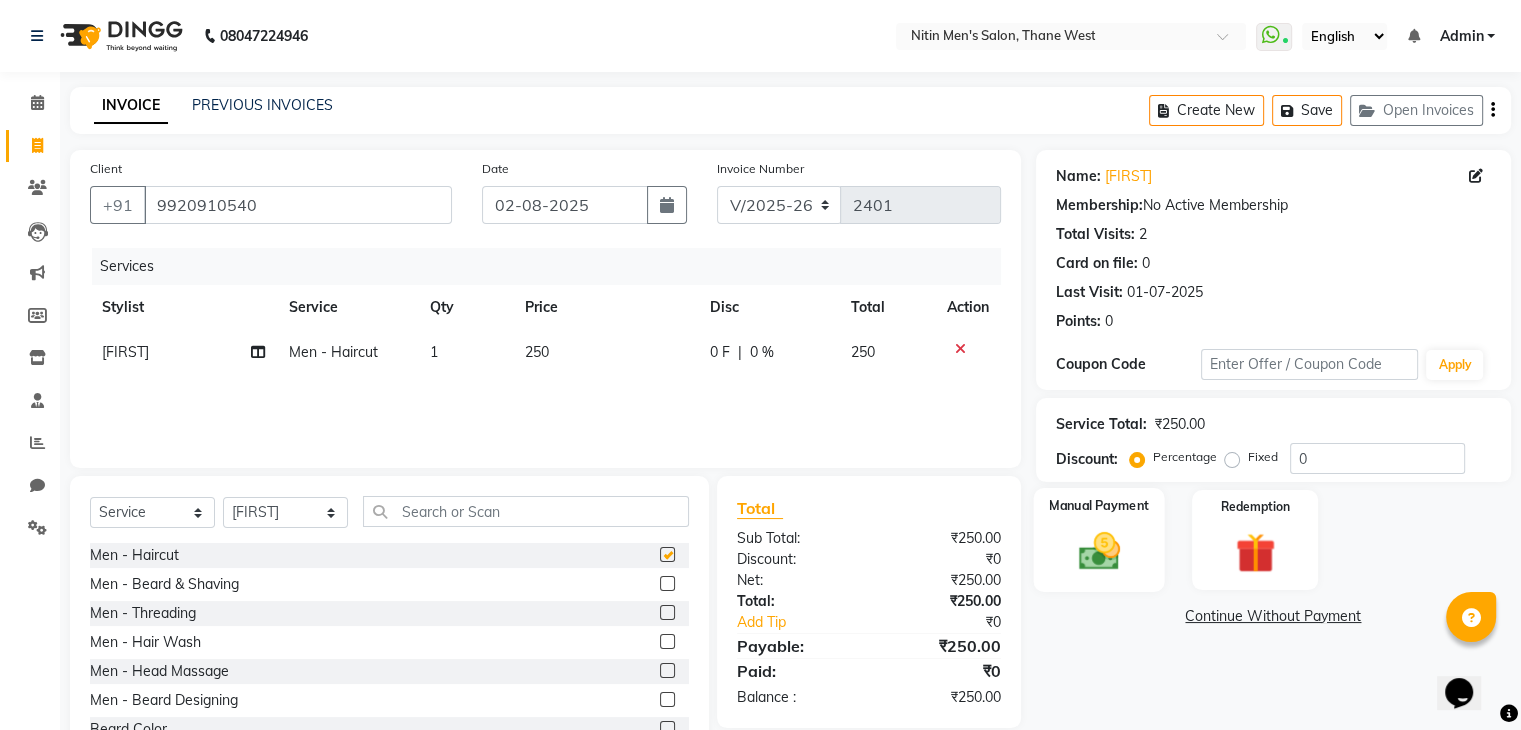 checkbox on "false" 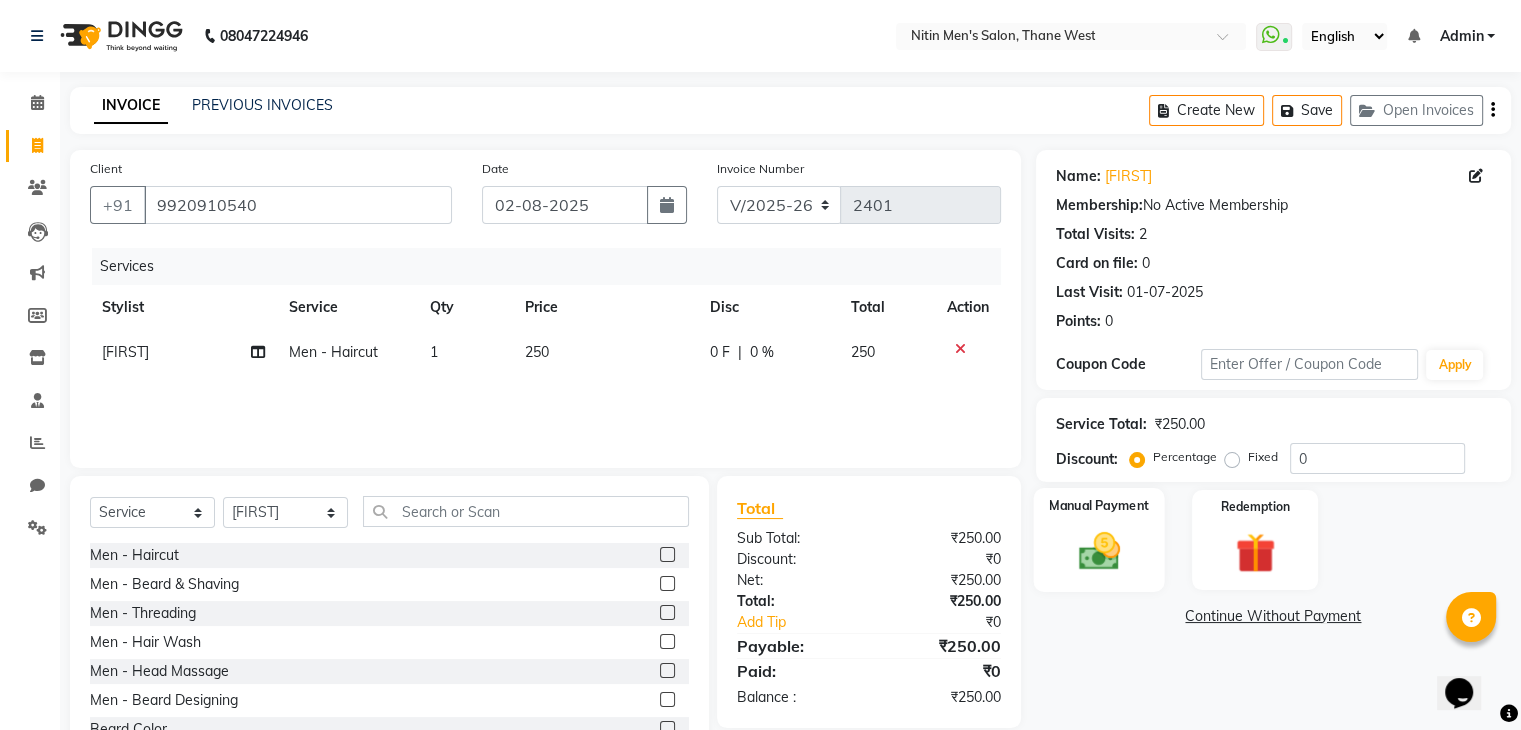click 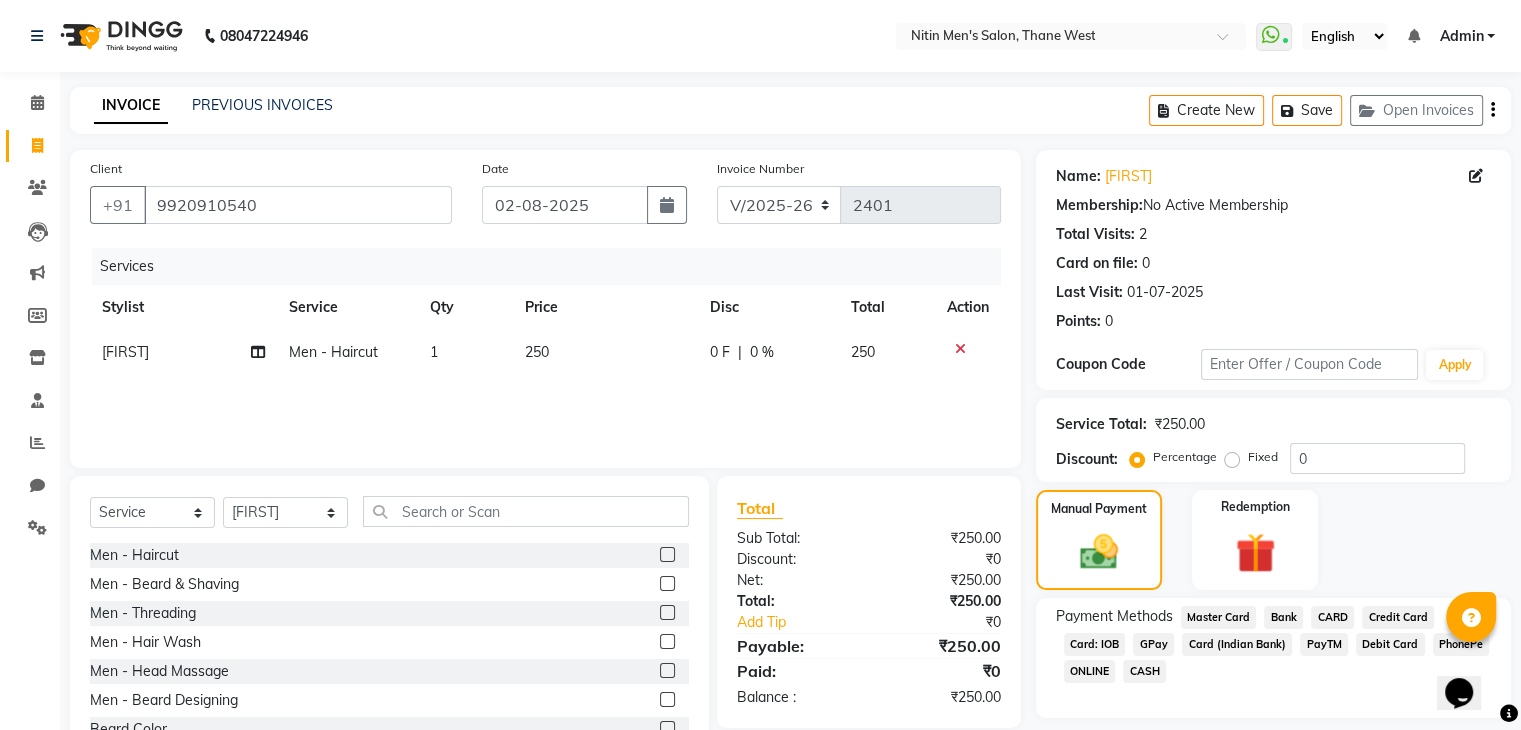 click on "GPay" 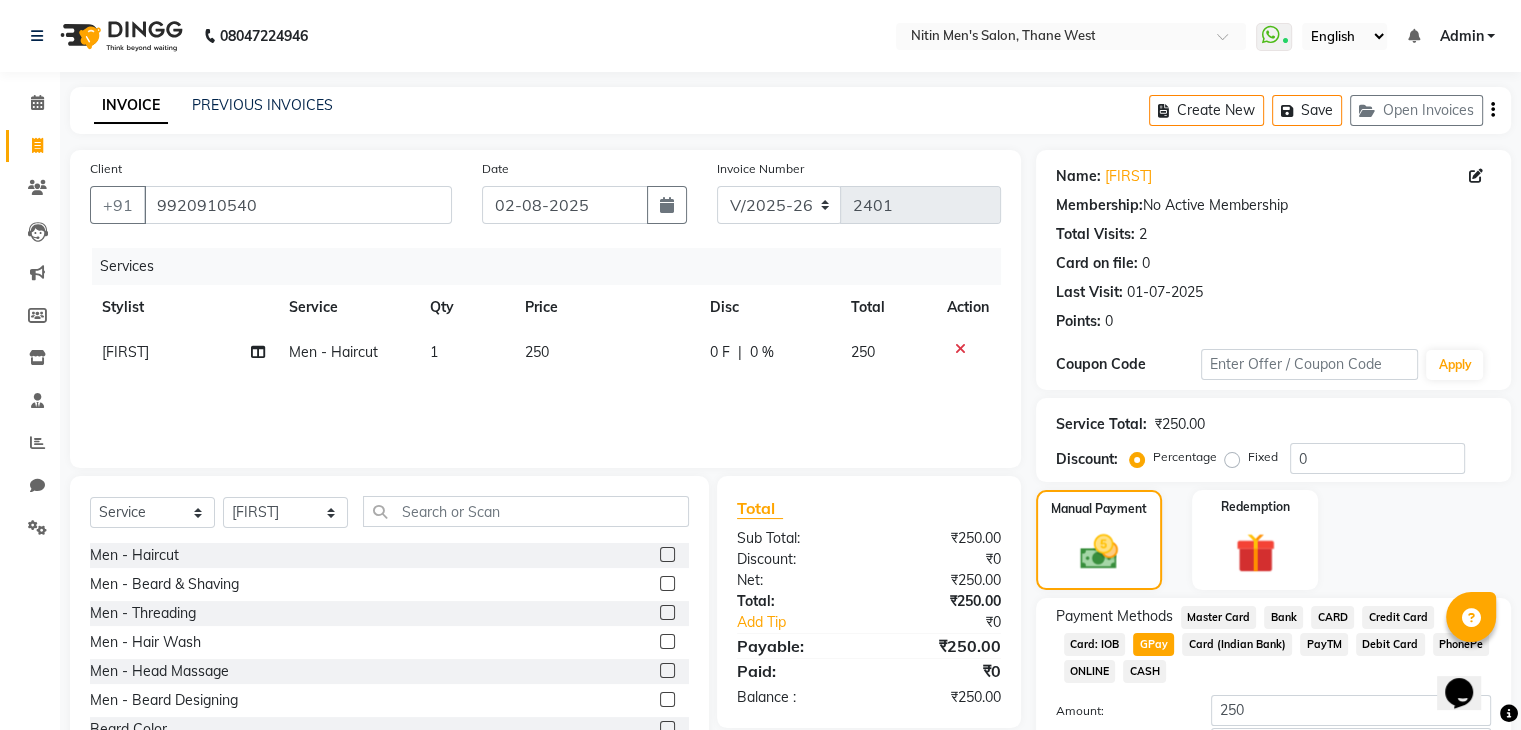 scroll, scrollTop: 145, scrollLeft: 0, axis: vertical 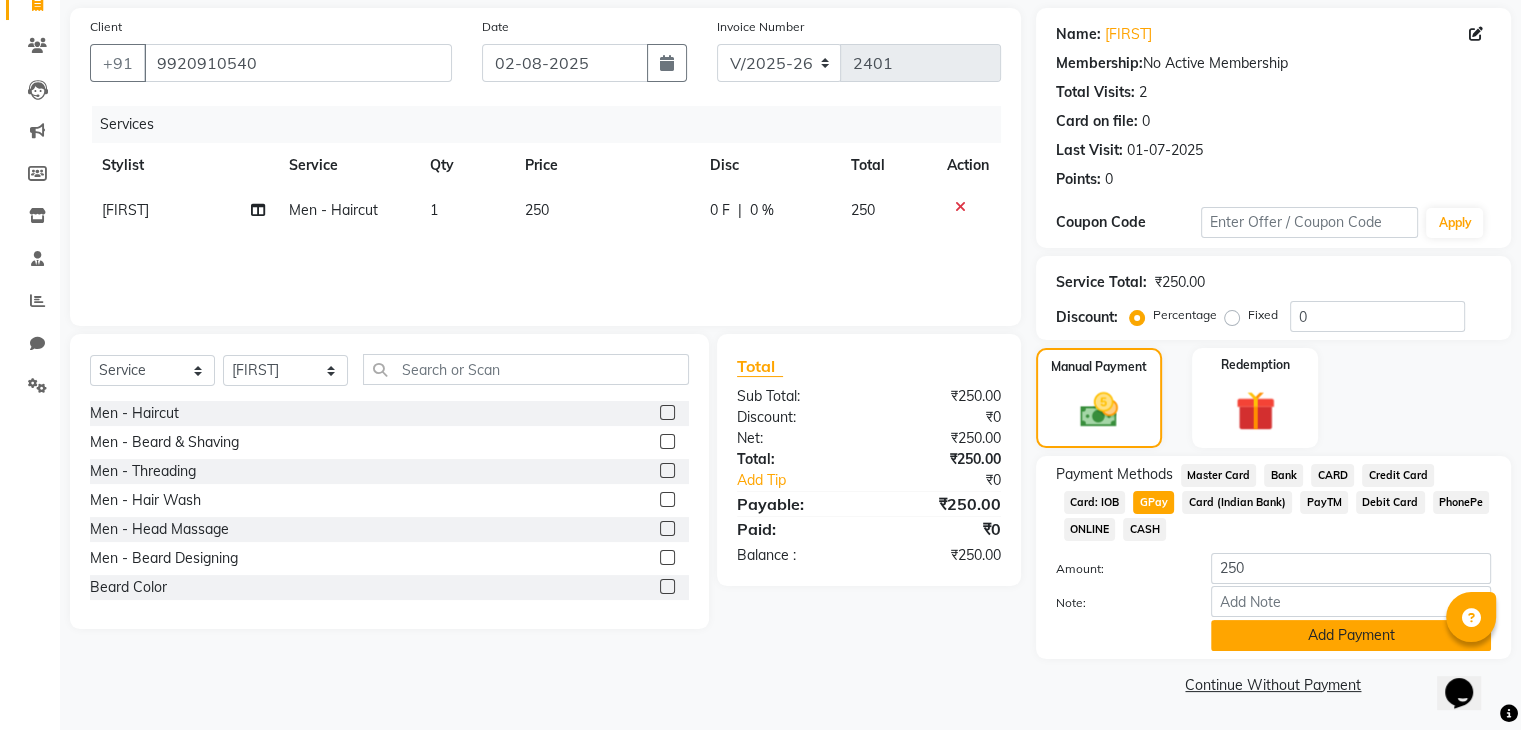 click on "Add Payment" 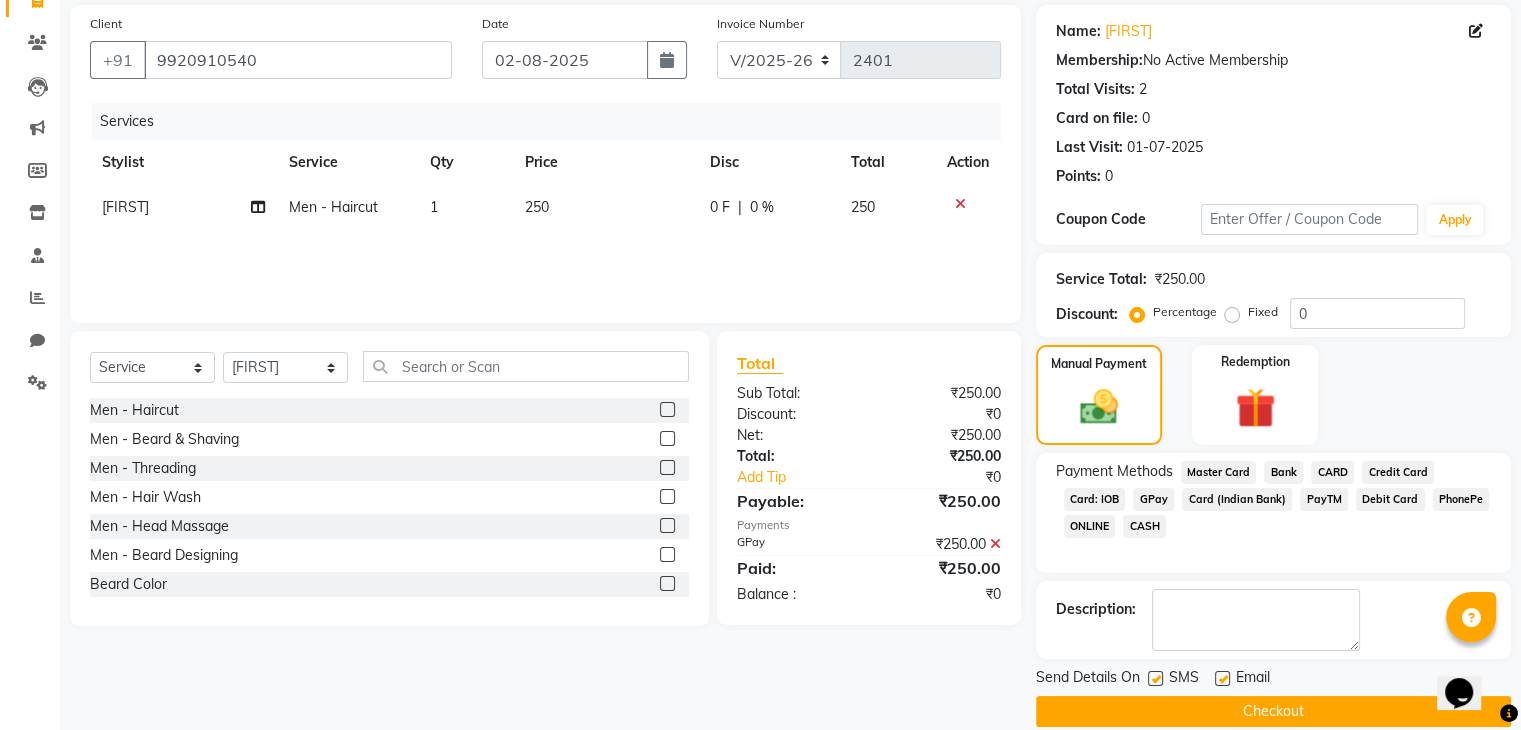 scroll, scrollTop: 171, scrollLeft: 0, axis: vertical 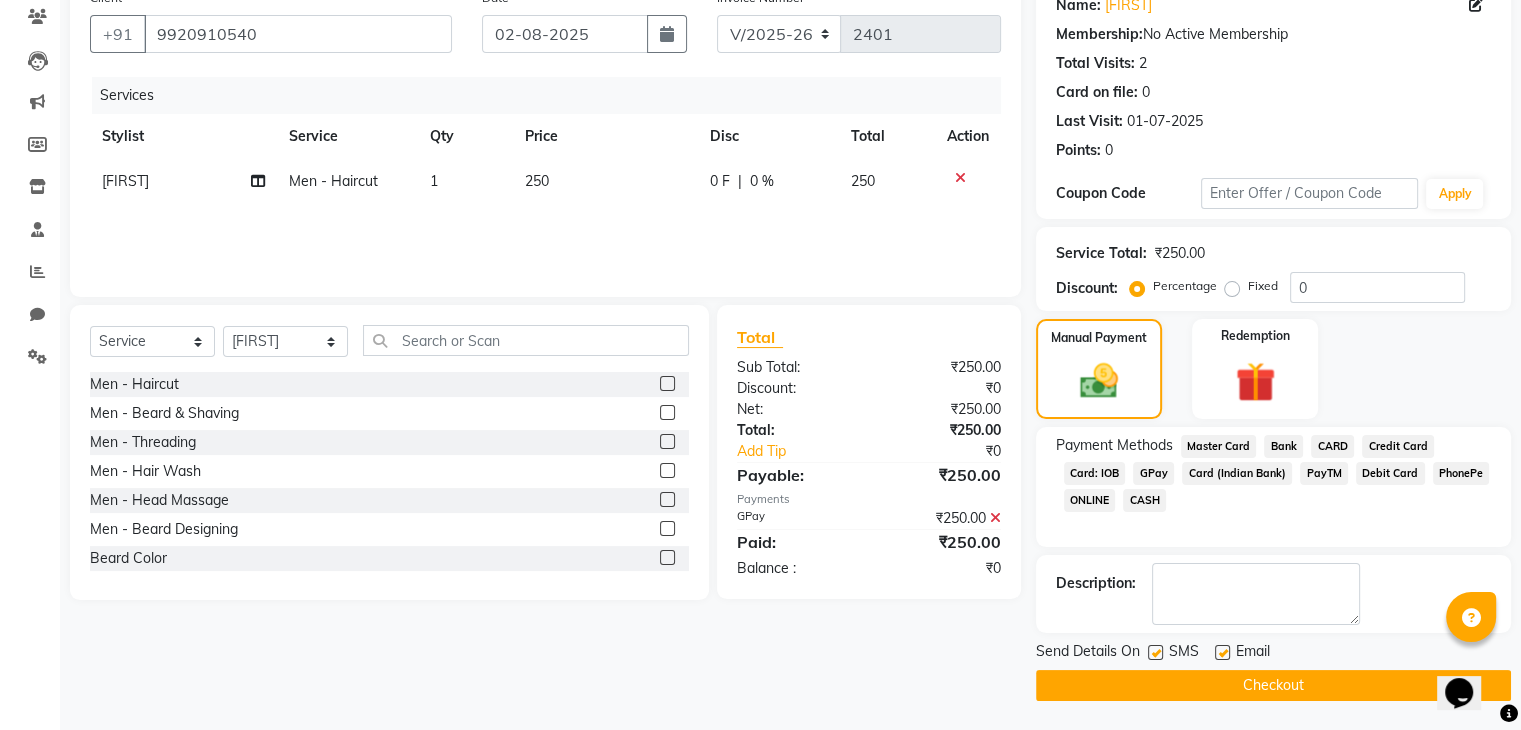 click on "Checkout" 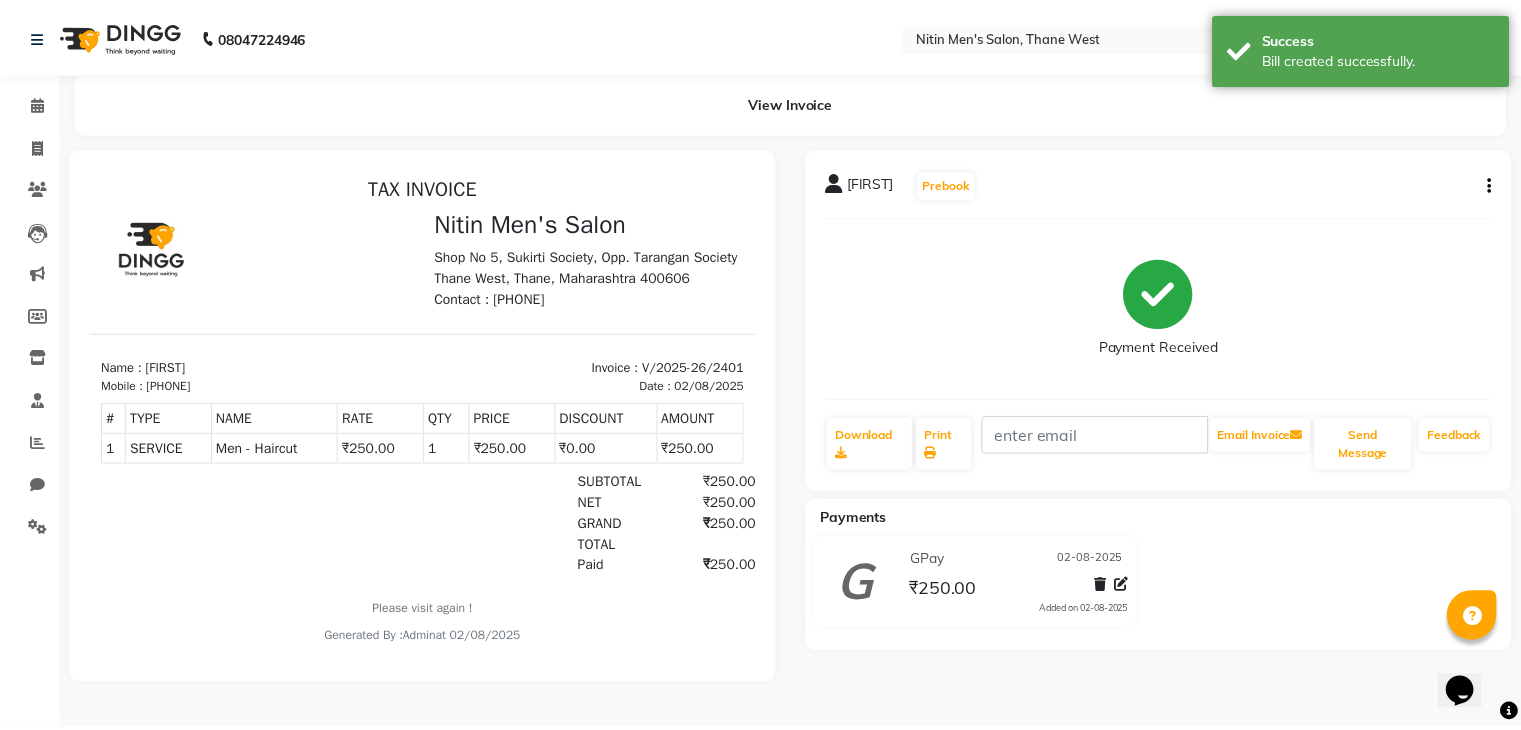 scroll, scrollTop: 0, scrollLeft: 0, axis: both 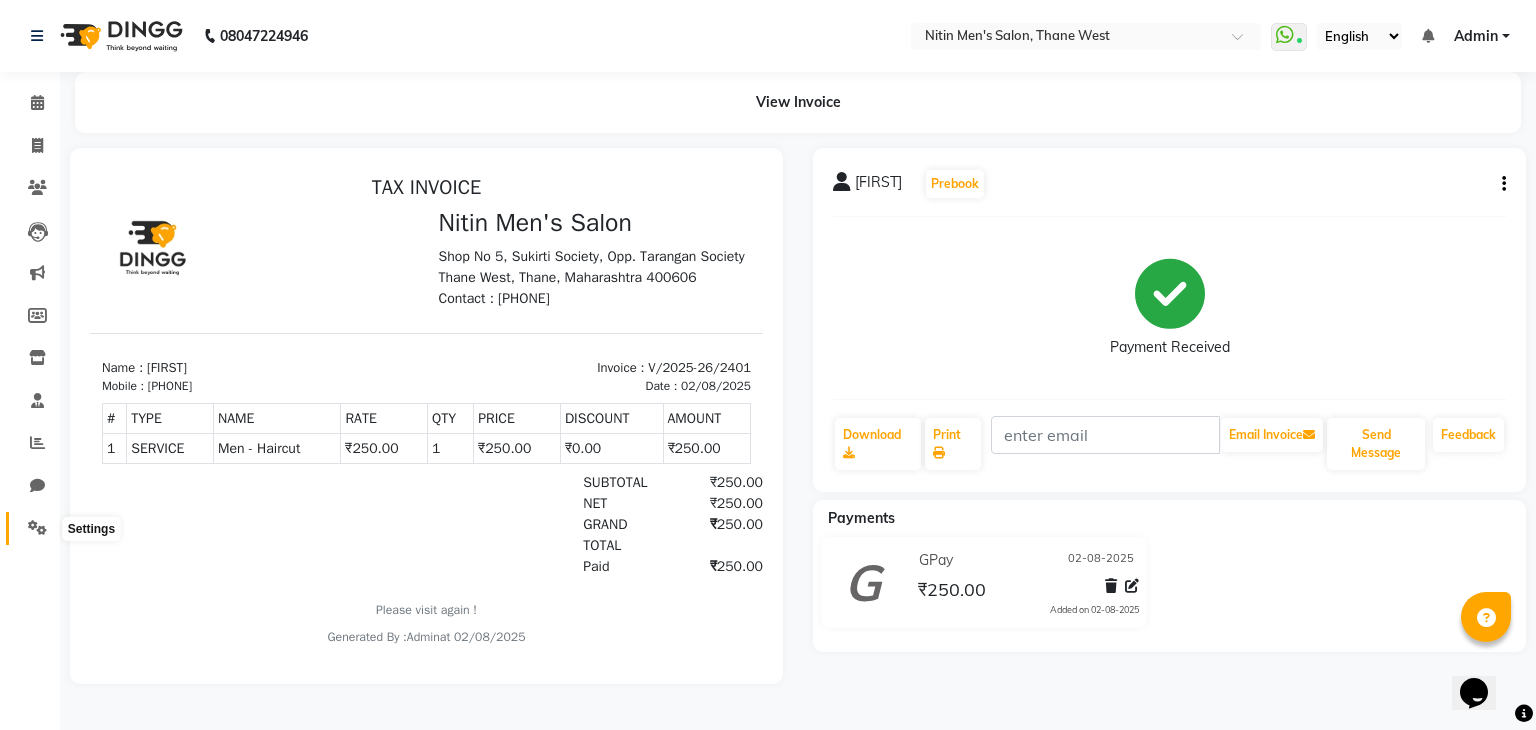 click 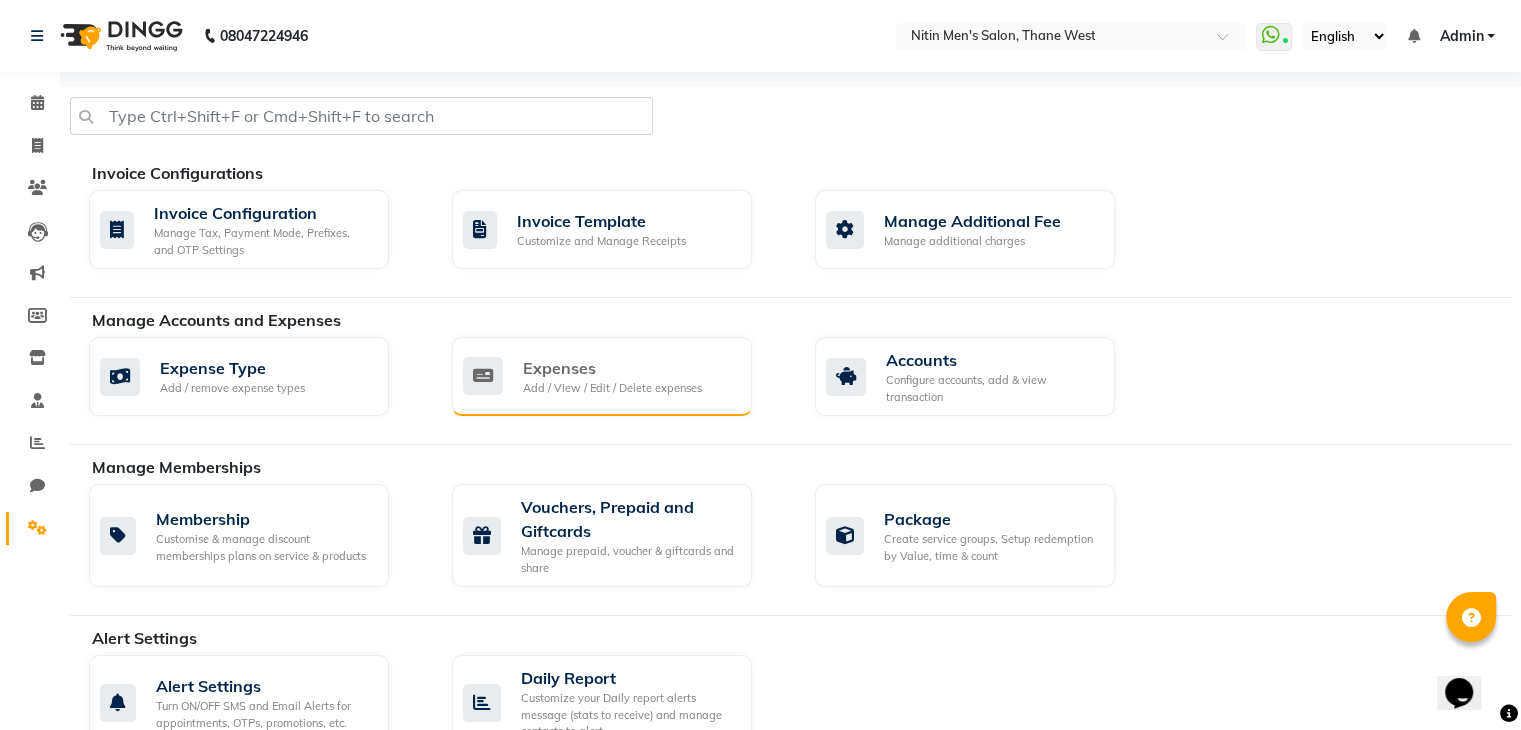 click on "Add / View / Edit / Delete expenses" 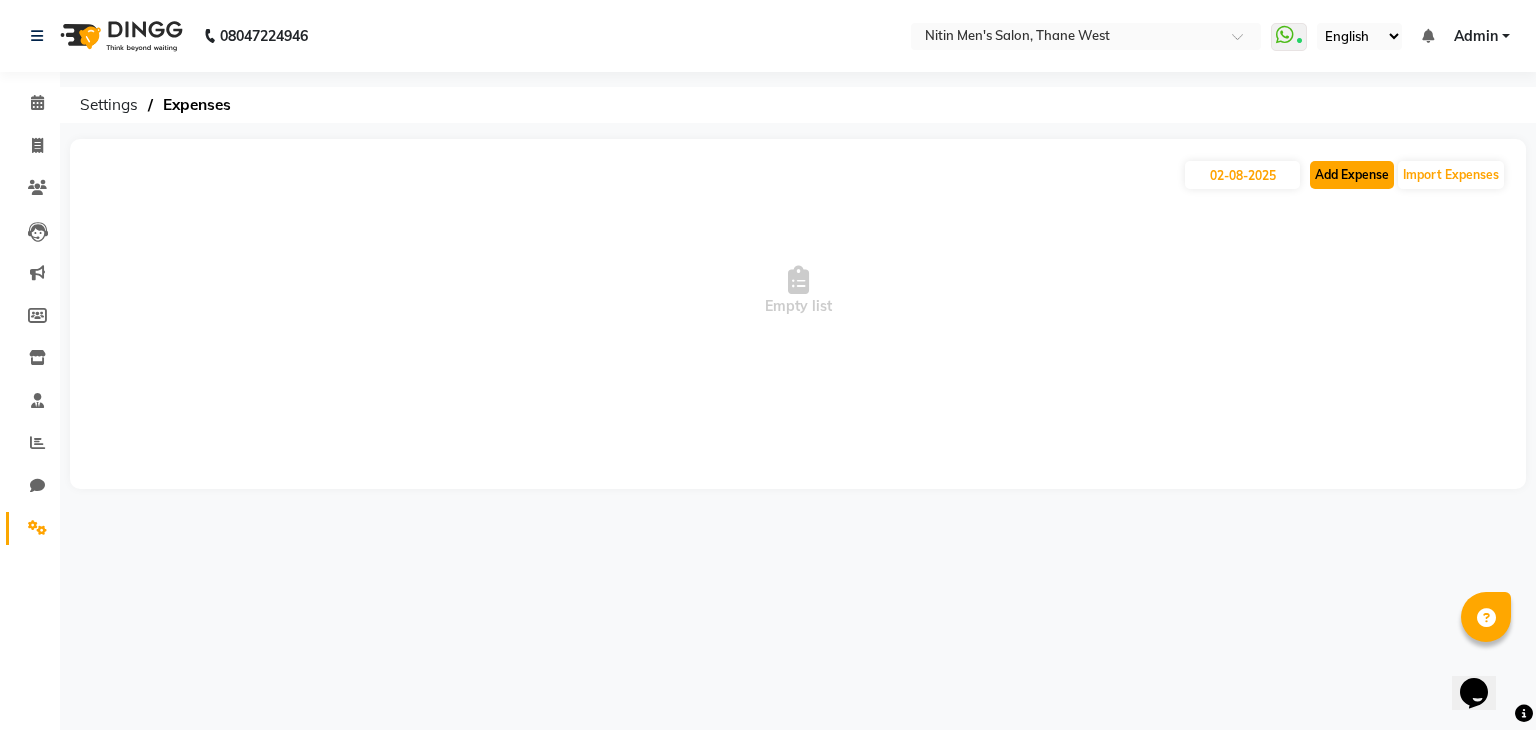 click on "Add Expense" 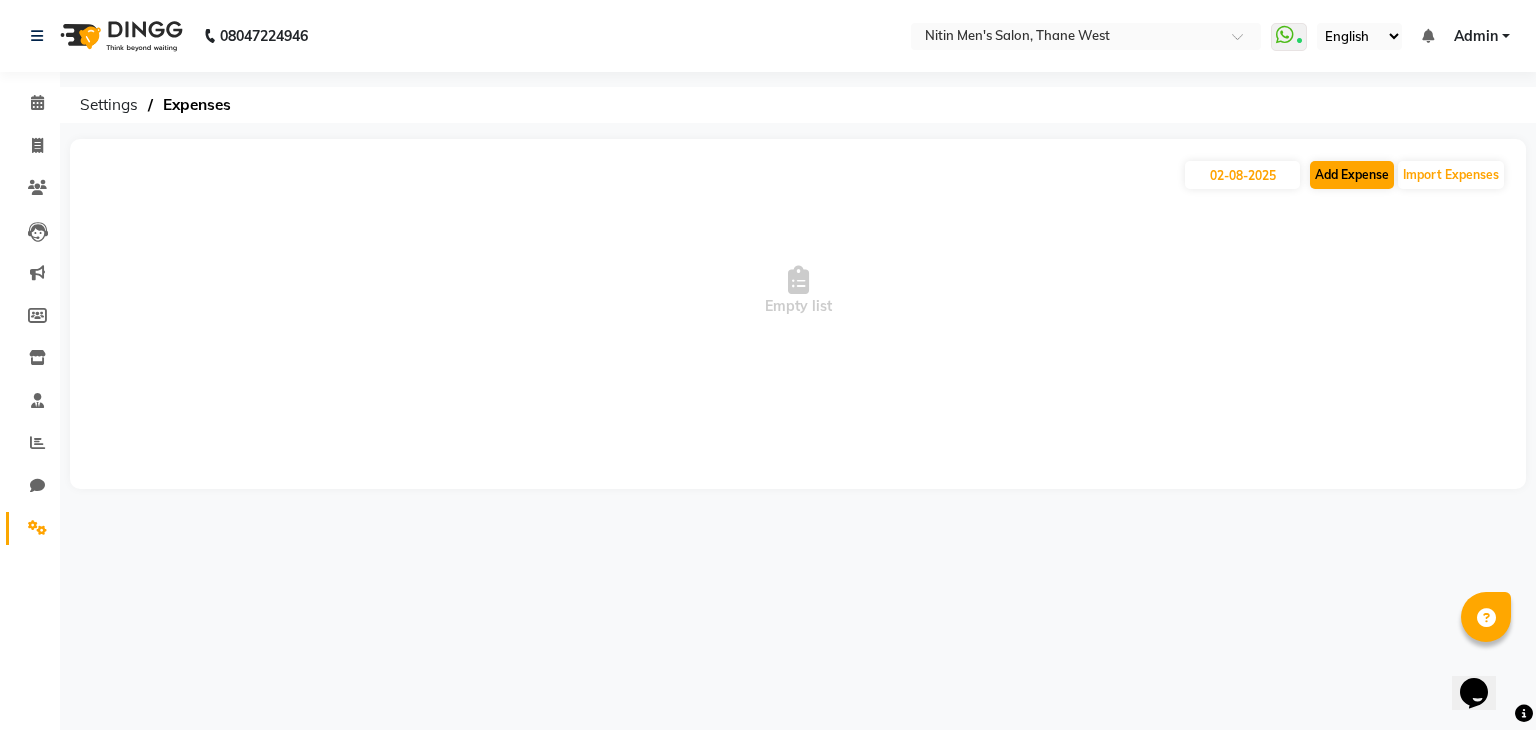 select on "1" 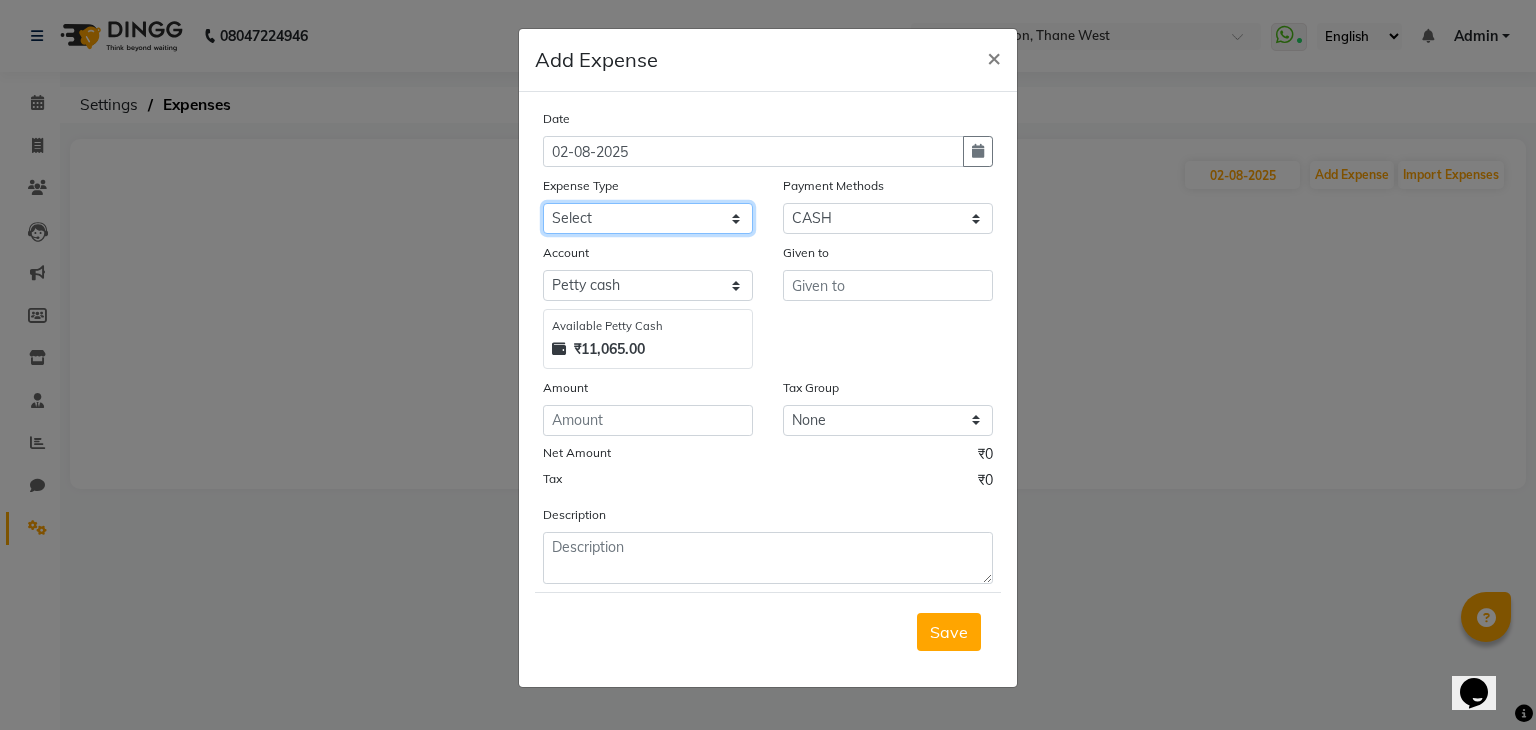 click on "Select Advance Salary Bank charges Car maintenance  Cash transfer to bank Cash transfer to hub Client Snacks Clinical charges Equipment Fuel Govt fee Incentive Insurance International purchase Loan Repayment Maintenance Marketing Miscellaneous MRA Other Pantry Product Rent Salary Staff Snacks Tax Tea & Refreshment Utilities" 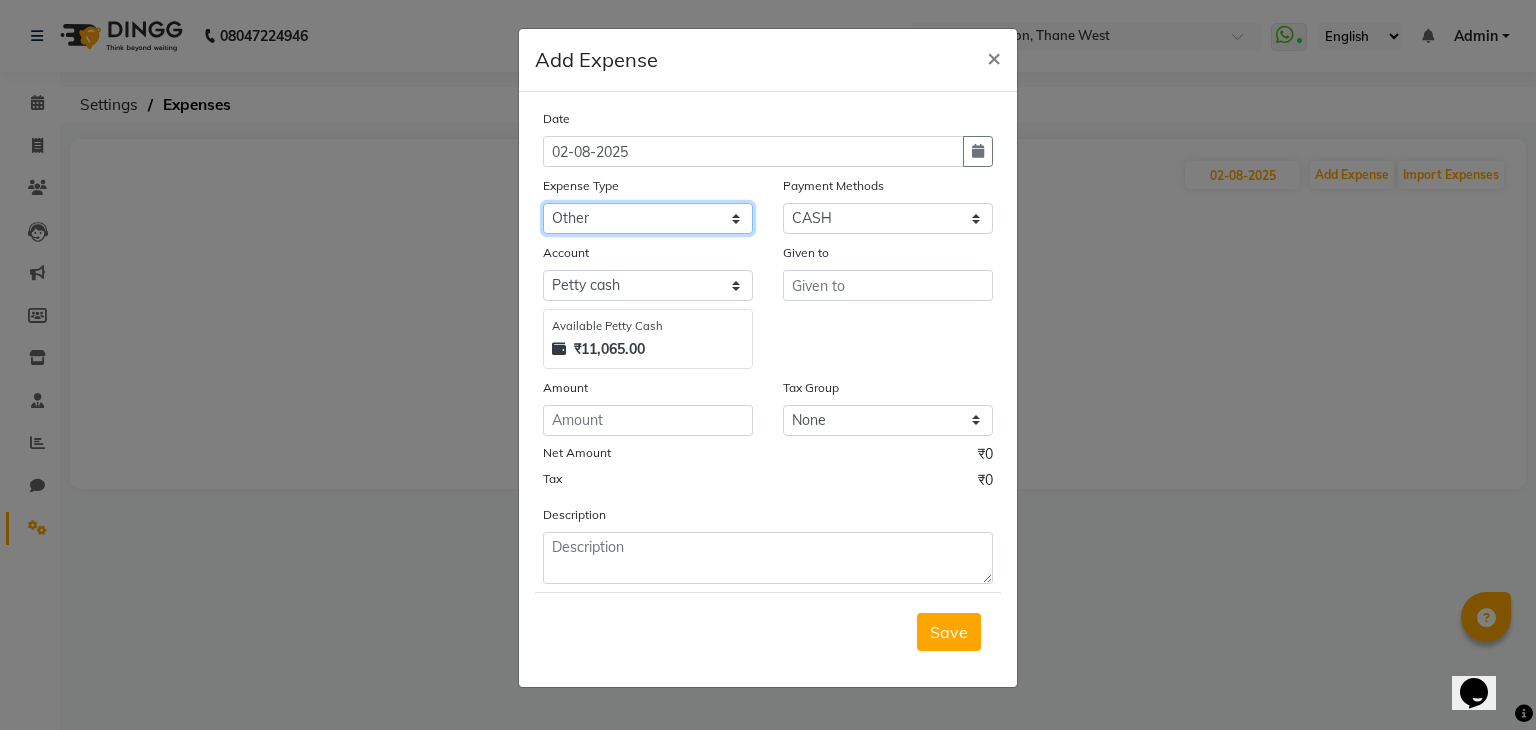 click on "Select Advance Salary Bank charges Car maintenance  Cash transfer to bank Cash transfer to hub Client Snacks Clinical charges Equipment Fuel Govt fee Incentive Insurance International purchase Loan Repayment Maintenance Marketing Miscellaneous MRA Other Pantry Product Rent Salary Staff Snacks Tax Tea & Refreshment Utilities" 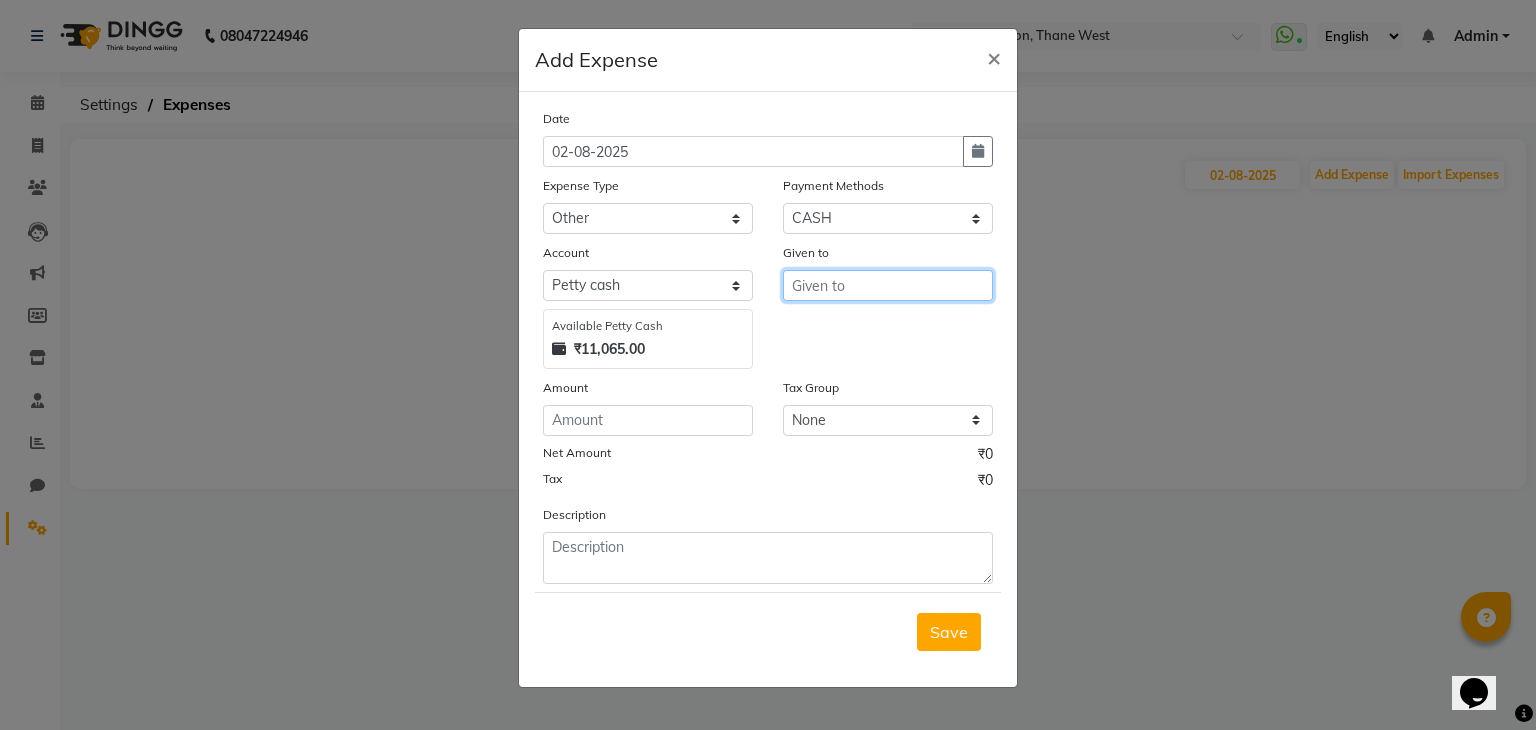 click at bounding box center (888, 285) 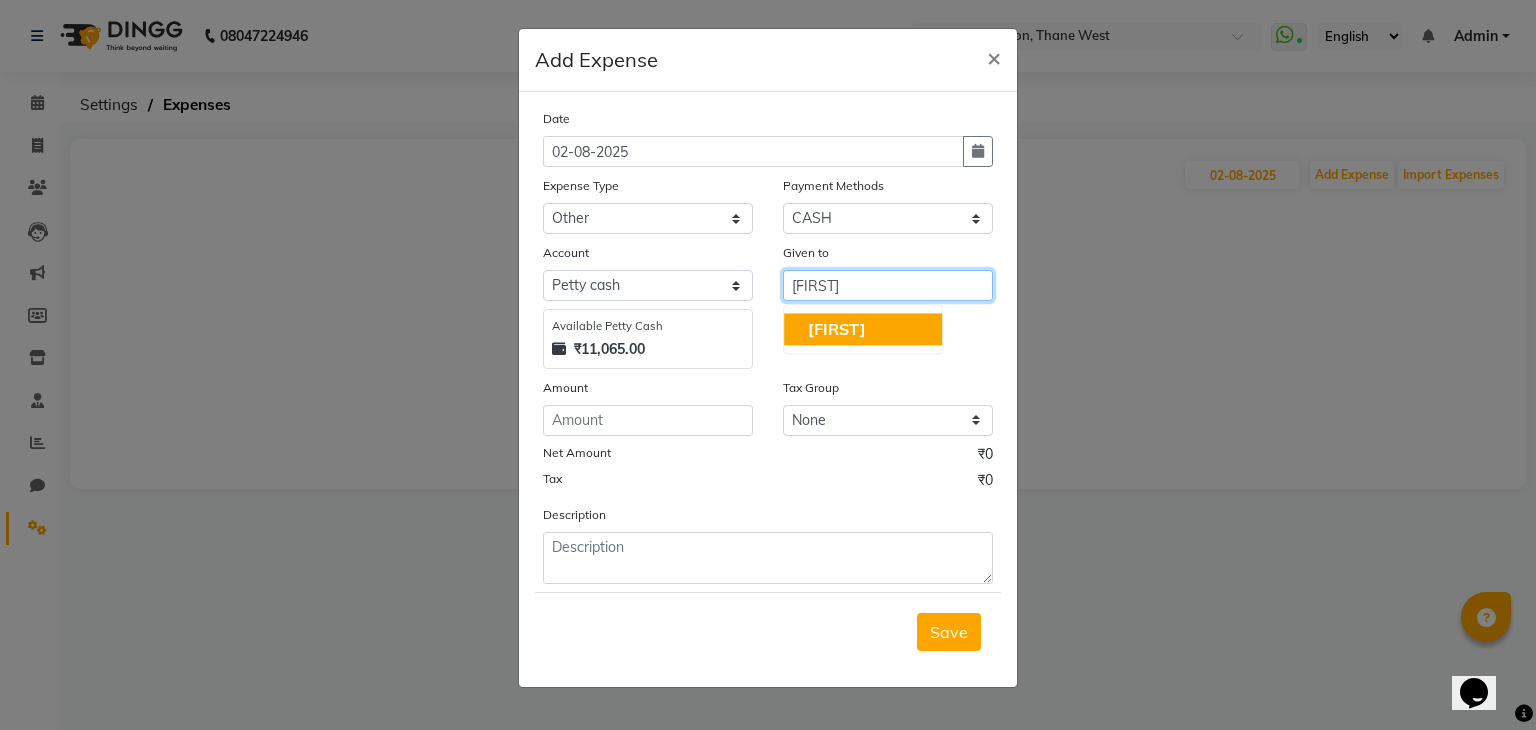 type on "[FIRST]" 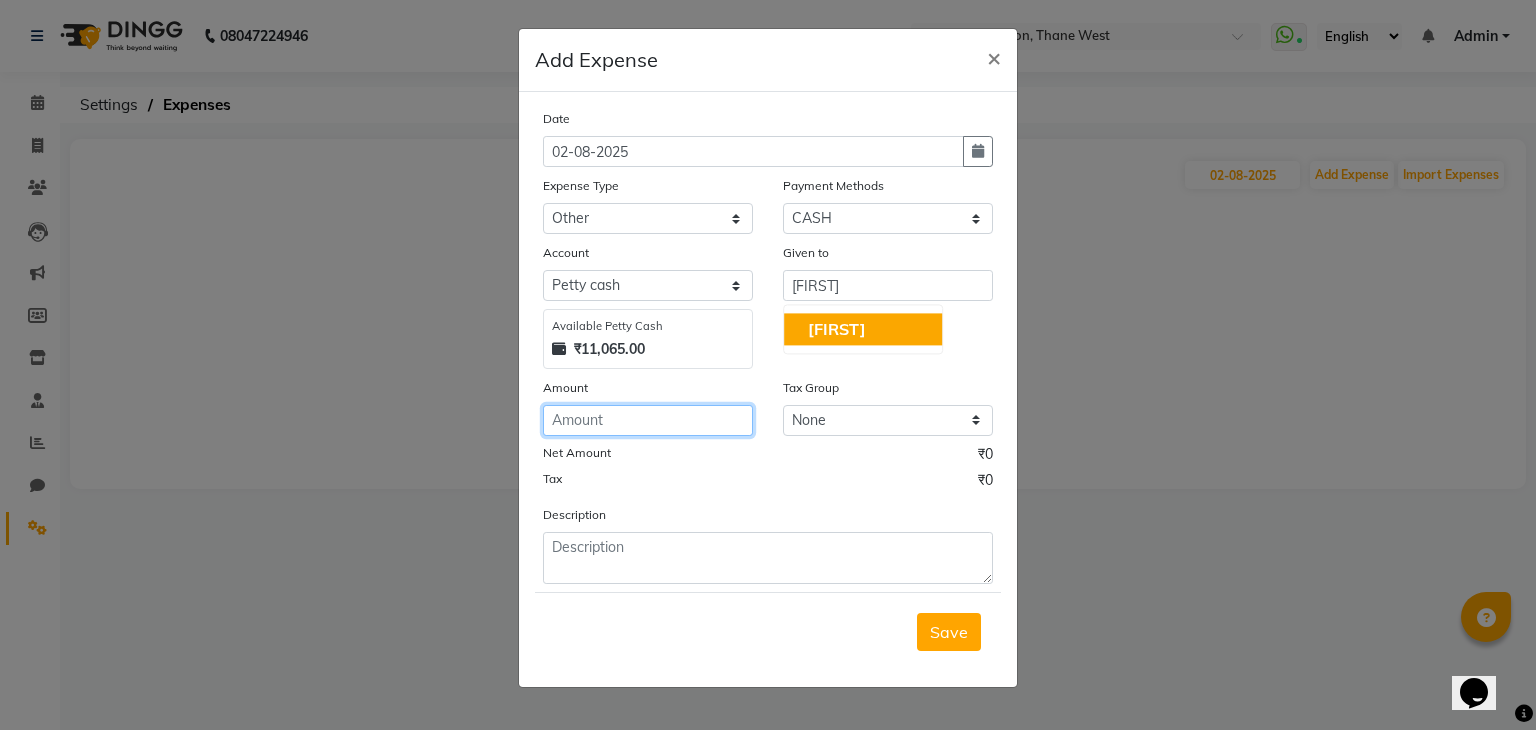 click 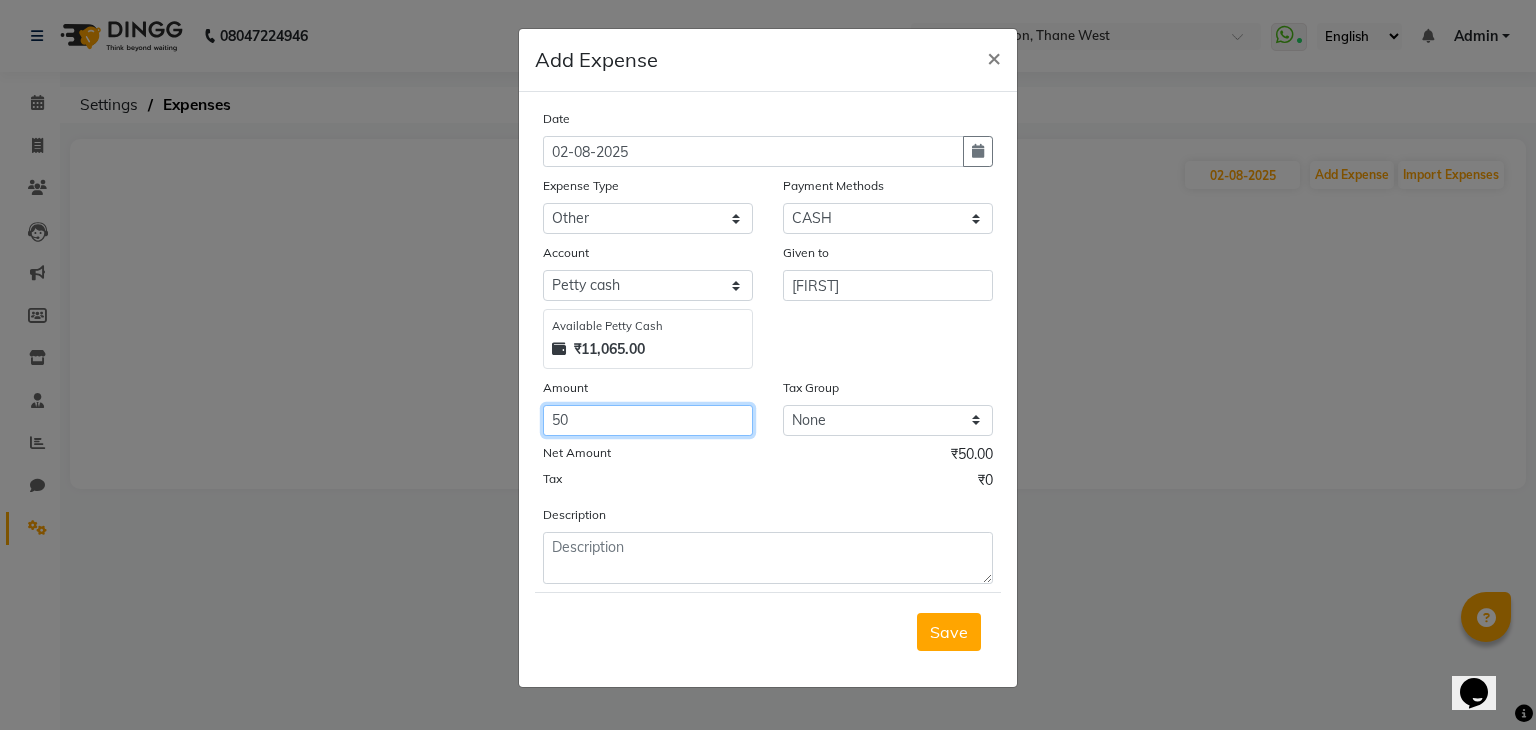 type on "50" 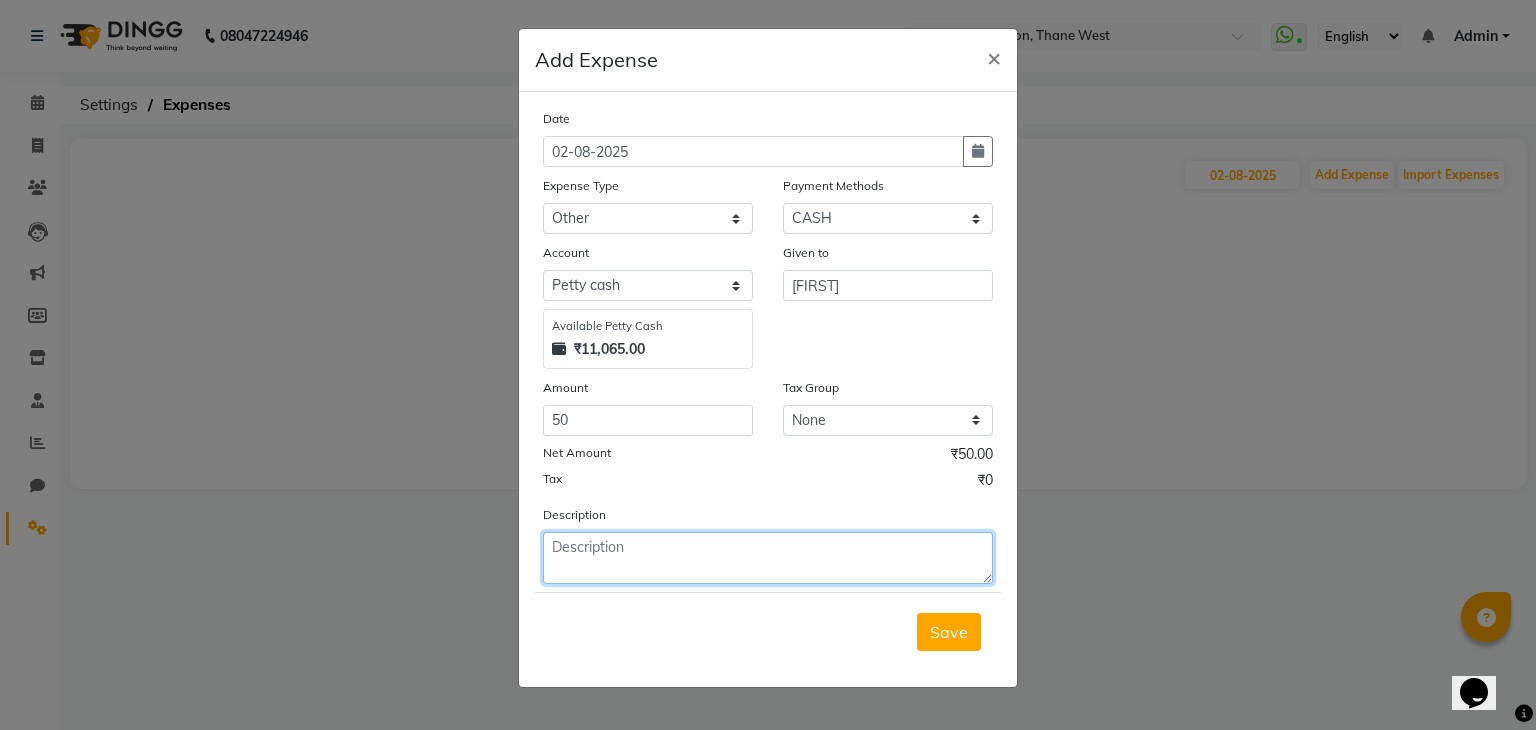 click 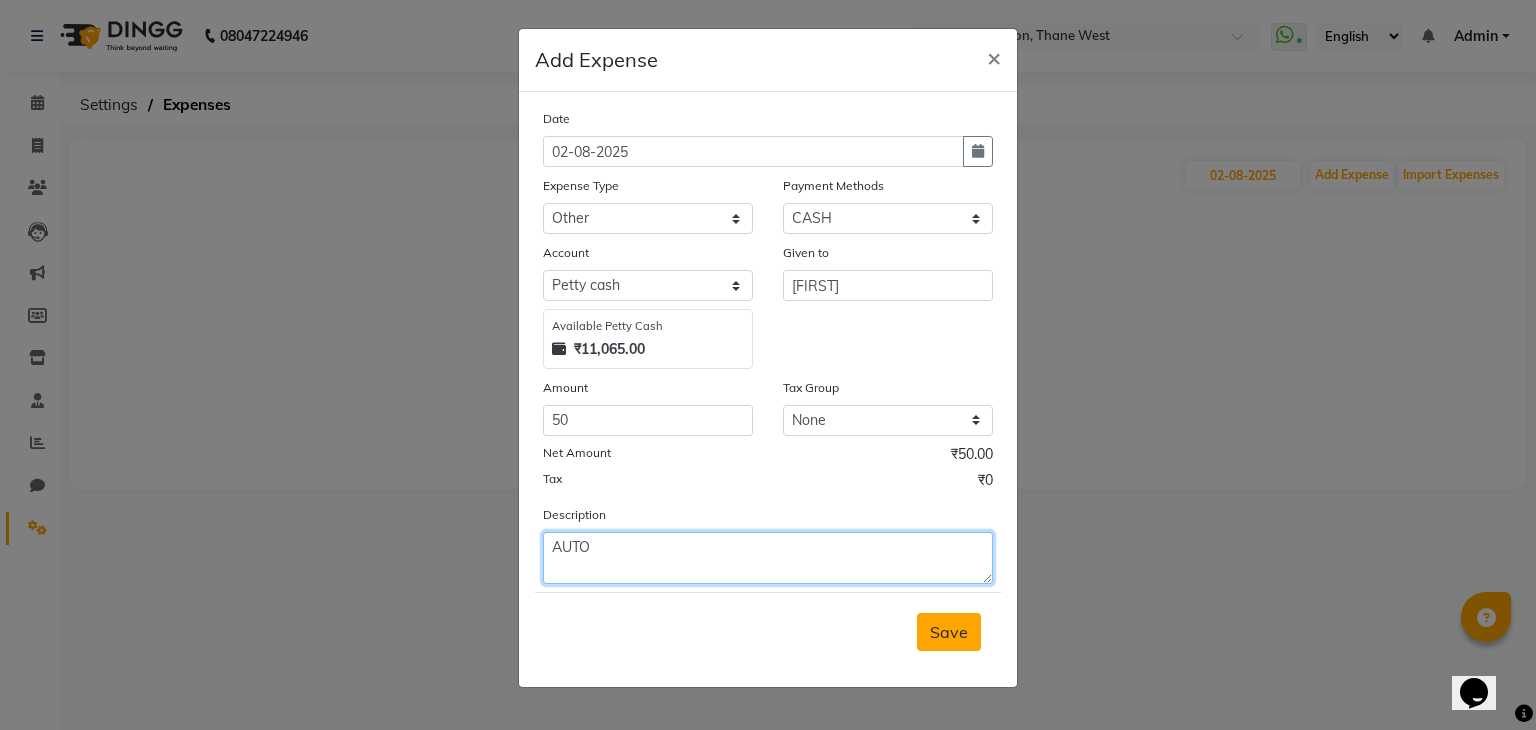 type on "AUTO" 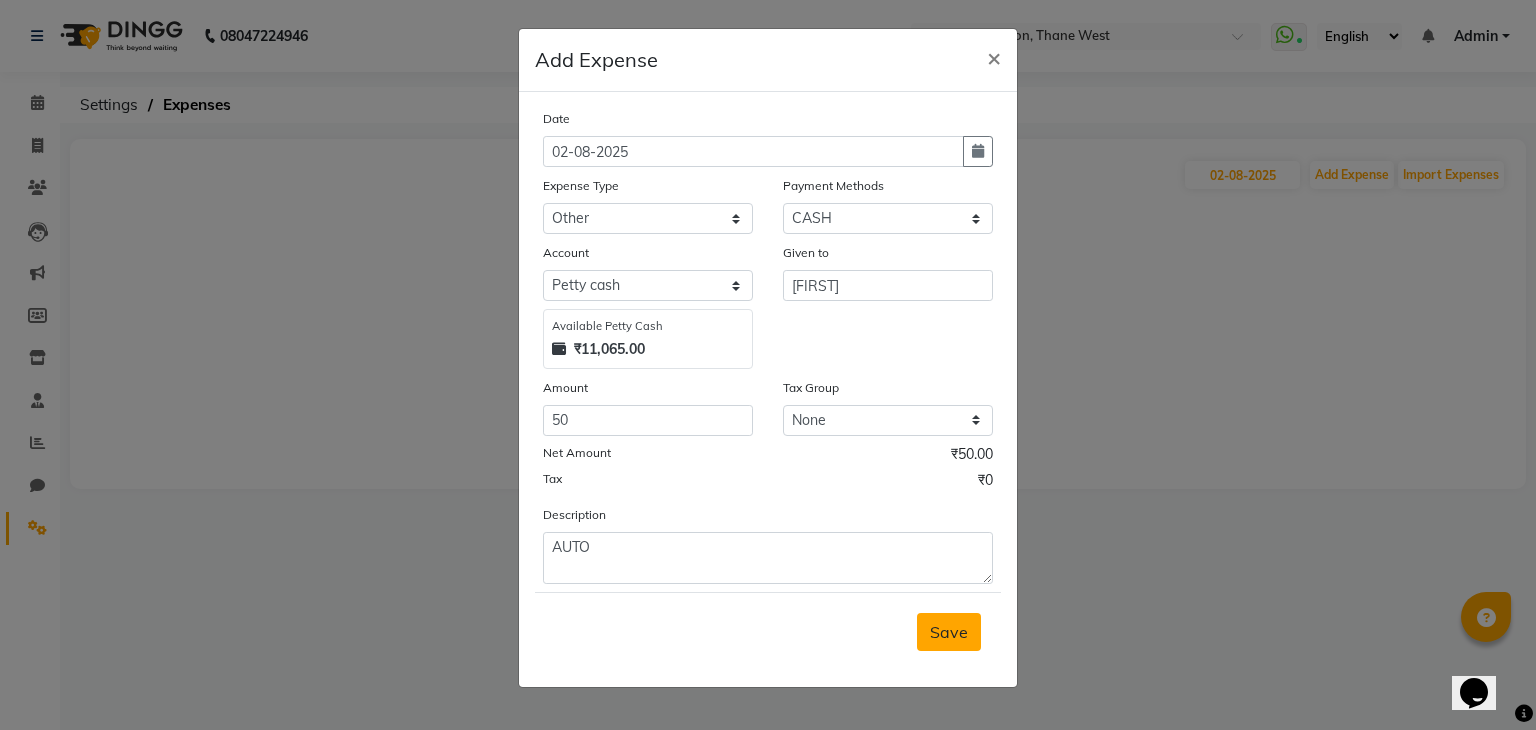 click on "Save" at bounding box center [949, 632] 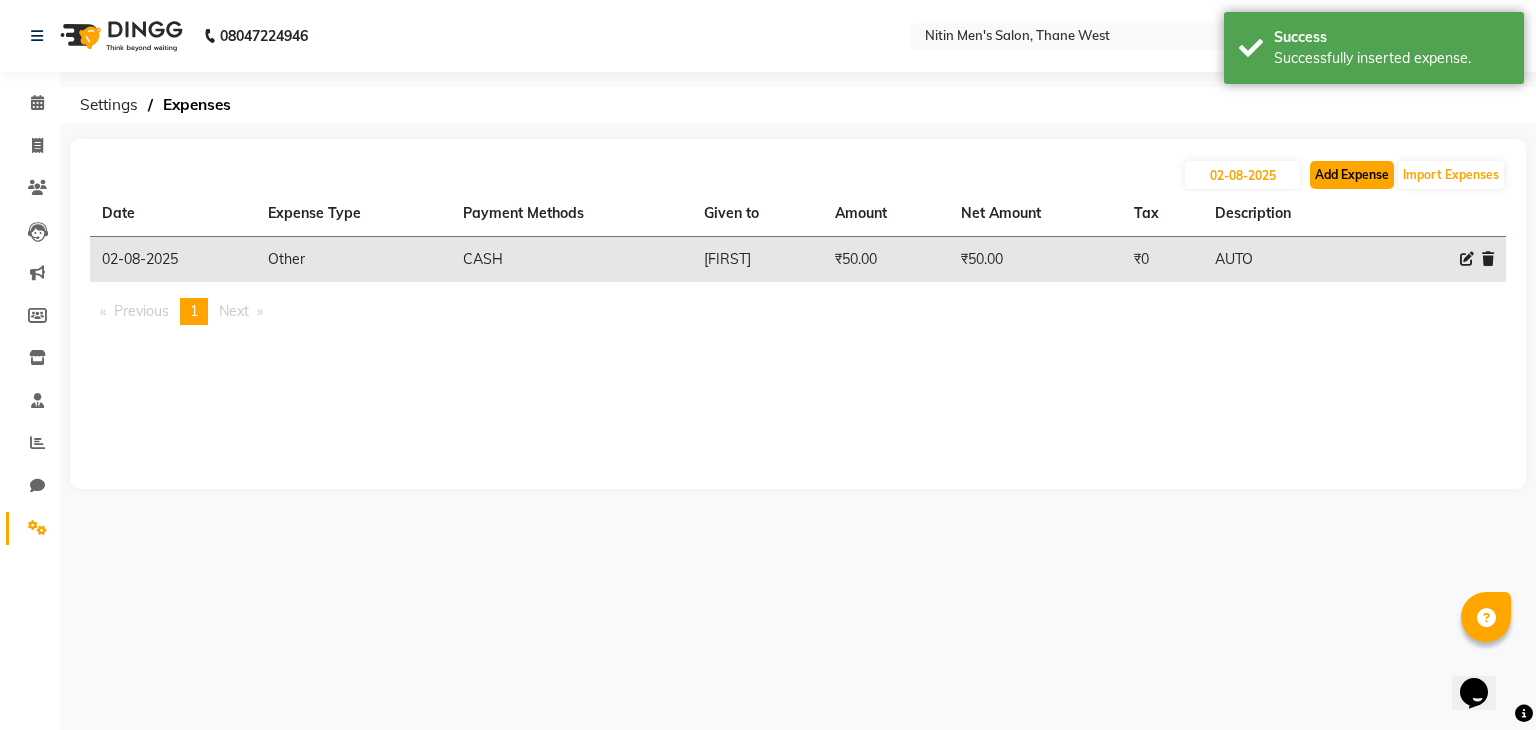 click on "Add Expense" 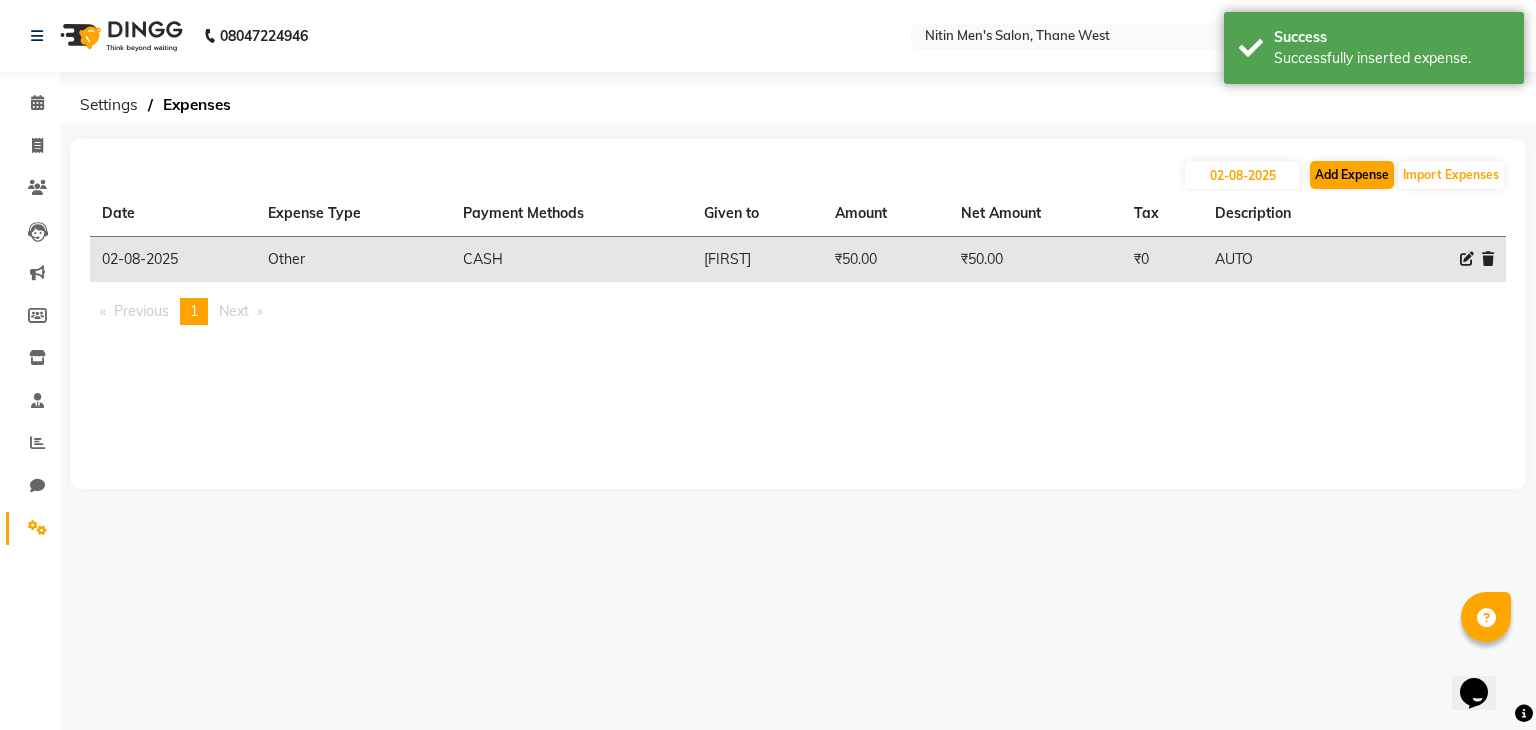select on "1" 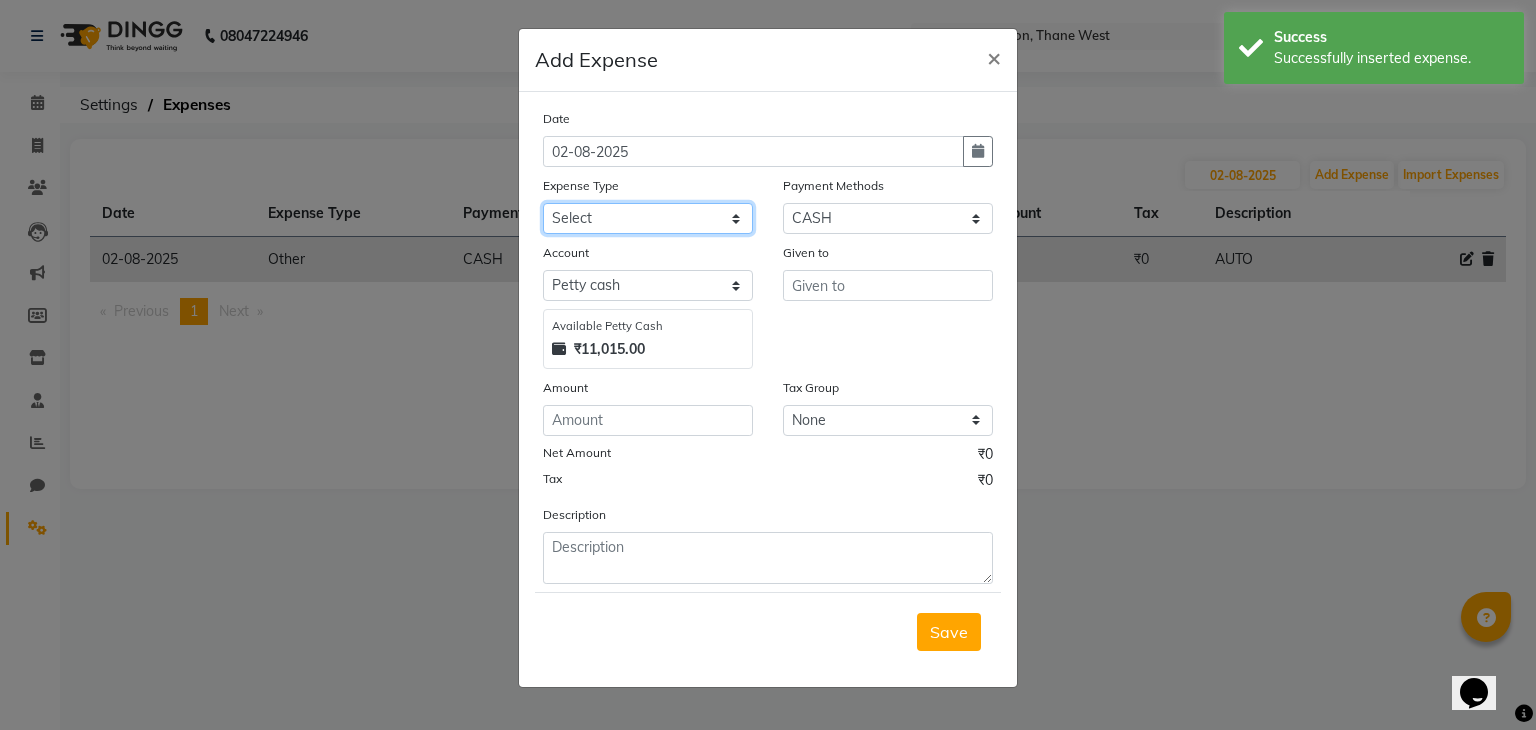 drag, startPoint x: 692, startPoint y: 227, endPoint x: 678, endPoint y: 487, distance: 260.37665 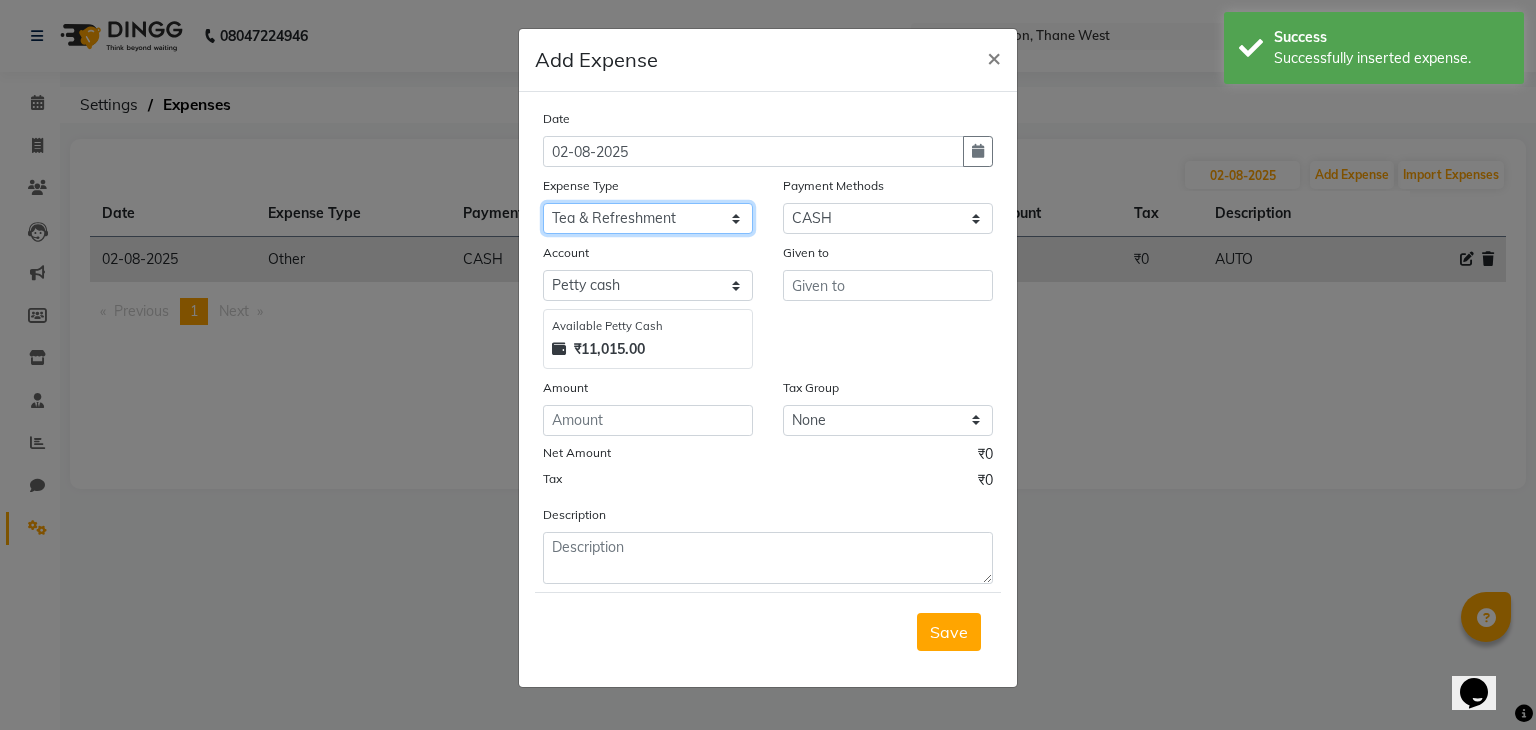 click on "Select Advance Salary Bank charges Car maintenance  Cash transfer to bank Cash transfer to hub Client Snacks Clinical charges Equipment Fuel Govt fee Incentive Insurance International purchase Loan Repayment Maintenance Marketing Miscellaneous MRA Other Pantry Product Rent Salary Staff Snacks Tax Tea & Refreshment Utilities" 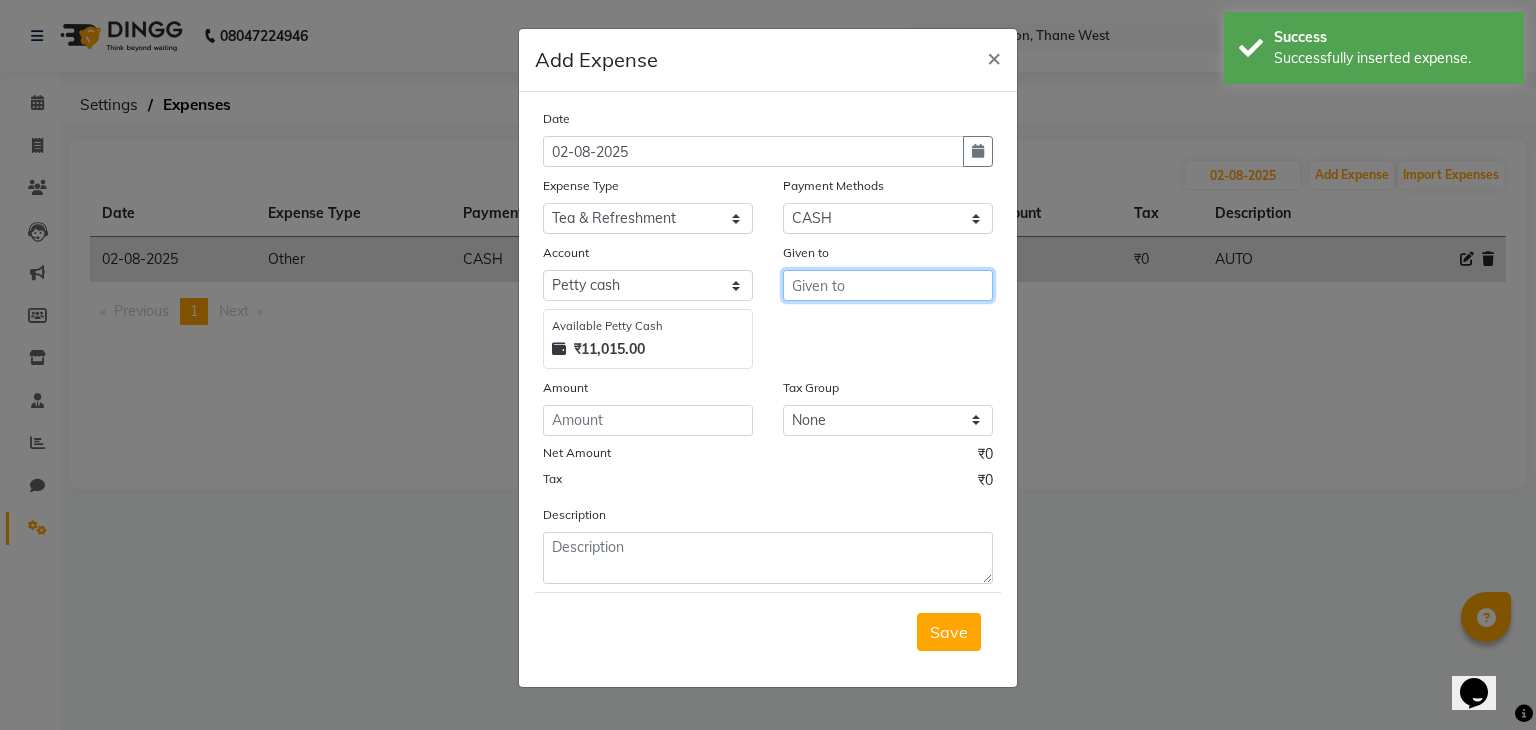 click at bounding box center (888, 285) 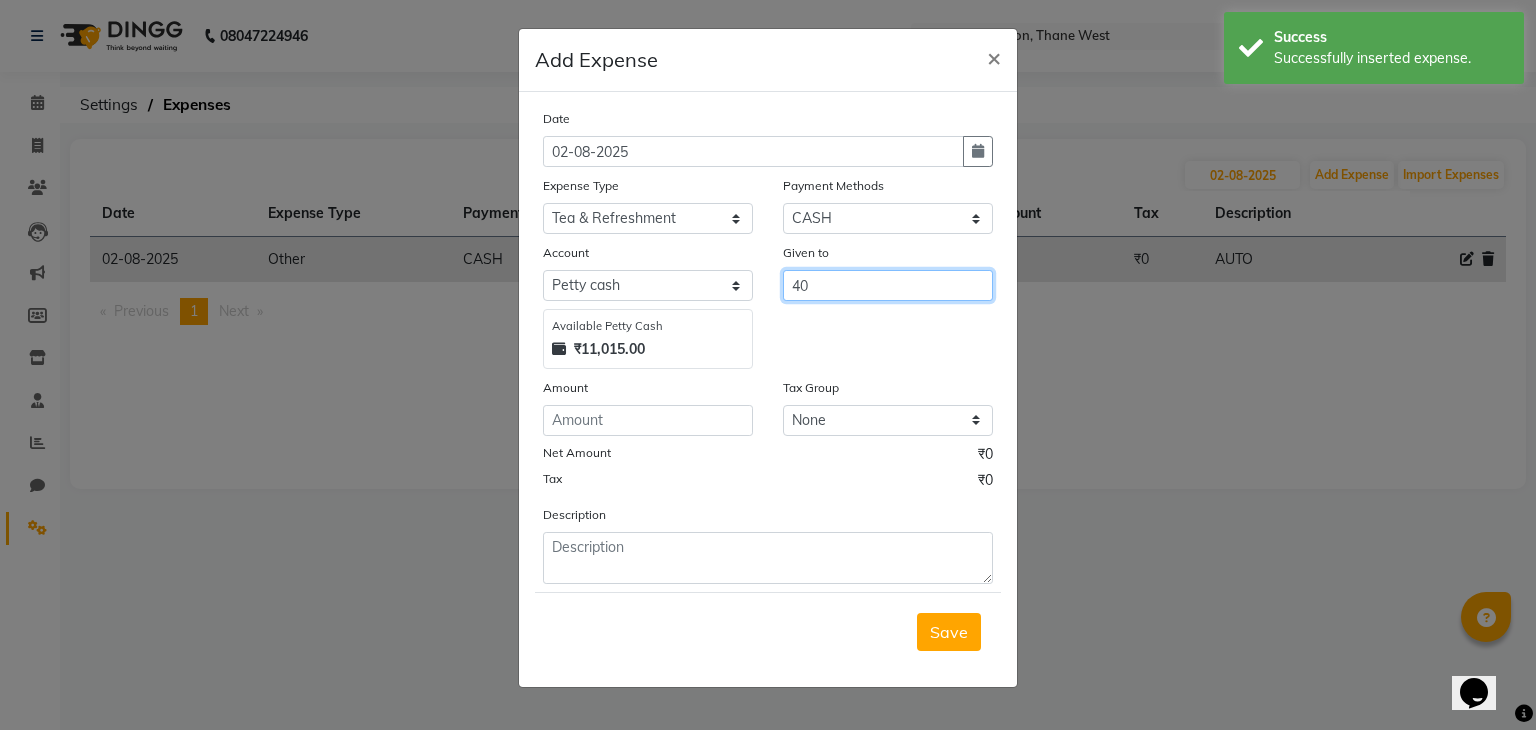 type on "40" 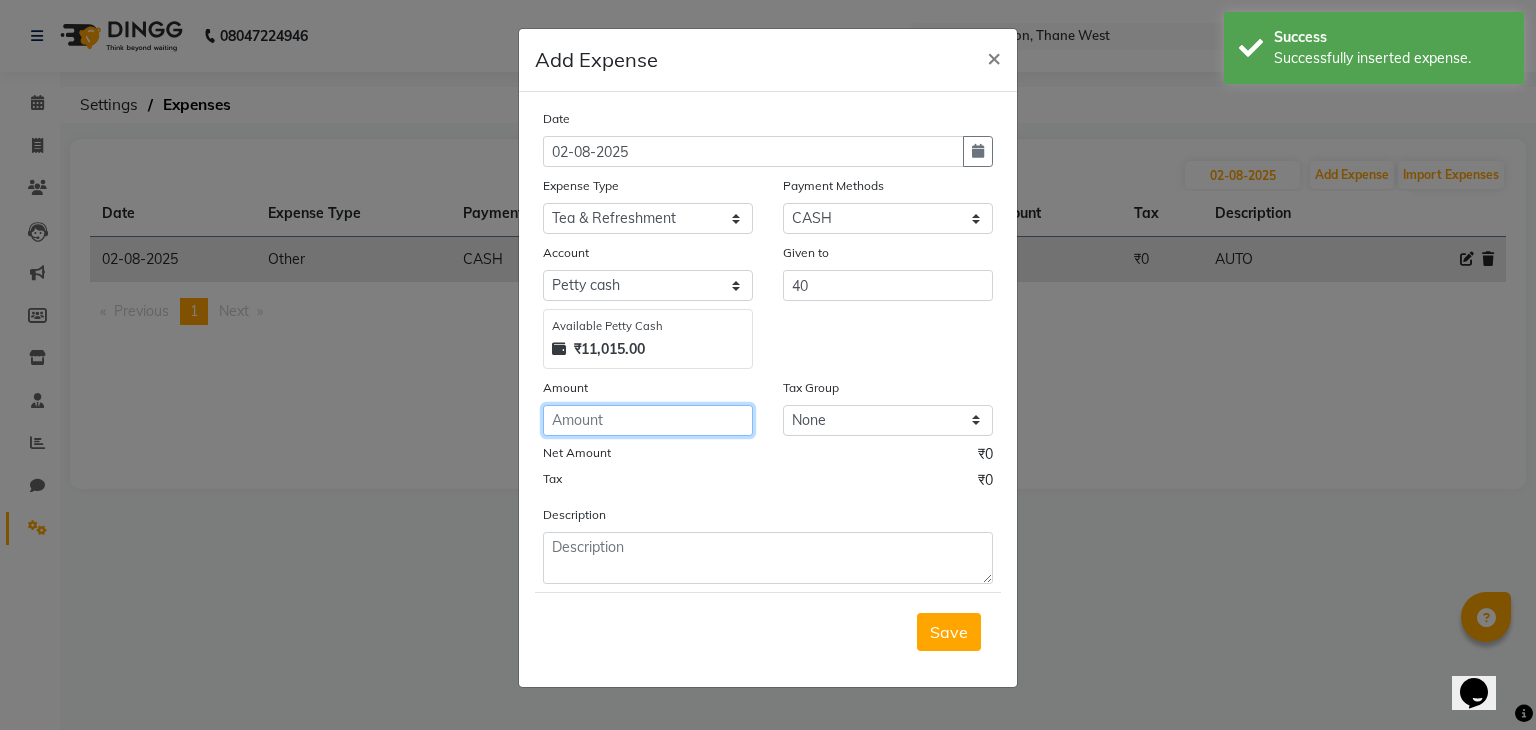 click 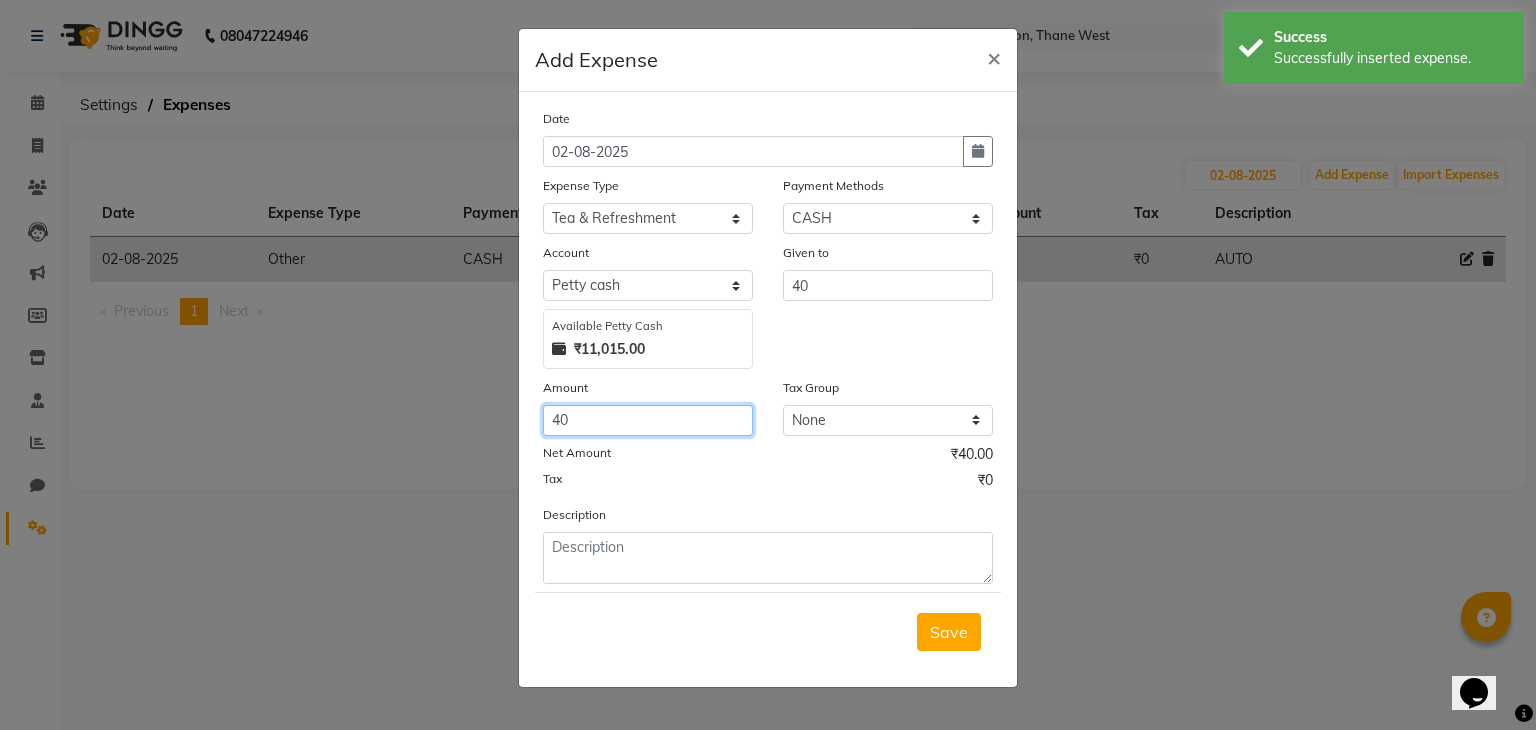 type on "40" 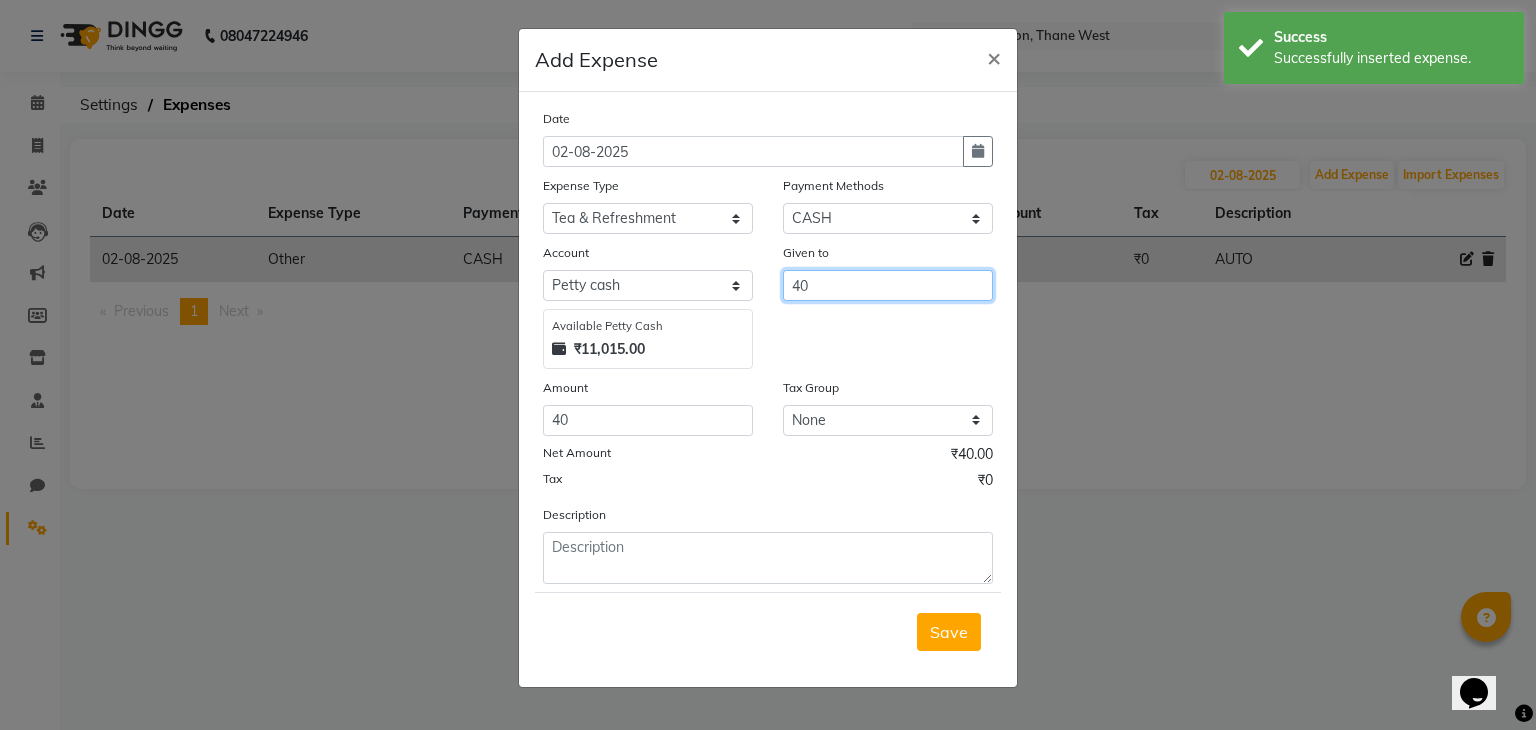 click on "40" at bounding box center (888, 285) 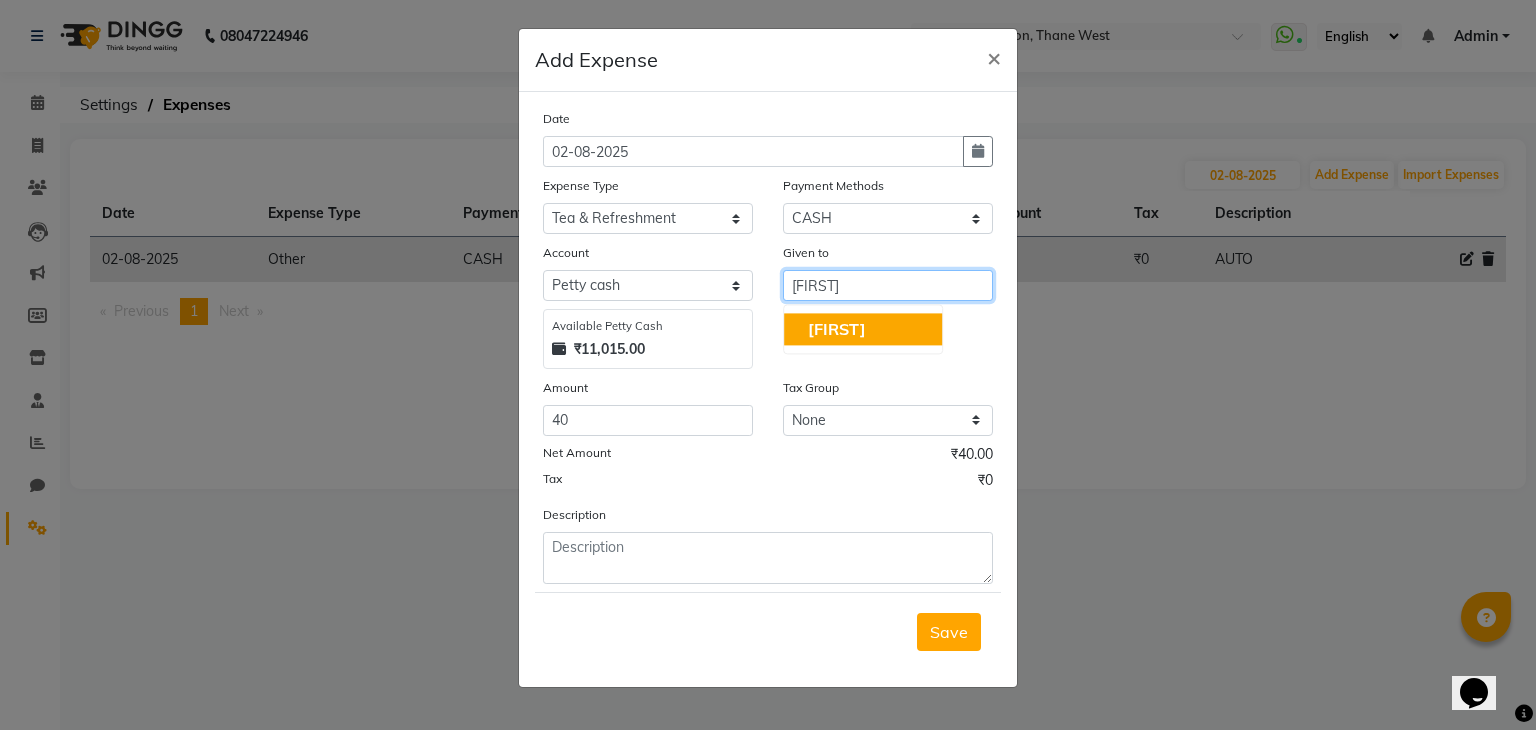 type on "[FIRST]" 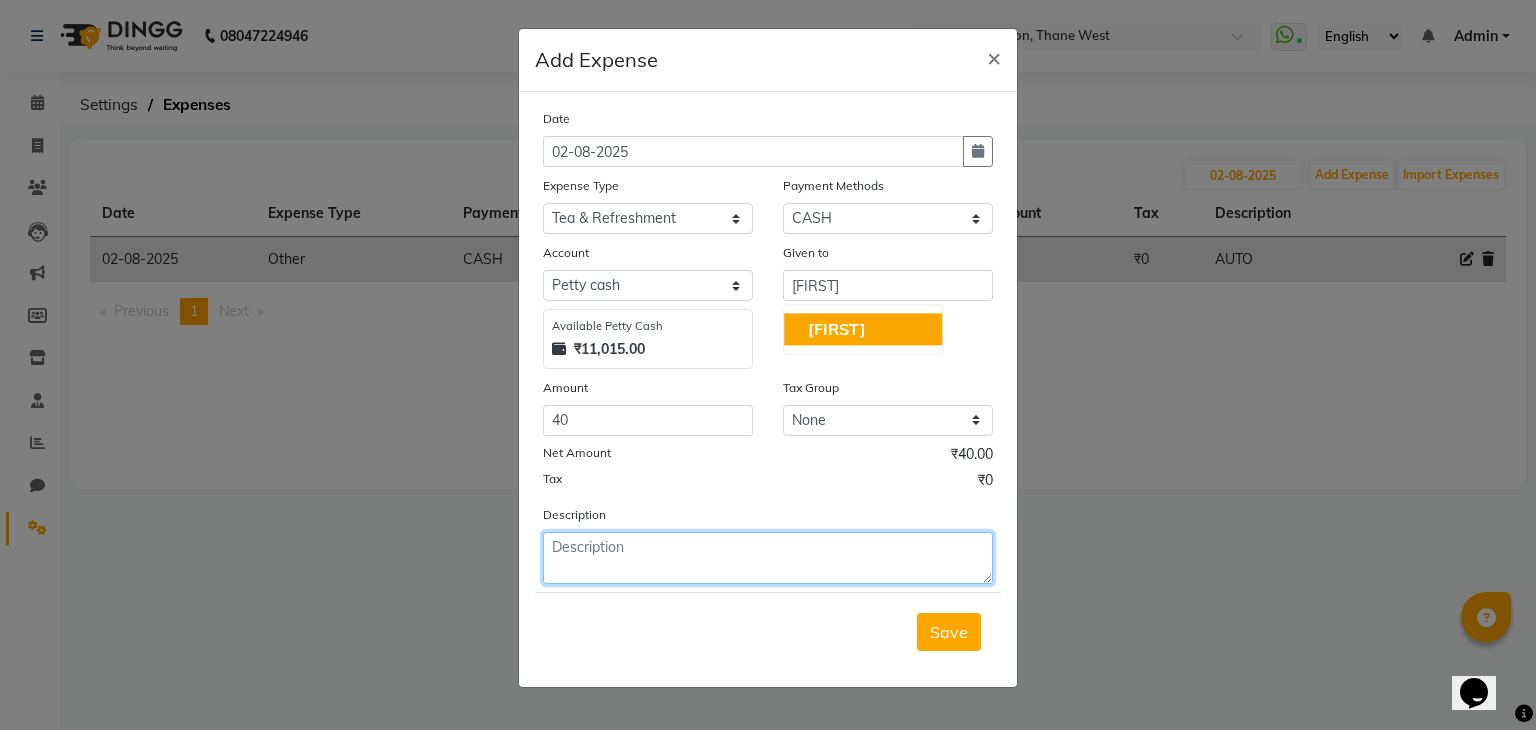 click 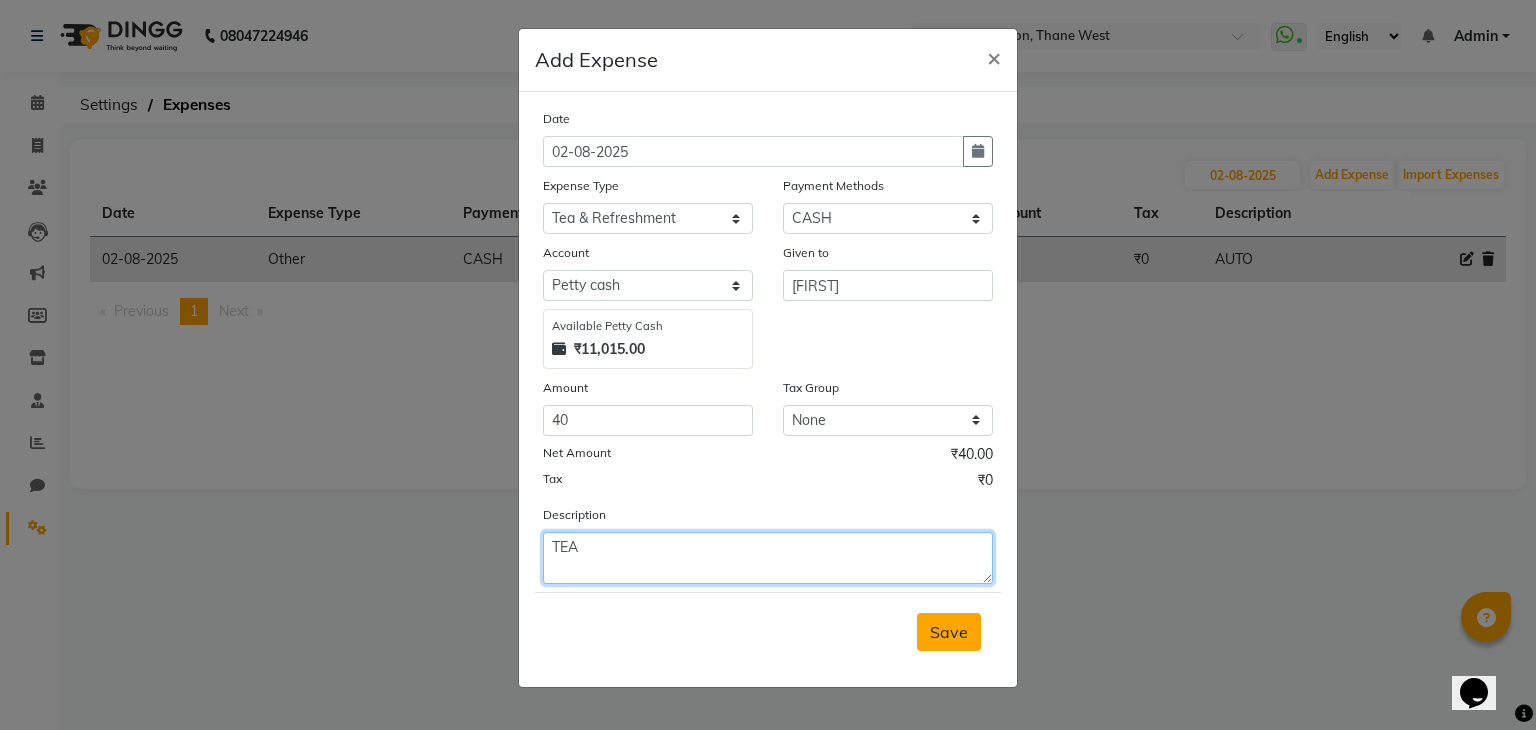type on "TEA" 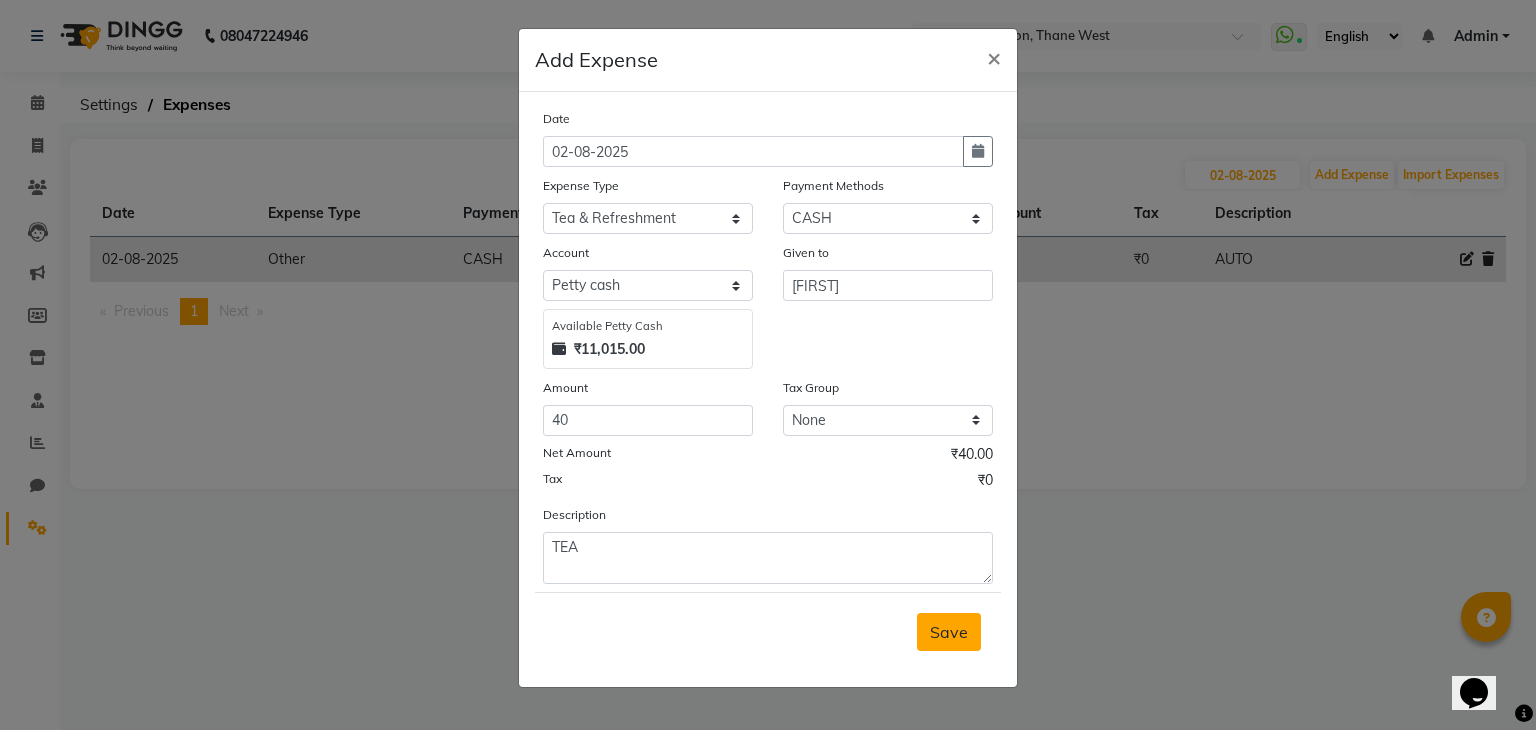 click on "Save" at bounding box center [949, 632] 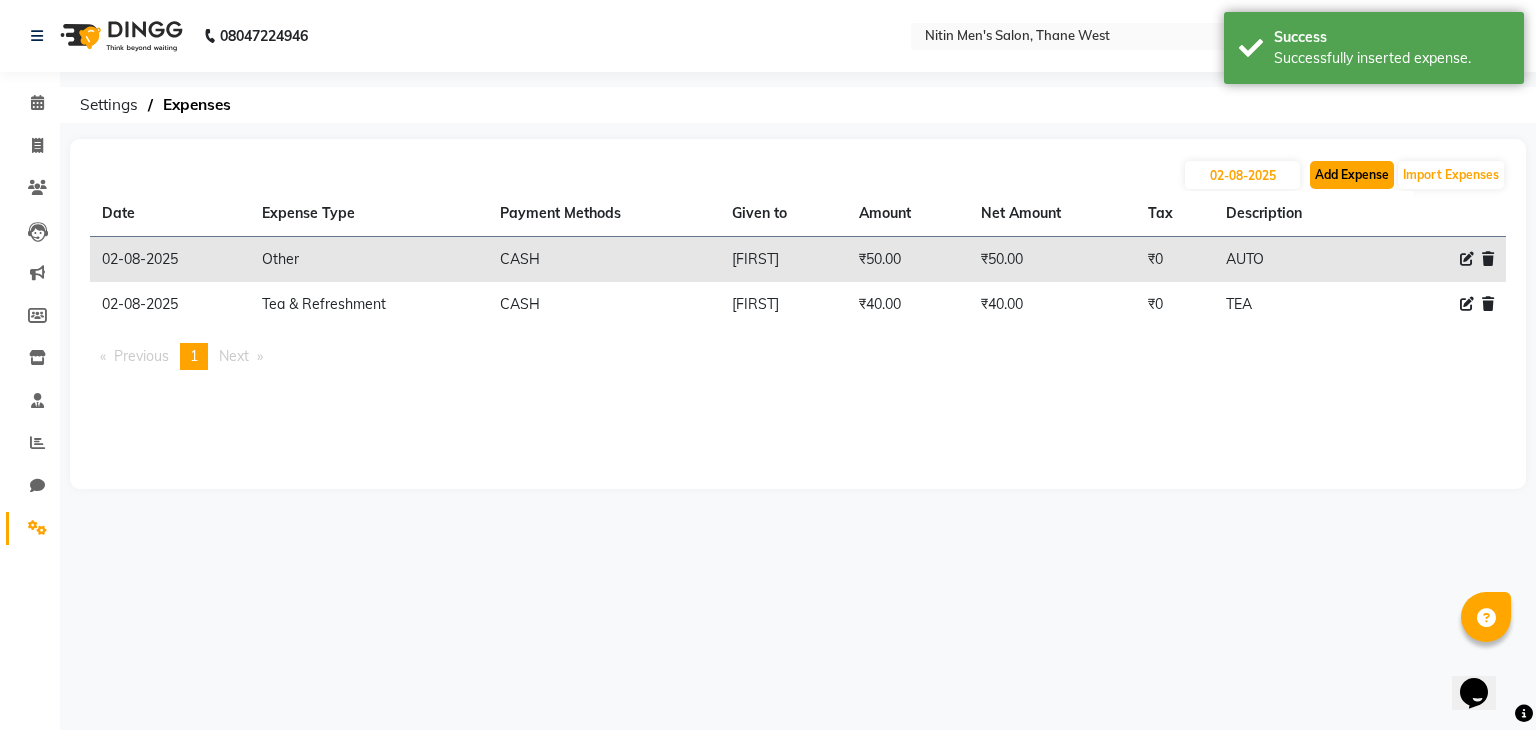 click on "Add Expense" 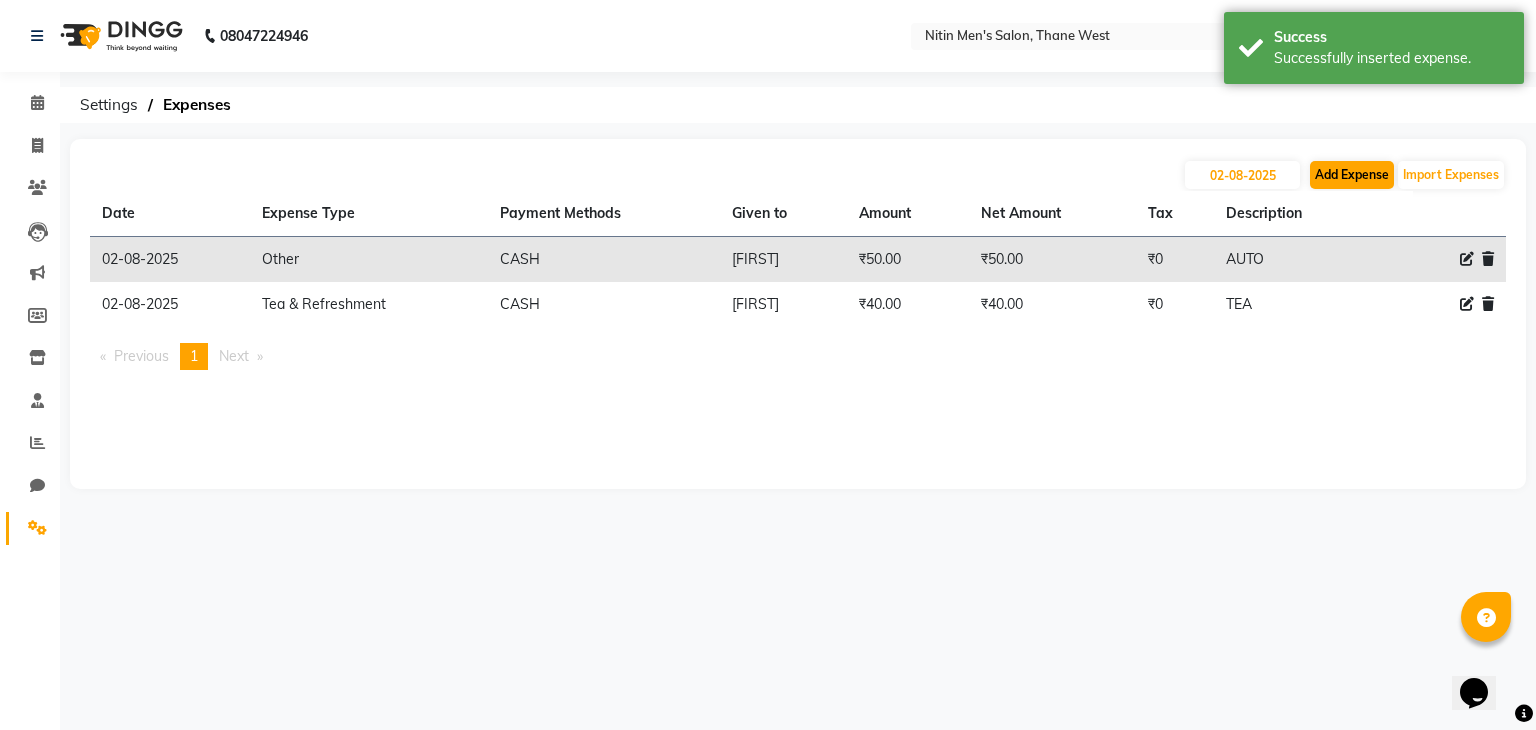 select on "1" 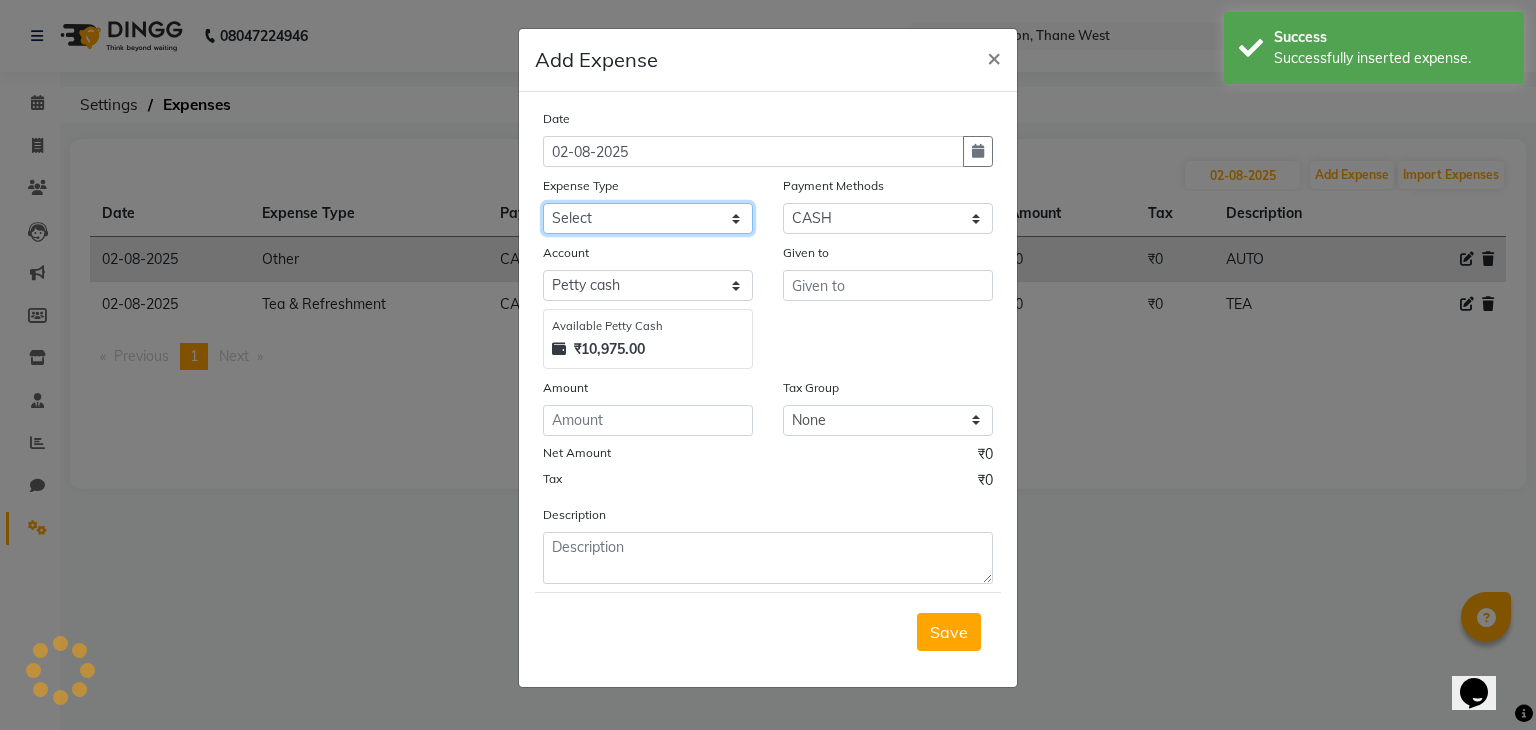 click on "Select Advance Salary Bank charges Car maintenance  Cash transfer to bank Cash transfer to hub Client Snacks Clinical charges Equipment Fuel Govt fee Incentive Insurance International purchase Loan Repayment Maintenance Marketing Miscellaneous MRA Other Pantry Product Rent Salary Staff Snacks Tax Tea & Refreshment Utilities" 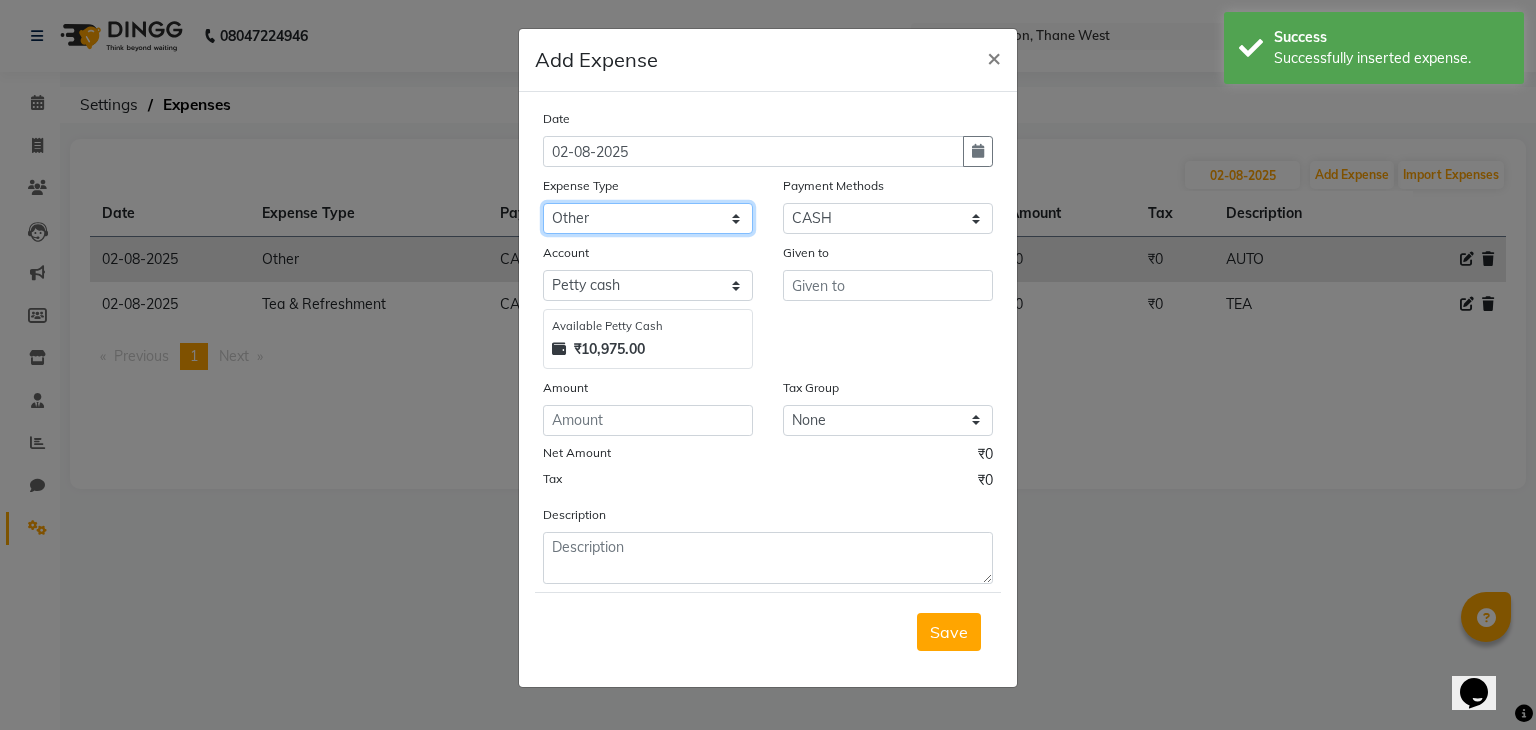 click on "Select Advance Salary Bank charges Car maintenance  Cash transfer to bank Cash transfer to hub Client Snacks Clinical charges Equipment Fuel Govt fee Incentive Insurance International purchase Loan Repayment Maintenance Marketing Miscellaneous MRA Other Pantry Product Rent Salary Staff Snacks Tax Tea & Refreshment Utilities" 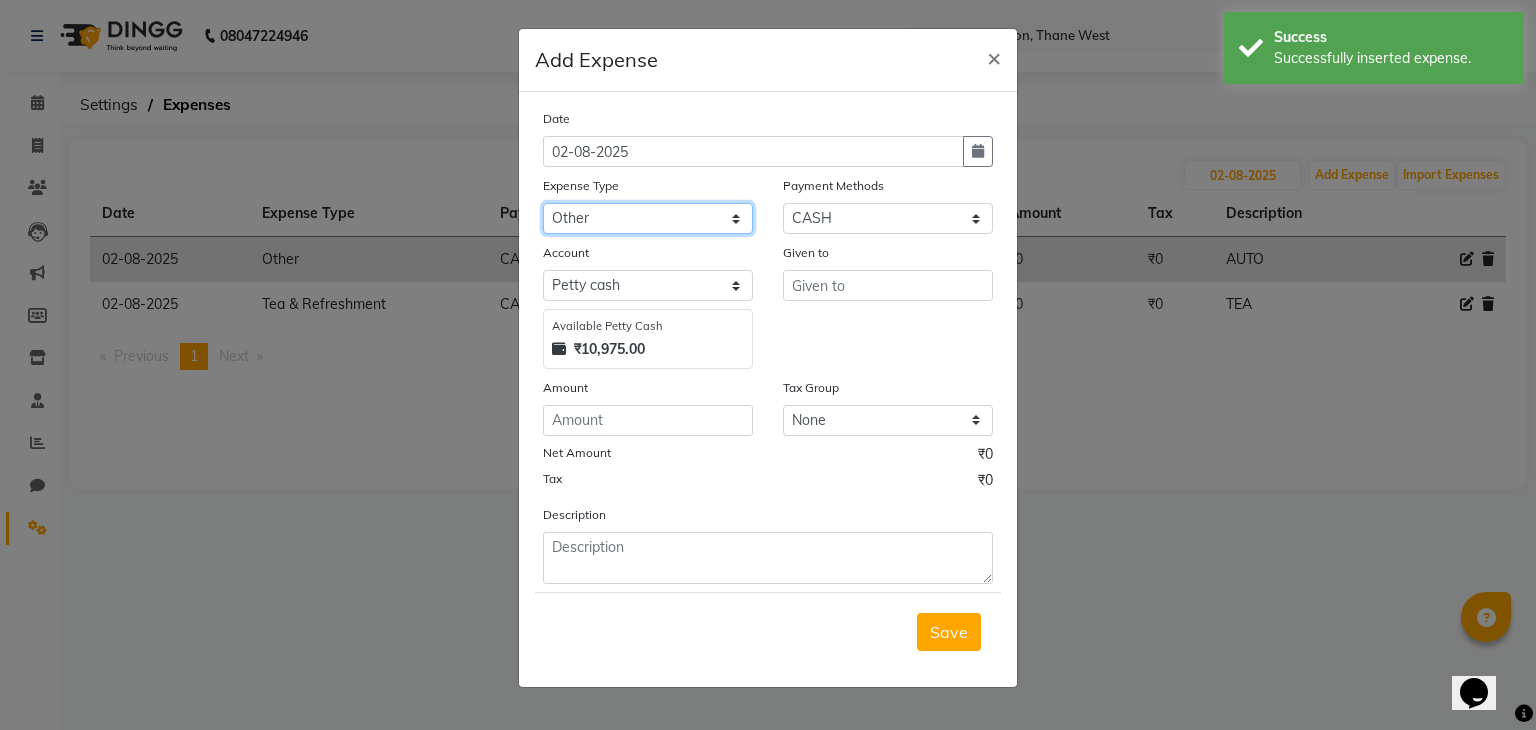 select on "2" 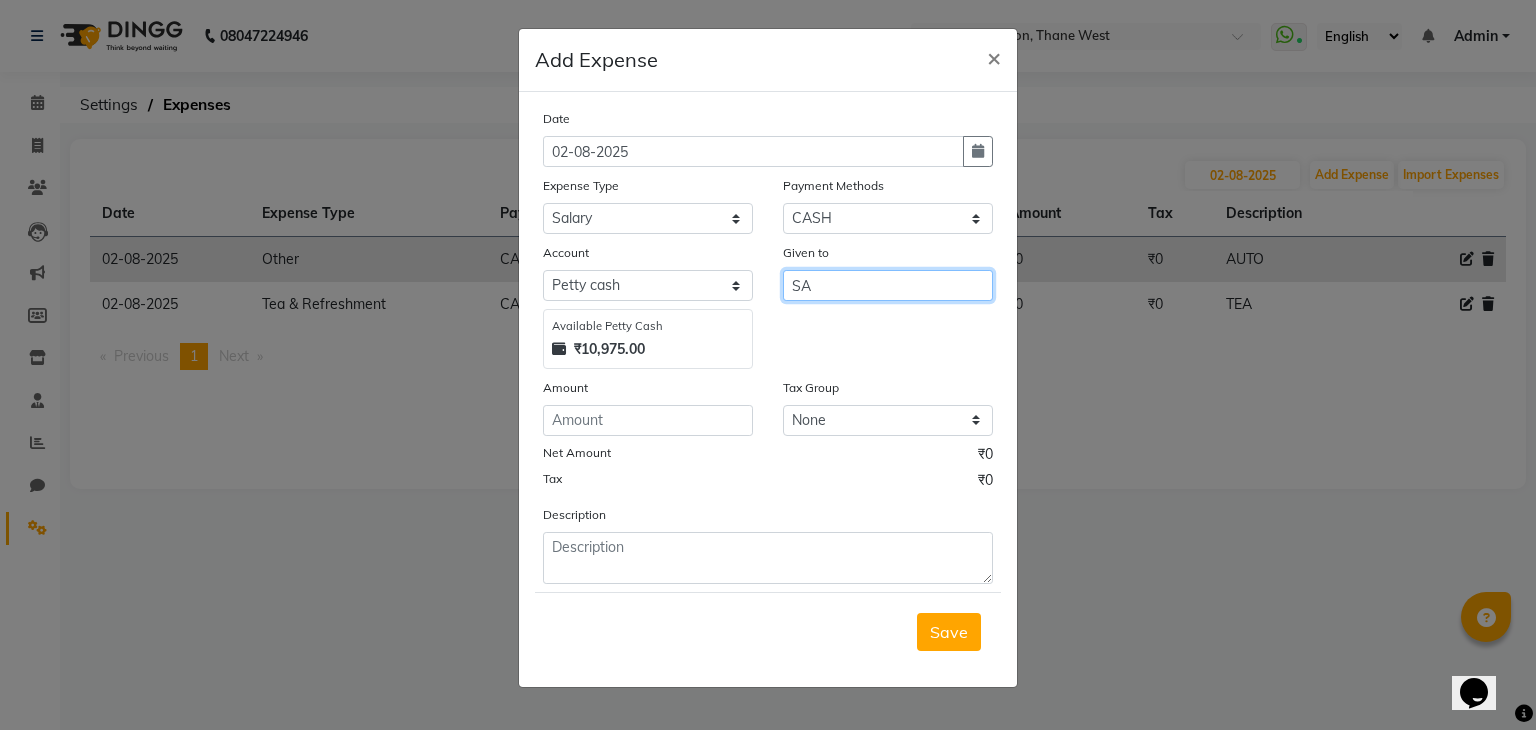 click on "SA" at bounding box center (888, 285) 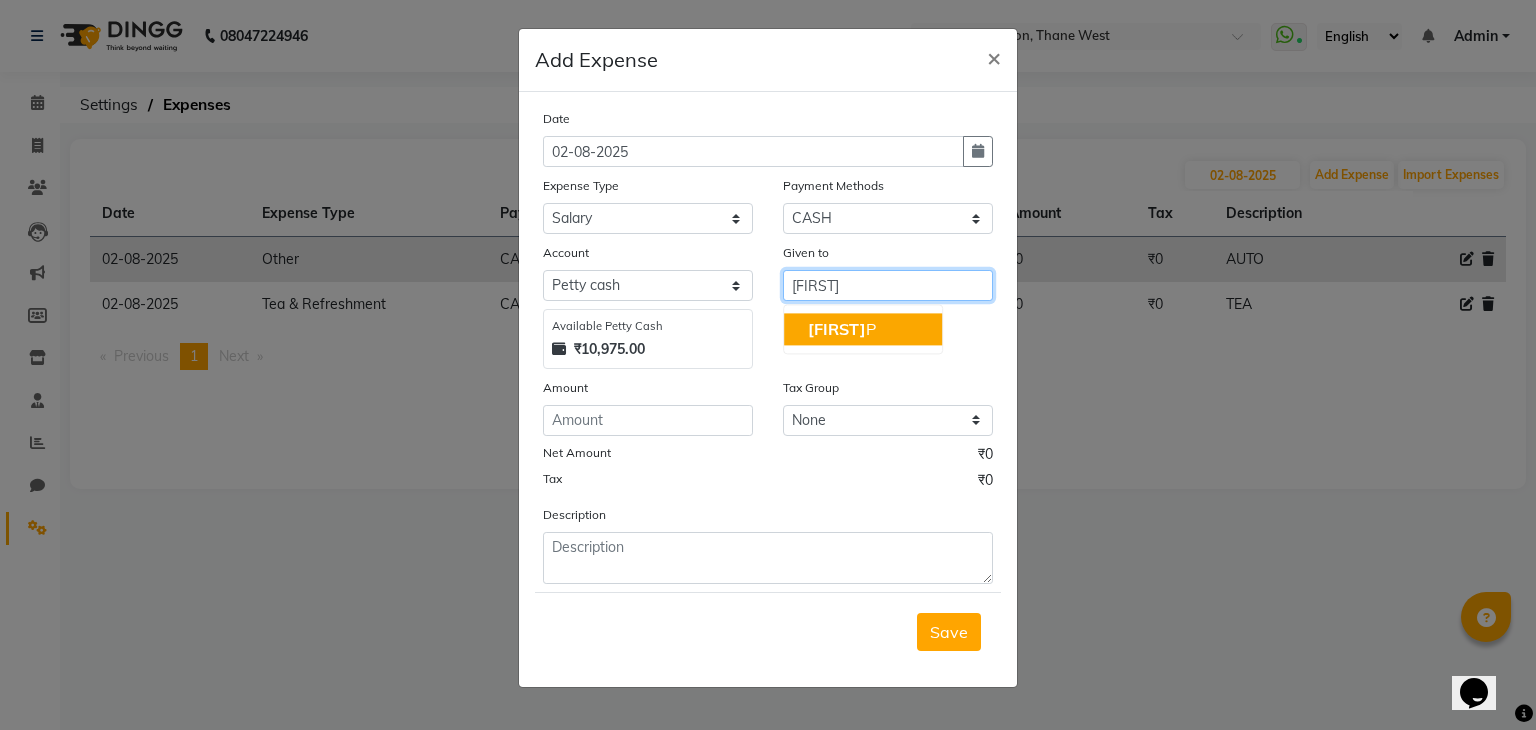 click on "[FIRST]" 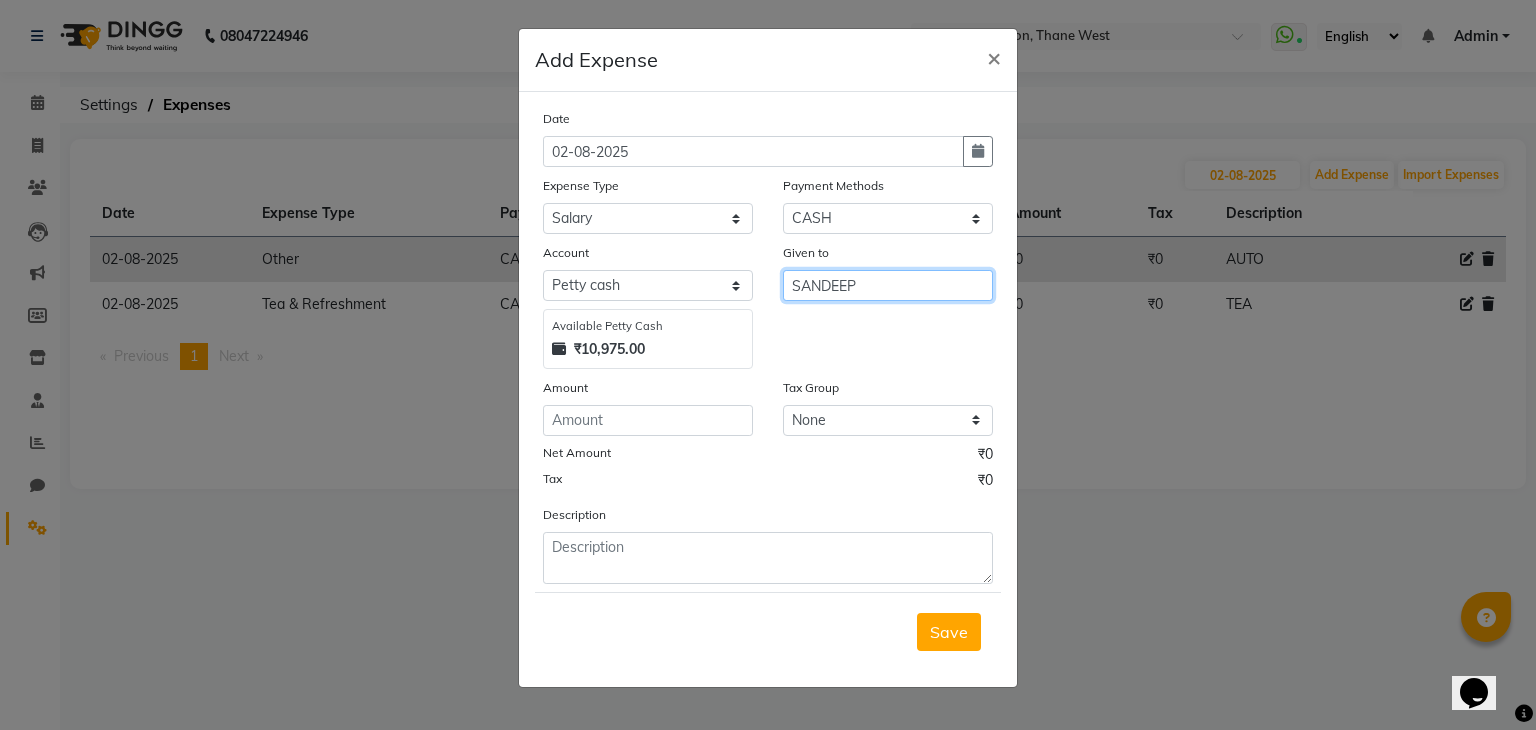 type on "SANDEEP" 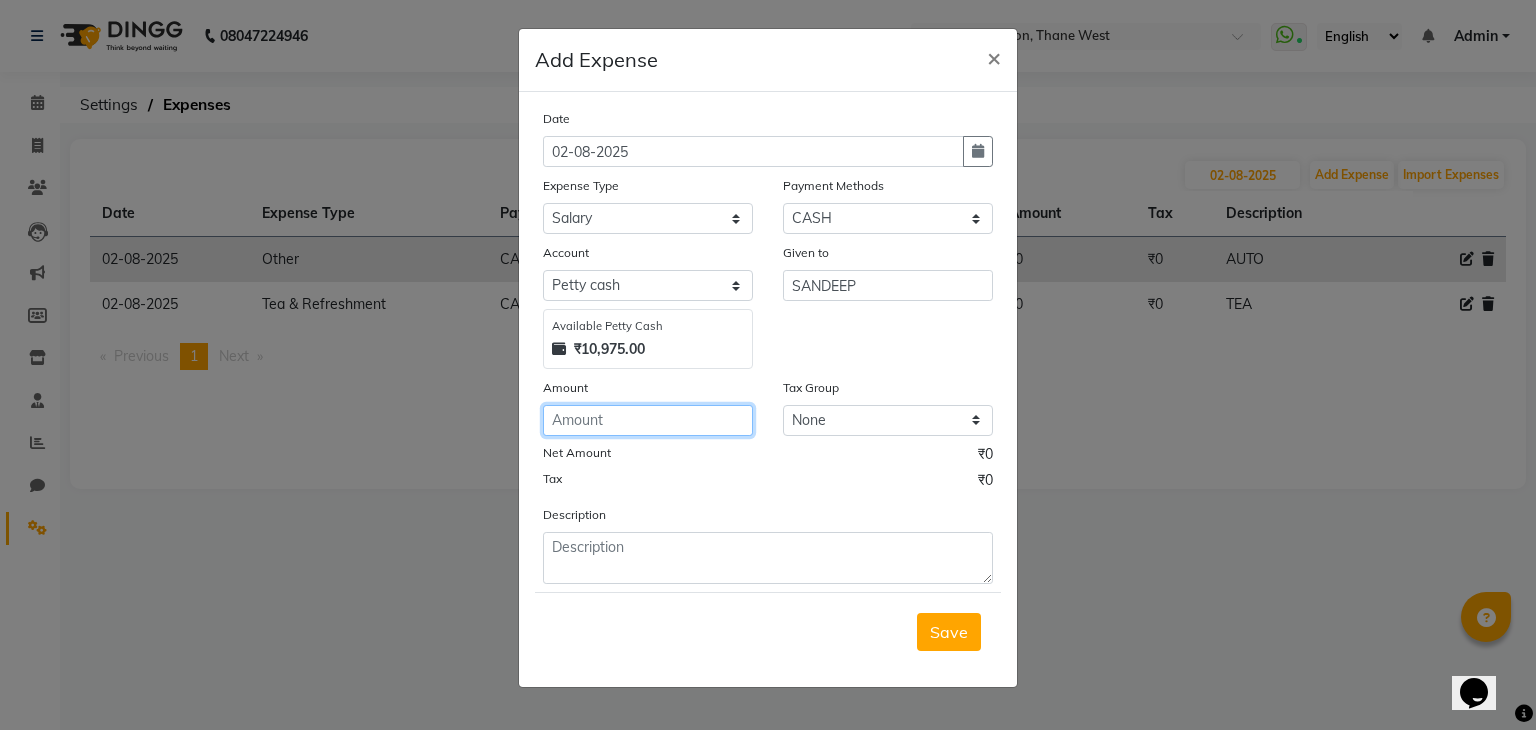 click 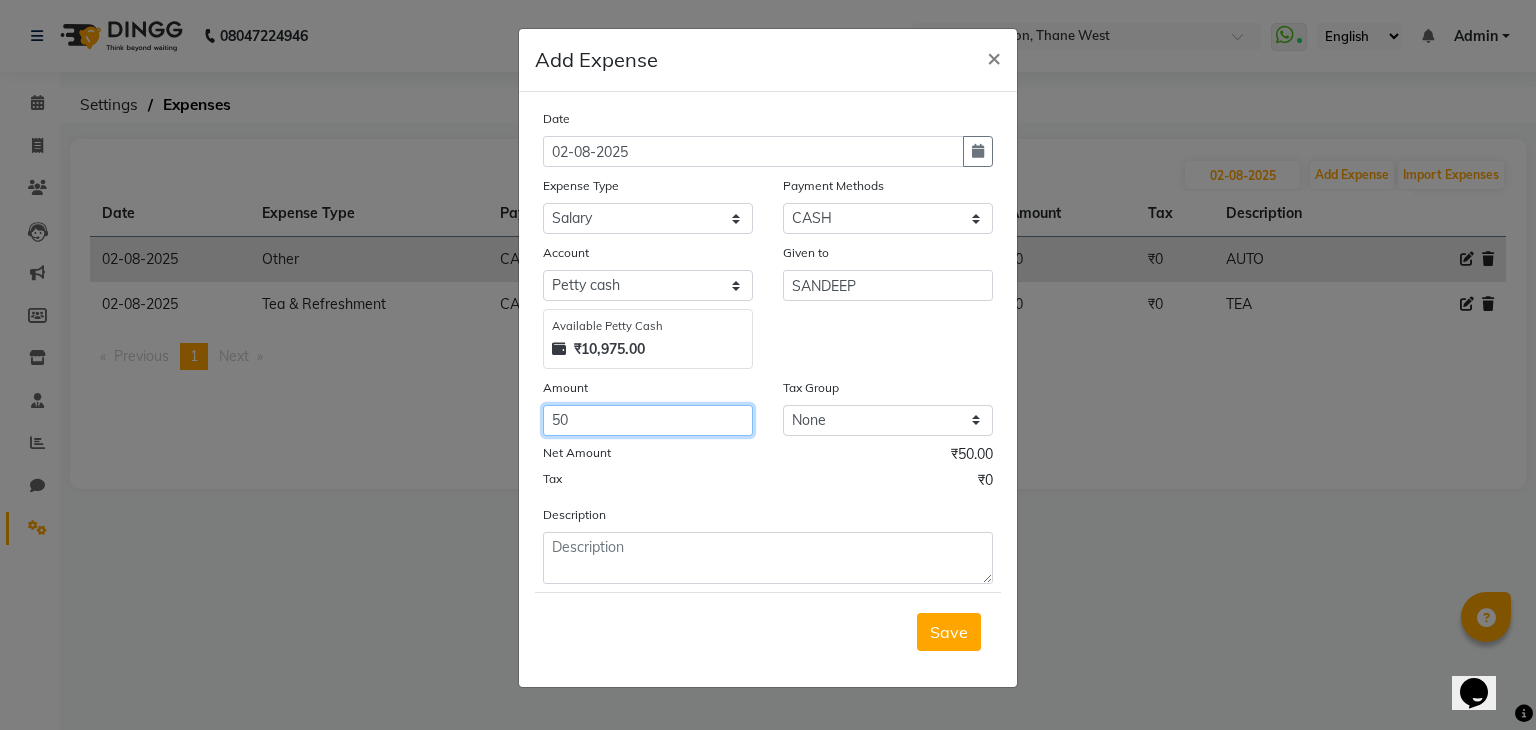 type on "50" 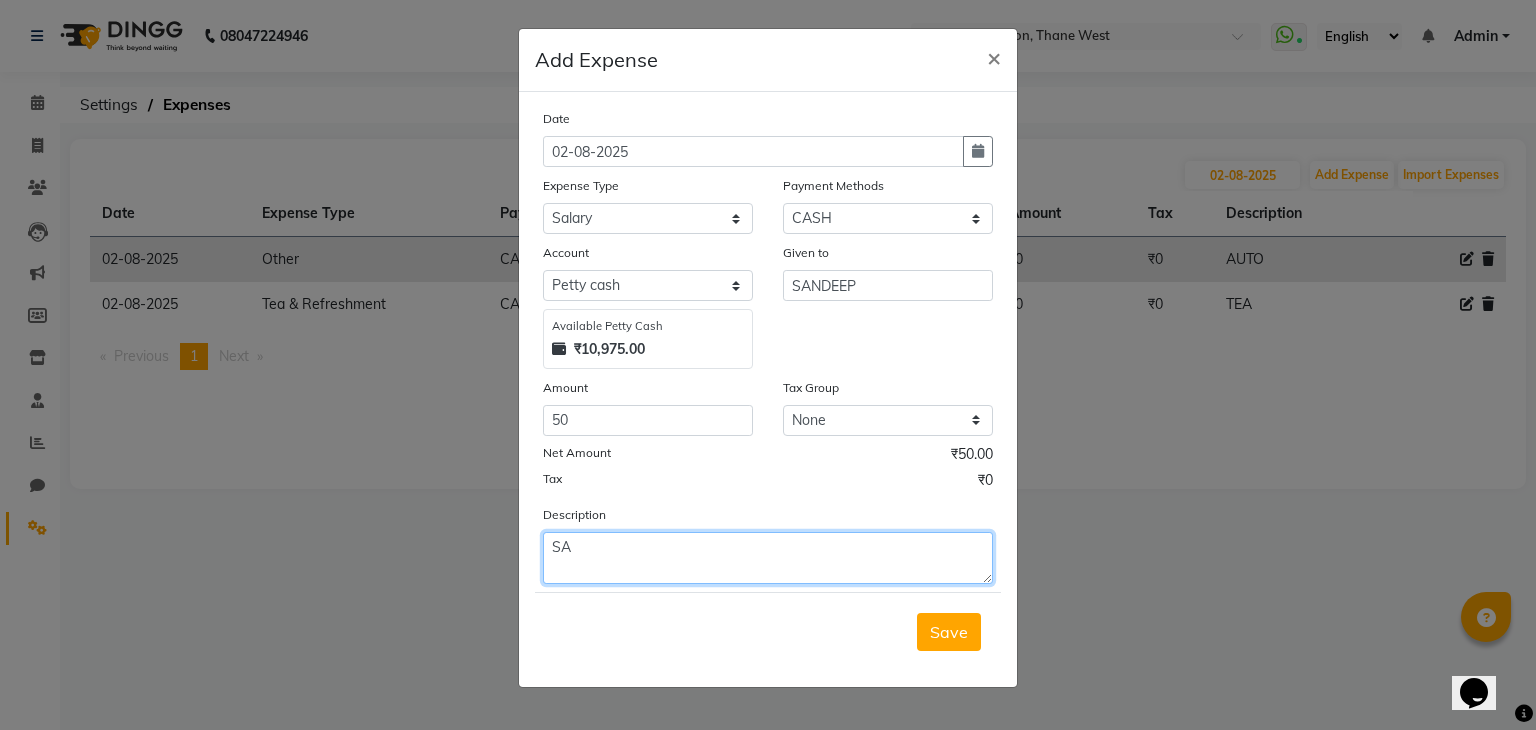click on "SA" 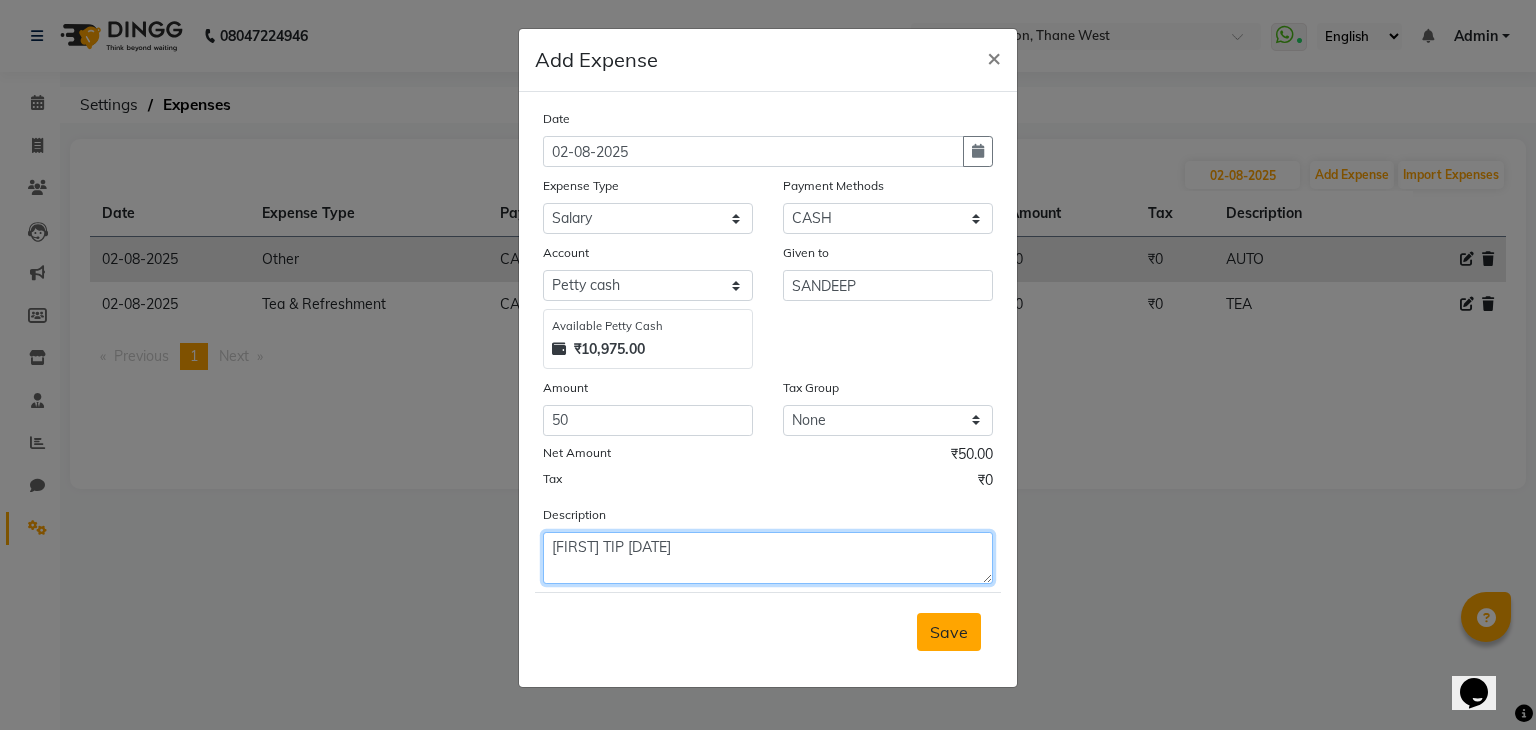 type on "[FIRST] TIP [DATE]" 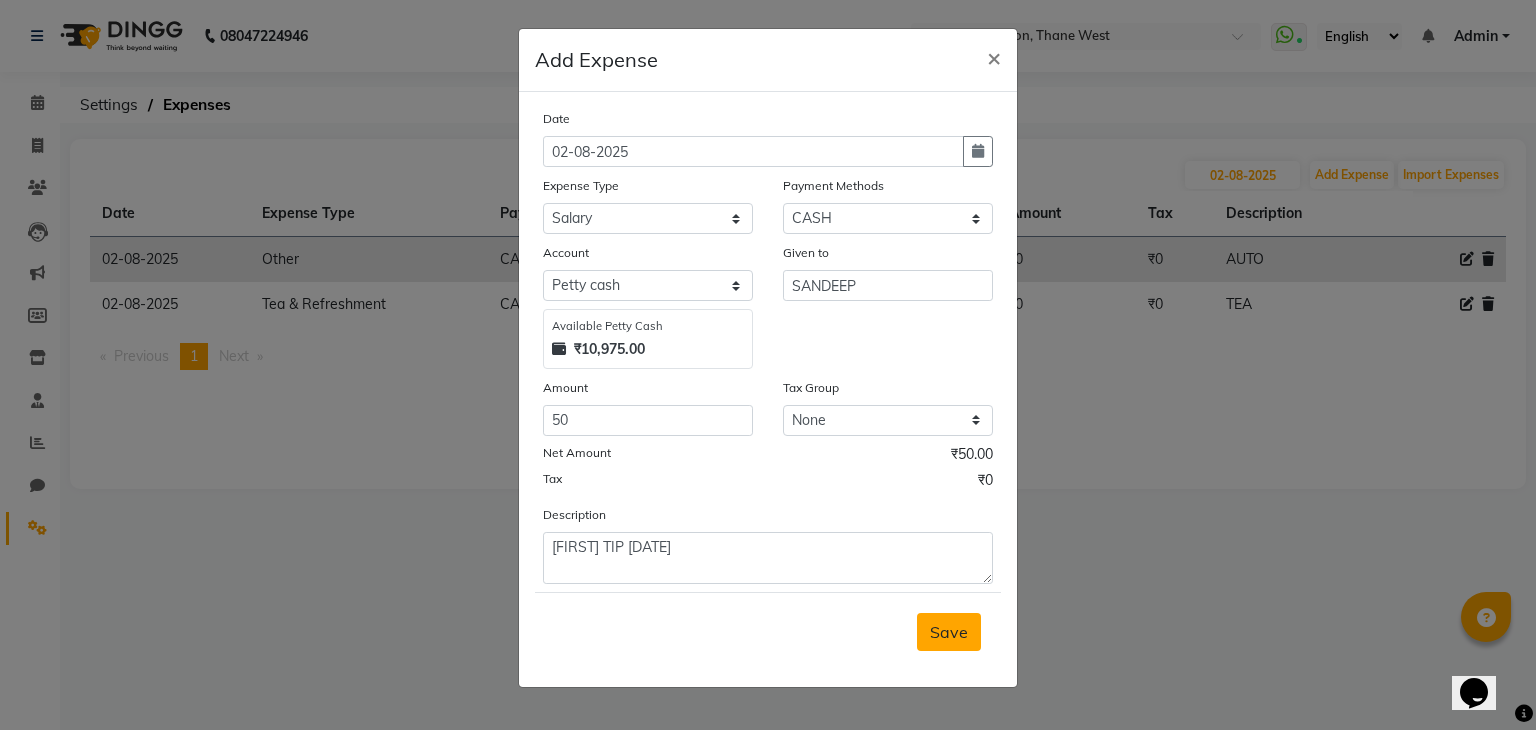 click on "Save" at bounding box center [949, 632] 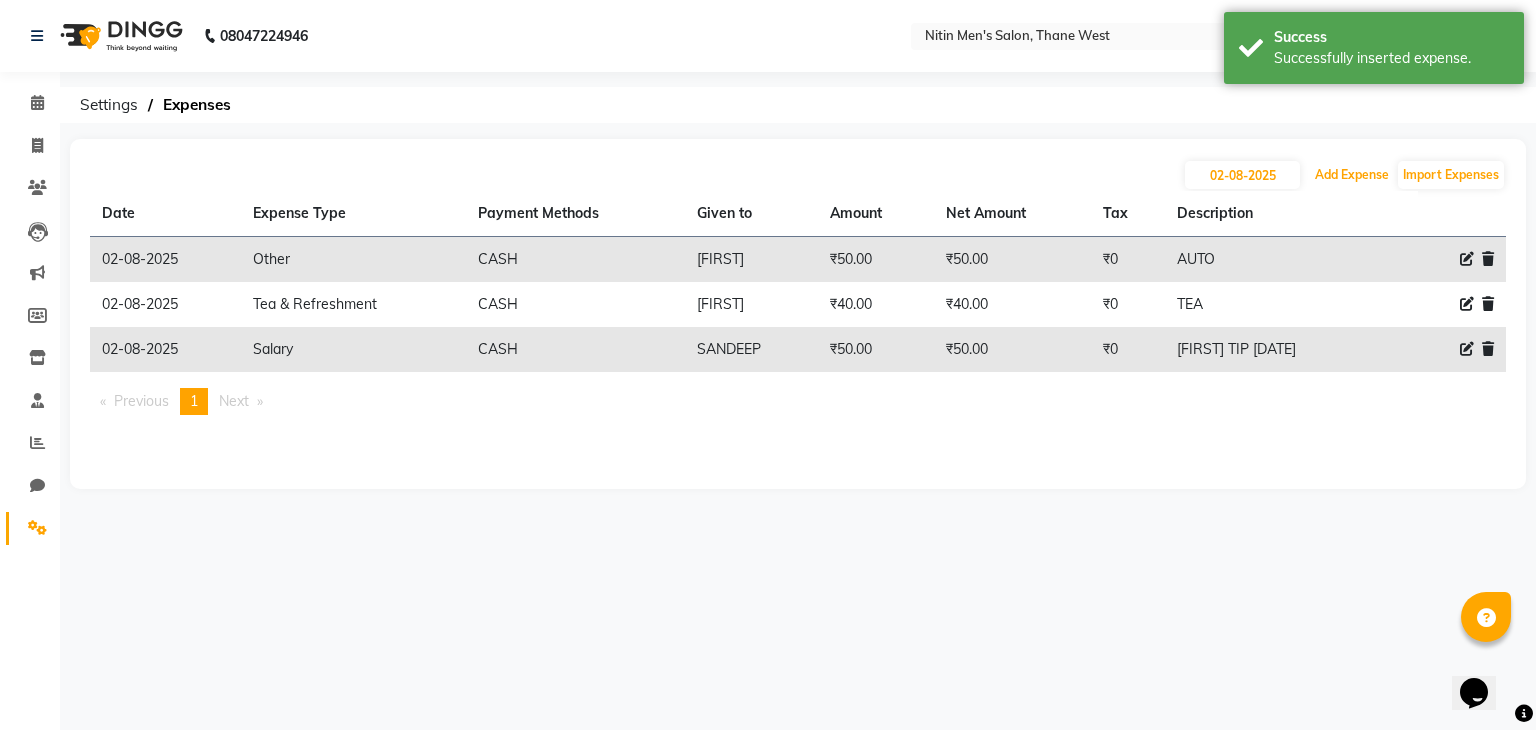 click on "Add Expense" 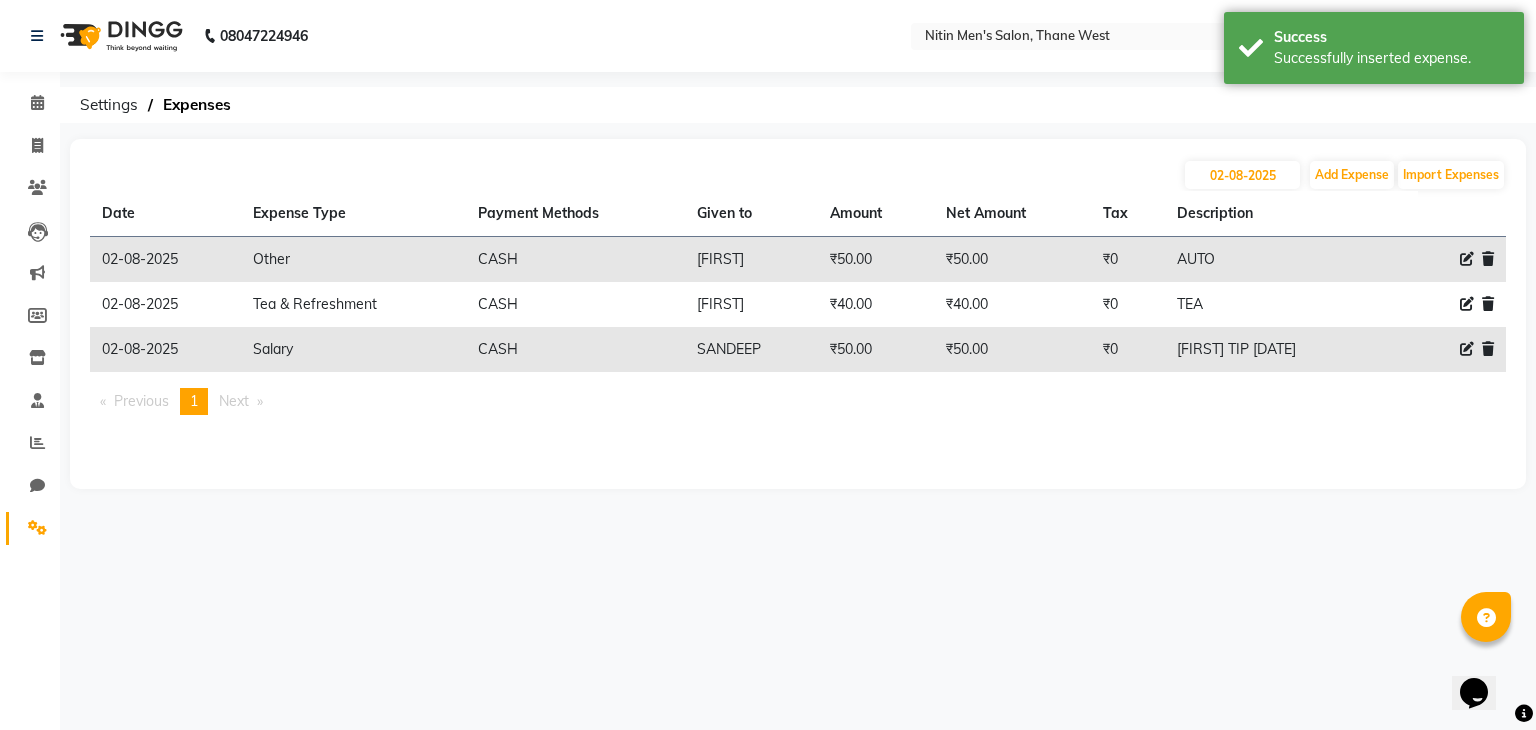 select on "1" 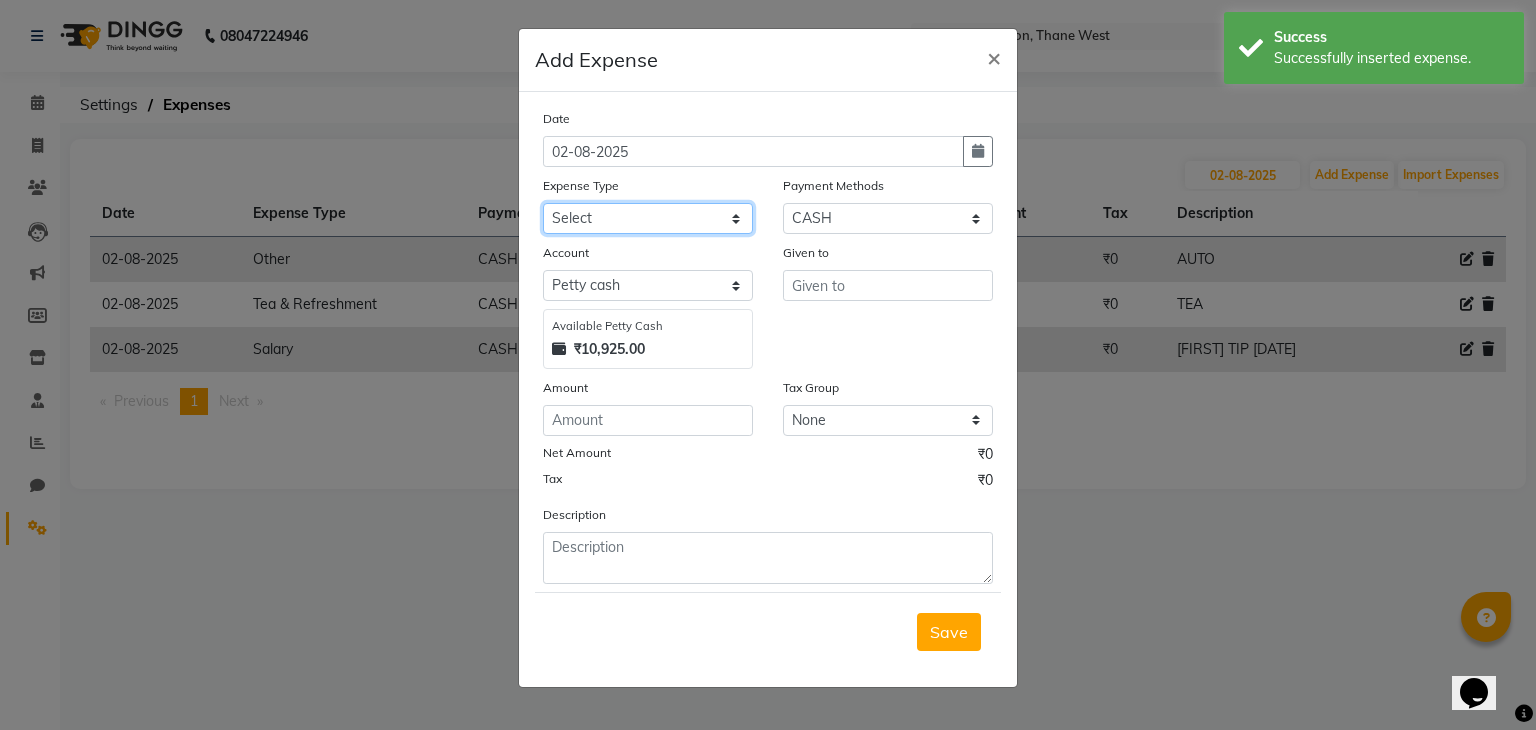 click on "Select Advance Salary Bank charges Car maintenance  Cash transfer to bank Cash transfer to hub Client Snacks Clinical charges Equipment Fuel Govt fee Incentive Insurance International purchase Loan Repayment Maintenance Marketing Miscellaneous MRA Other Pantry Product Rent Salary Staff Snacks Tax Tea & Refreshment Utilities" 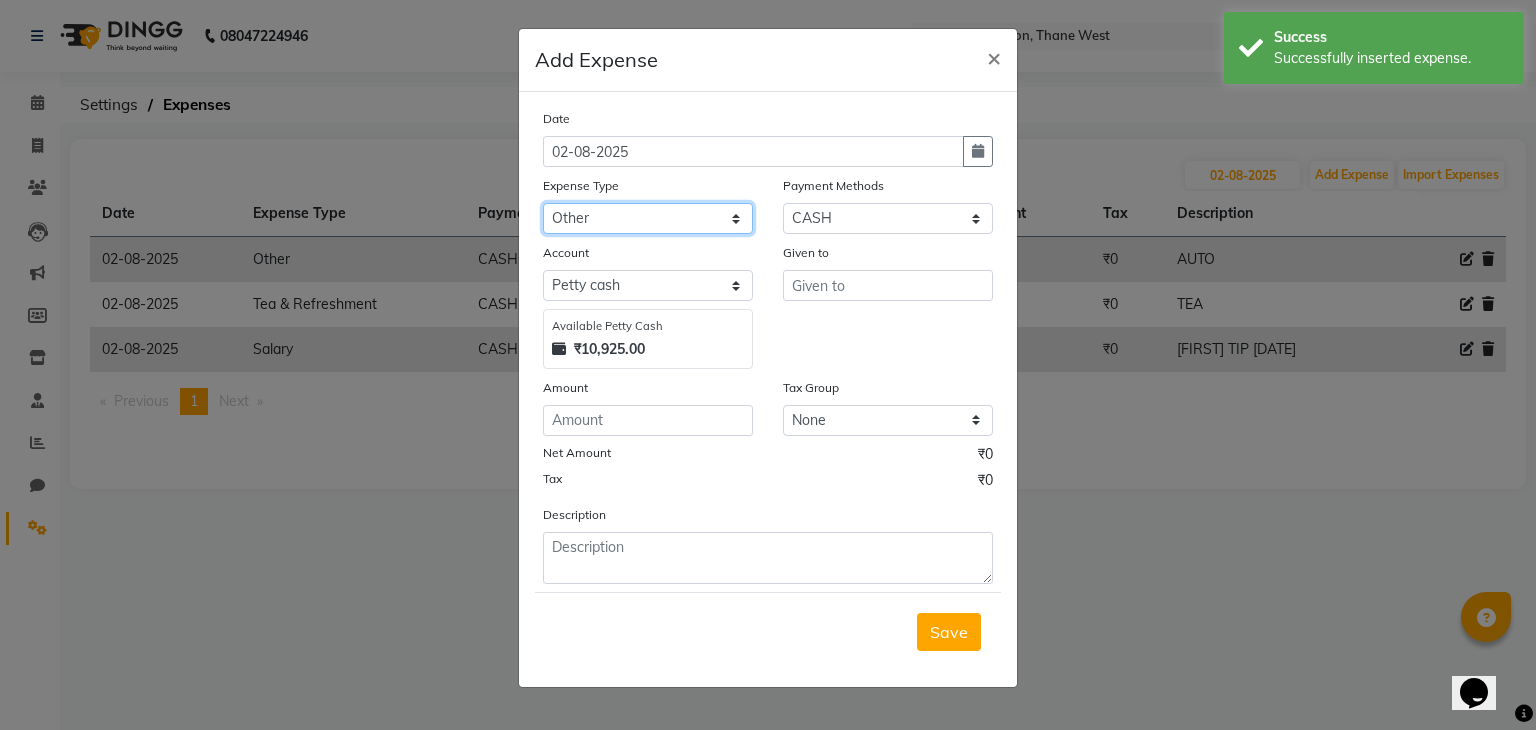 click on "Select Advance Salary Bank charges Car maintenance  Cash transfer to bank Cash transfer to hub Client Snacks Clinical charges Equipment Fuel Govt fee Incentive Insurance International purchase Loan Repayment Maintenance Marketing Miscellaneous MRA Other Pantry Product Rent Salary Staff Snacks Tax Tea & Refreshment Utilities" 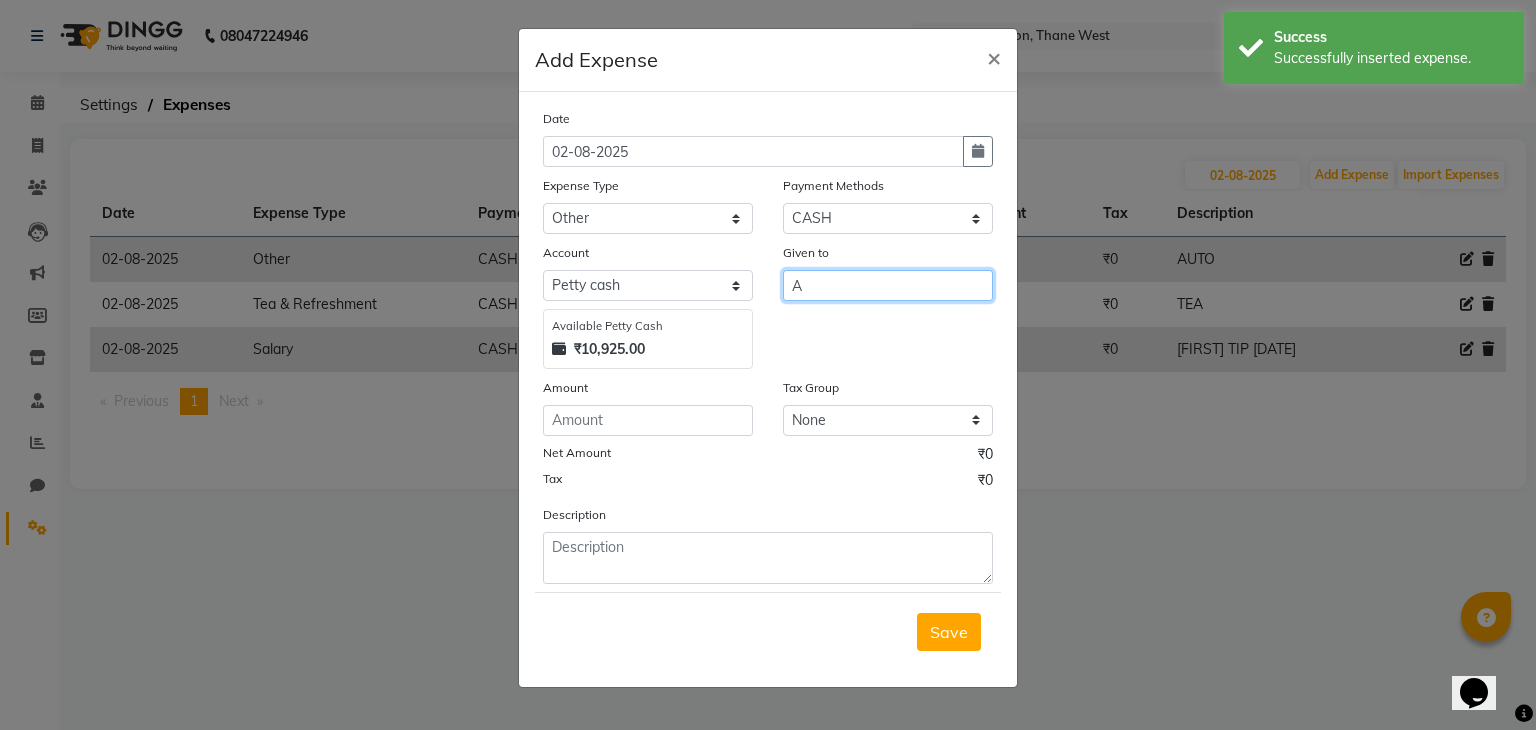 click on "A" at bounding box center (888, 285) 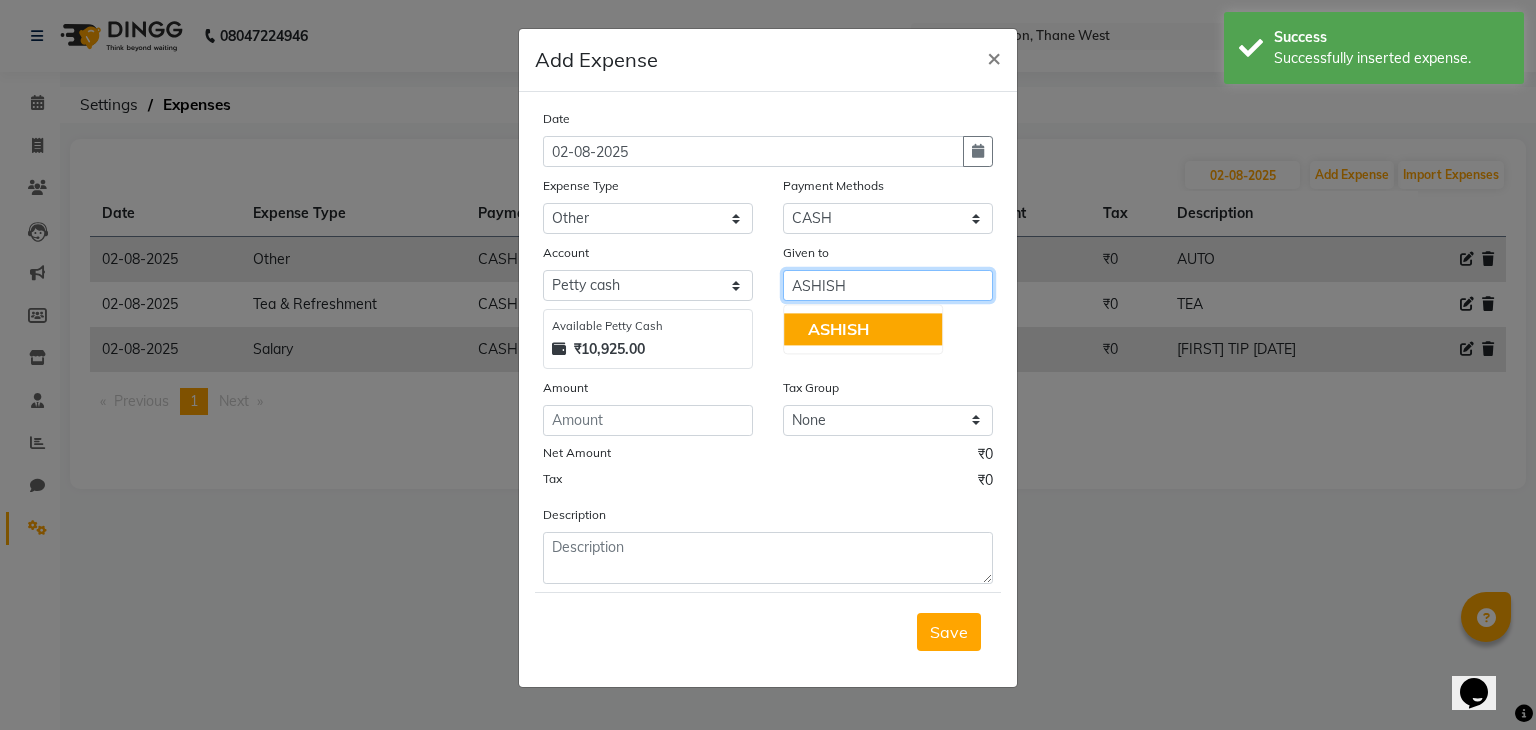 type on "ASHISH" 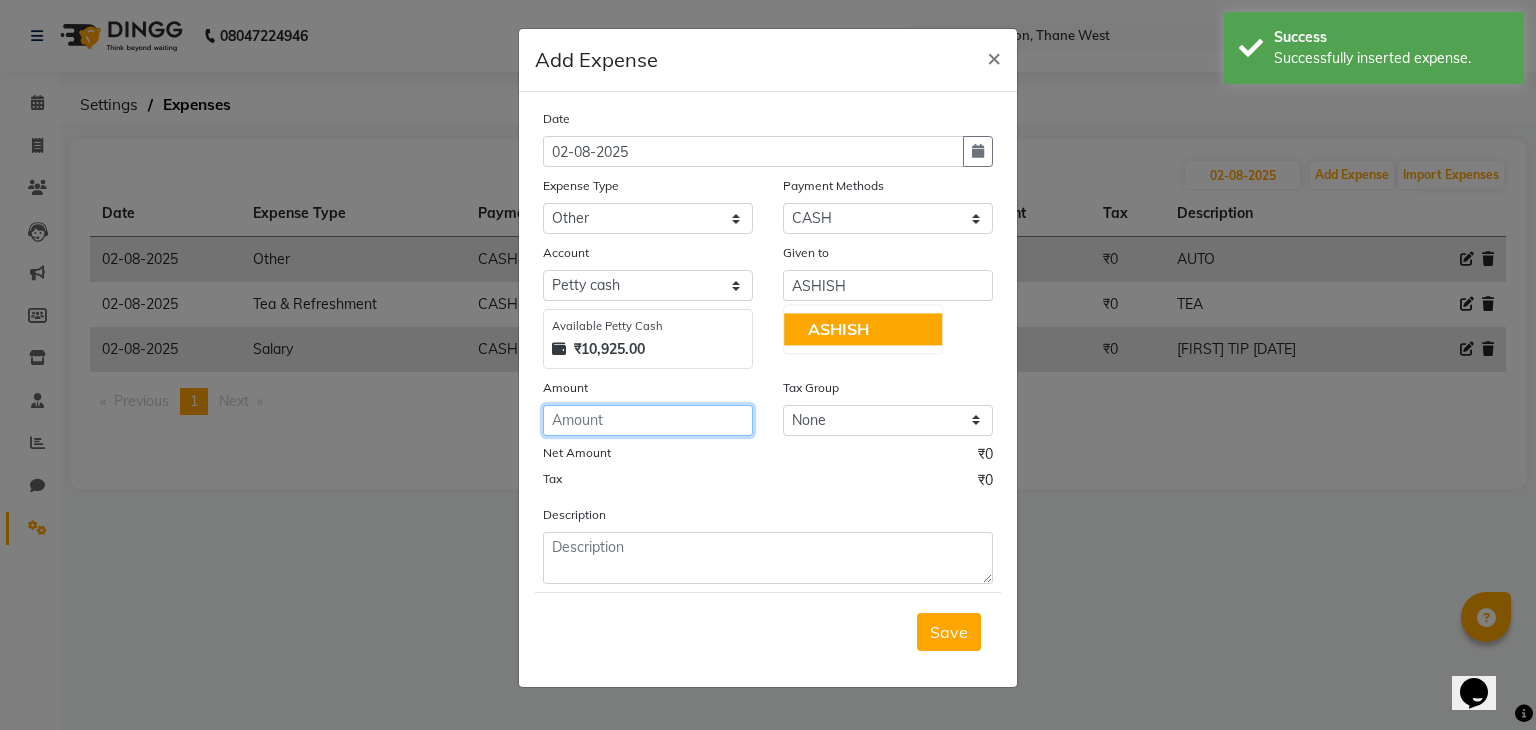 click 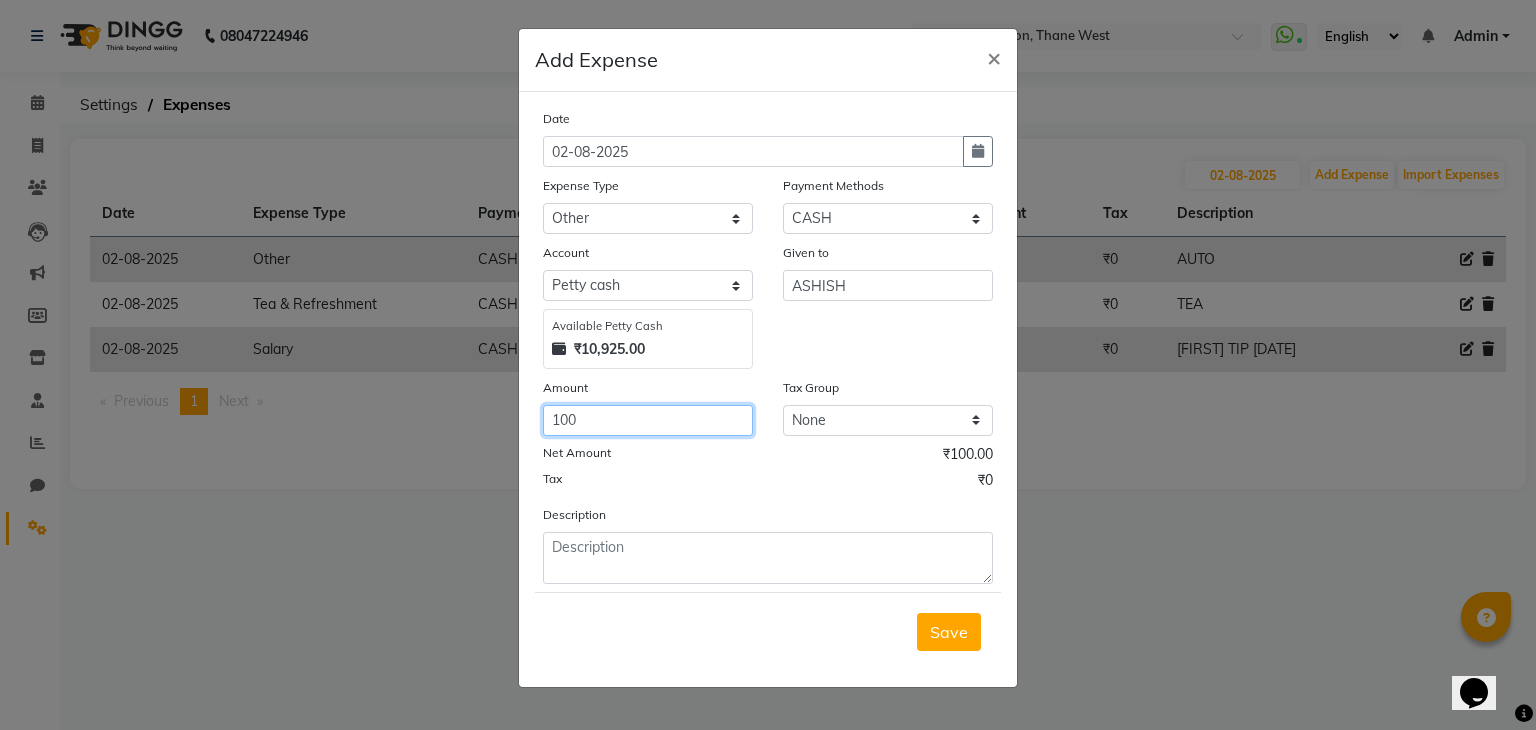 type on "100" 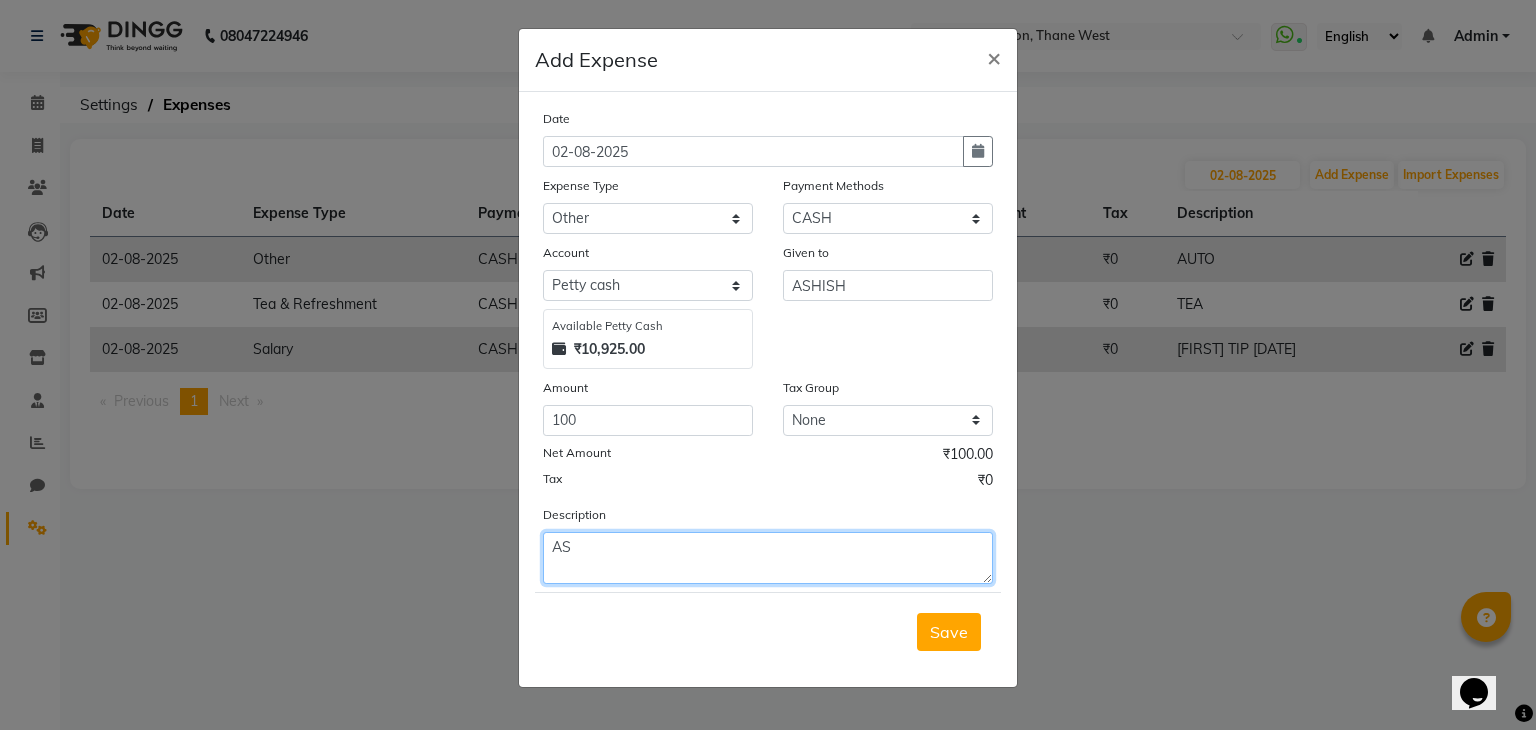 click on "AS" 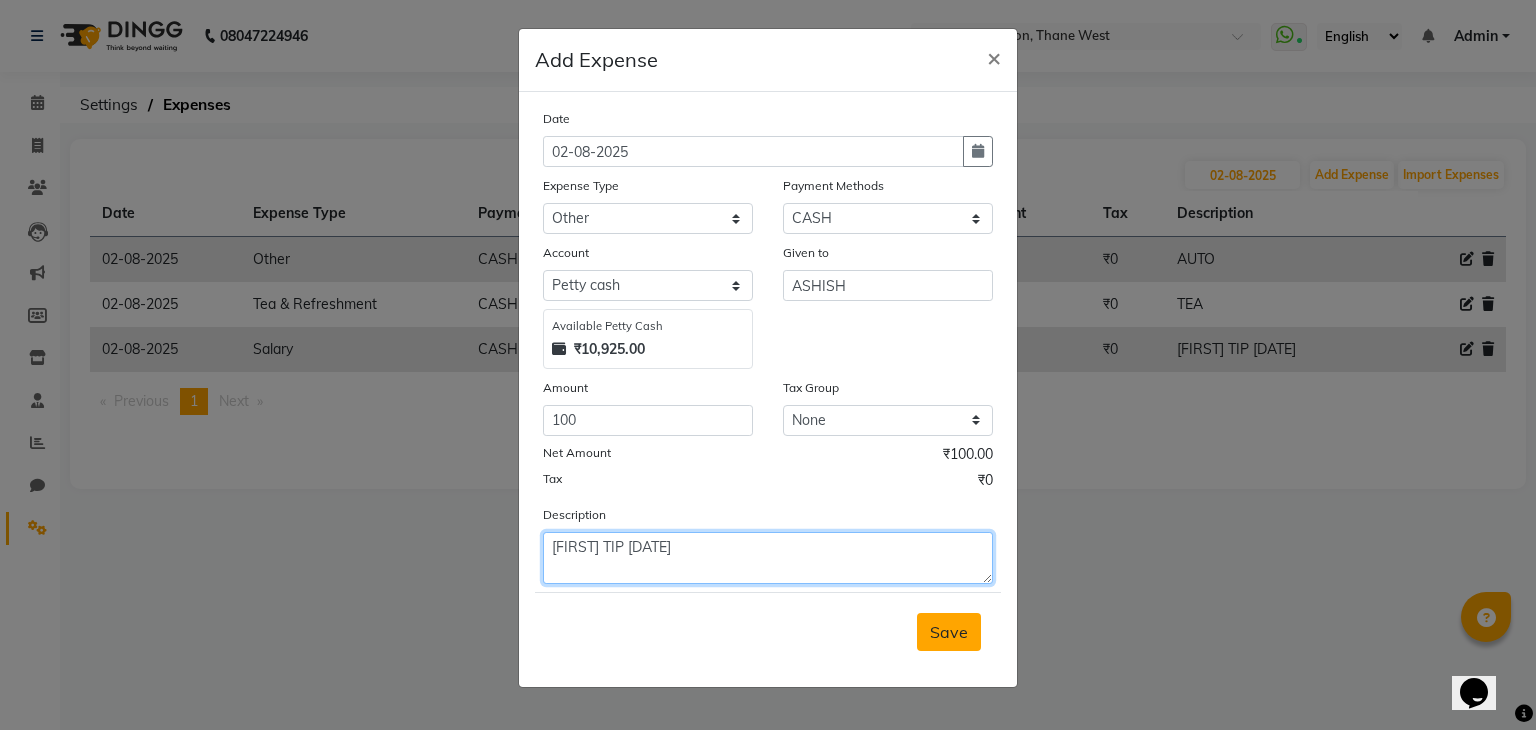 type on "[FIRST] TIP [DATE]" 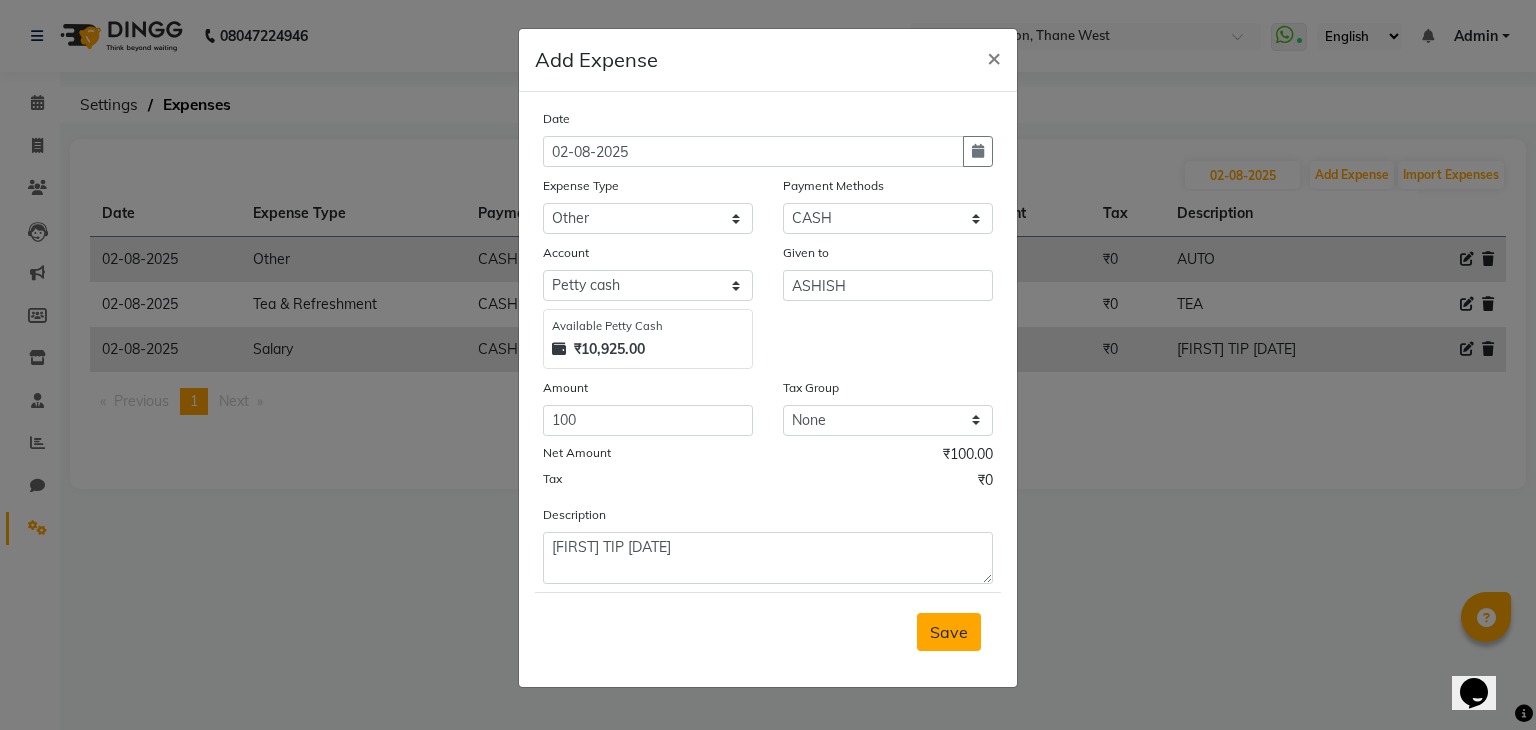 click on "Save" at bounding box center (949, 632) 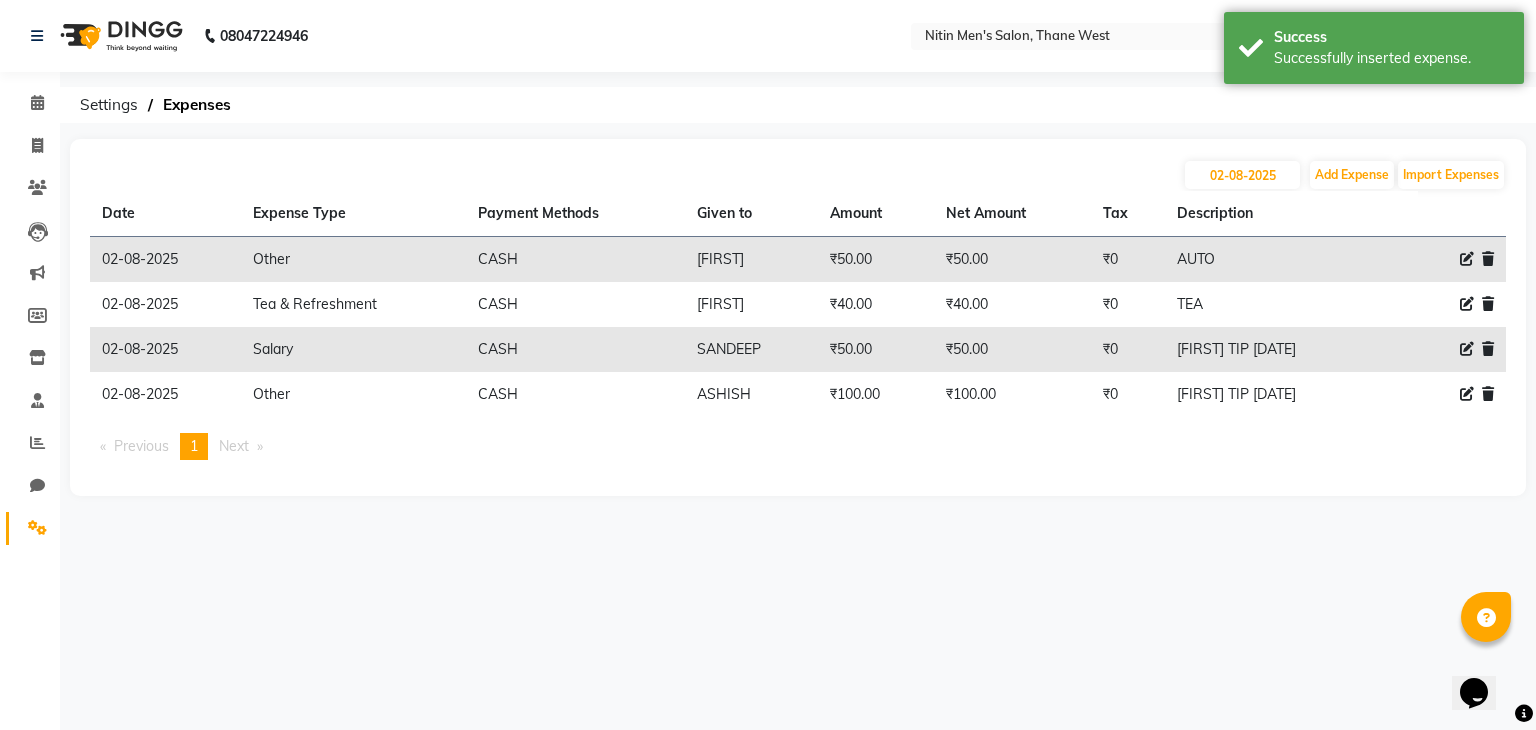 click 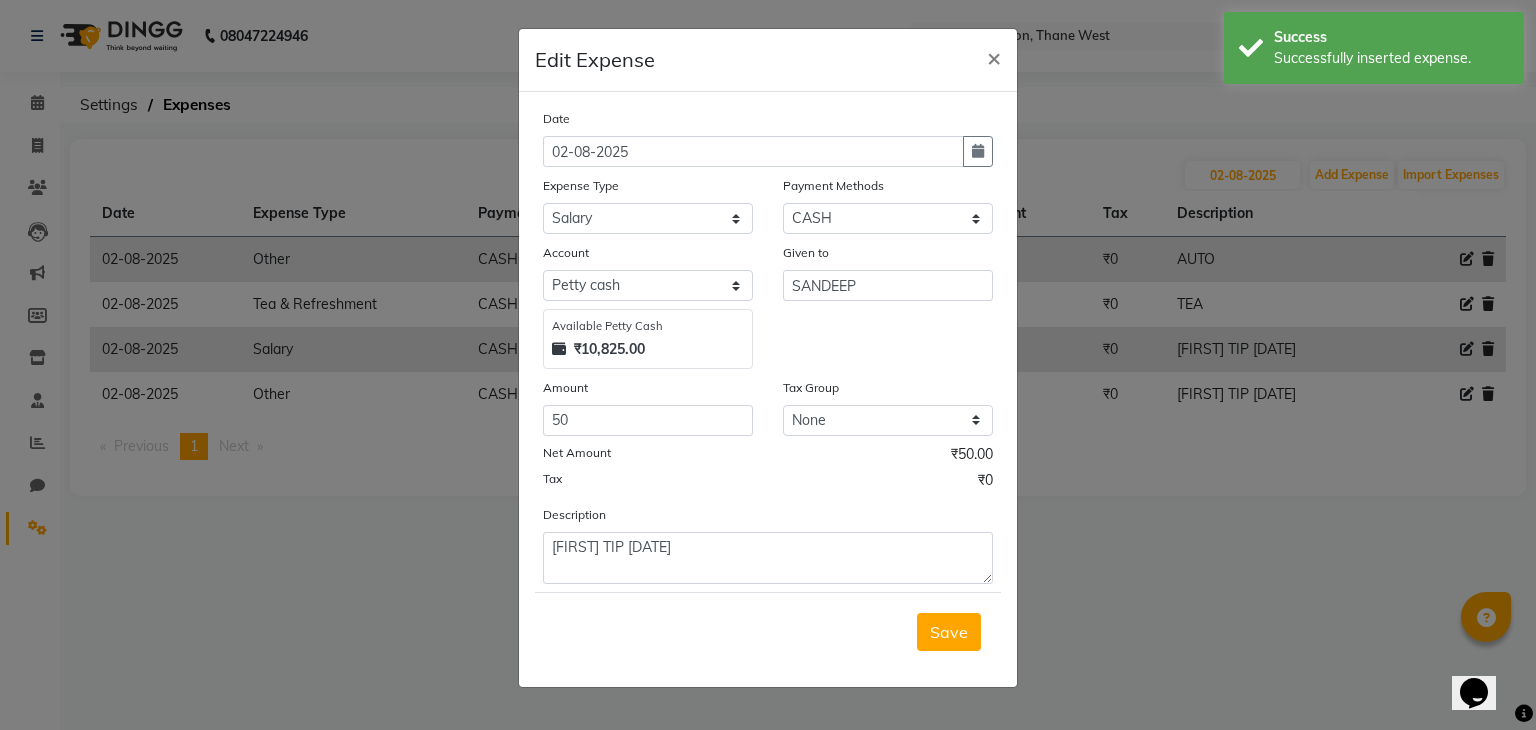 type 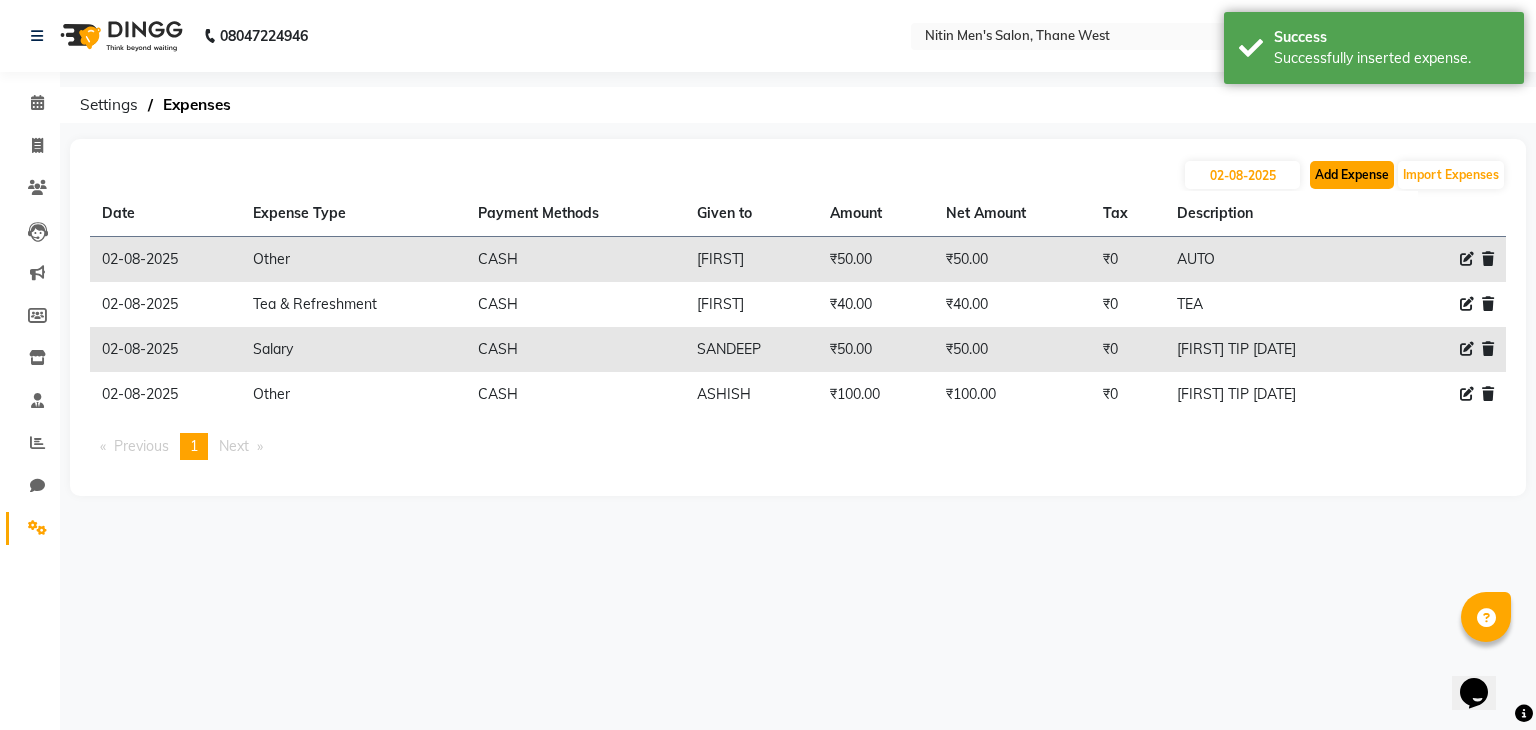 click on "Add Expense" 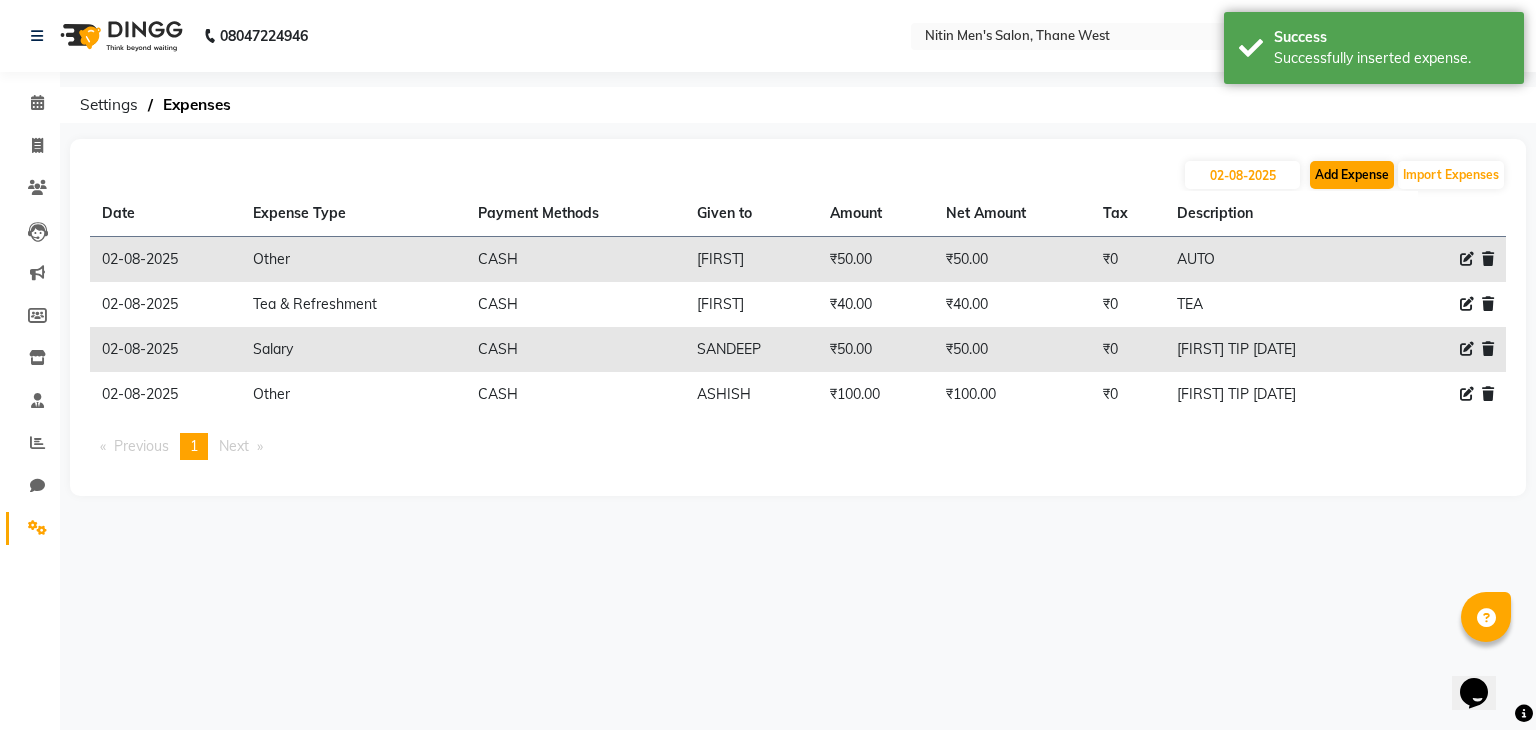 select on "1" 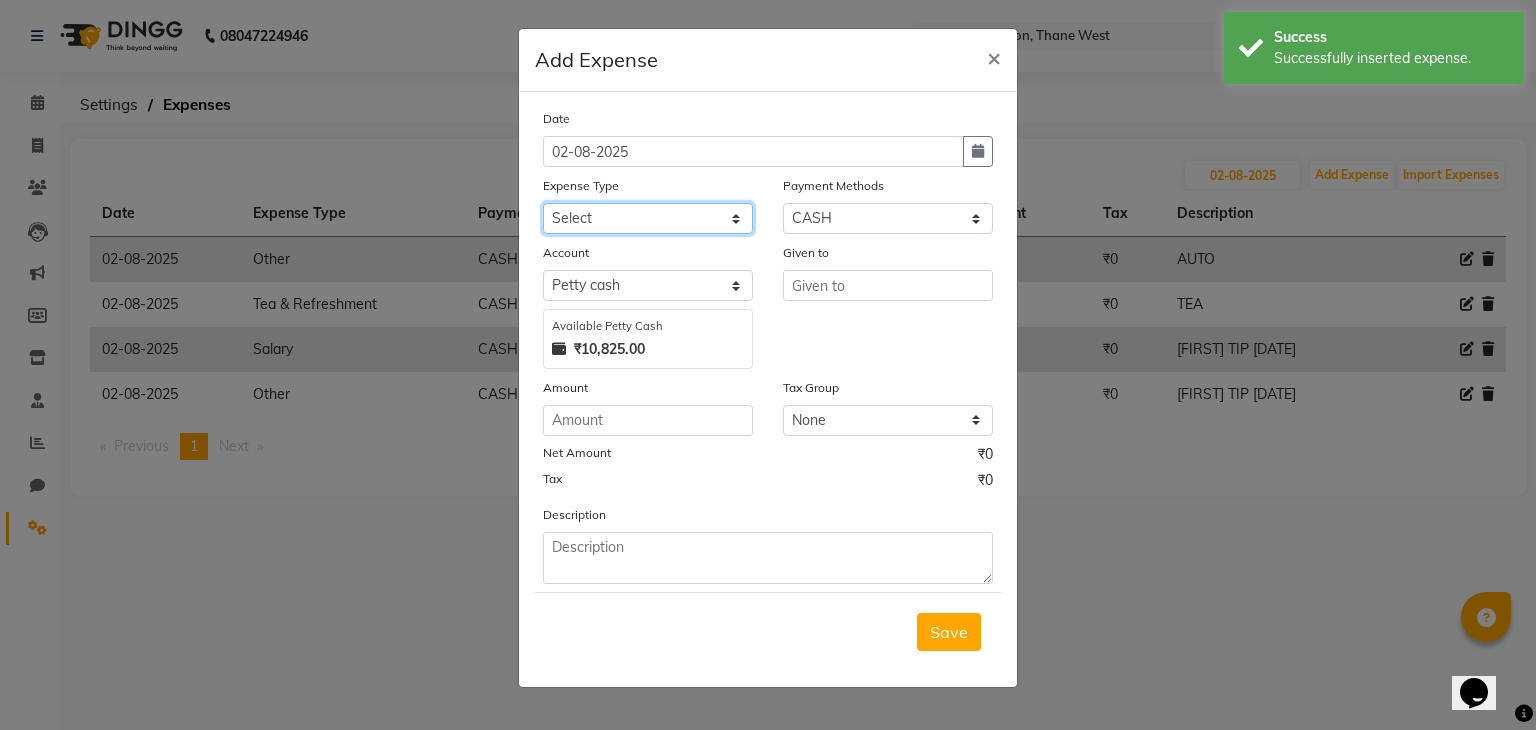 click on "Select Advance Salary Bank charges Car maintenance  Cash transfer to bank Cash transfer to hub Client Snacks Clinical charges Equipment Fuel Govt fee Incentive Insurance International purchase Loan Repayment Maintenance Marketing Miscellaneous MRA Other Pantry Product Rent Salary Staff Snacks Tax Tea & Refreshment Utilities" 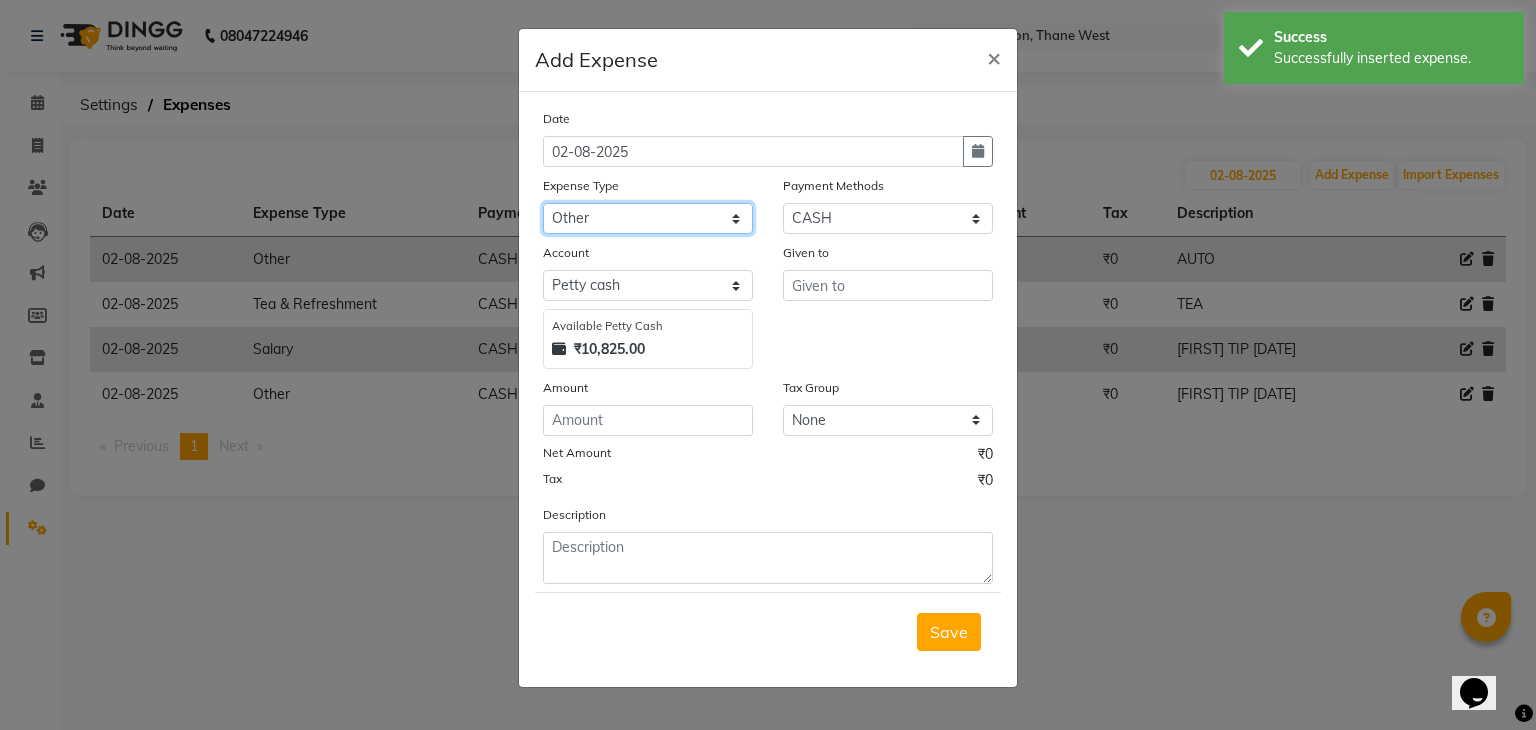 click on "Select Advance Salary Bank charges Car maintenance  Cash transfer to bank Cash transfer to hub Client Snacks Clinical charges Equipment Fuel Govt fee Incentive Insurance International purchase Loan Repayment Maintenance Marketing Miscellaneous MRA Other Pantry Product Rent Salary Staff Snacks Tax Tea & Refreshment Utilities" 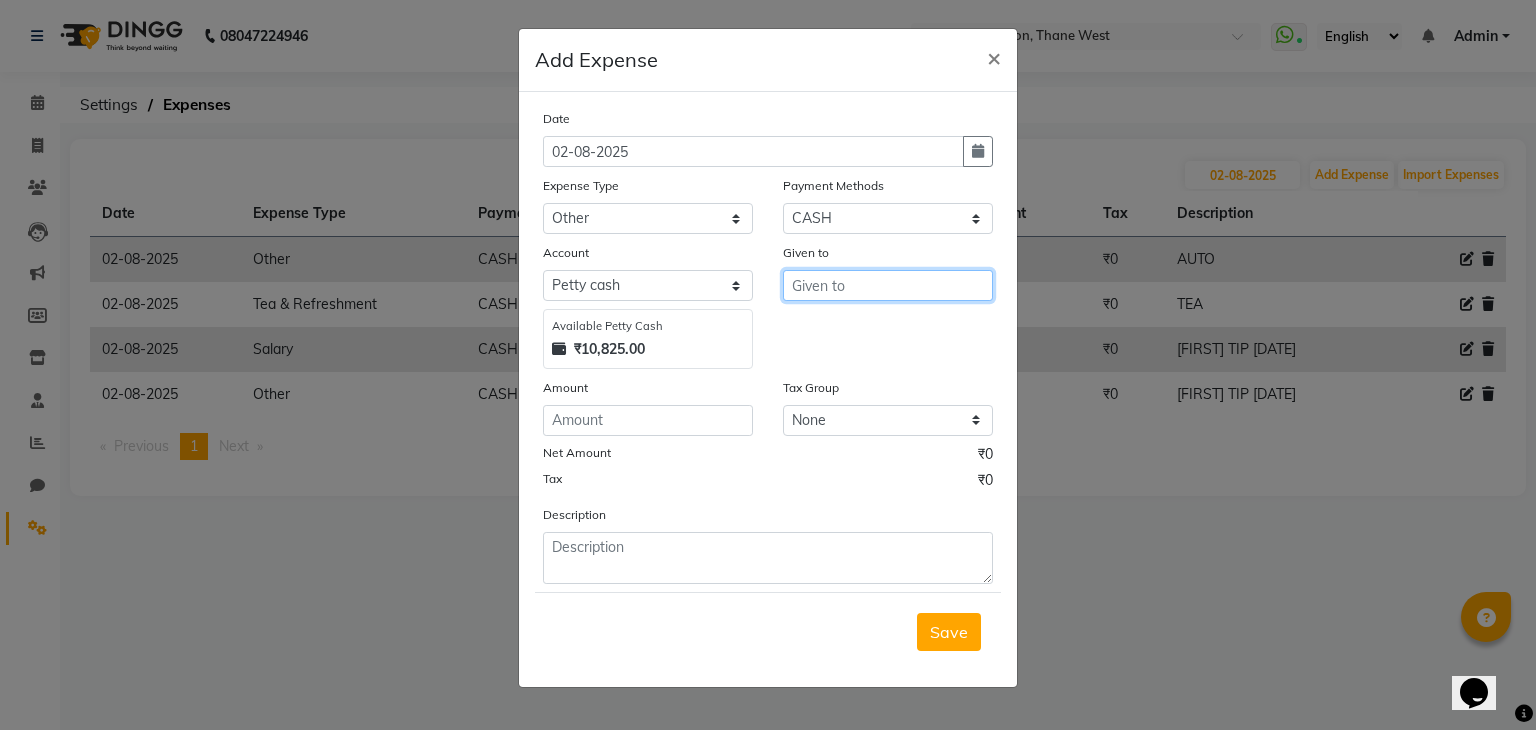click at bounding box center [888, 285] 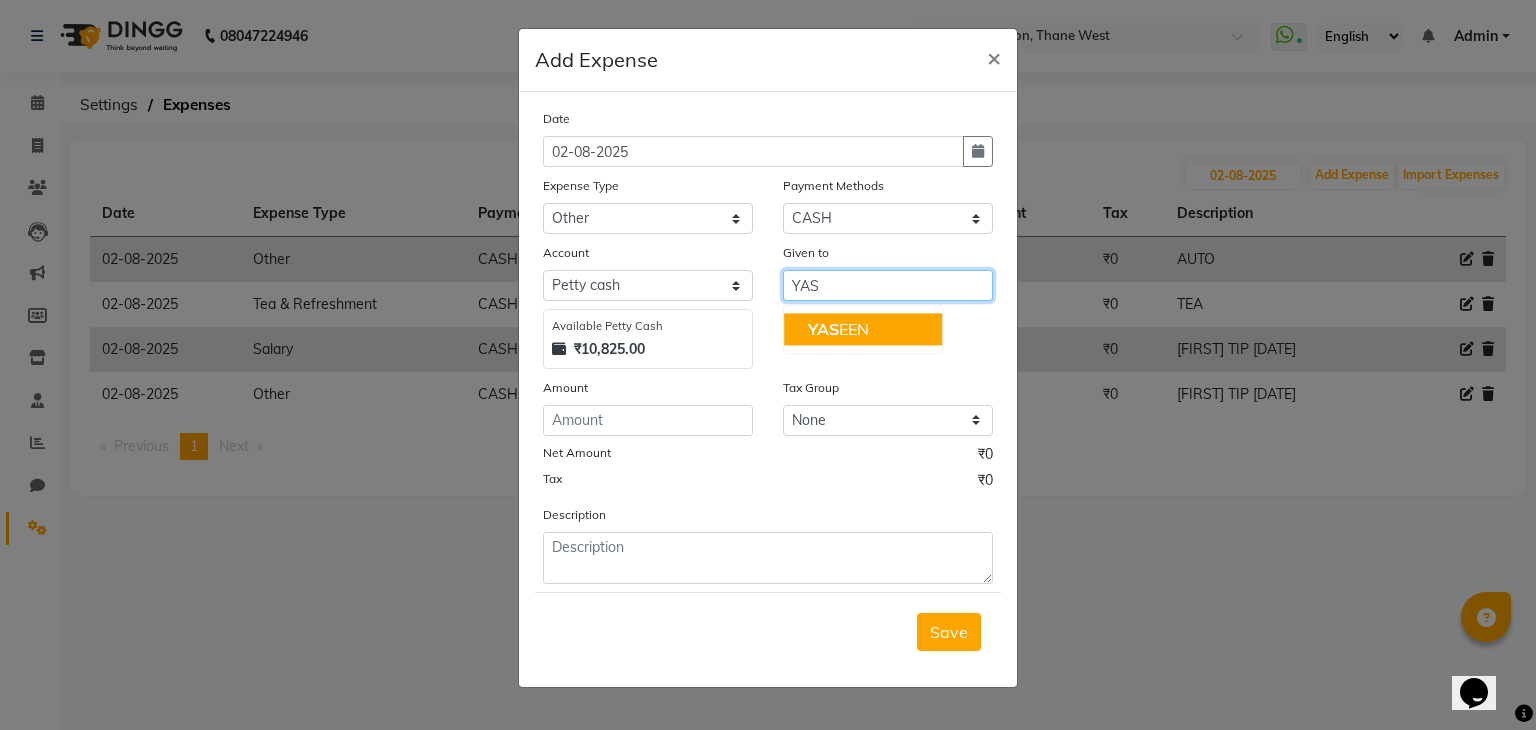 click on "[LAST]" at bounding box center (838, 329) 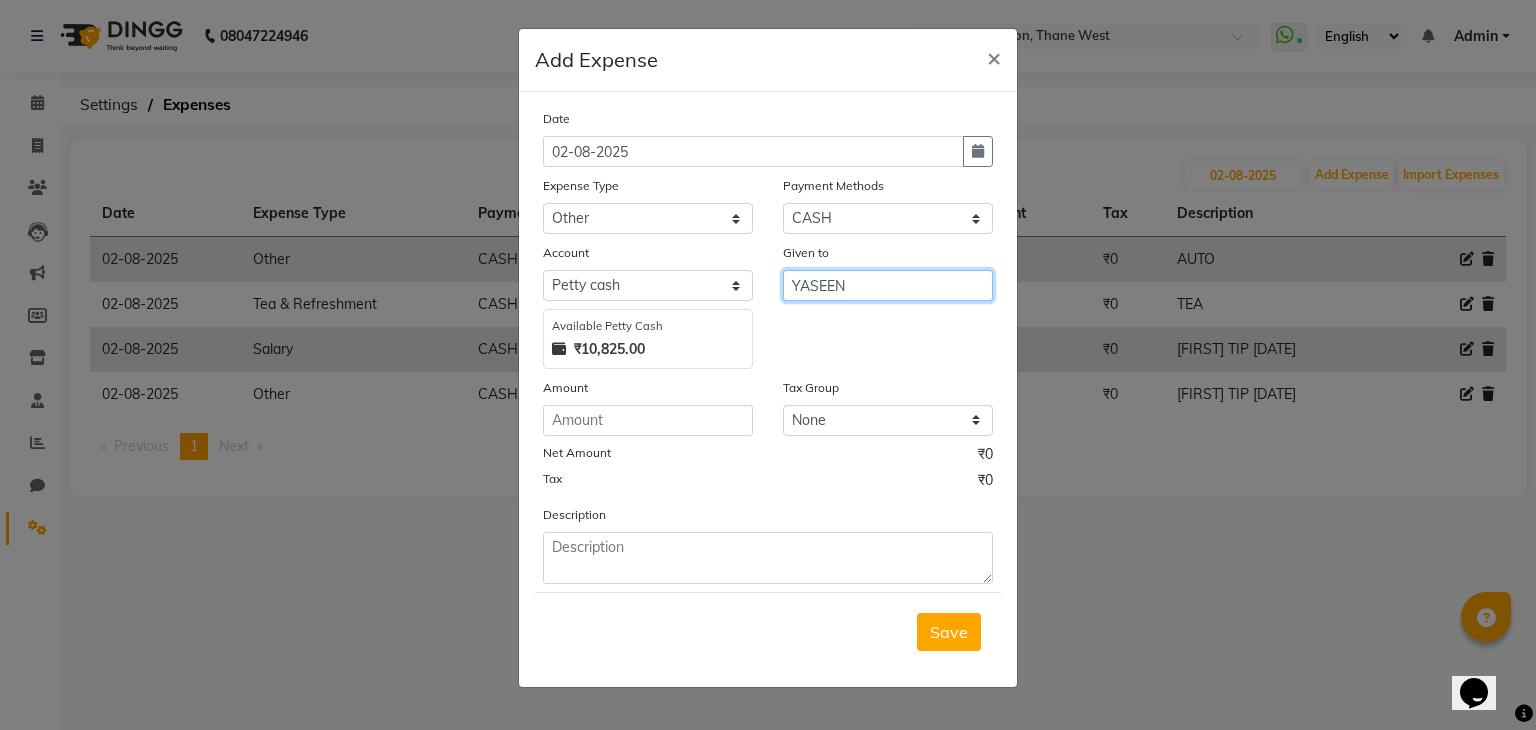 type on "YASEEN" 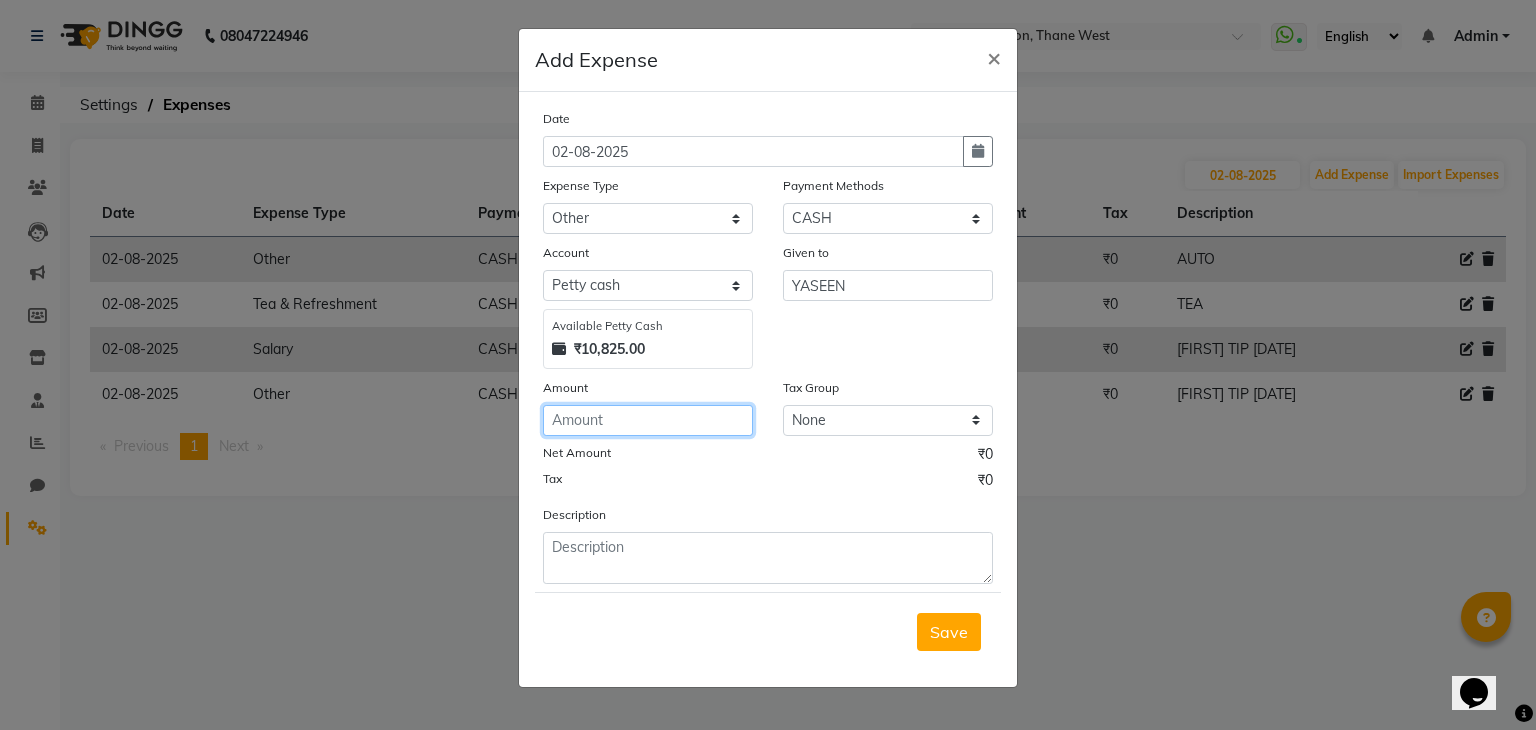 click 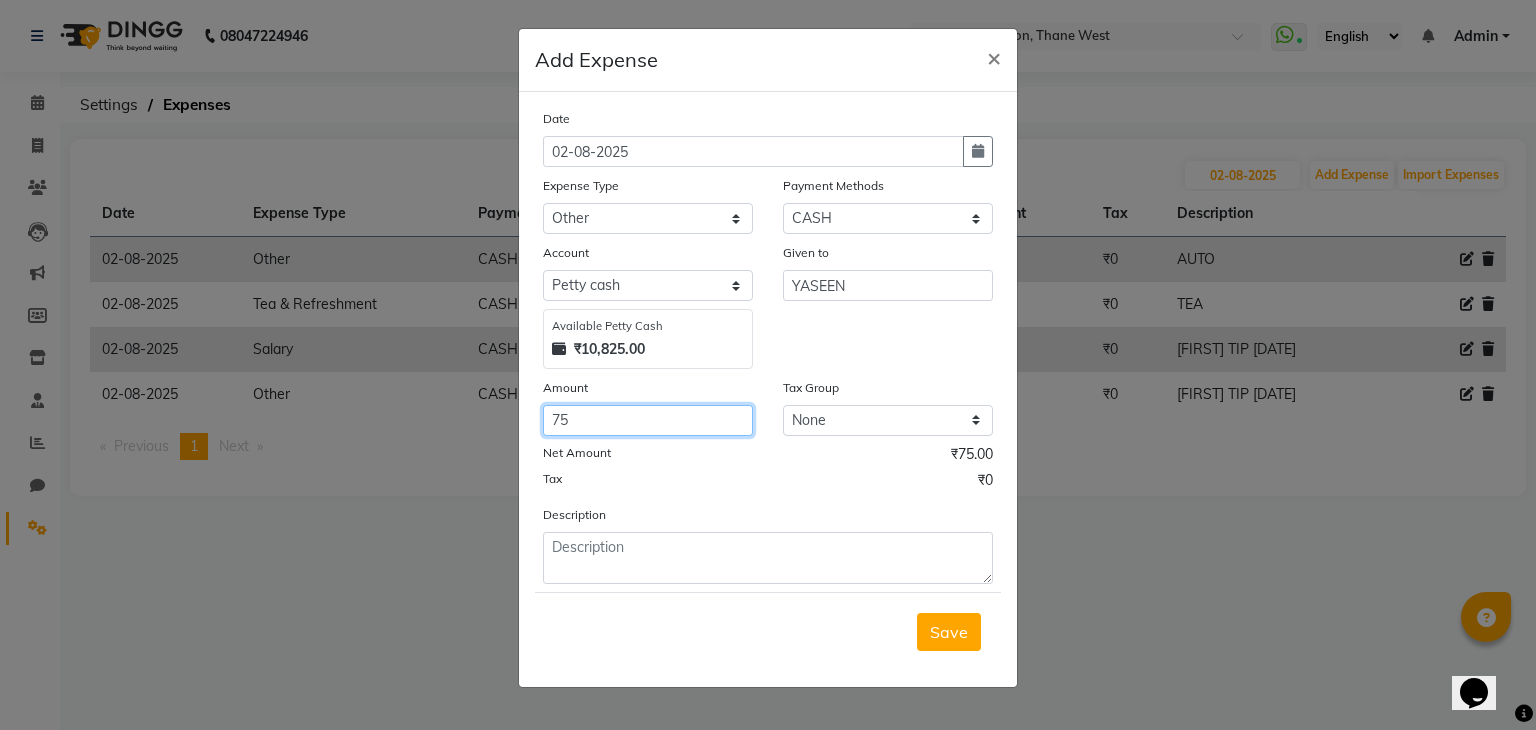 type on "75" 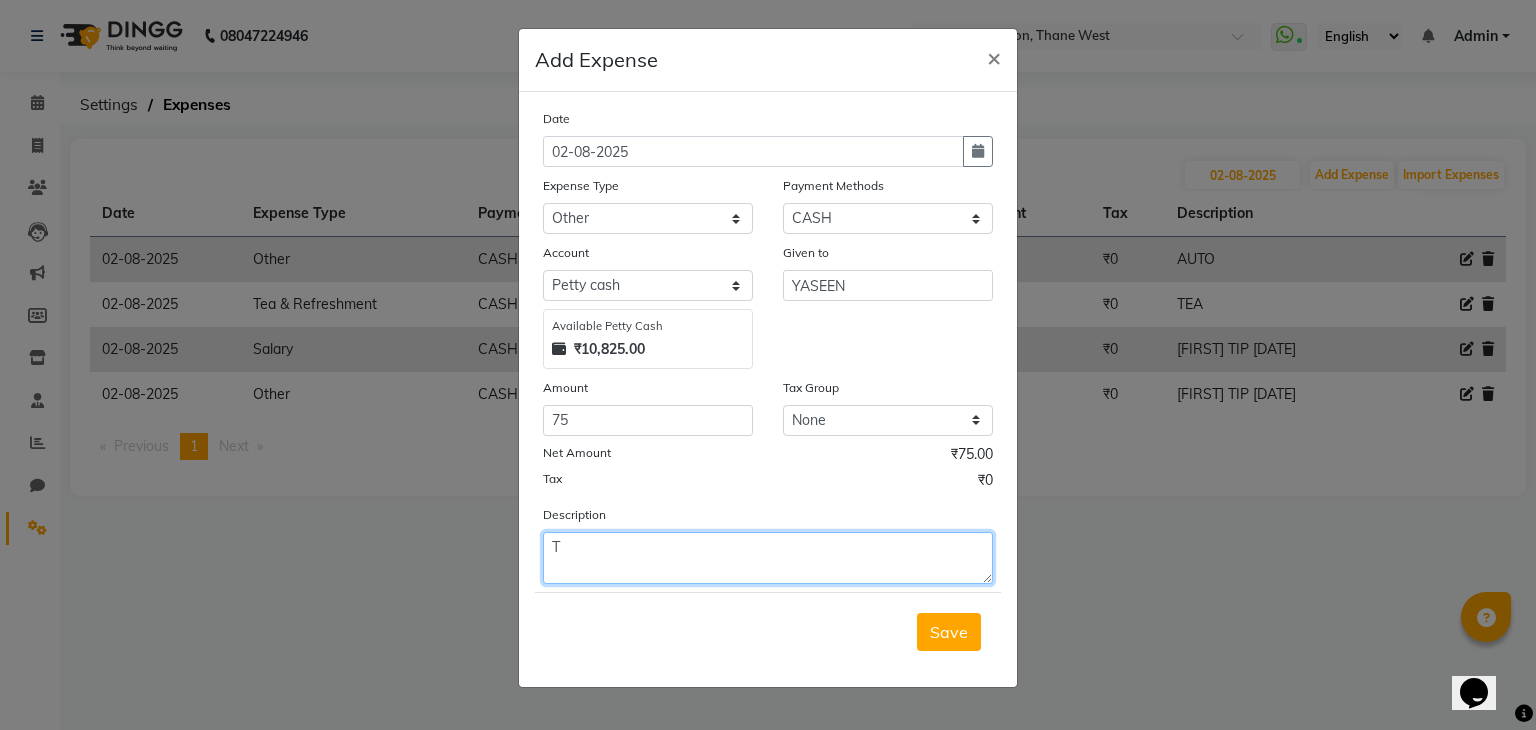 click on "T" 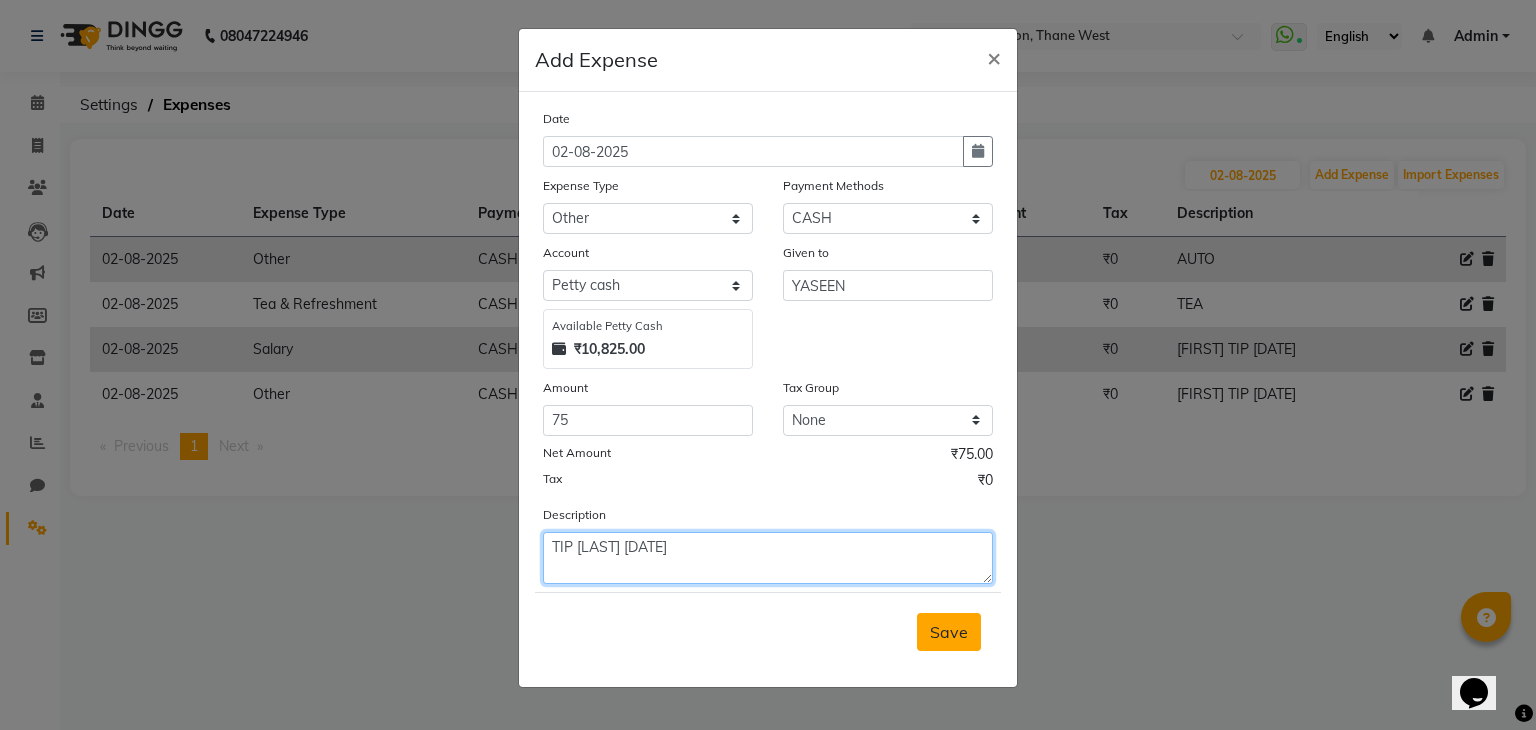 type on "TIP [LAST] [DATE]" 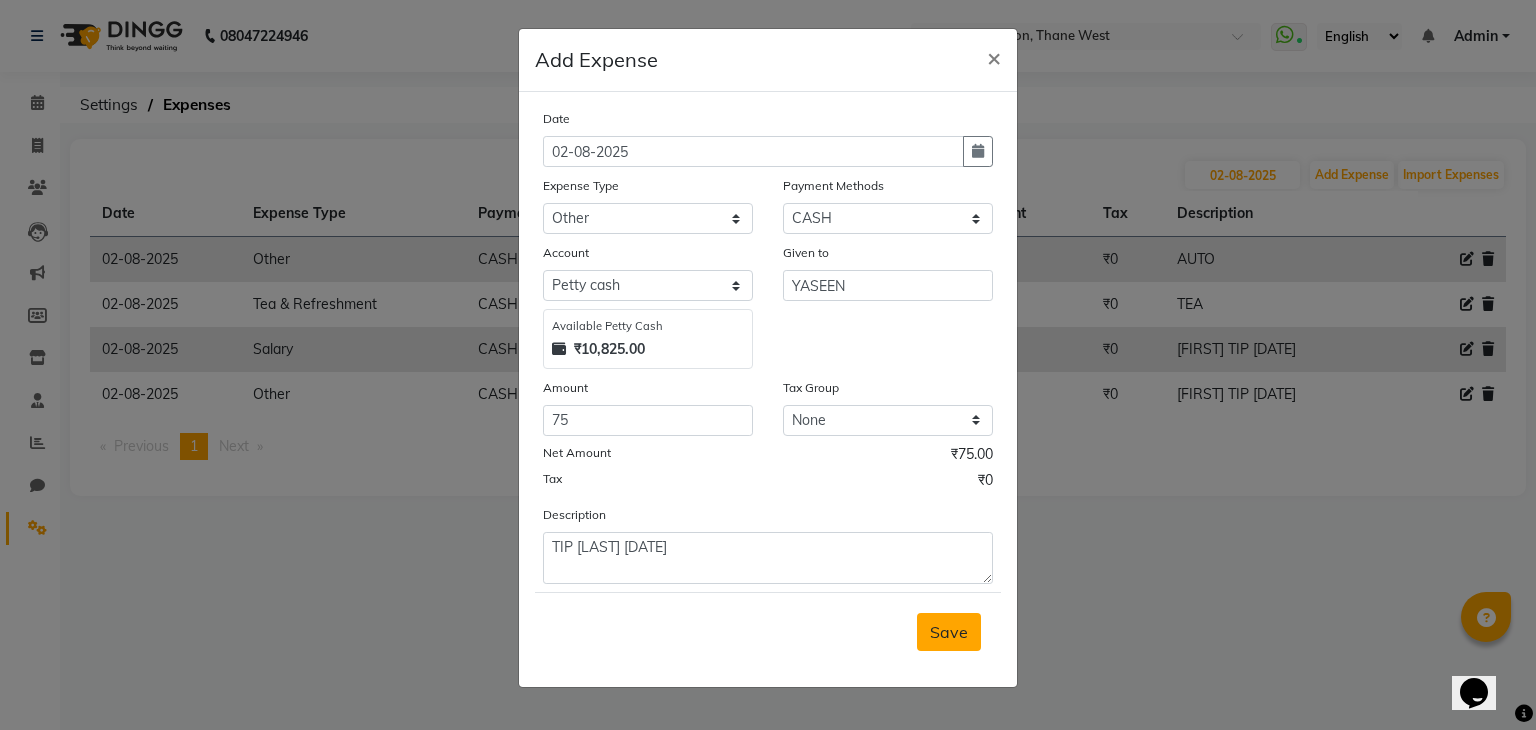 click on "Save" at bounding box center (949, 632) 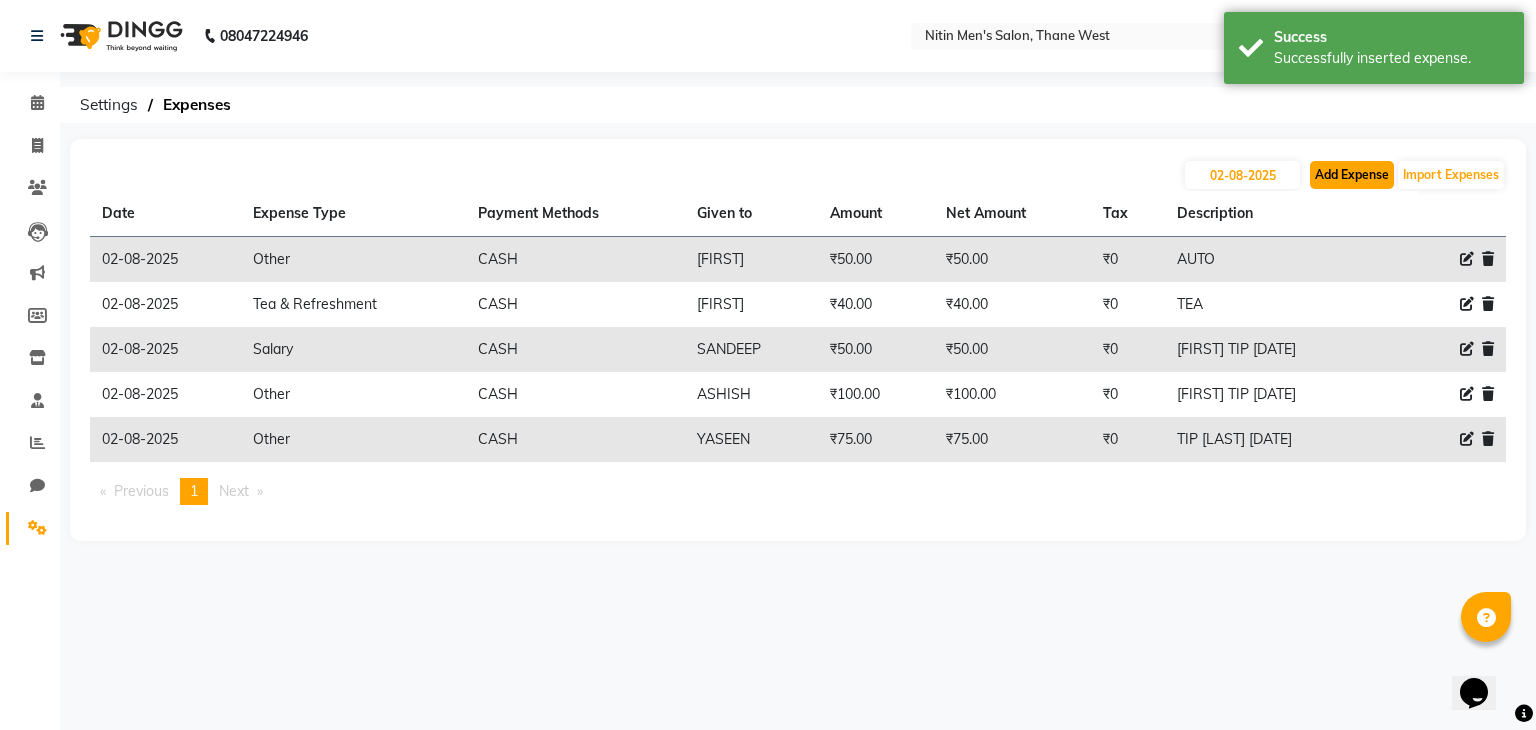 click on "Add Expense" 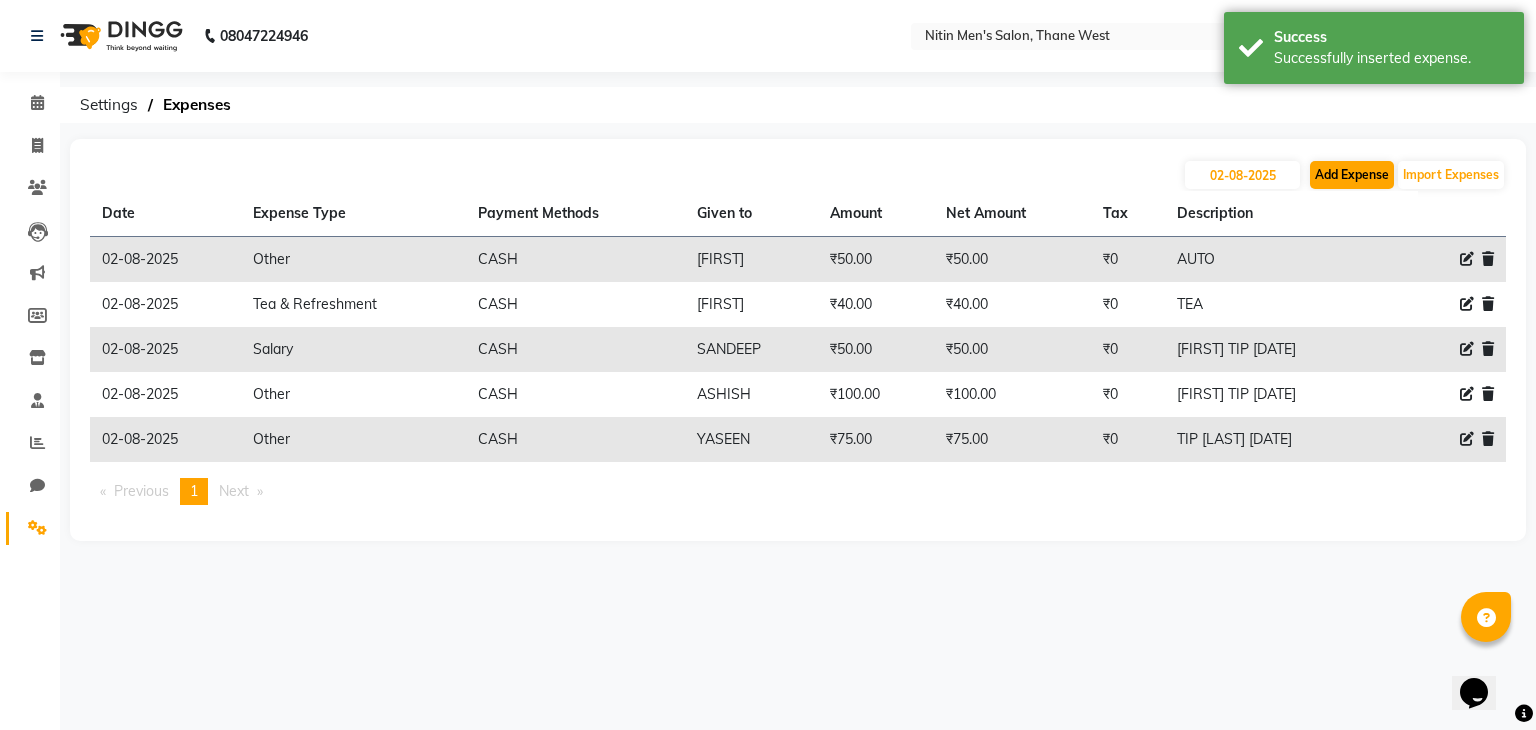 select on "1" 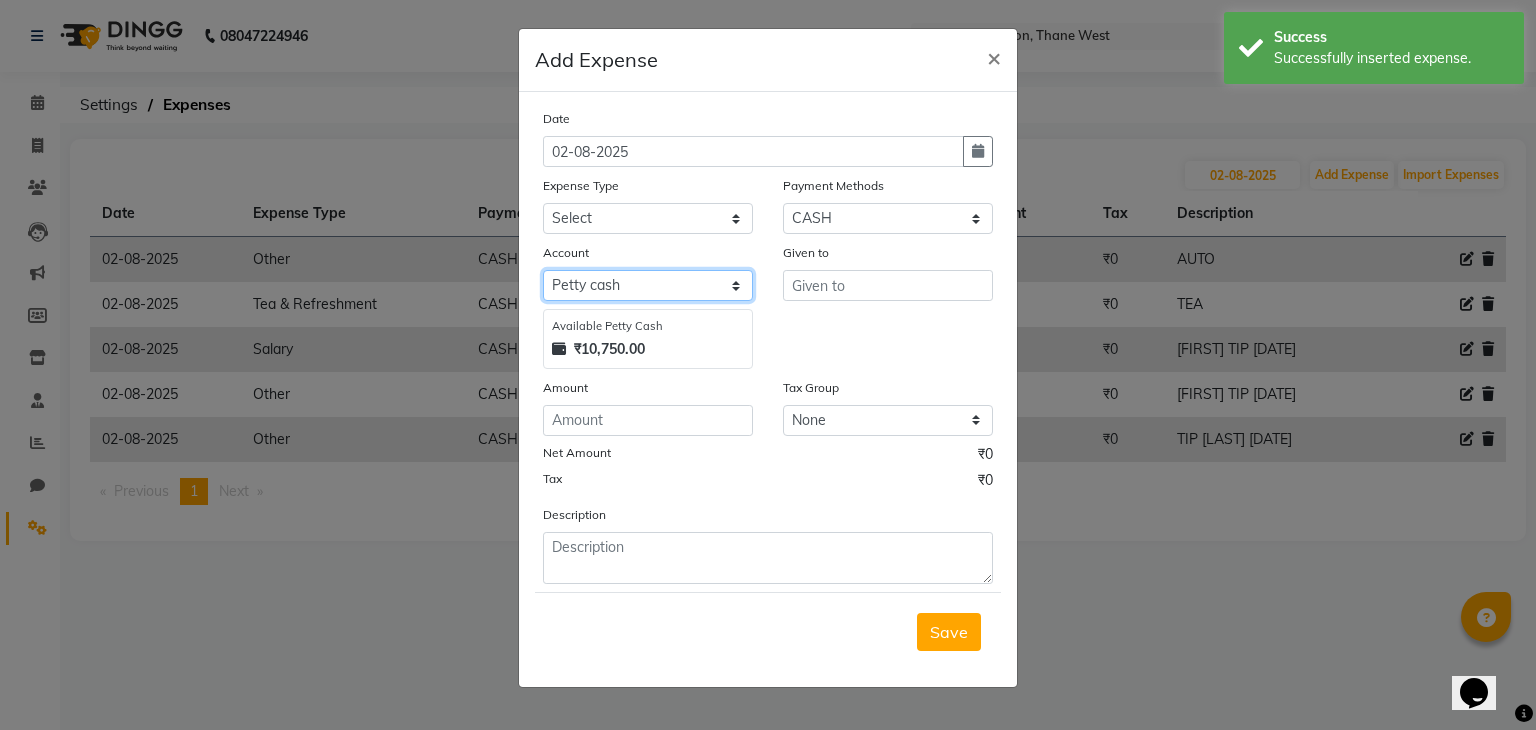 click on "Select Petty cash Default account" 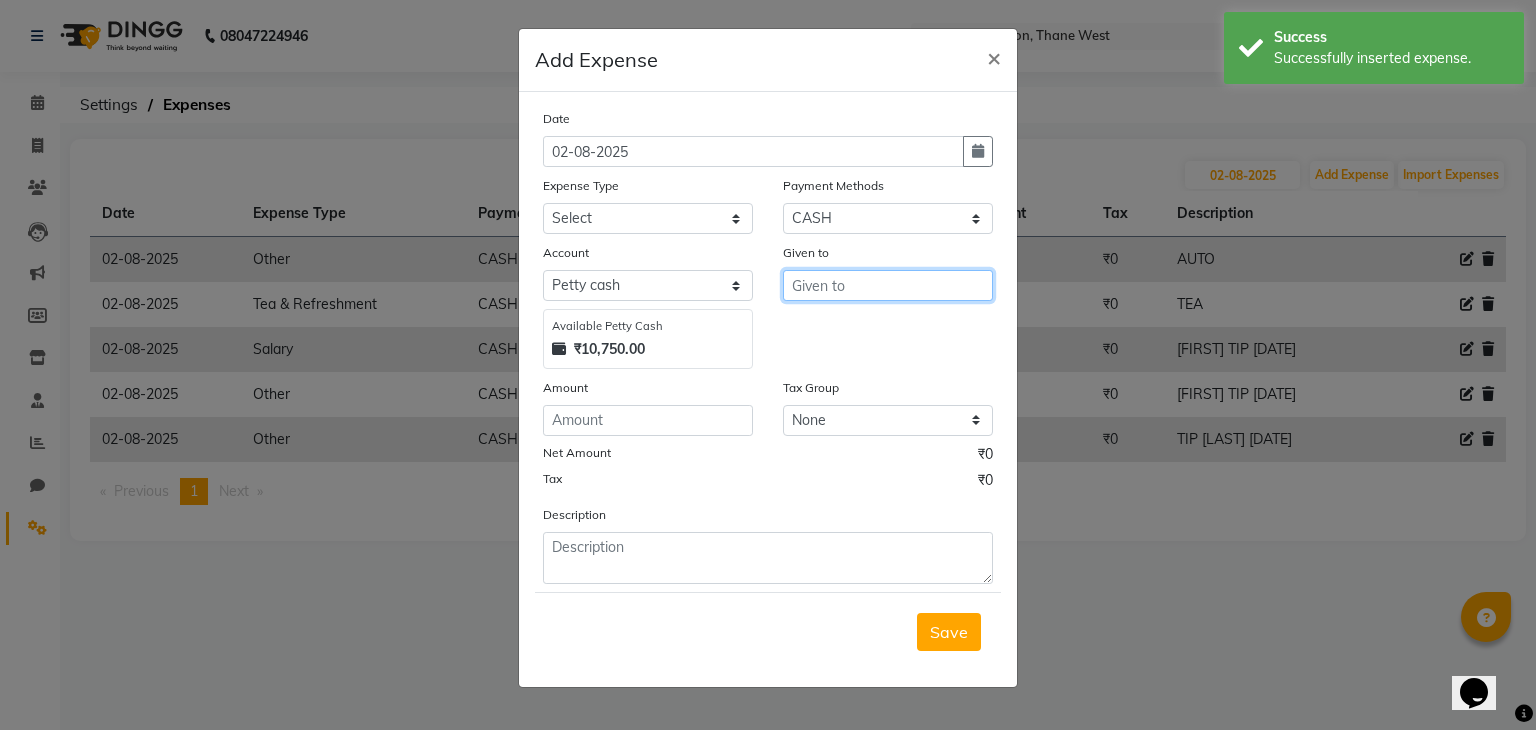 click at bounding box center (888, 285) 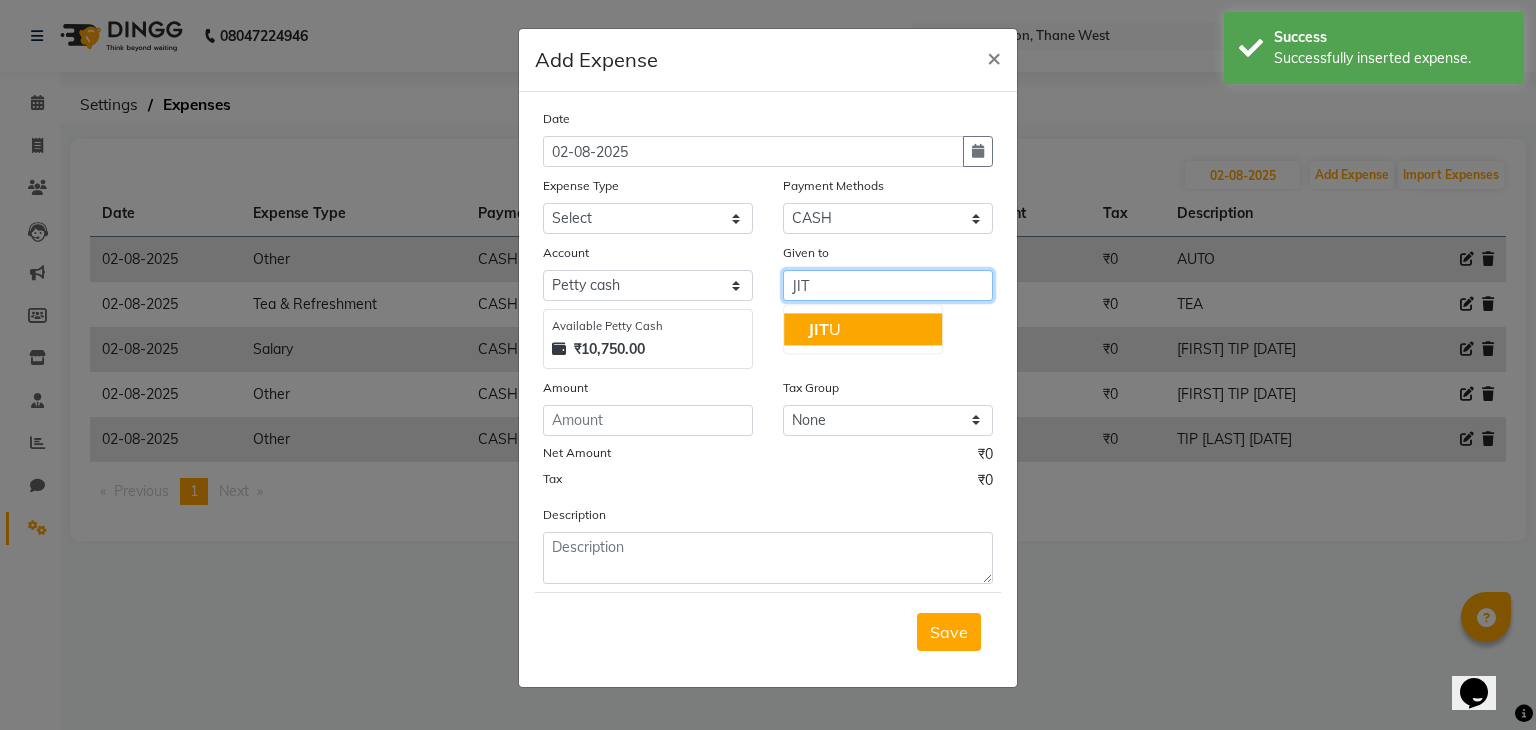 click on "[LAST]" at bounding box center [863, 329] 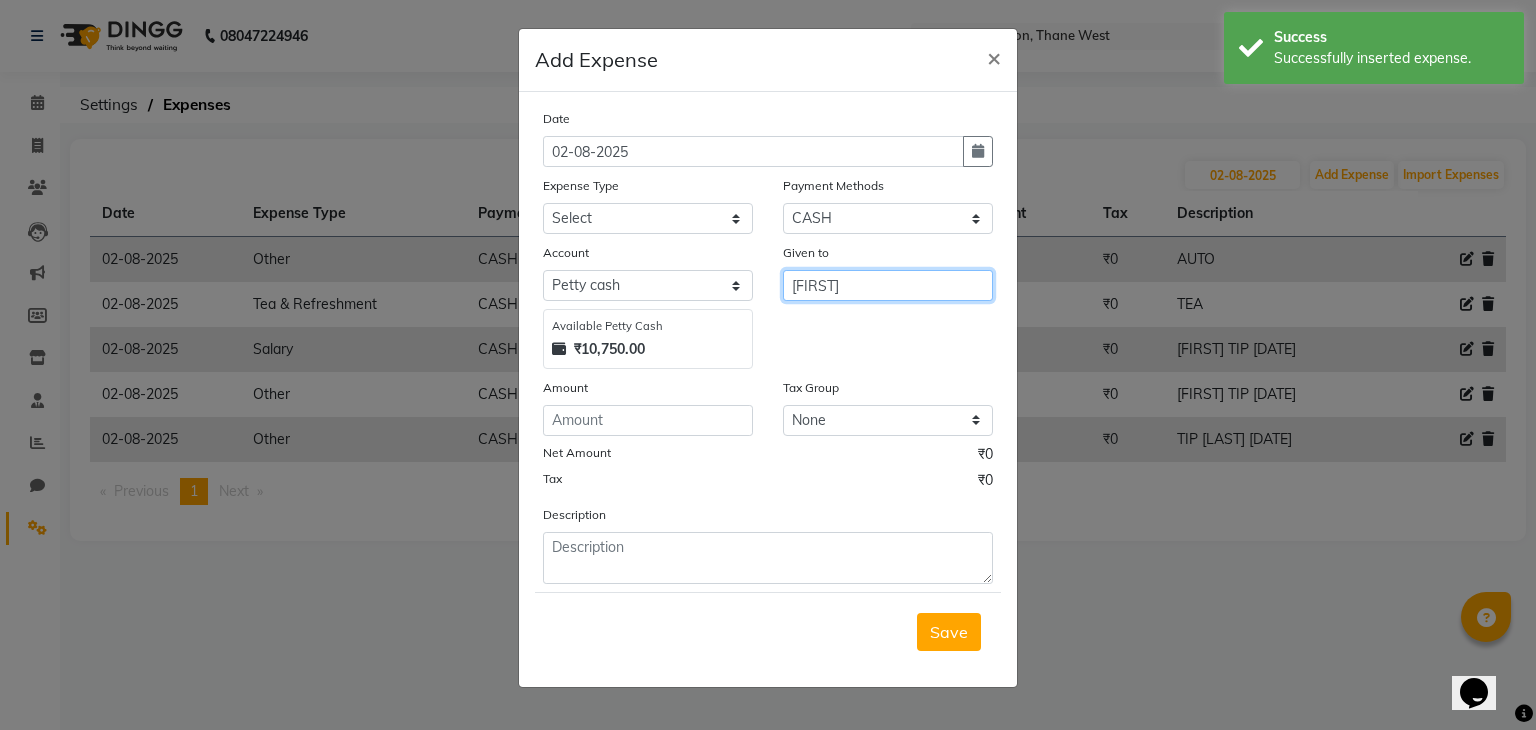 type on "[FIRST]" 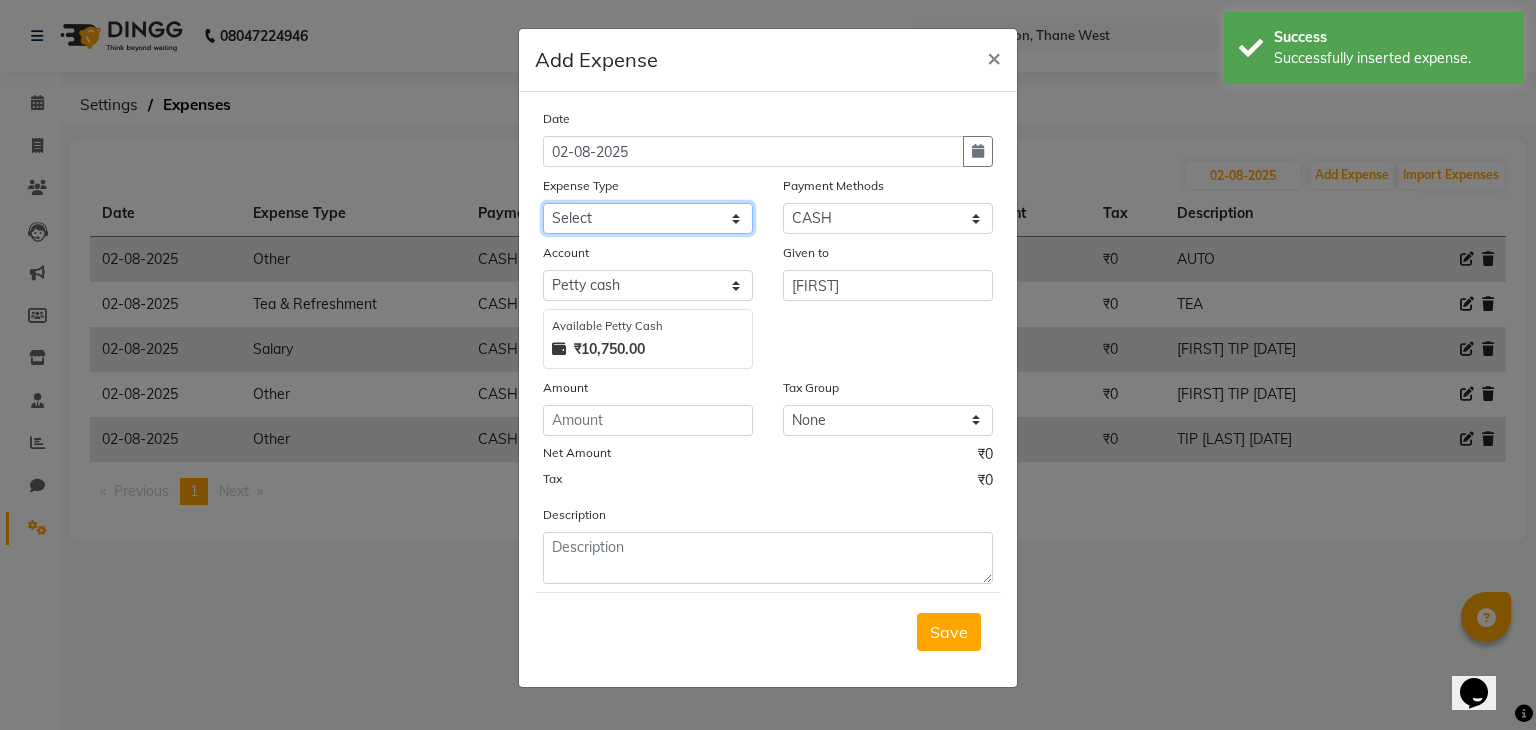 drag, startPoint x: 669, startPoint y: 207, endPoint x: 594, endPoint y: 585, distance: 385.36865 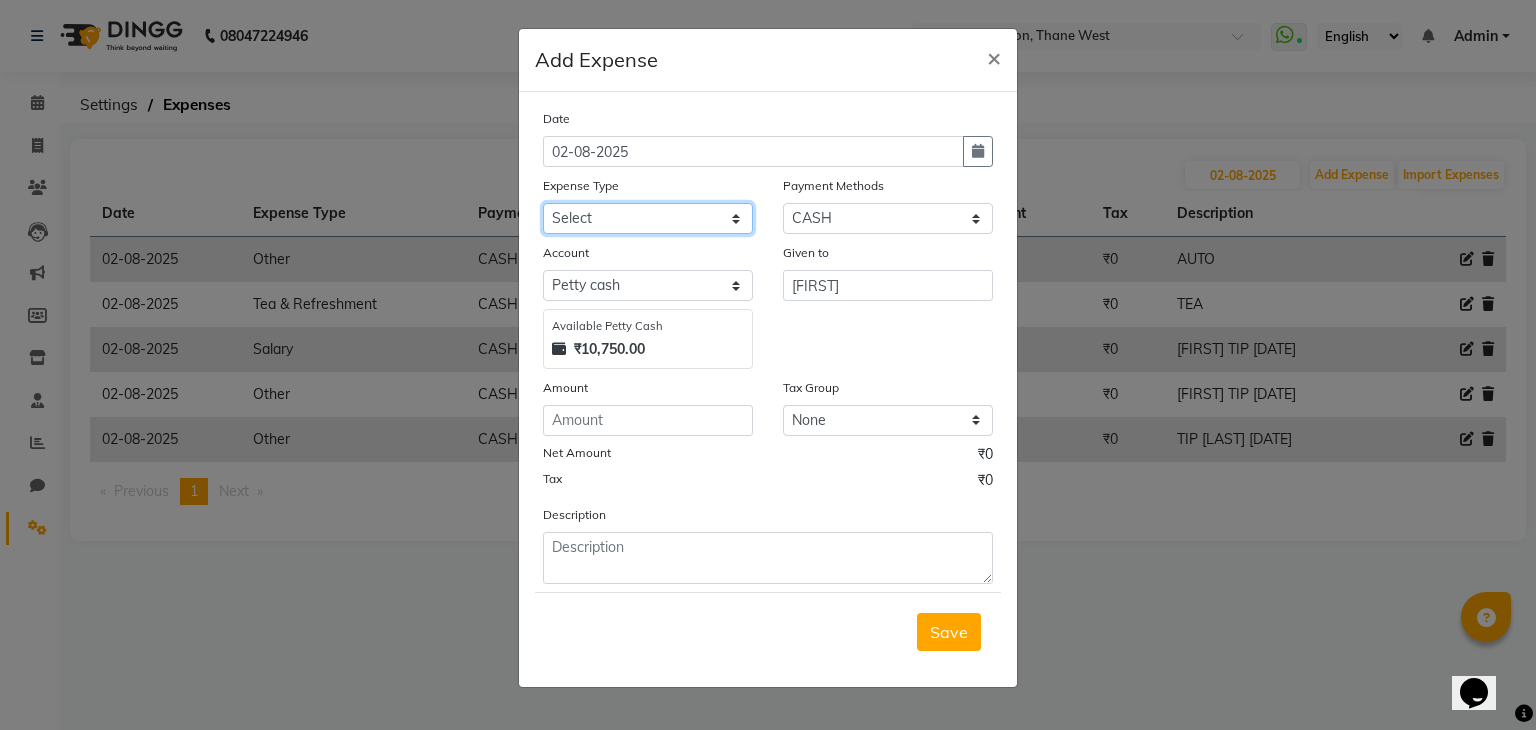 select on "17" 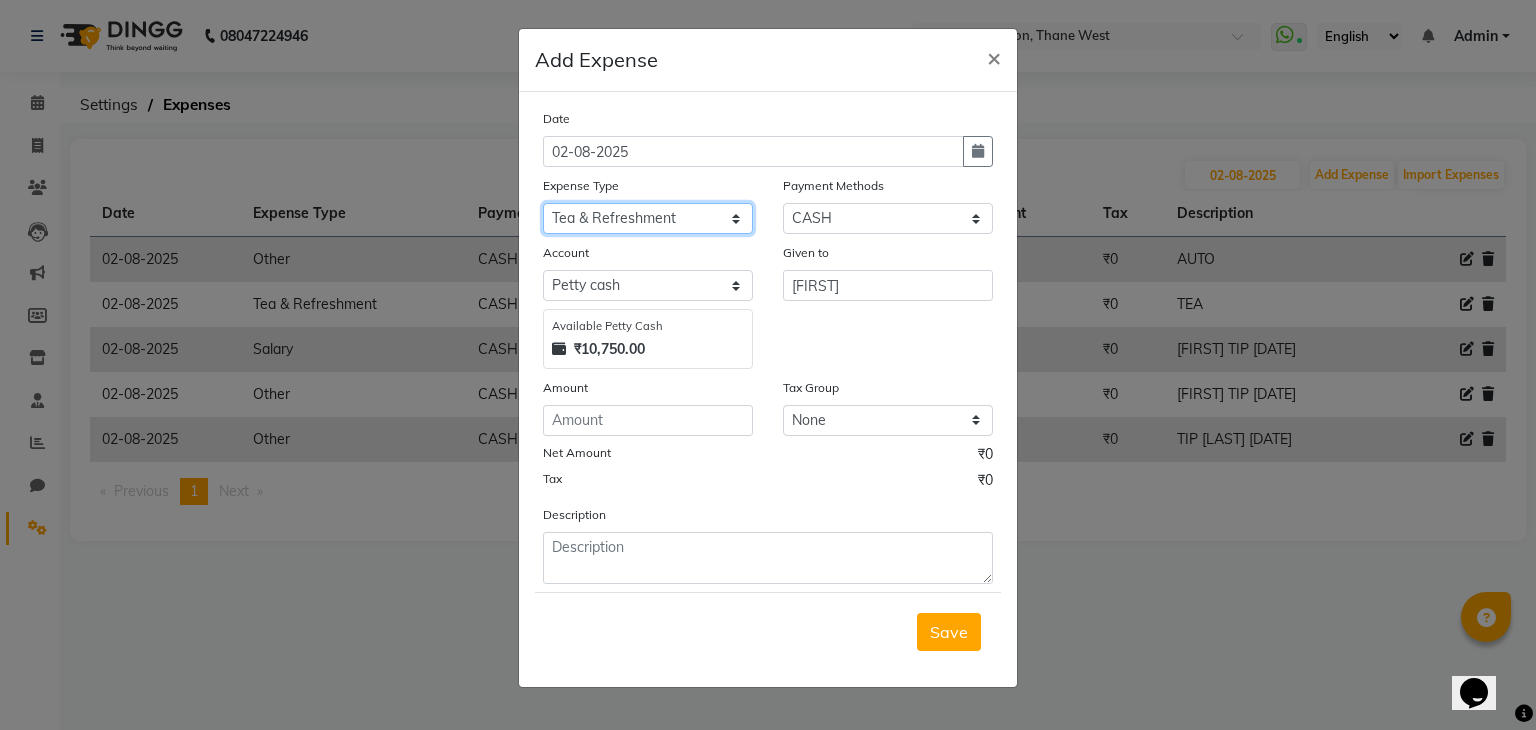 click on "Select Advance Salary Bank charges Car maintenance  Cash transfer to bank Cash transfer to hub Client Snacks Clinical charges Equipment Fuel Govt fee Incentive Insurance International purchase Loan Repayment Maintenance Marketing Miscellaneous MRA Other Pantry Product Rent Salary Staff Snacks Tax Tea & Refreshment Utilities" 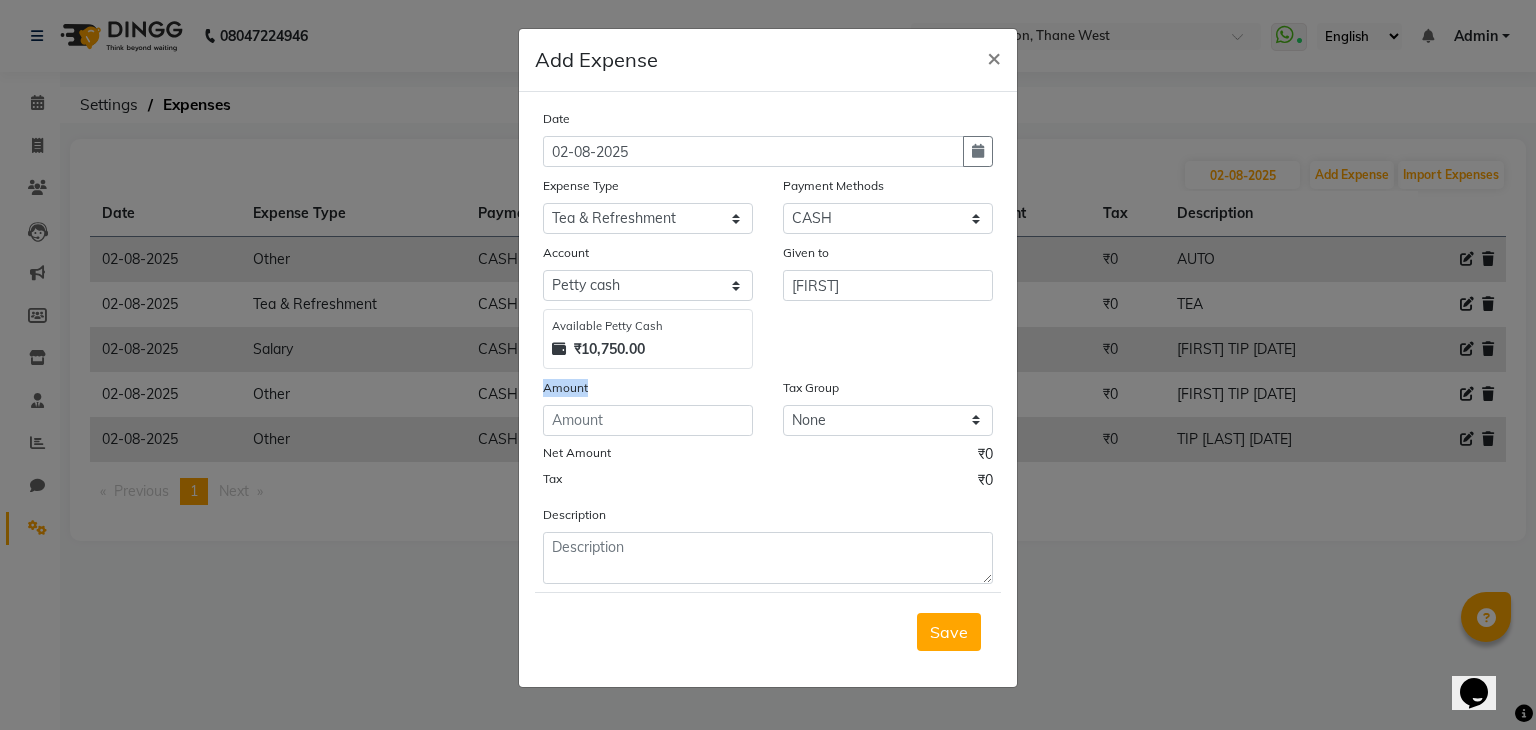 drag, startPoint x: 620, startPoint y: 401, endPoint x: 616, endPoint y: 425, distance: 24.33105 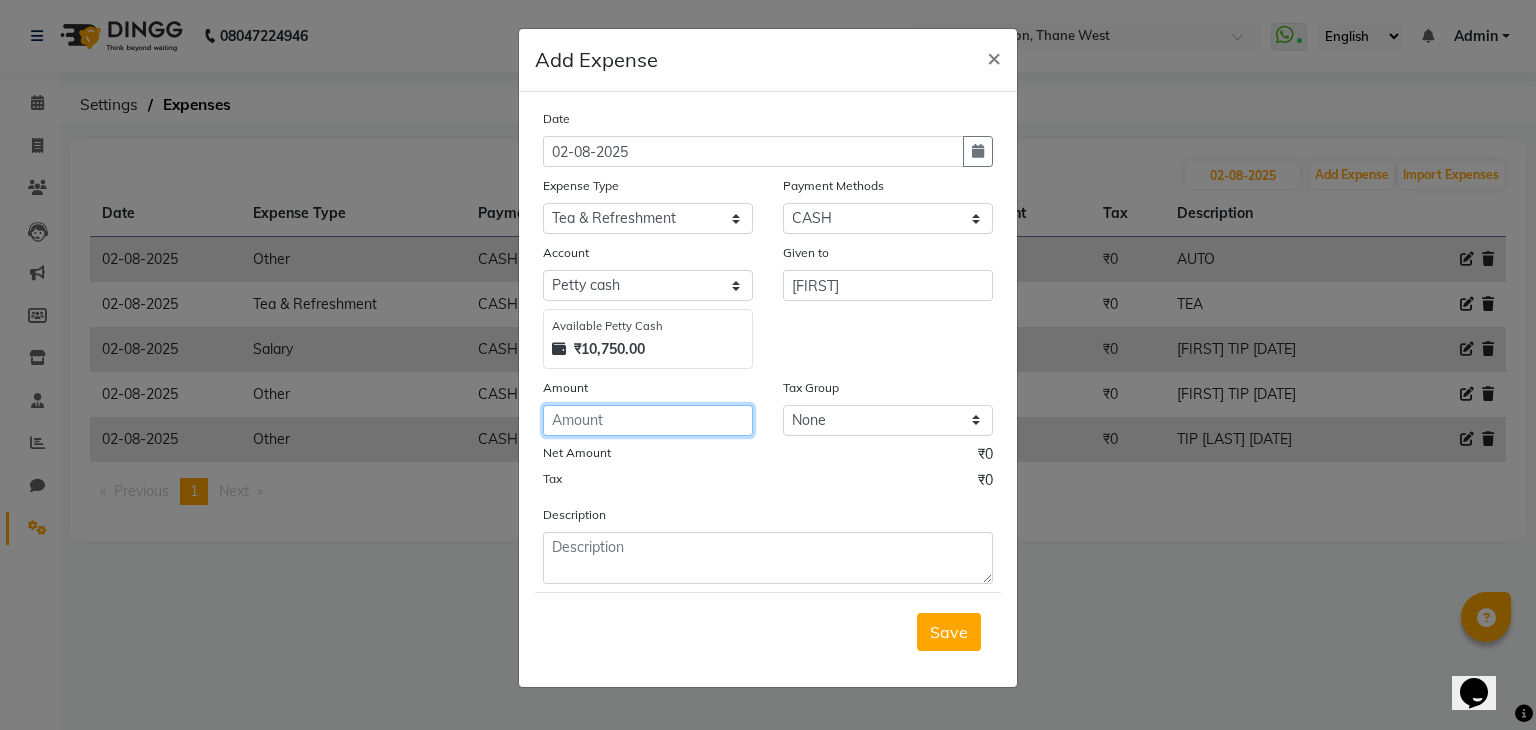 click 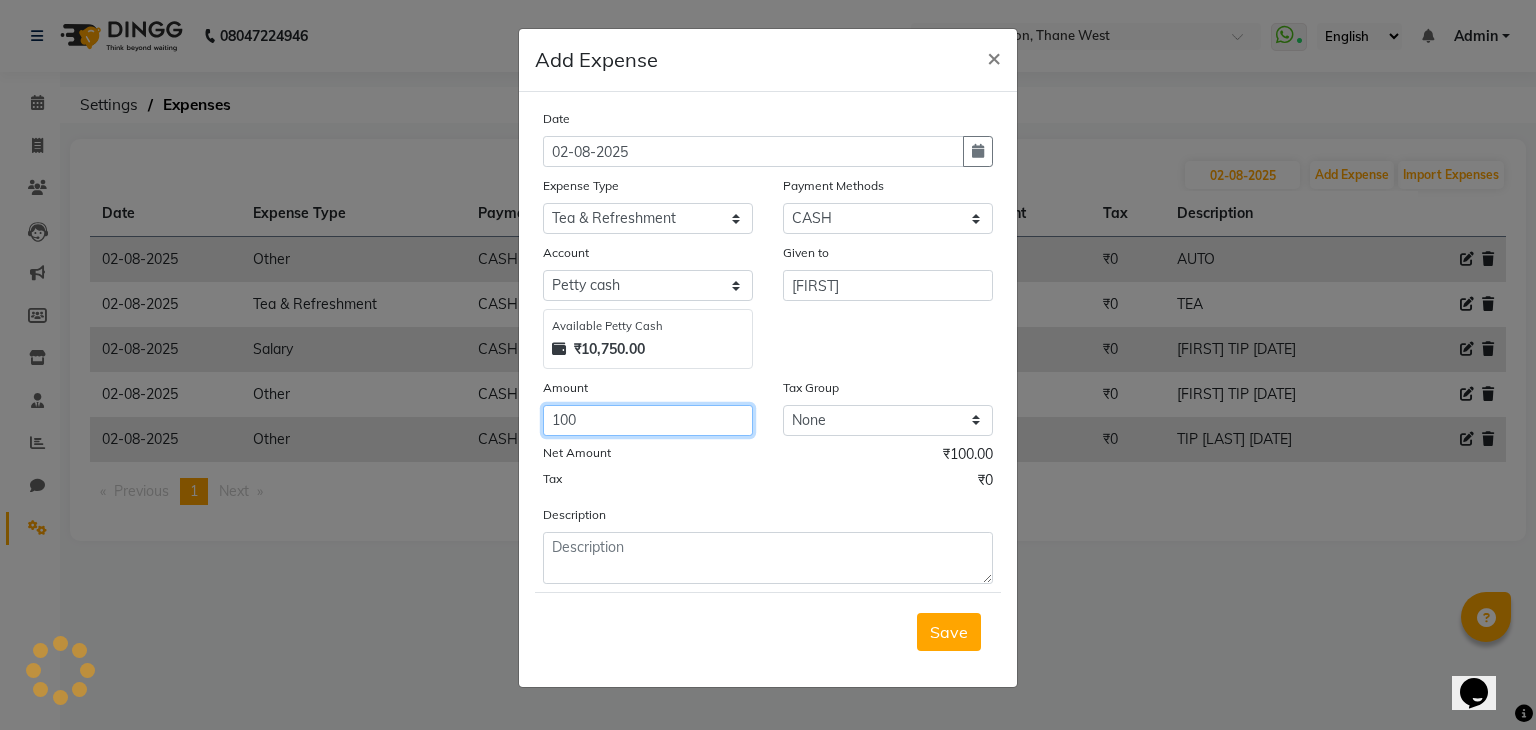 type on "100" 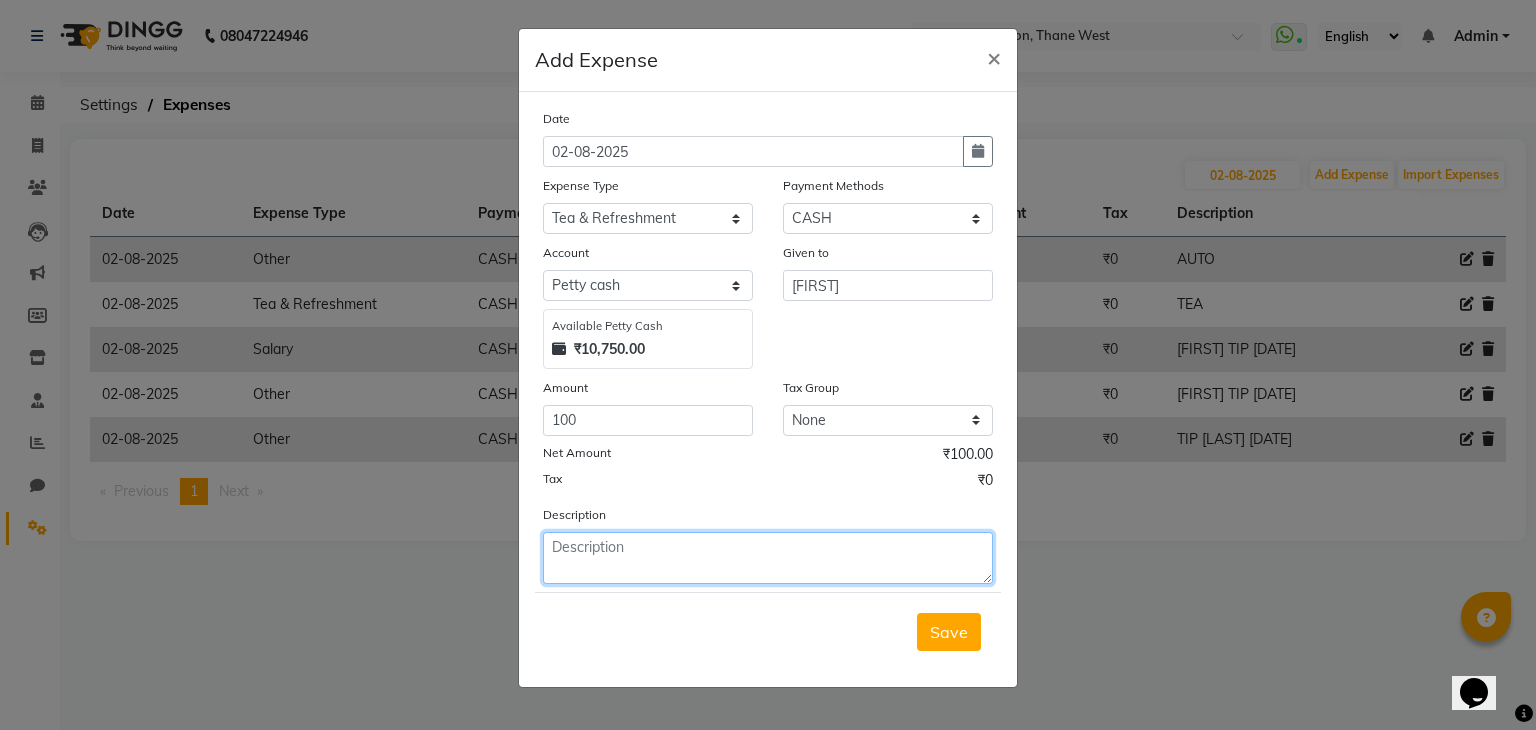 click 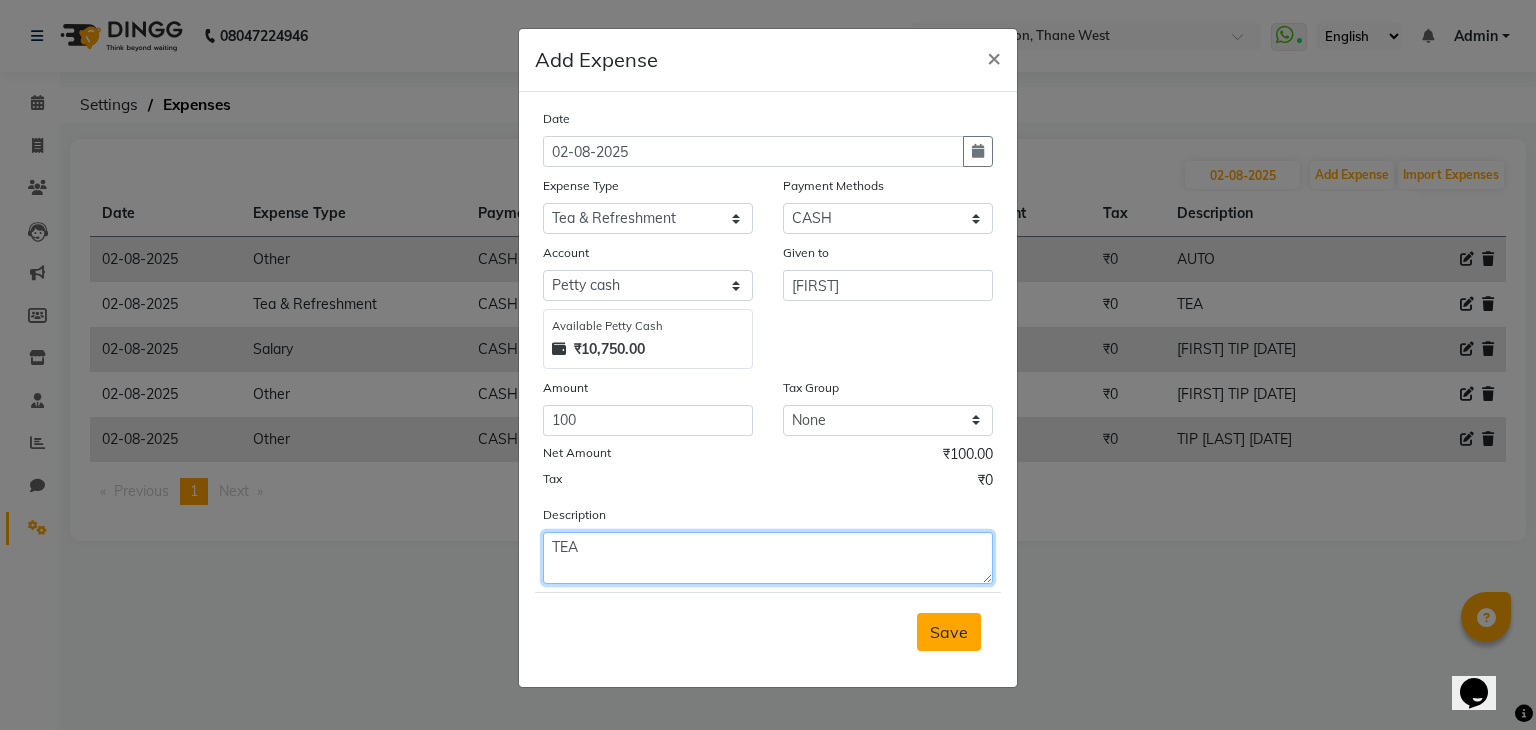 type on "TEA" 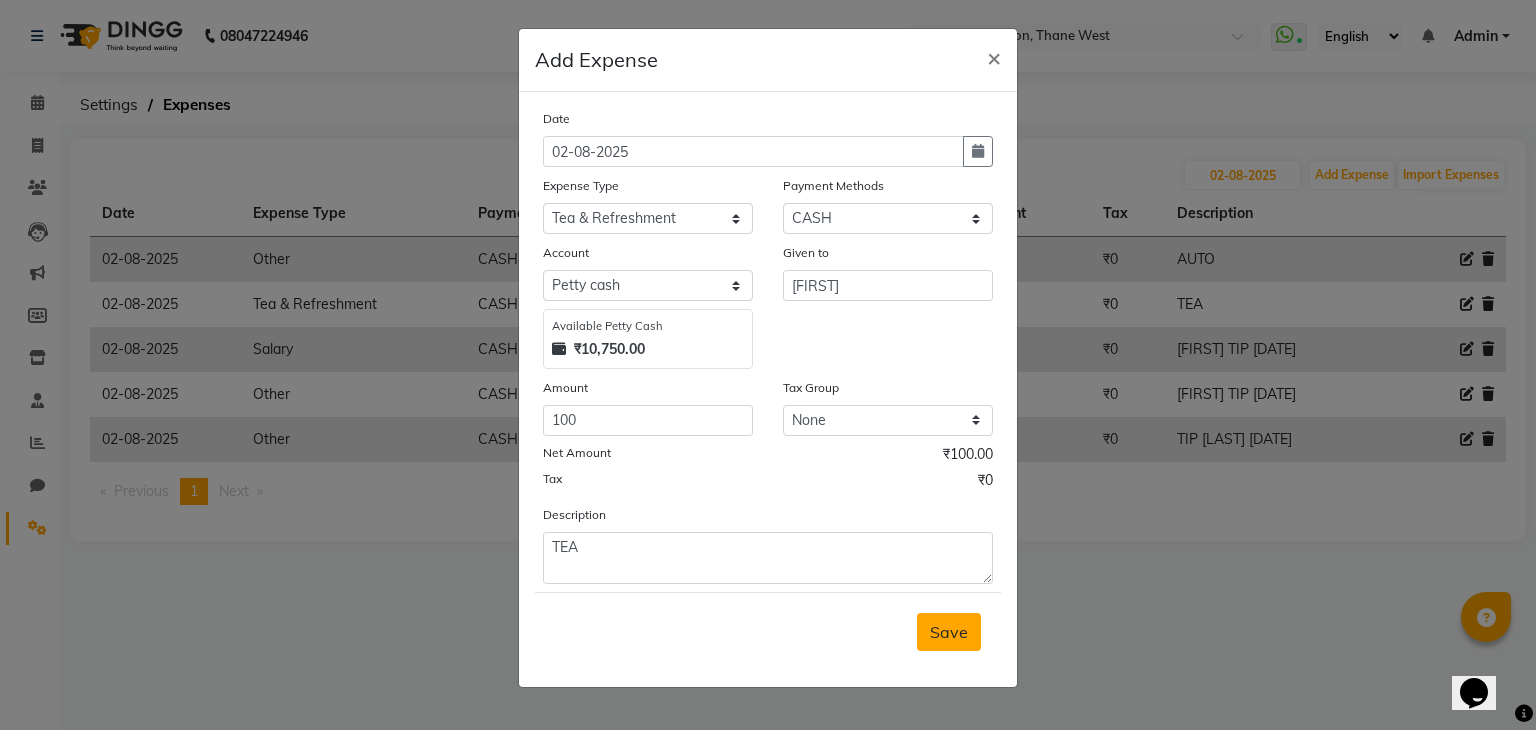 click on "Save" at bounding box center (949, 632) 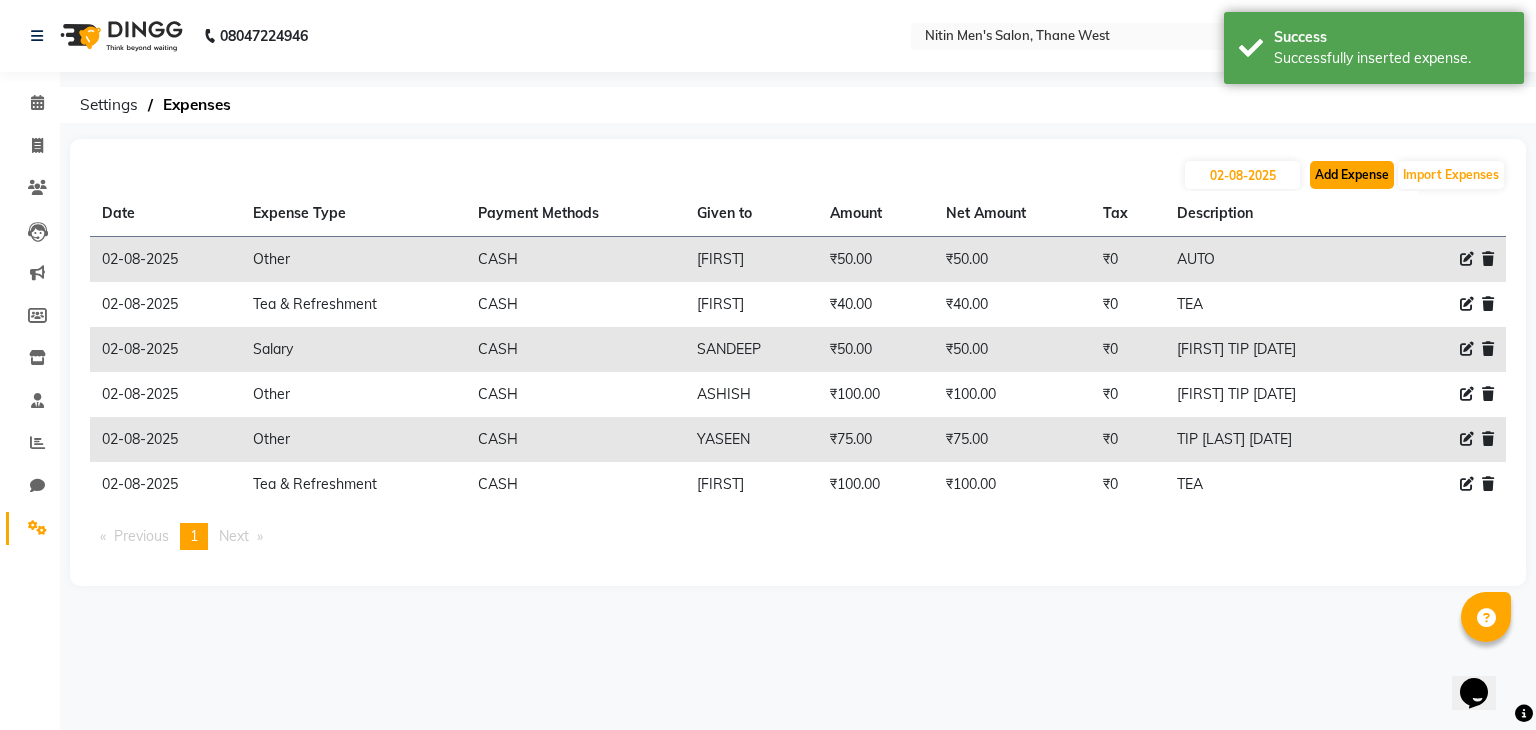 click on "Add Expense" 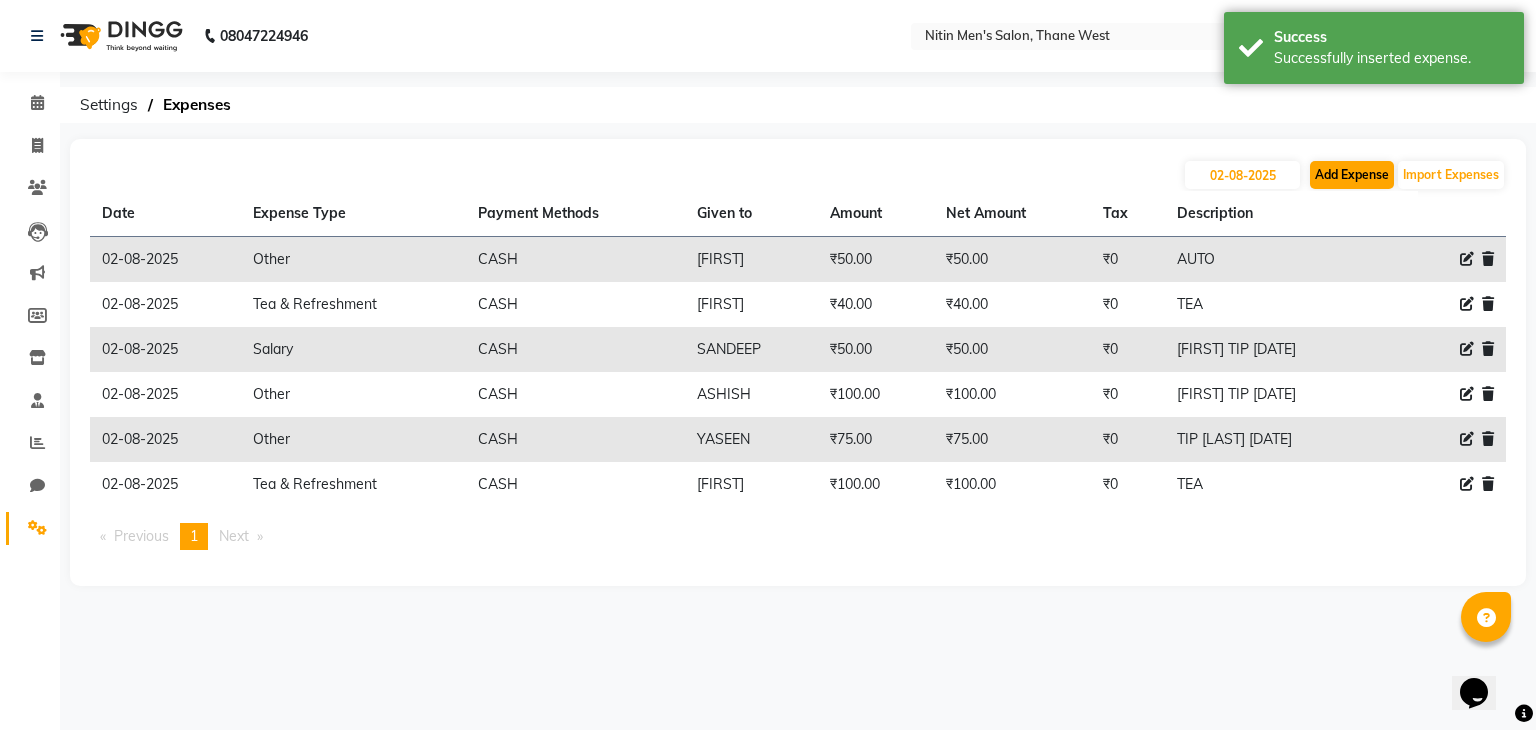 select on "1" 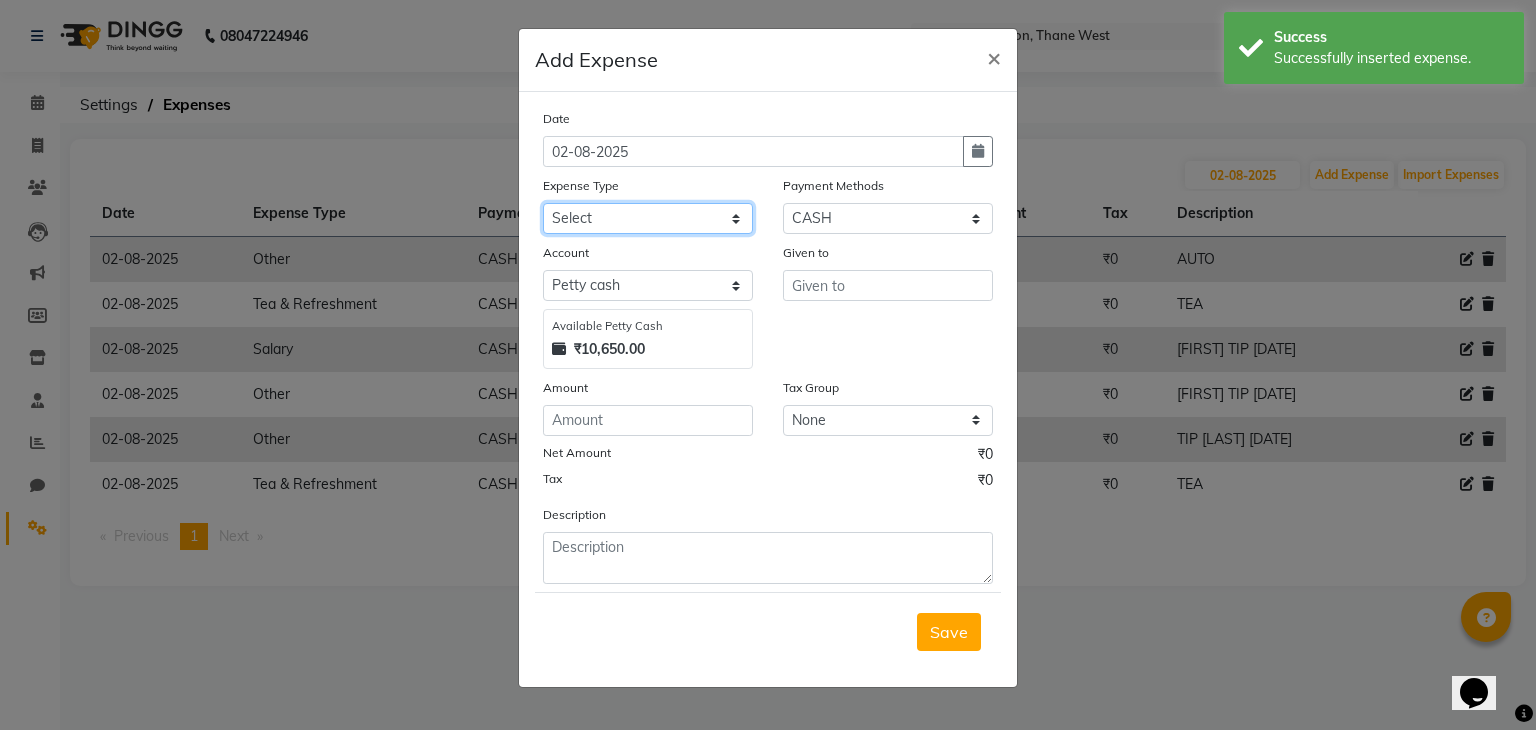 click on "Select Advance Salary Bank charges Car maintenance  Cash transfer to bank Cash transfer to hub Client Snacks Clinical charges Equipment Fuel Govt fee Incentive Insurance International purchase Loan Repayment Maintenance Marketing Miscellaneous MRA Other Pantry Product Rent Salary Staff Snacks Tax Tea & Refreshment Utilities" 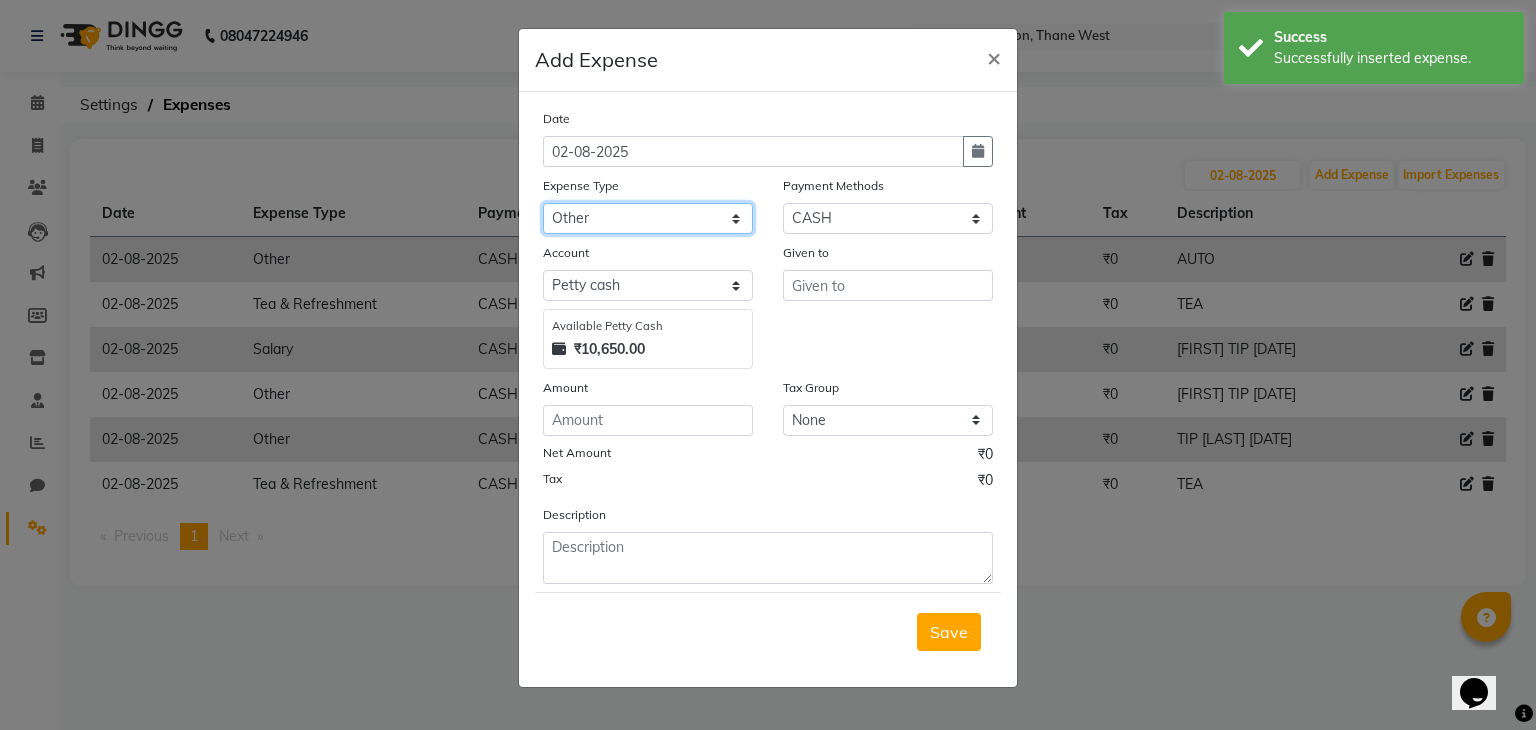 click on "Select Advance Salary Bank charges Car maintenance  Cash transfer to bank Cash transfer to hub Client Snacks Clinical charges Equipment Fuel Govt fee Incentive Insurance International purchase Loan Repayment Maintenance Marketing Miscellaneous MRA Other Pantry Product Rent Salary Staff Snacks Tax Tea & Refreshment Utilities" 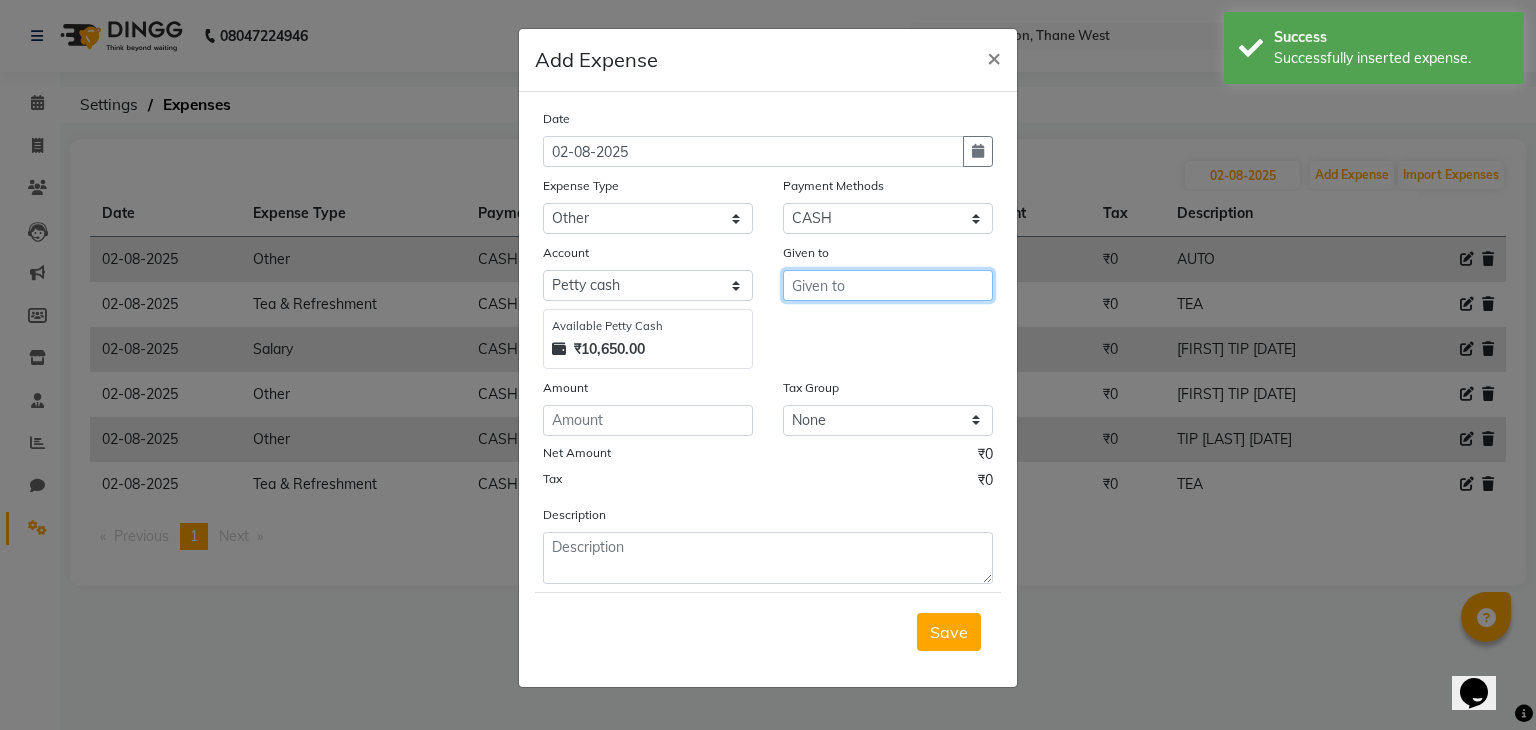 click at bounding box center [888, 285] 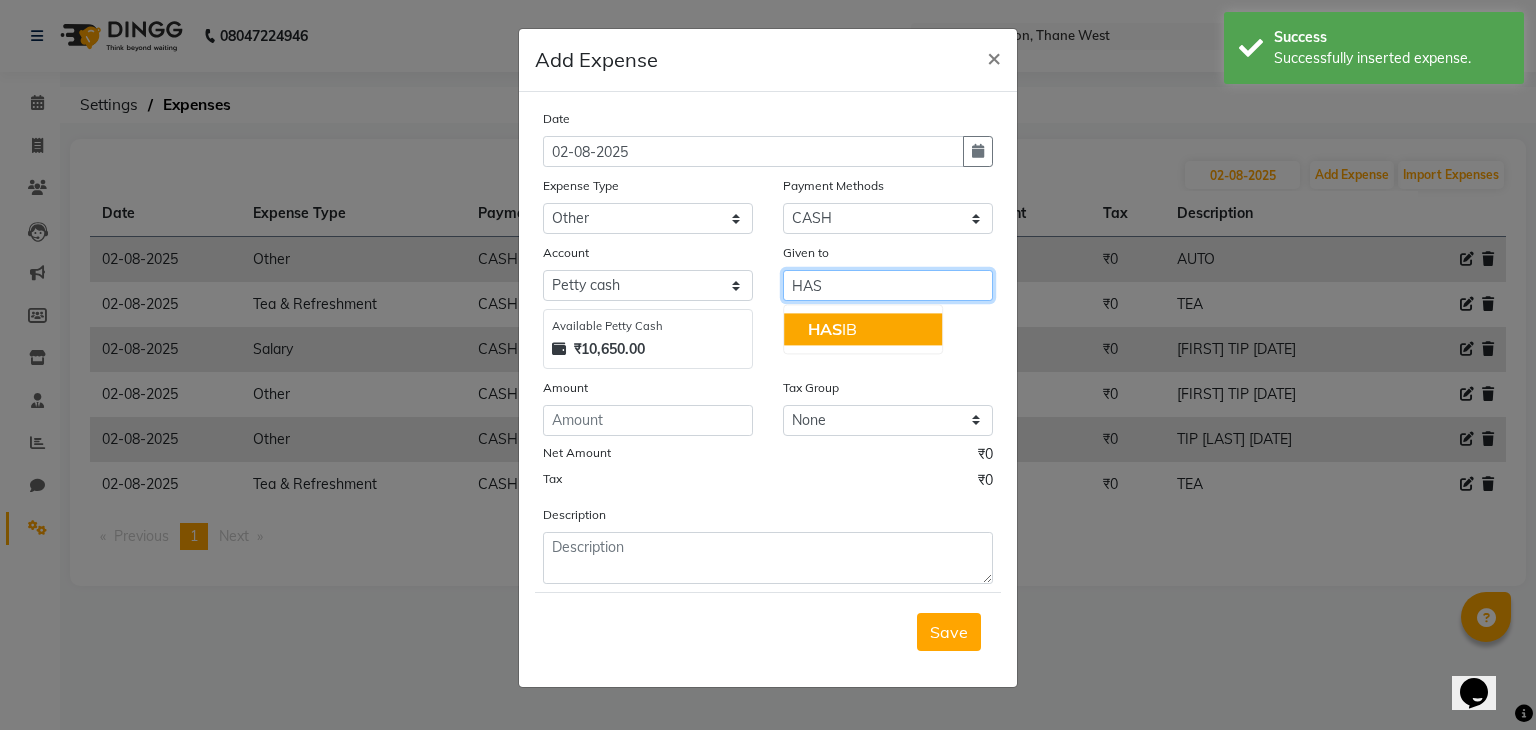 click on "HAS" 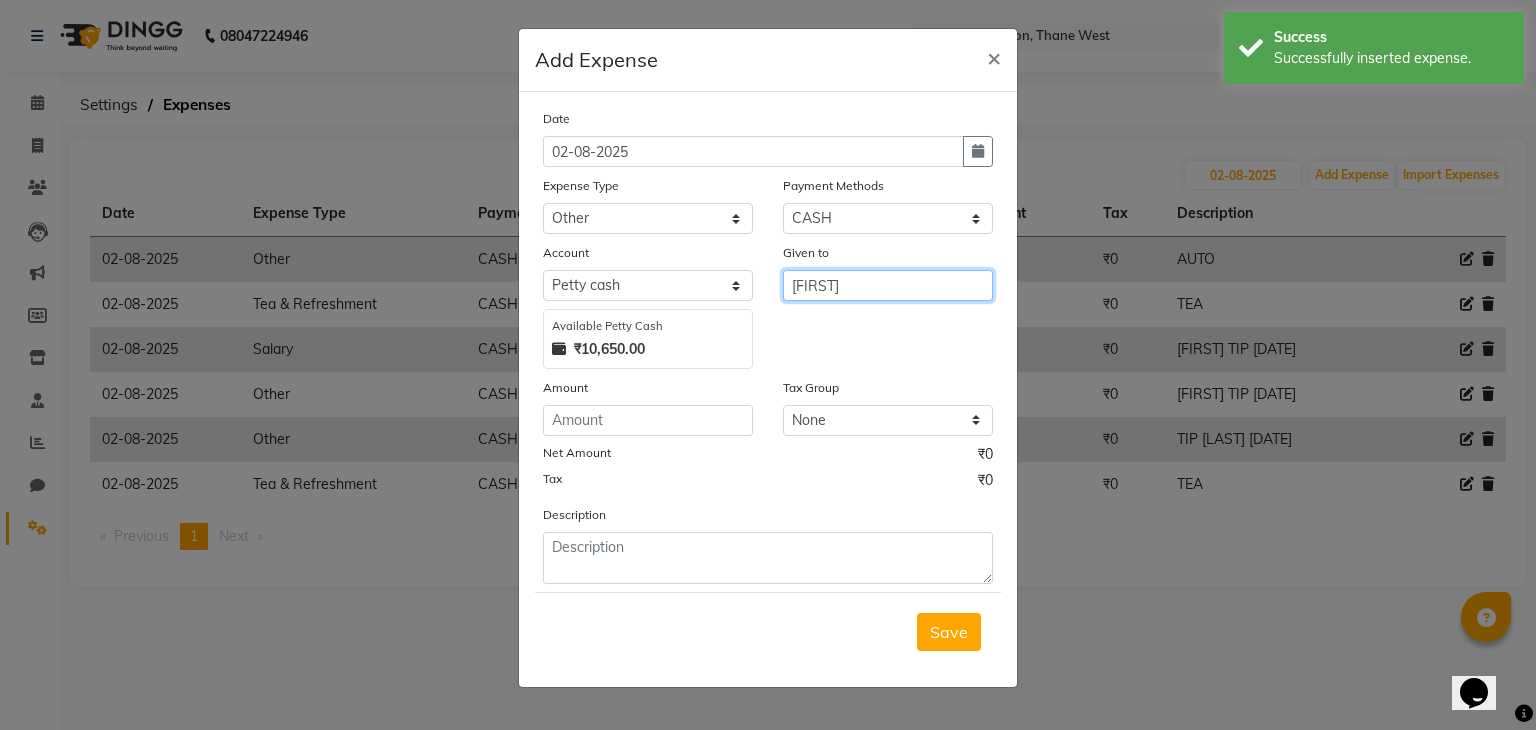 type on "[FIRST]" 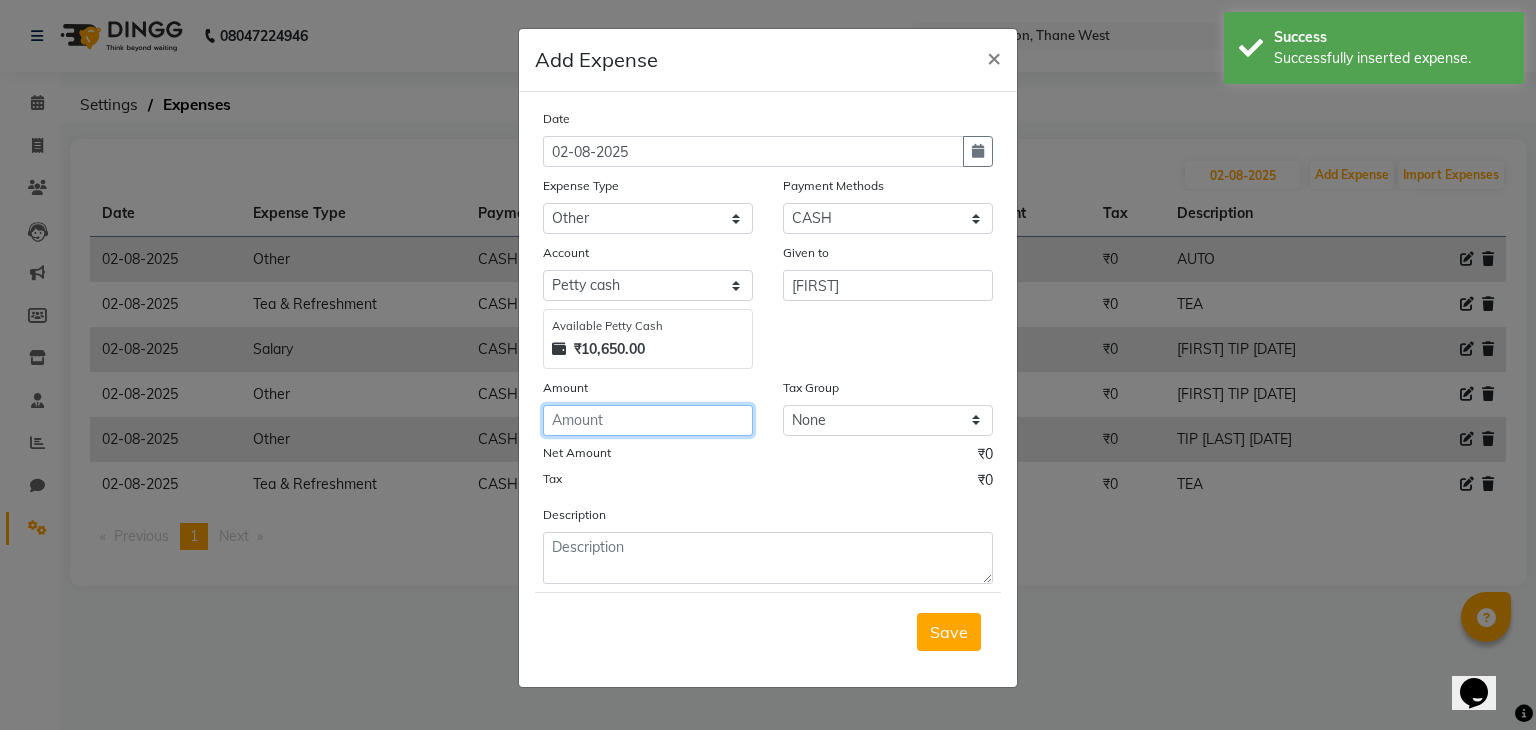 click 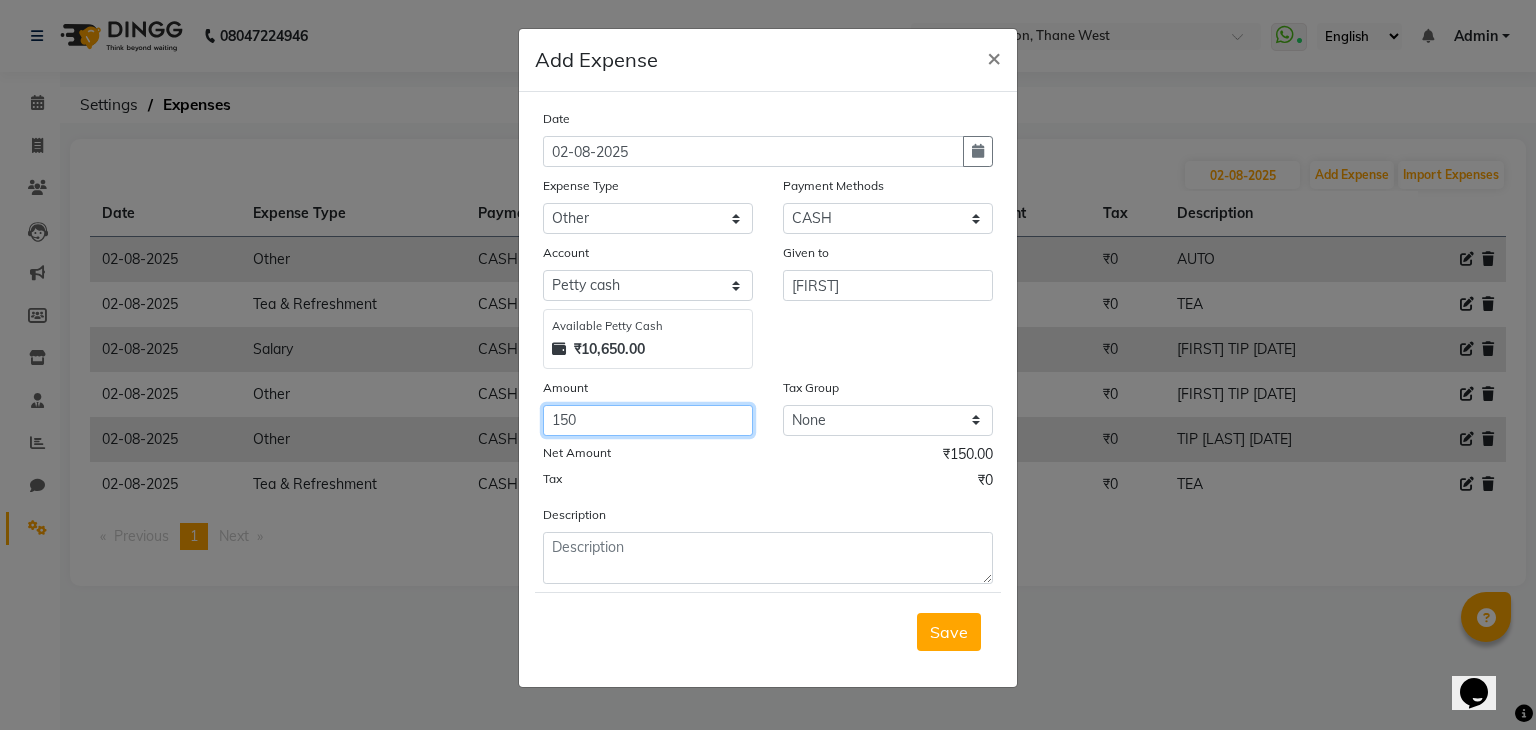 type on "150" 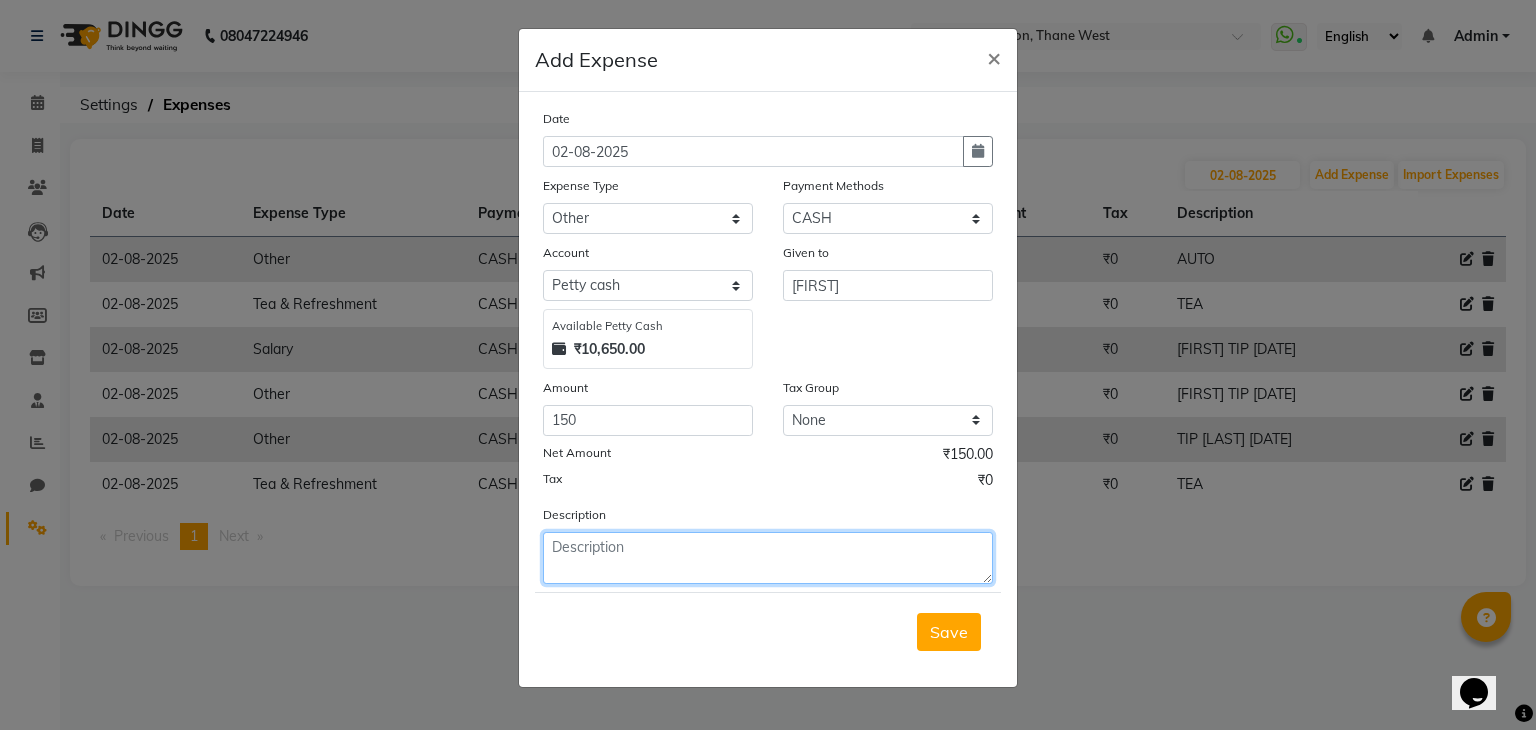 click 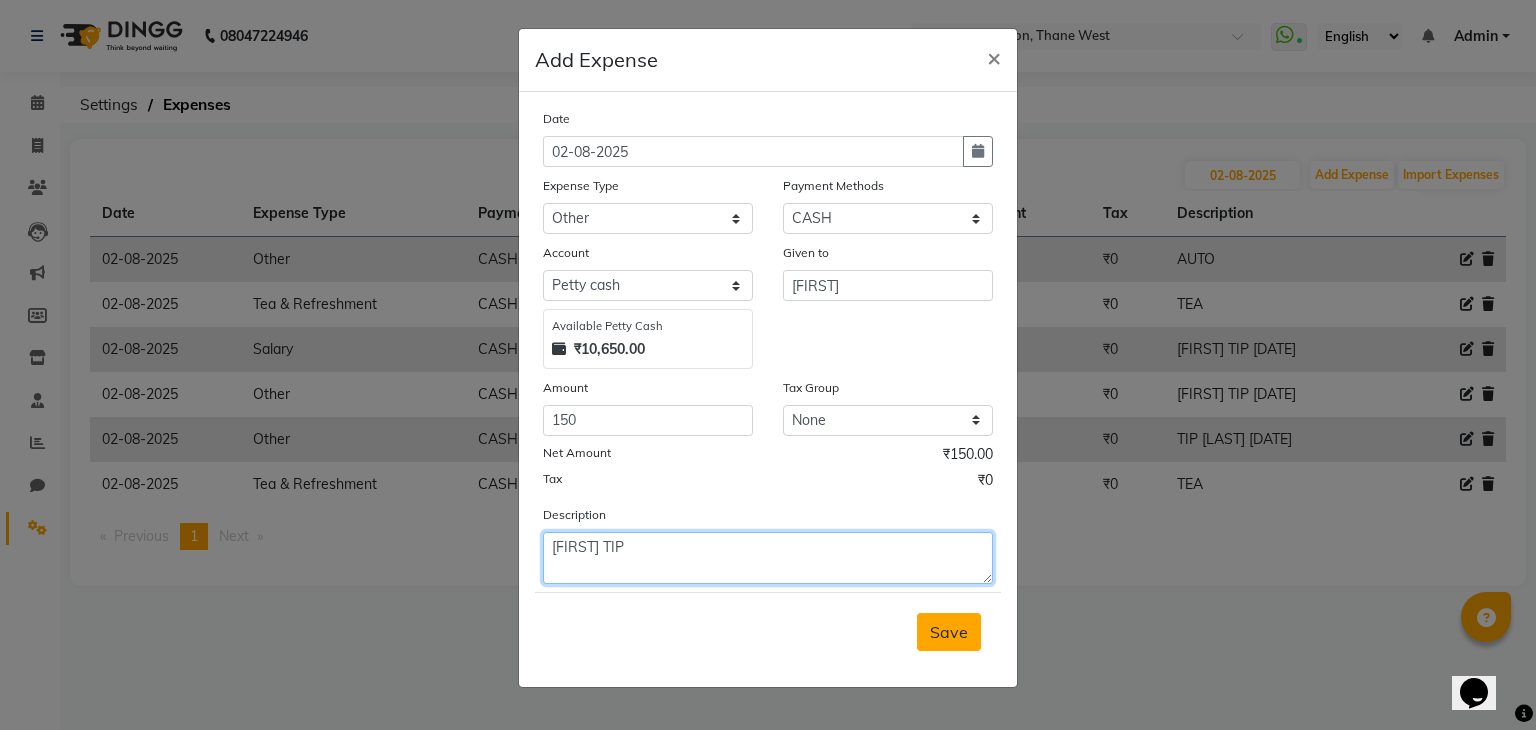 type on "[FIRST] TIP" 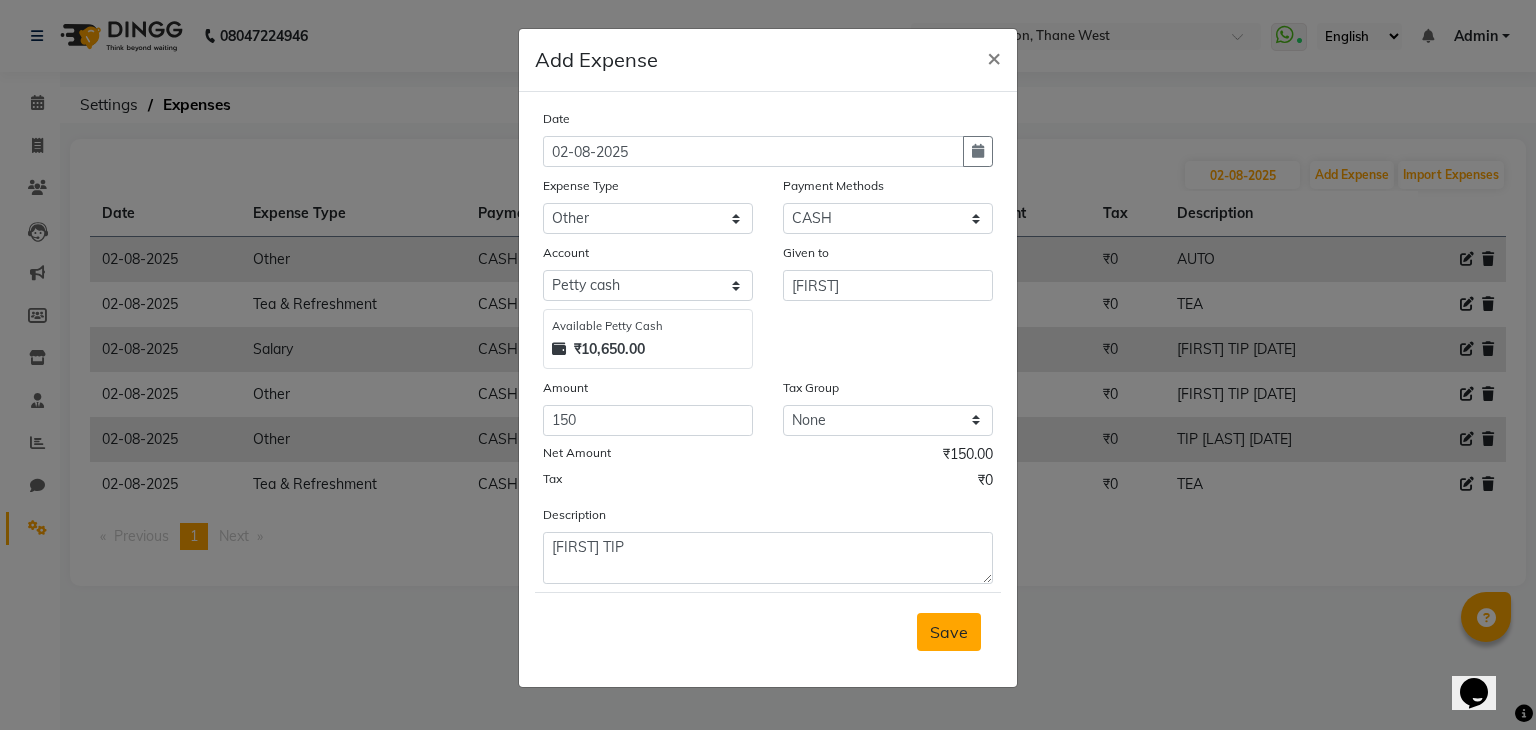 click on "Save" at bounding box center (949, 632) 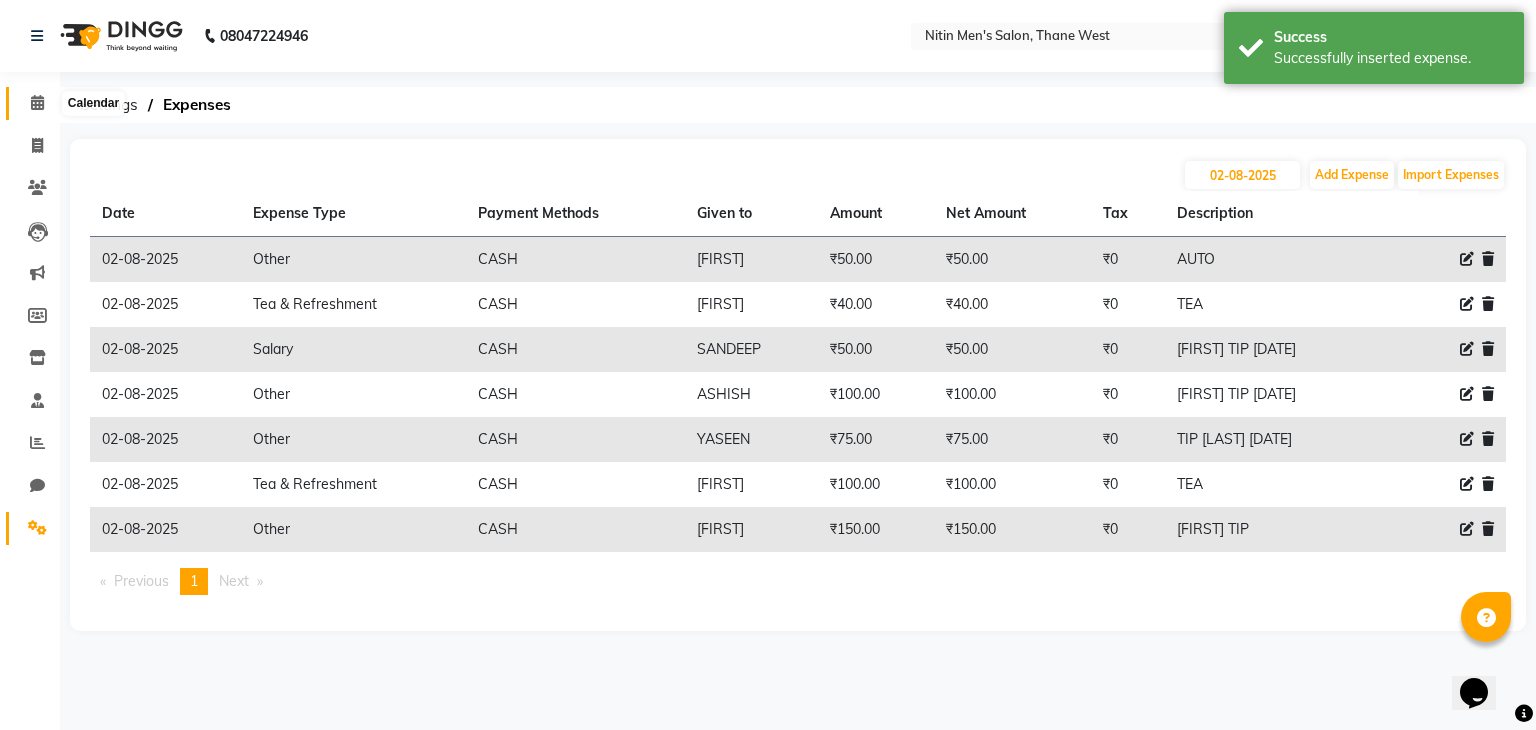 click 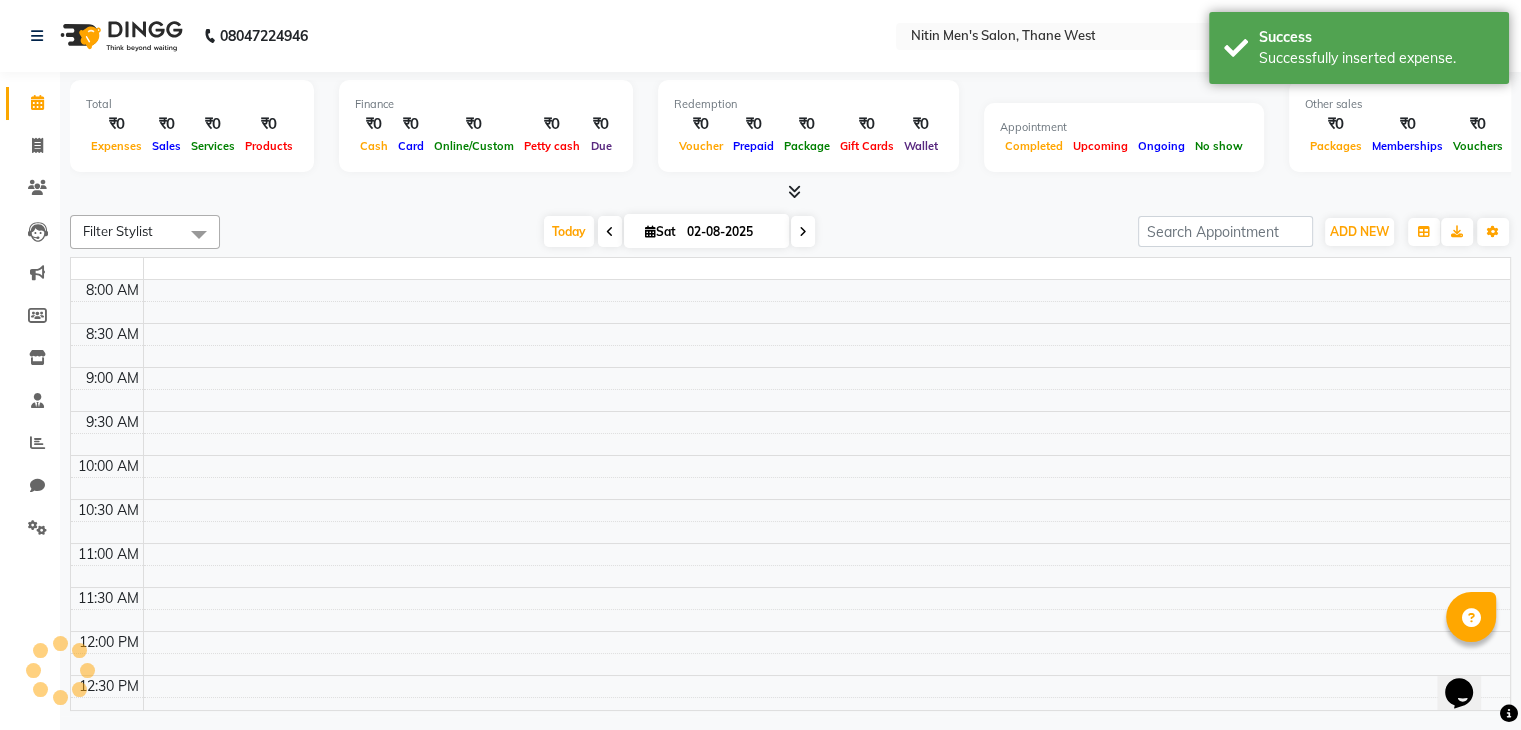 scroll, scrollTop: 0, scrollLeft: 0, axis: both 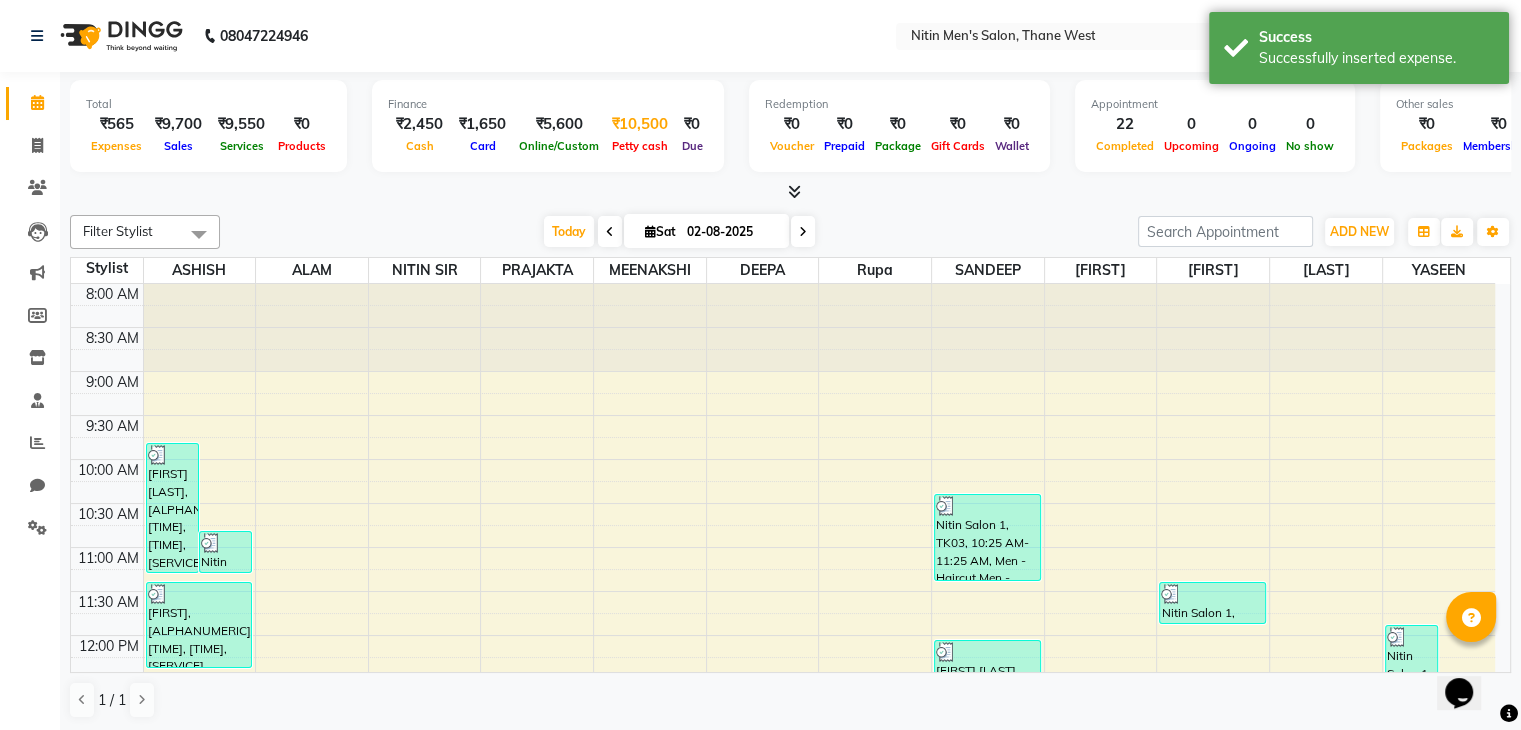 click on "Petty cash" at bounding box center [640, 146] 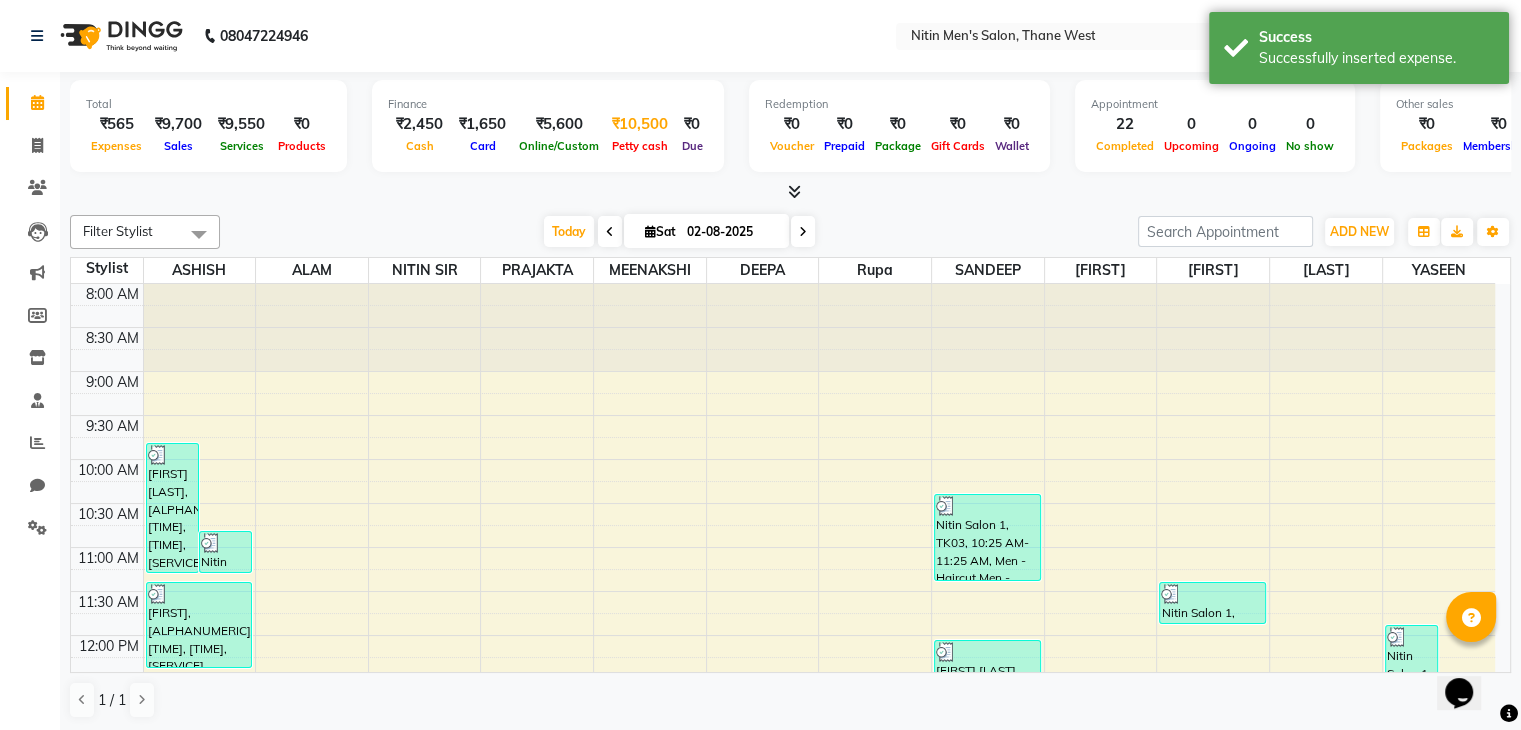 select on "7124" 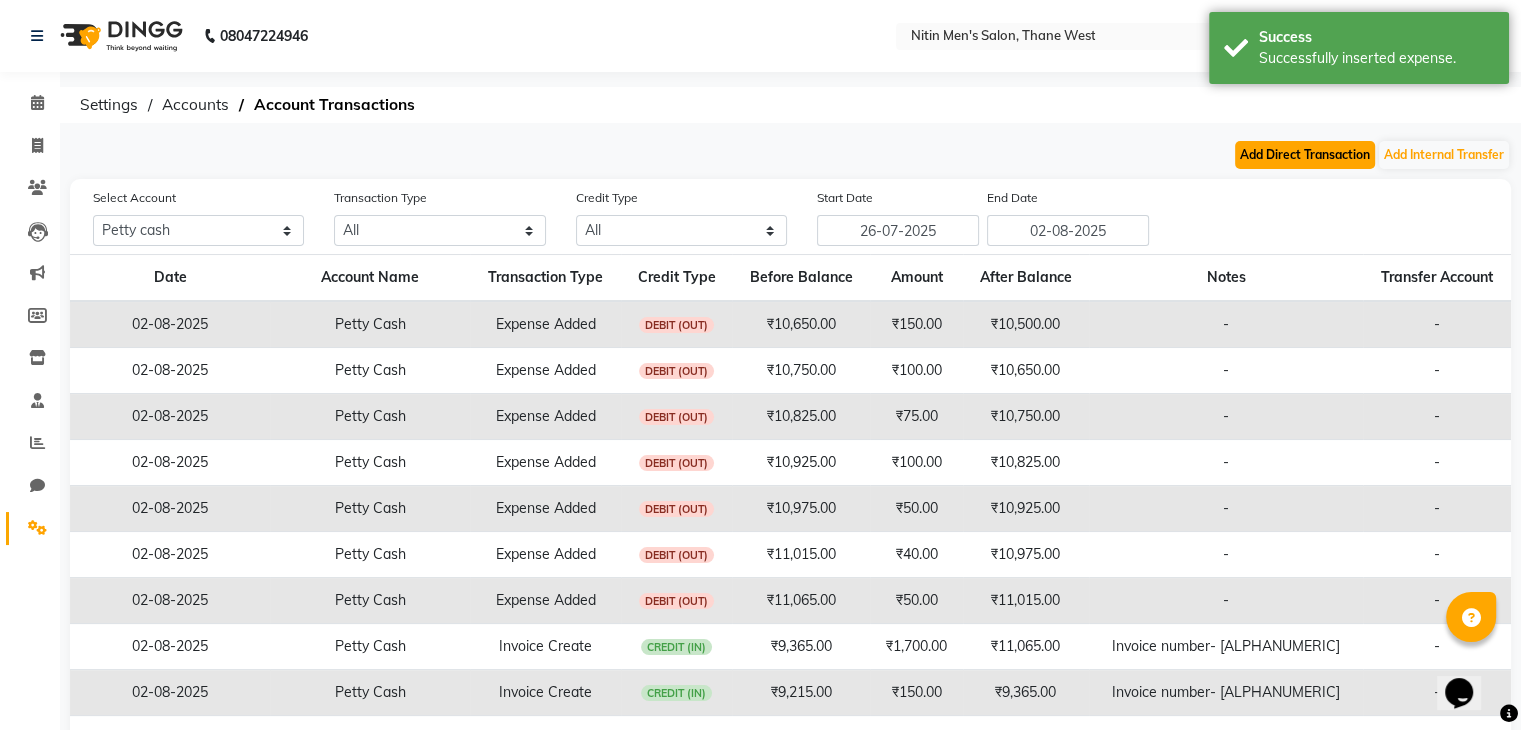 click on "Add Direct Transaction" 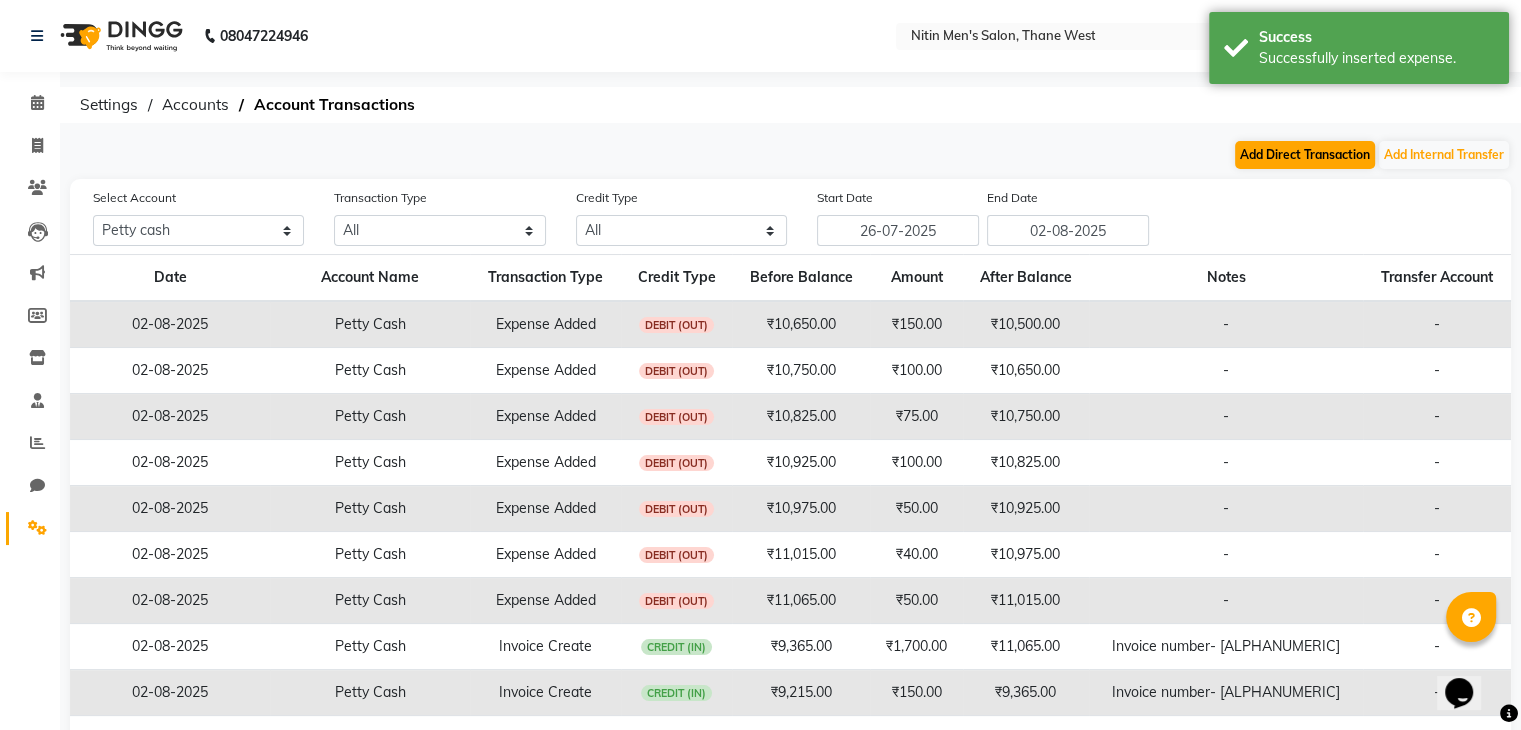 select on "direct" 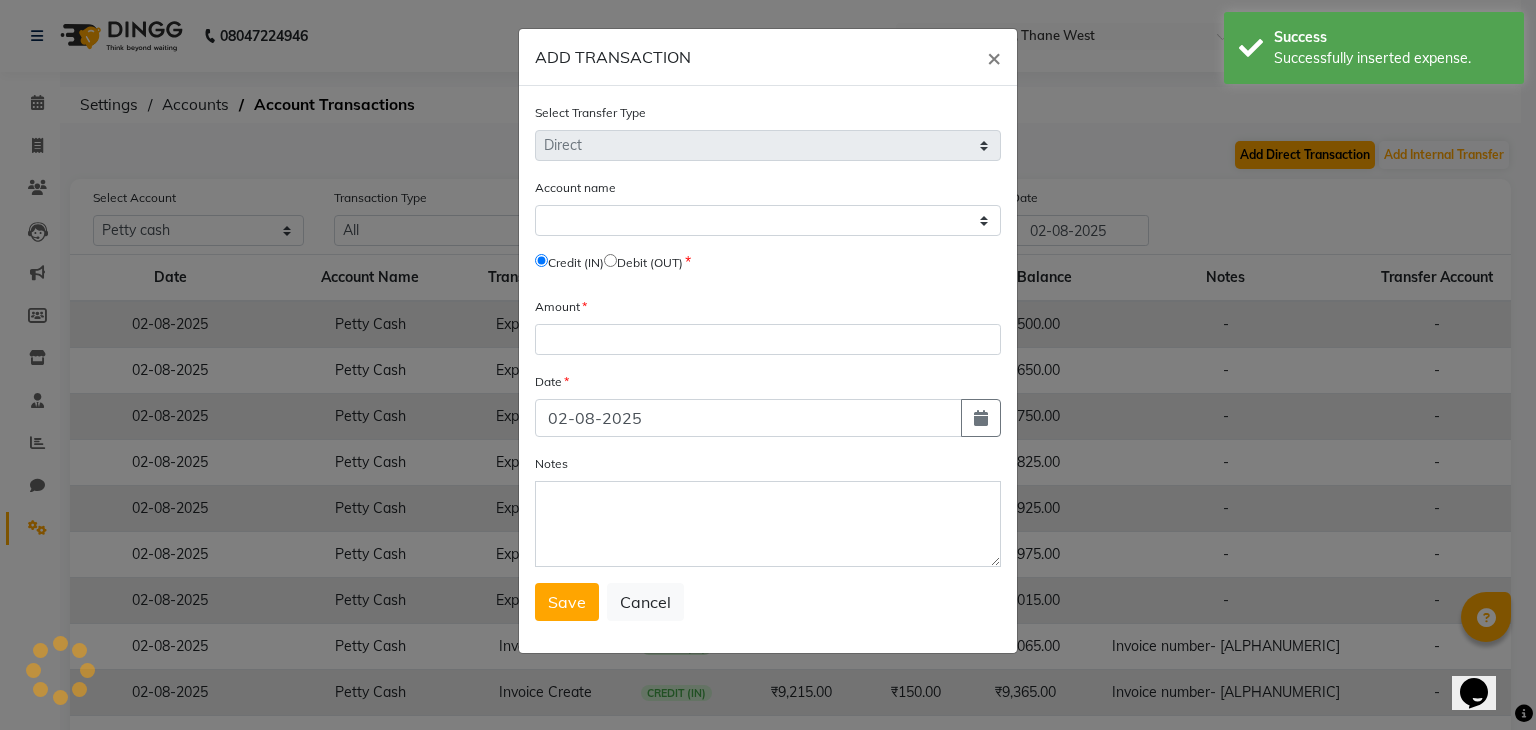 select on "7124" 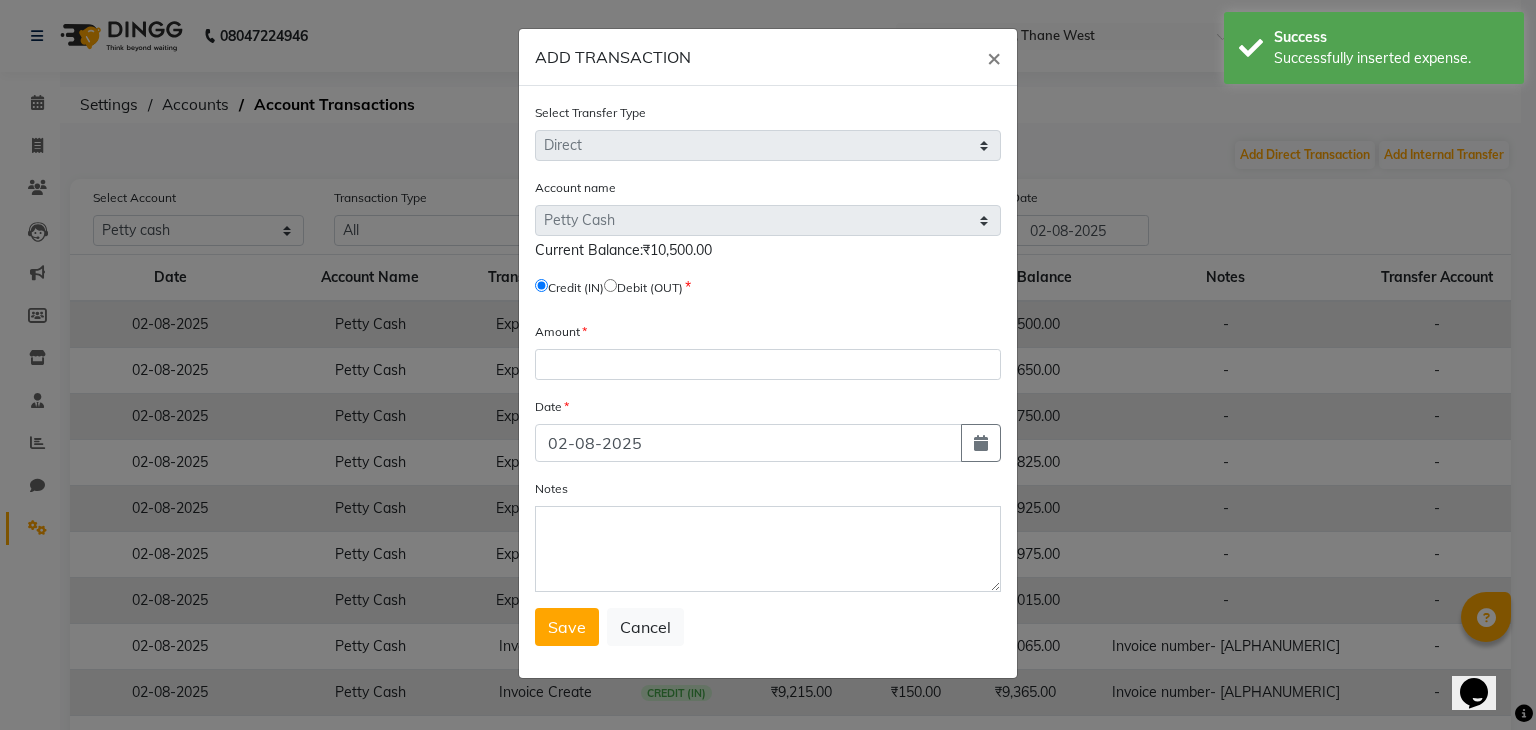 click 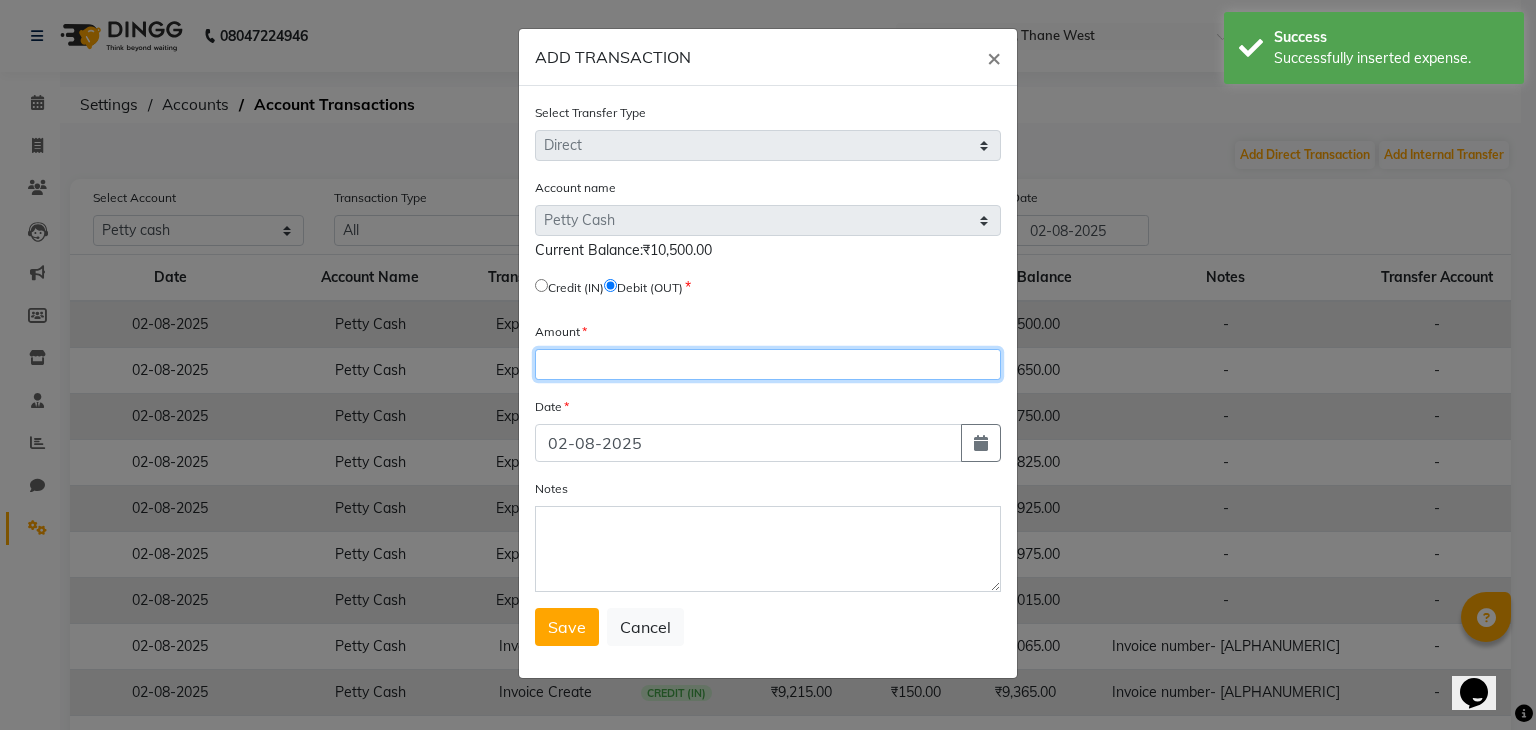click 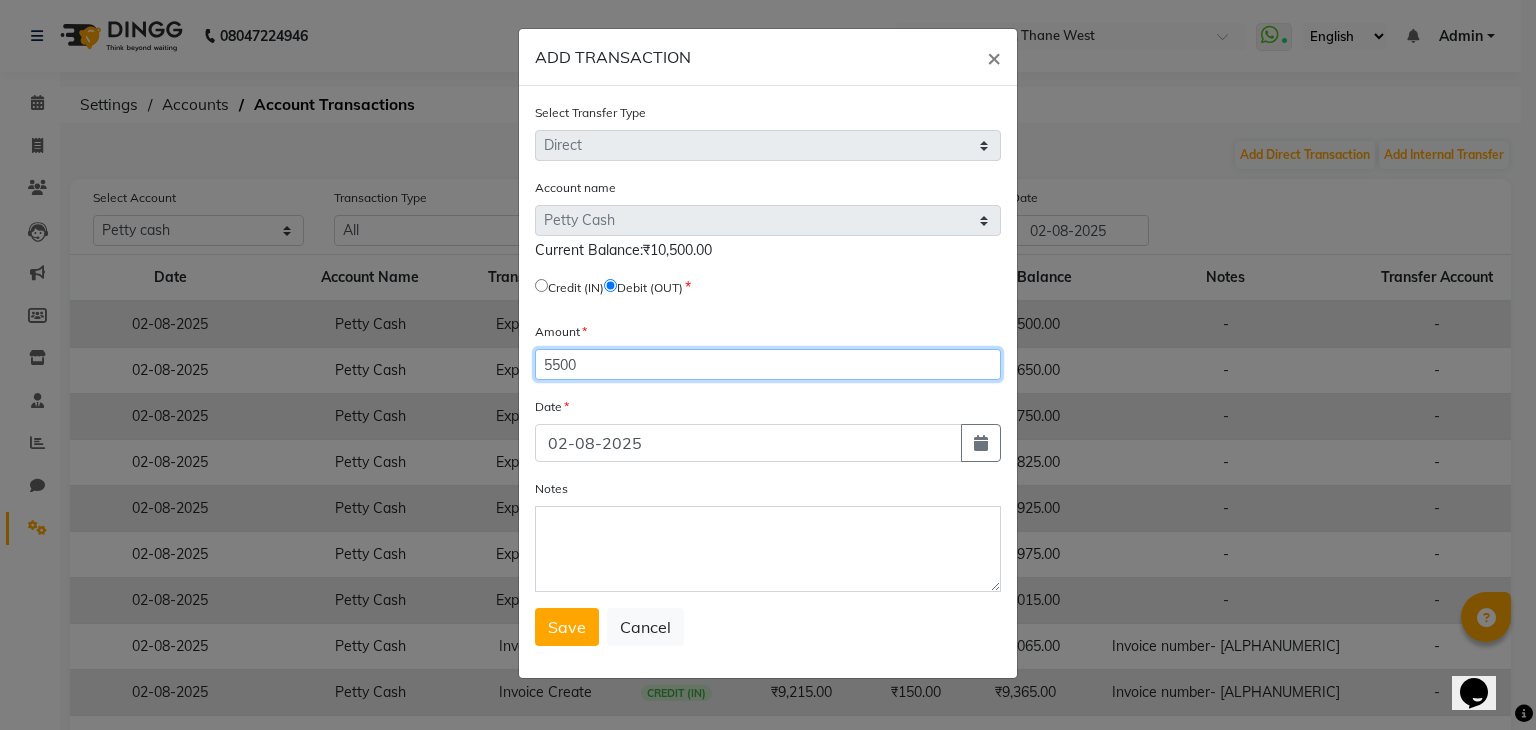 type on "5500" 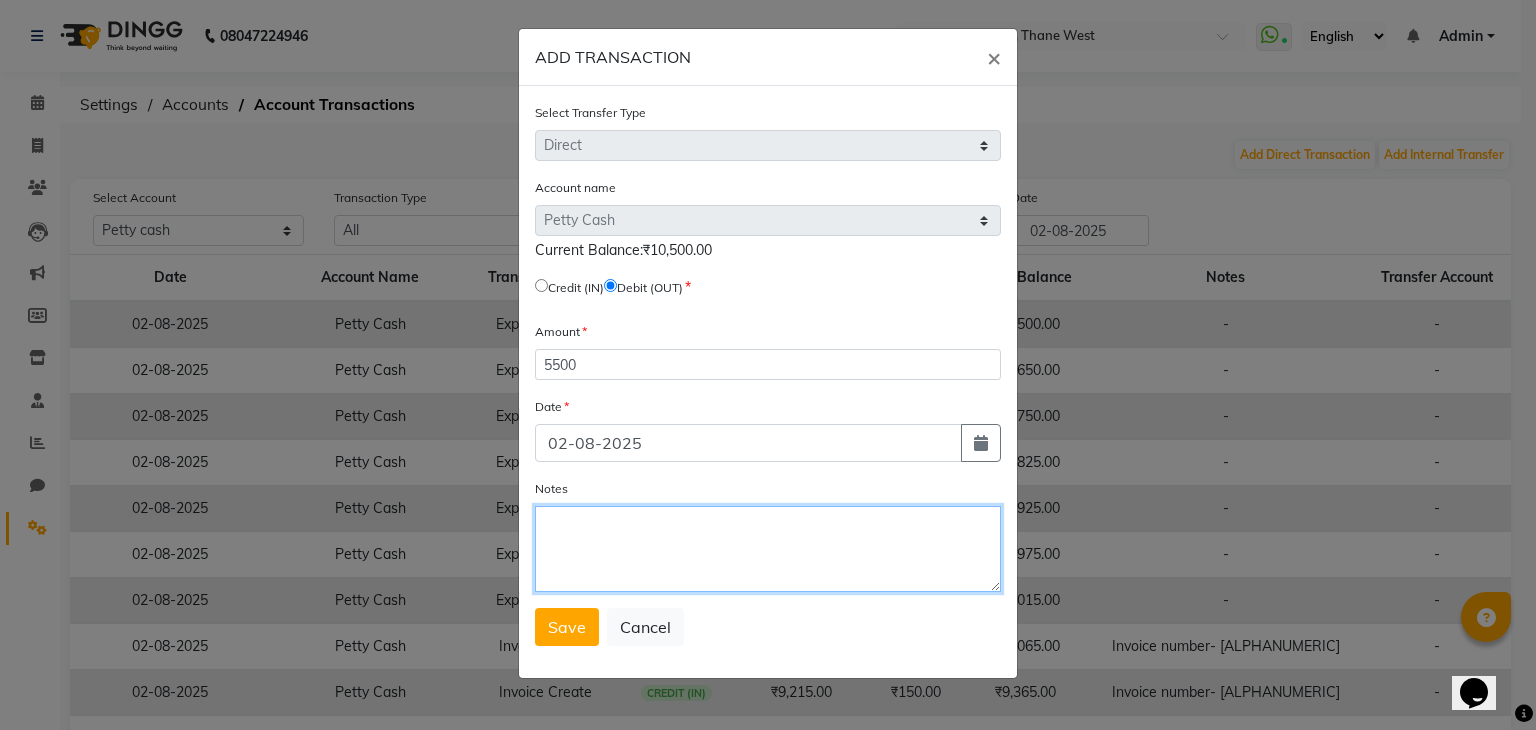 click on "Notes" at bounding box center (768, 549) 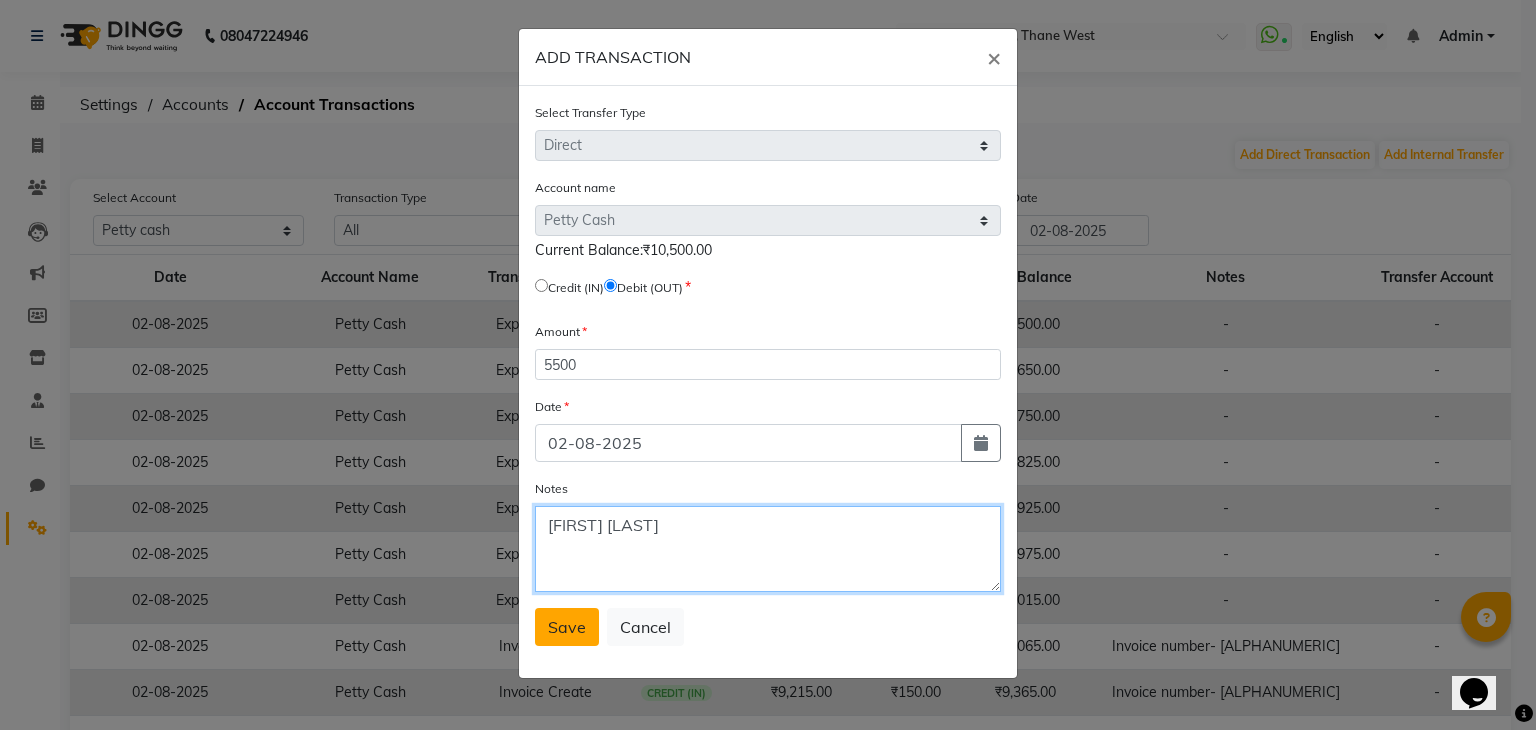 type on "[FIRST] [LAST]" 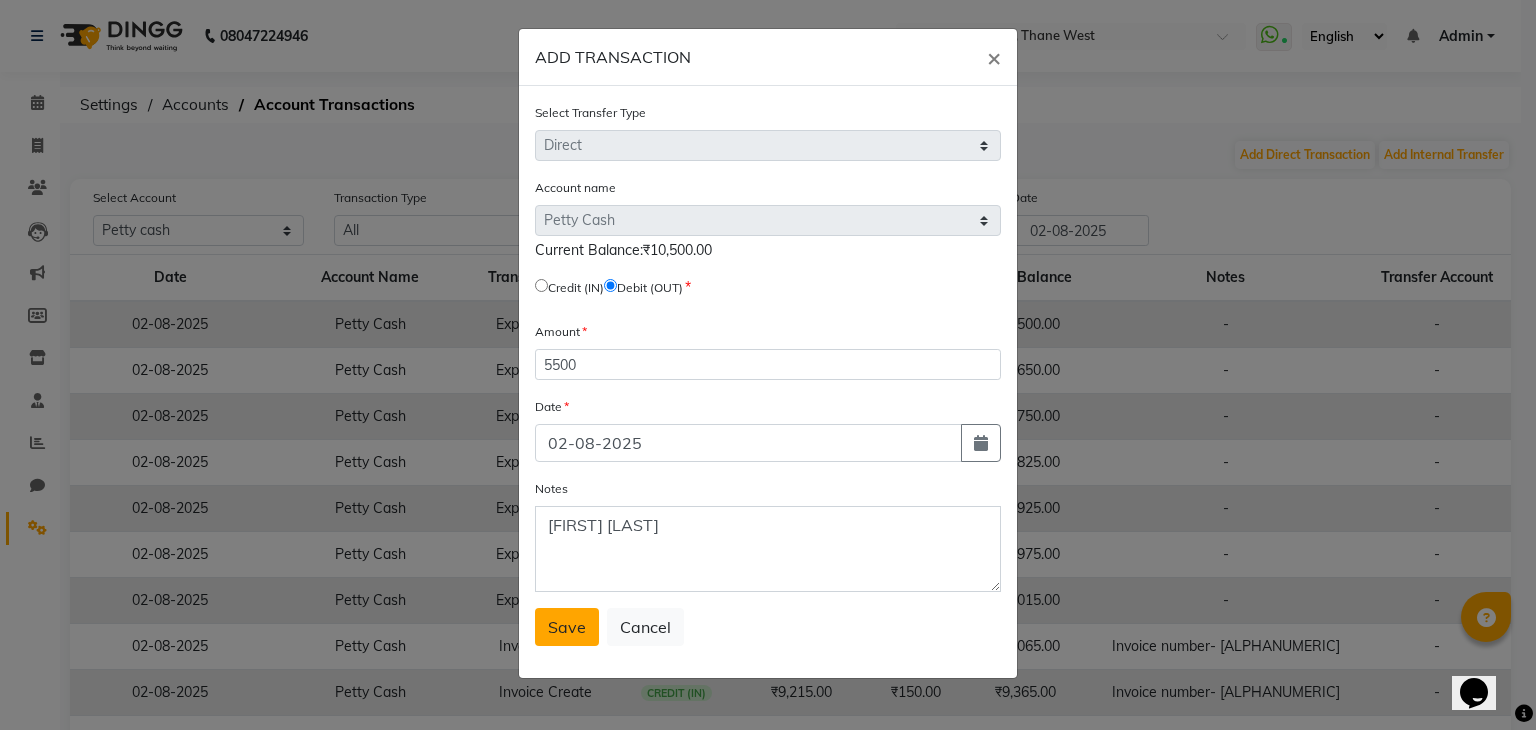 click on "Save" at bounding box center (567, 627) 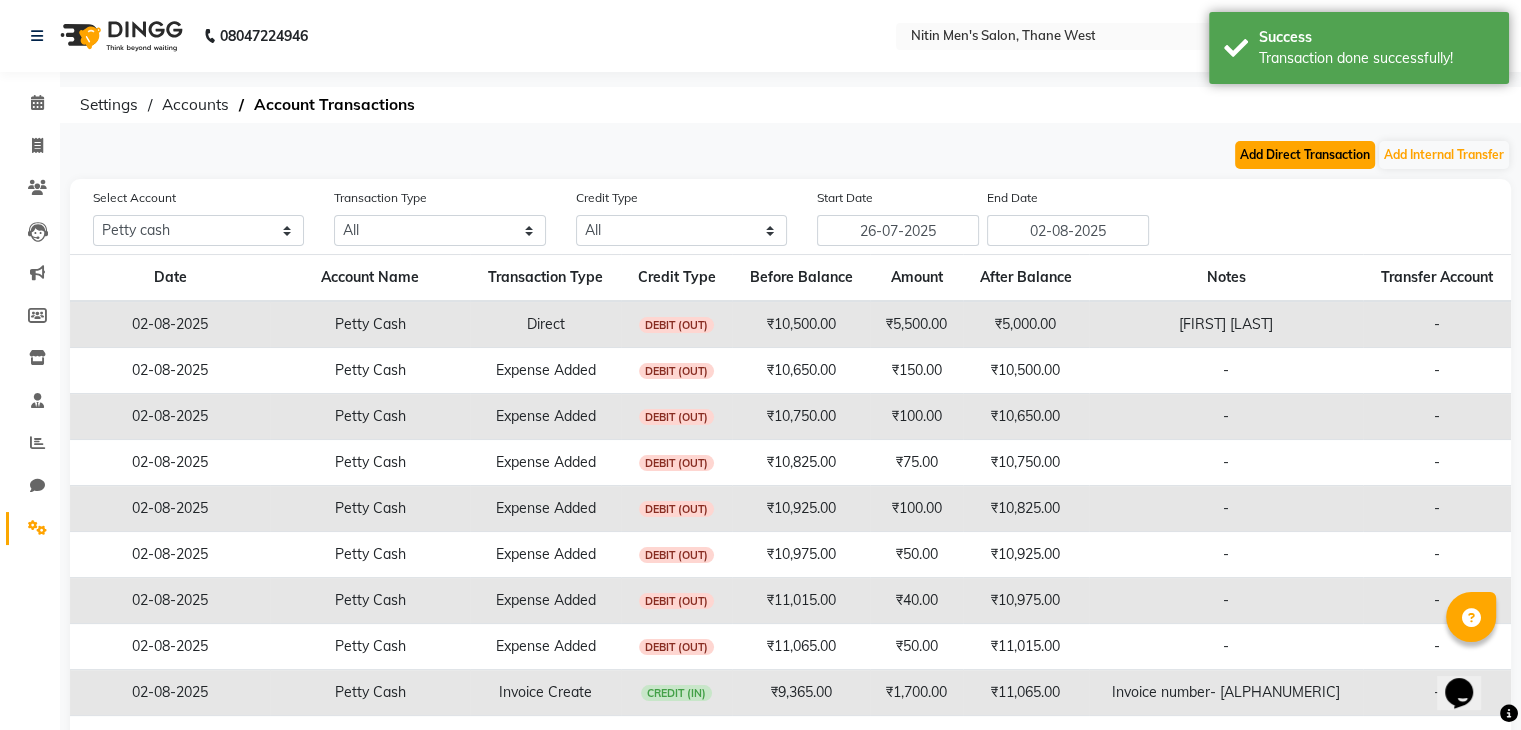 click on "Add Direct Transaction" 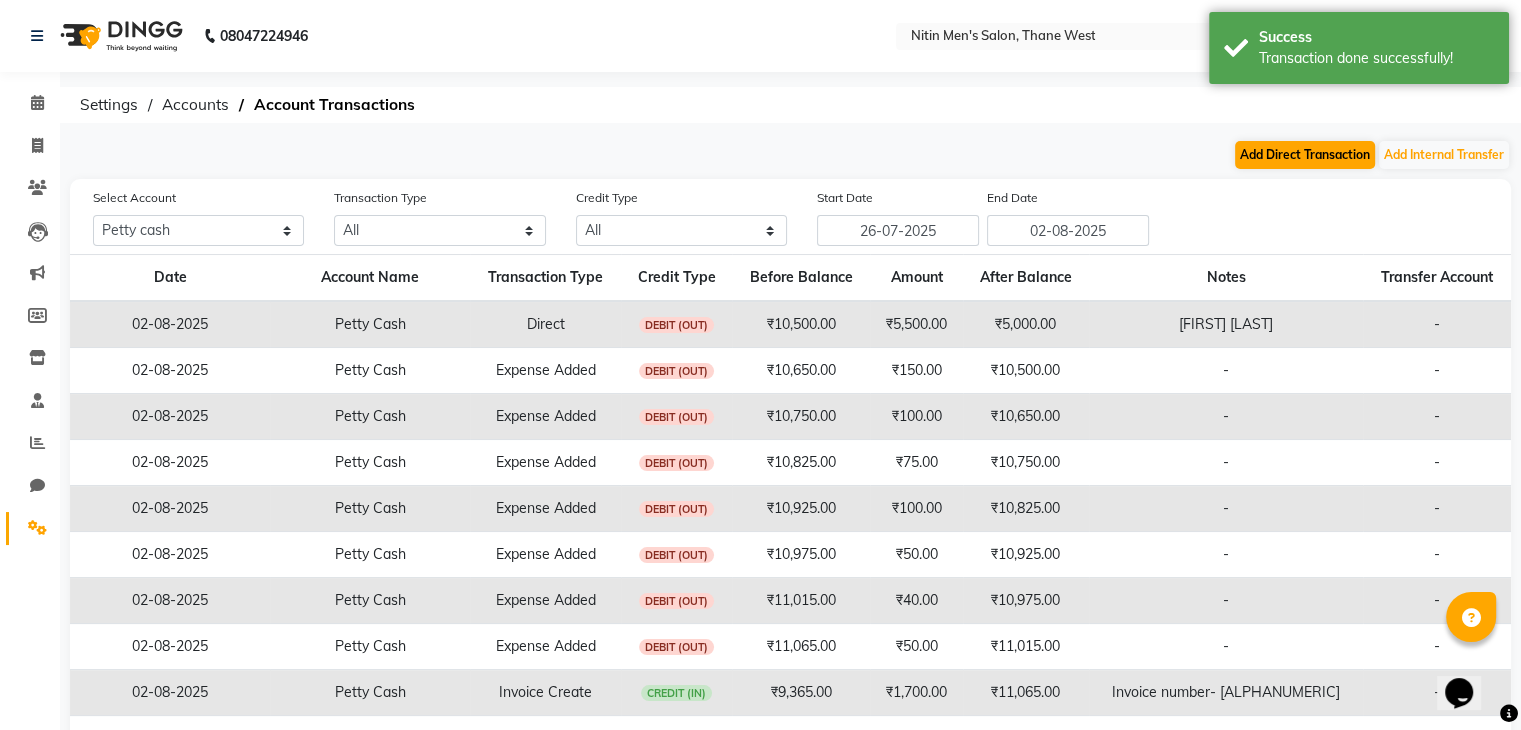 select on "direct" 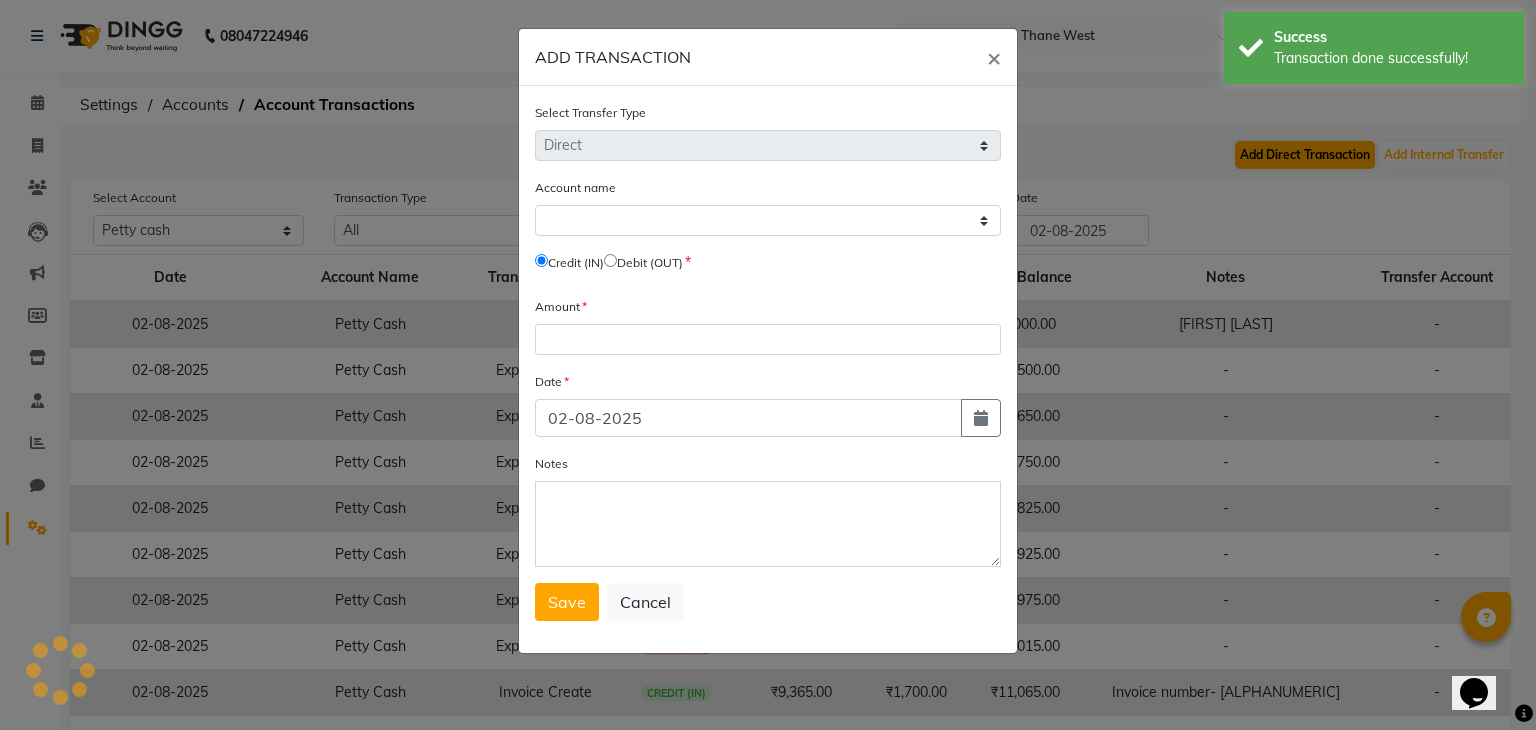select on "7124" 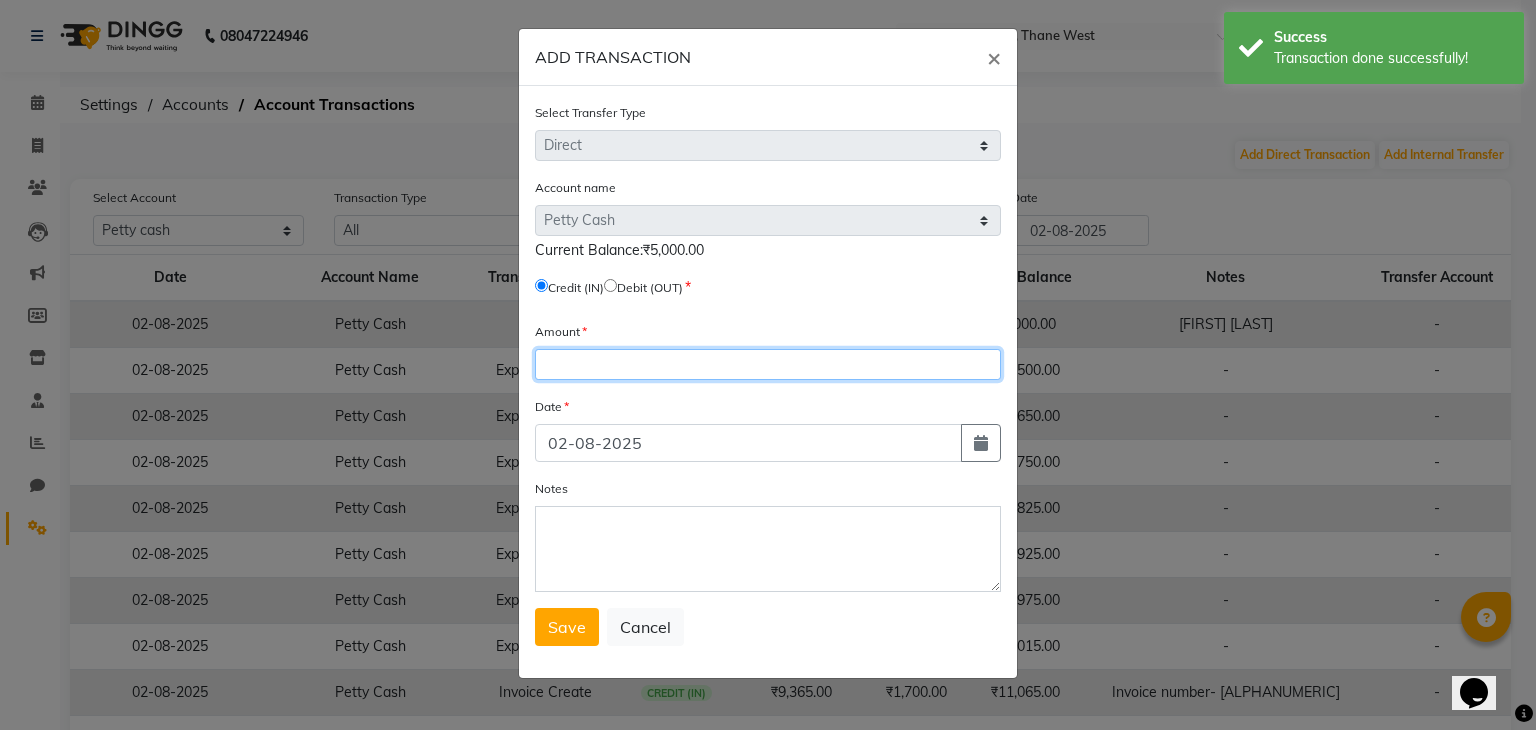 click 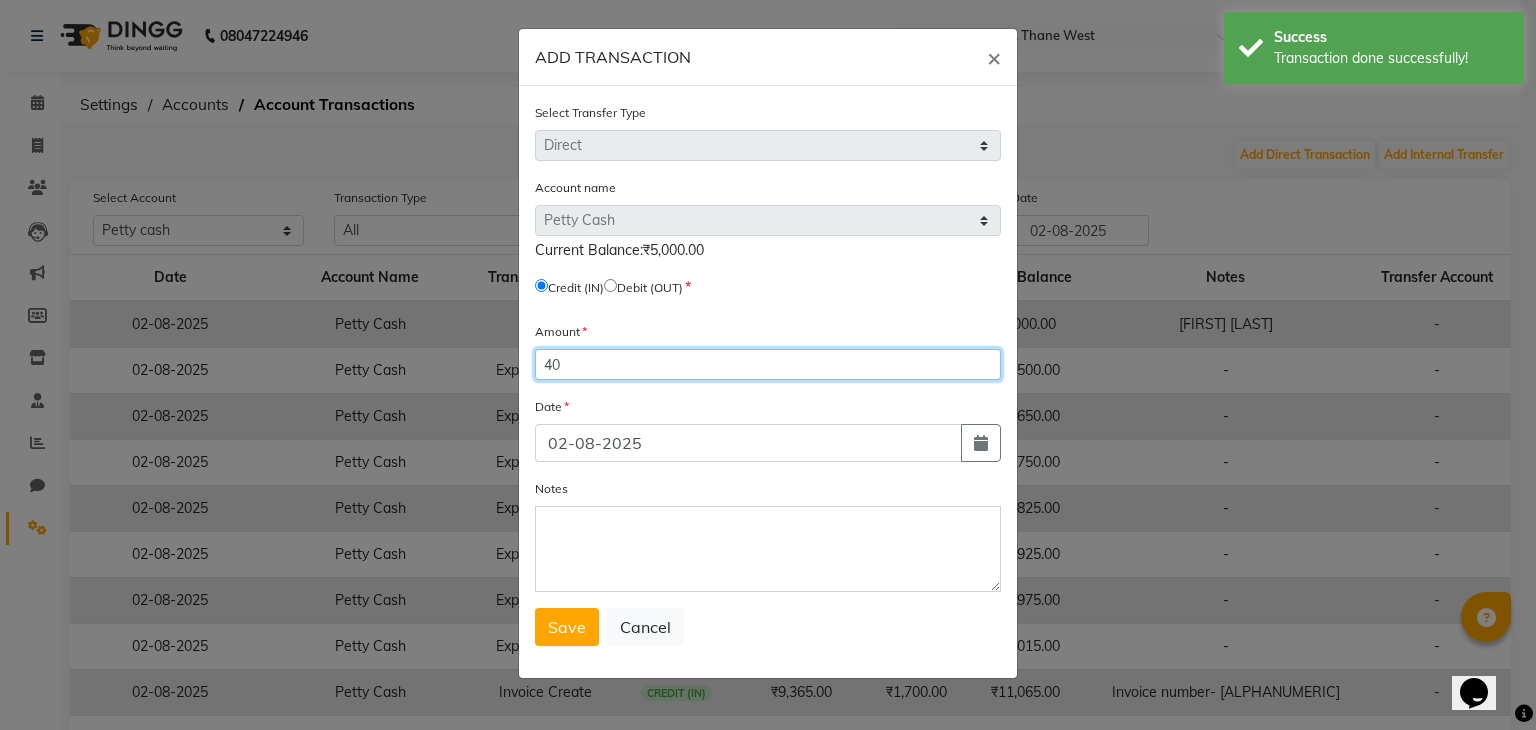 type on "40" 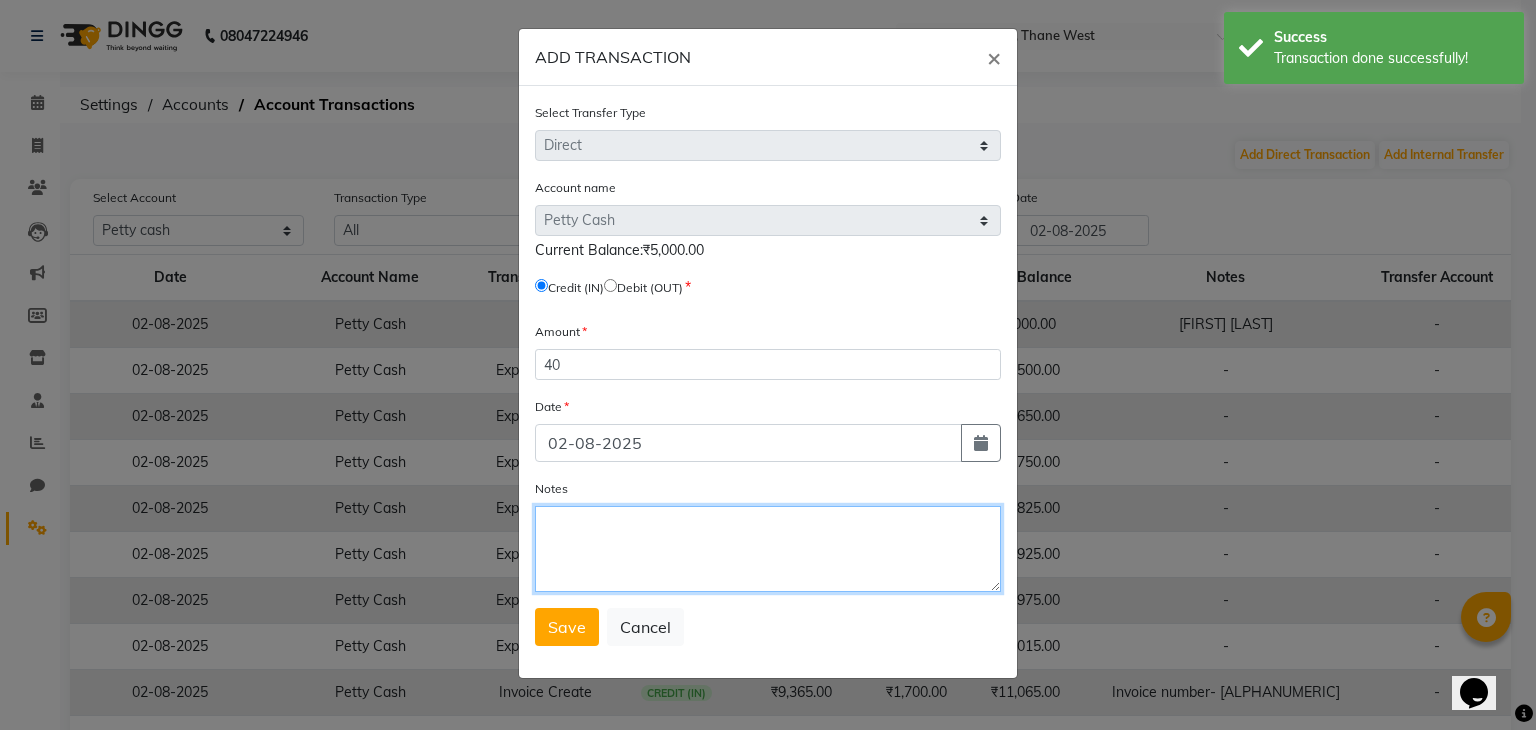 click on "Notes" at bounding box center [768, 549] 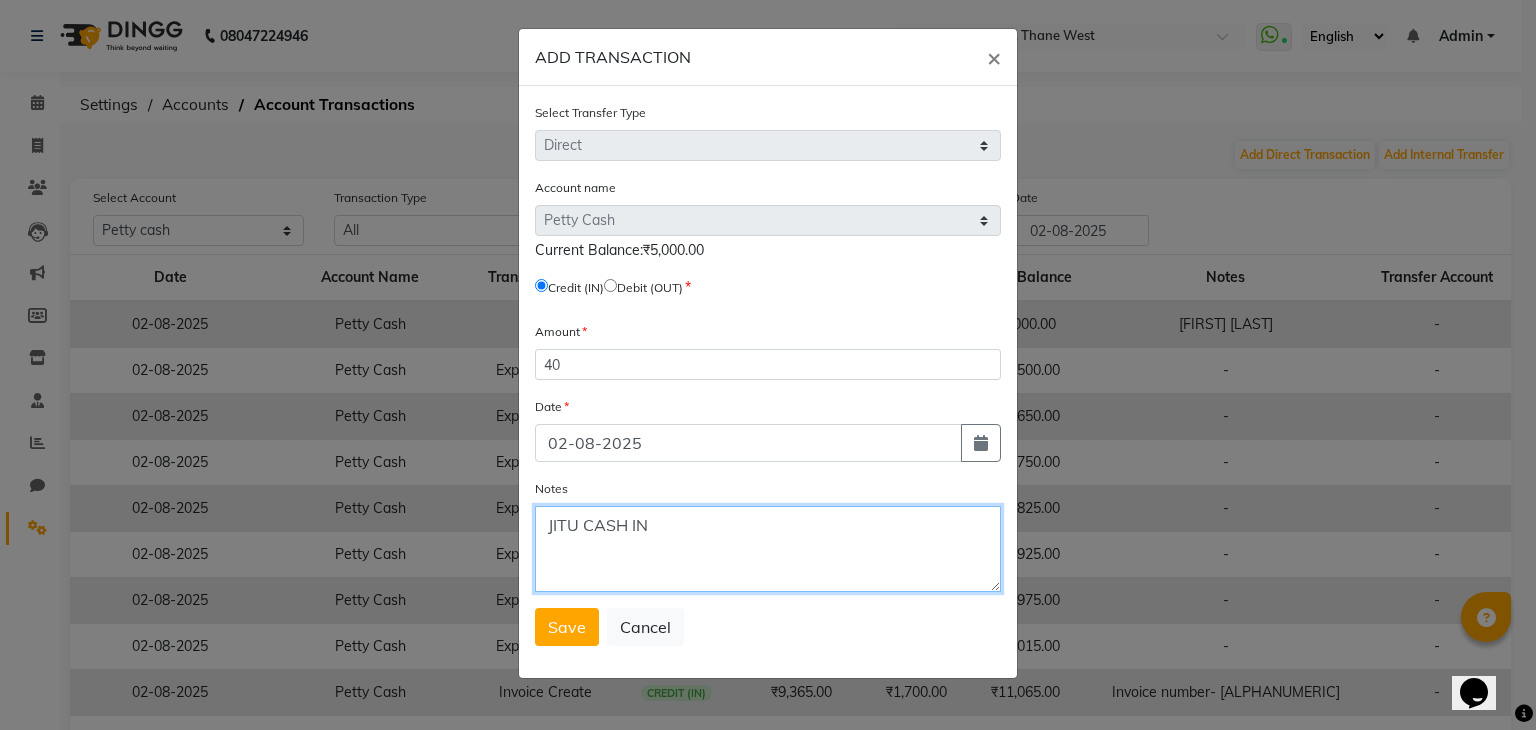type on "JITU CASH IN" 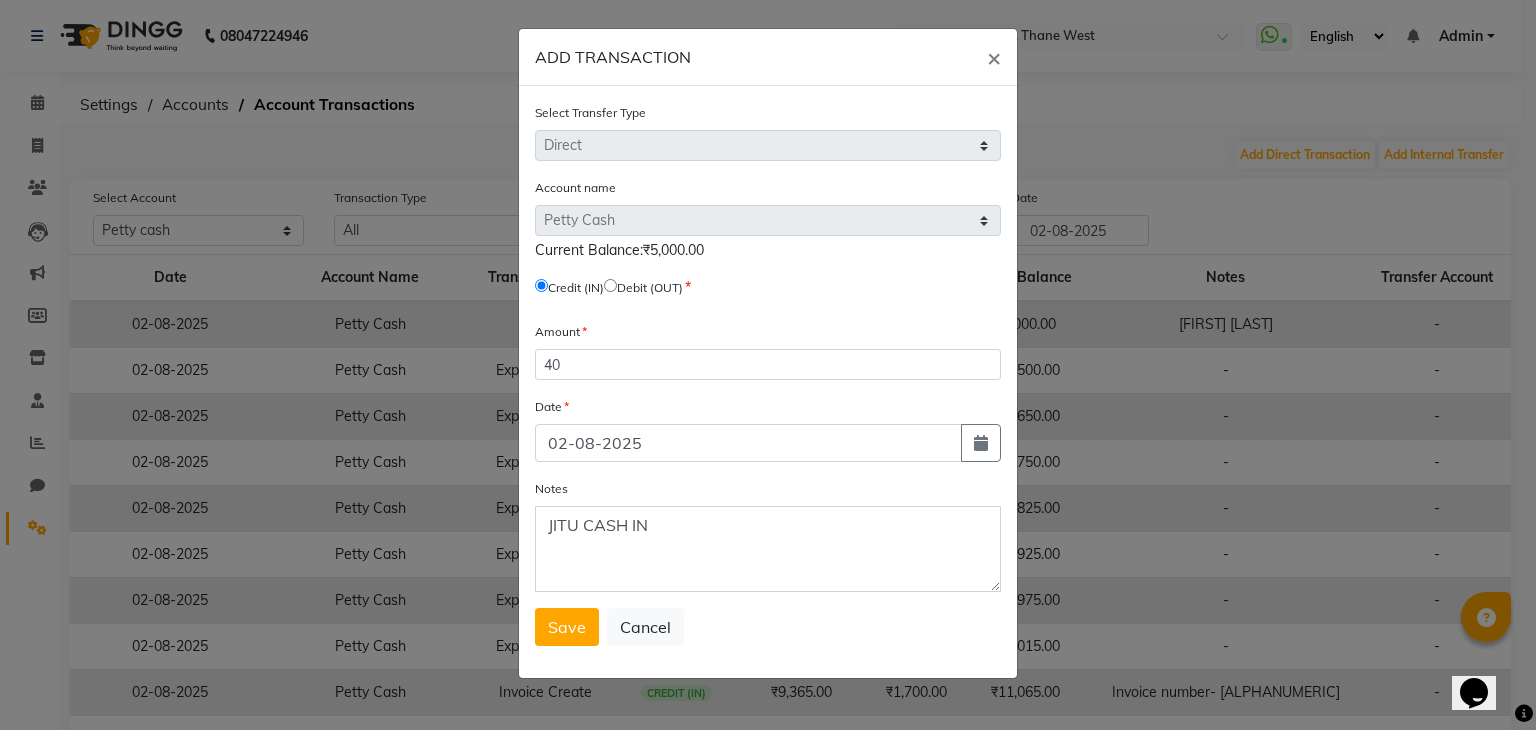 click on "Select Transfer Type Select Direct Internal Account name Select Petty Cash Default Account  Current Balance:₹5,000.00   Credit (IN)     Debit (OUT) Amount 40 Date 02-08-2025 Notes [FIRST] CASH IN  Save   Cancel" 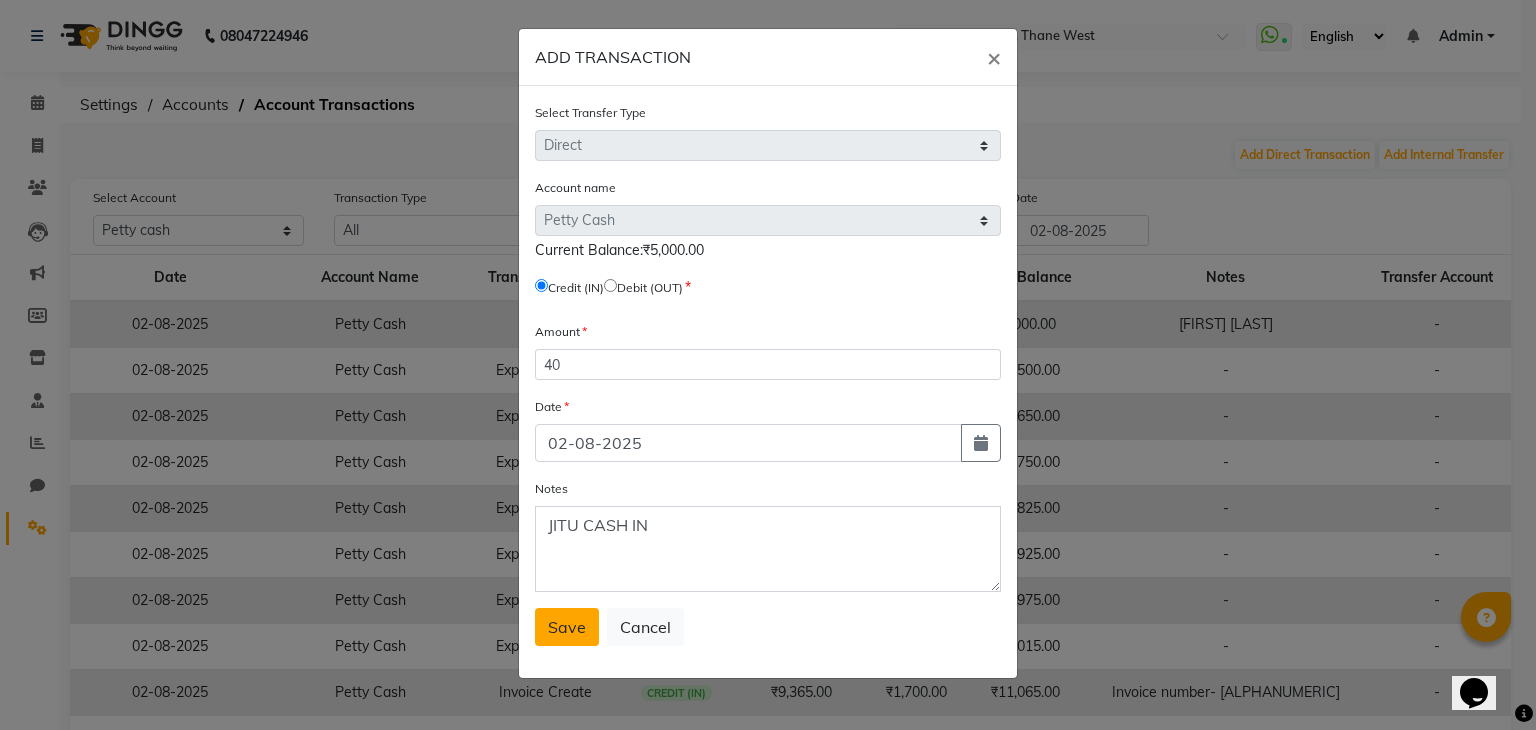 click on "Save" at bounding box center (567, 627) 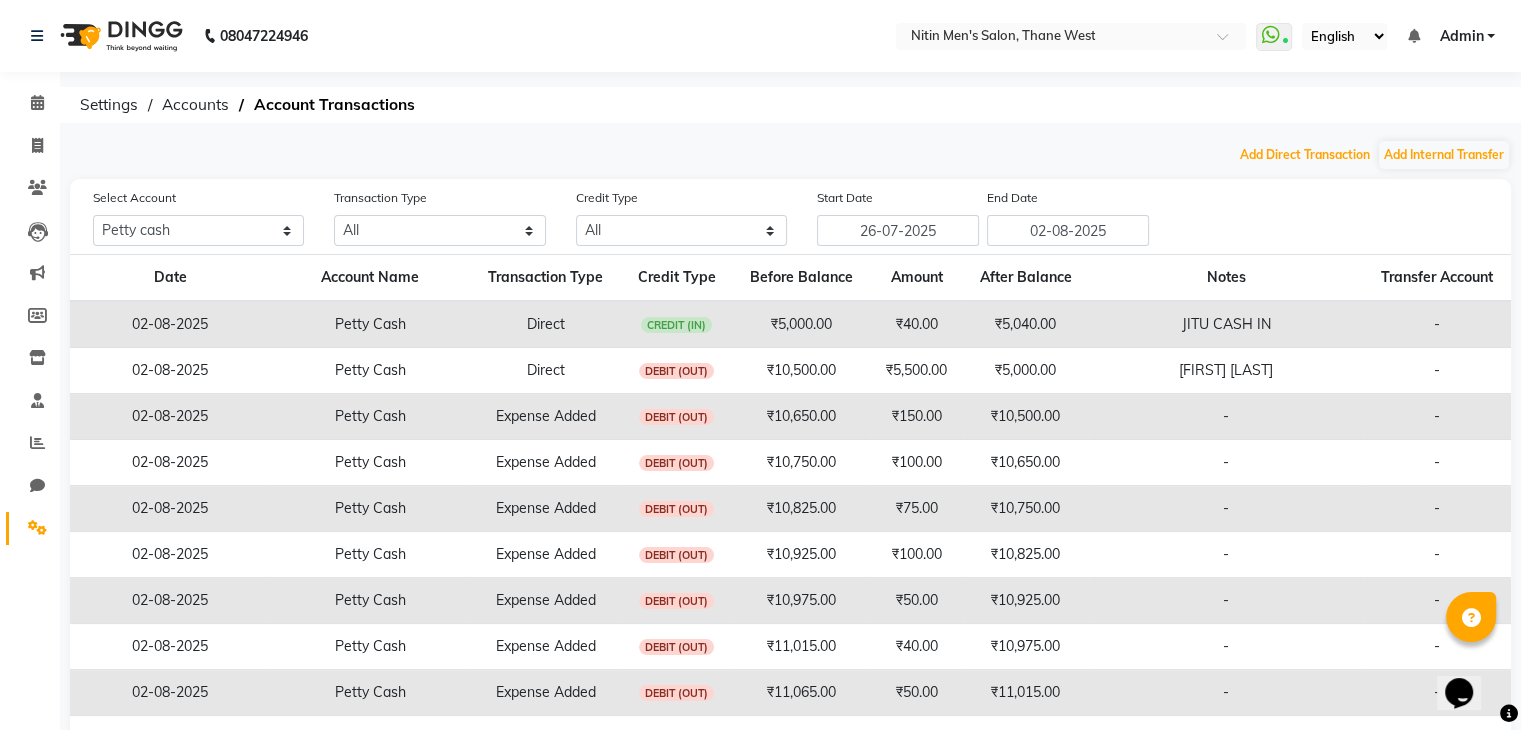 scroll, scrollTop: 120, scrollLeft: 0, axis: vertical 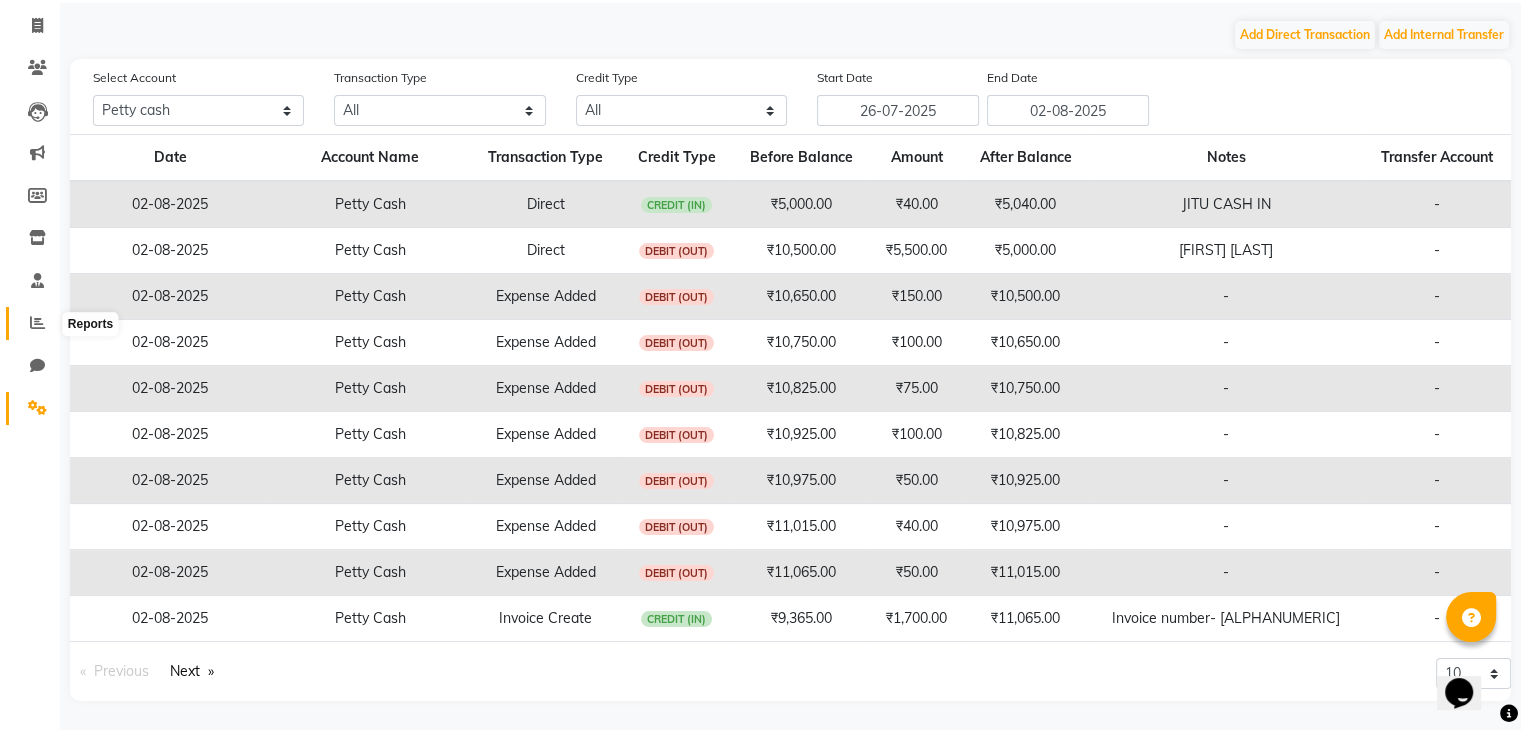 click 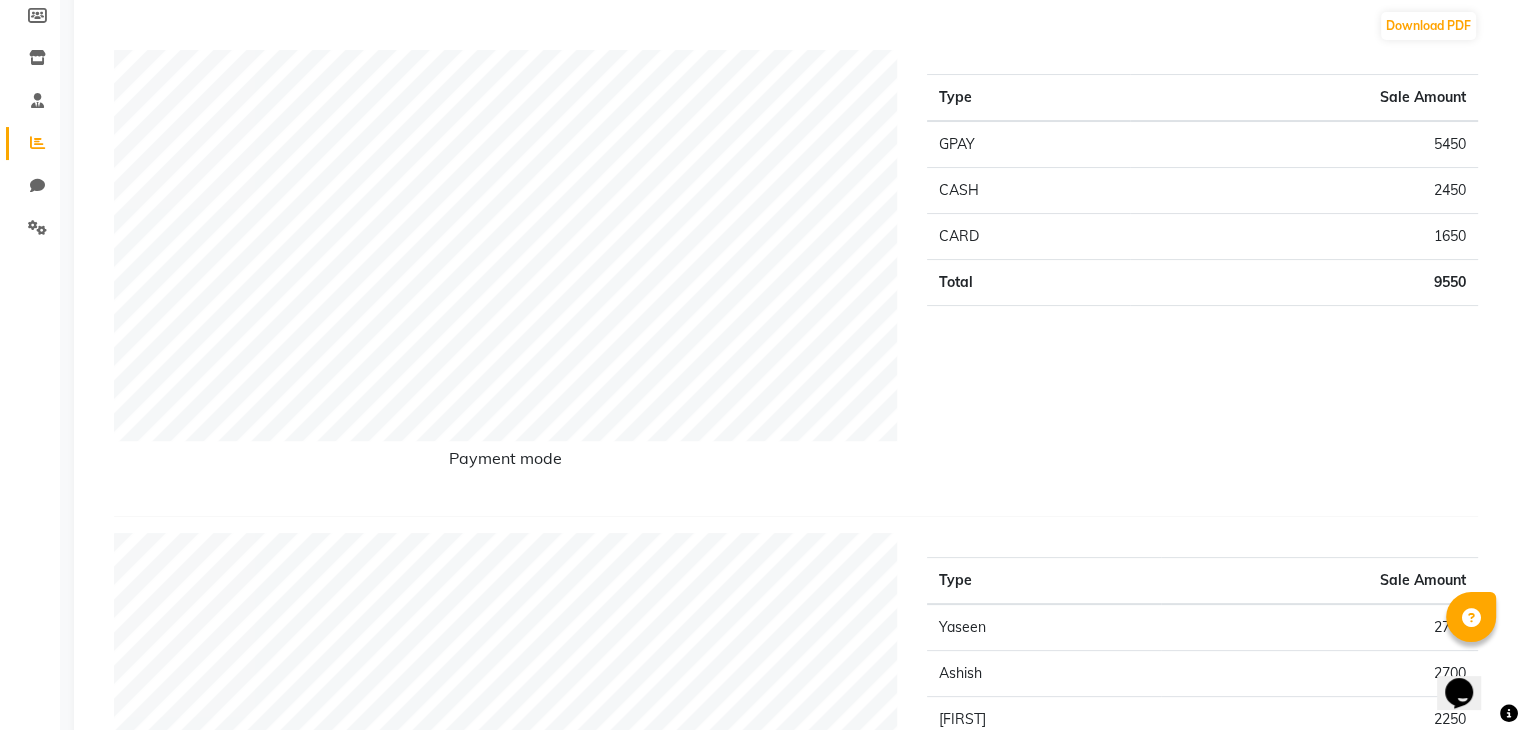 scroll, scrollTop: 0, scrollLeft: 0, axis: both 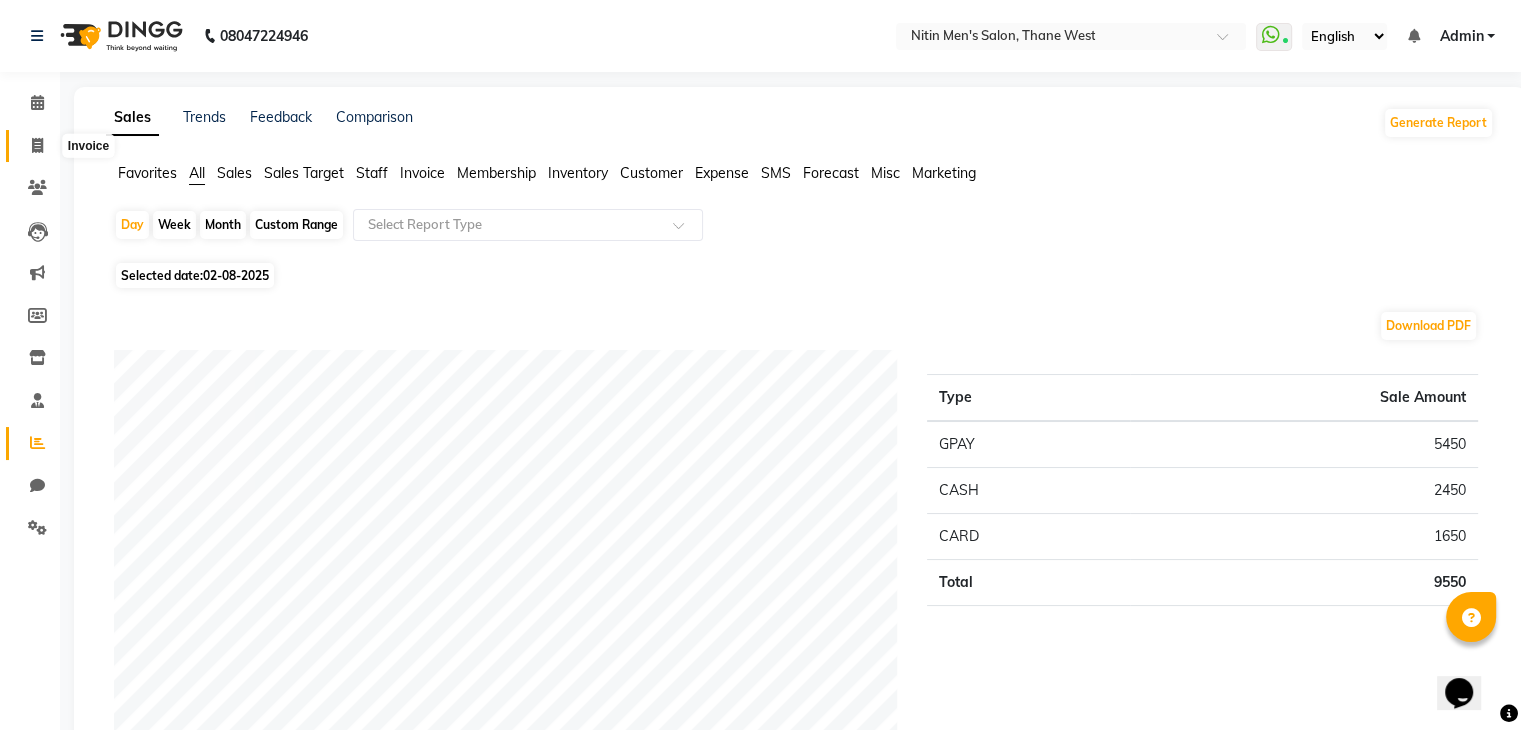 click 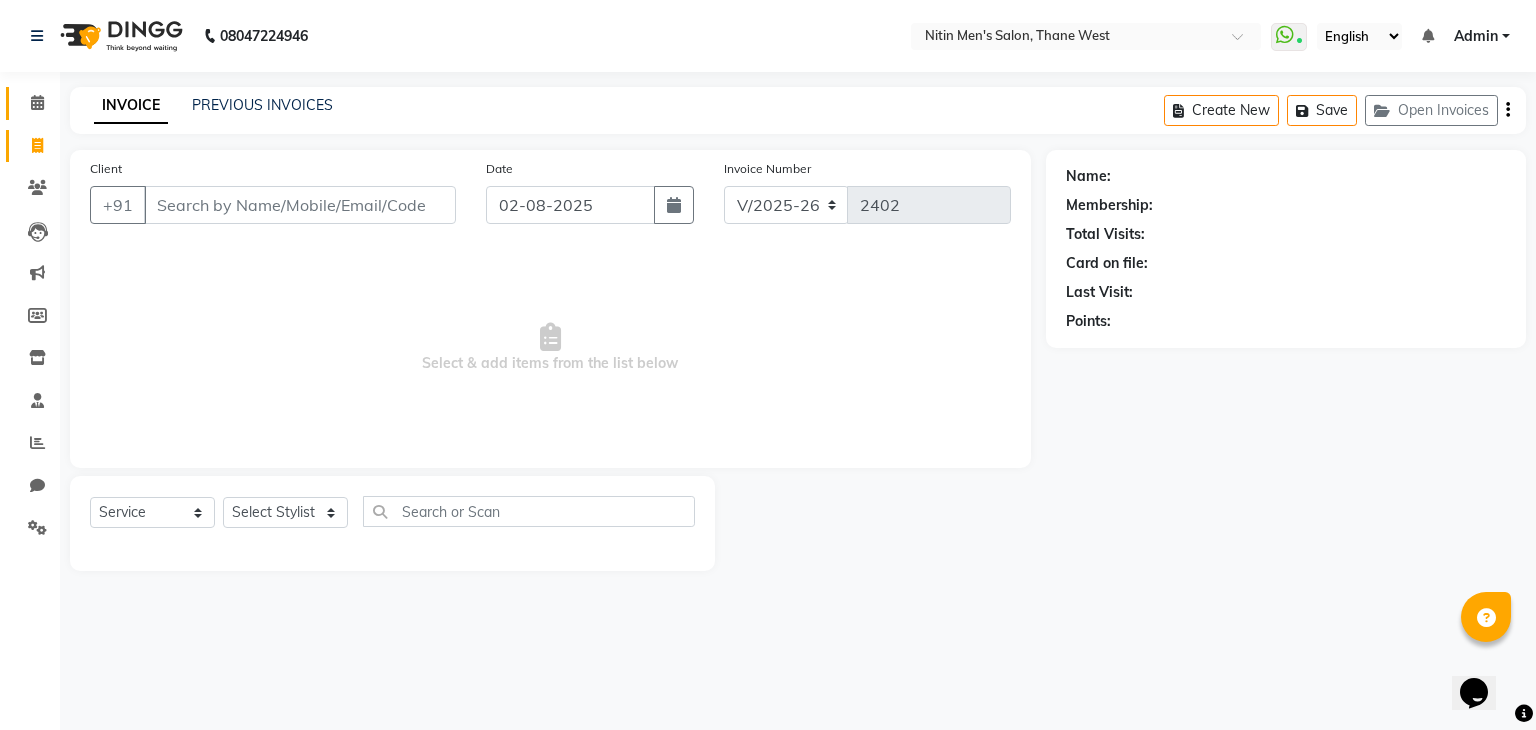 click on "Calendar" 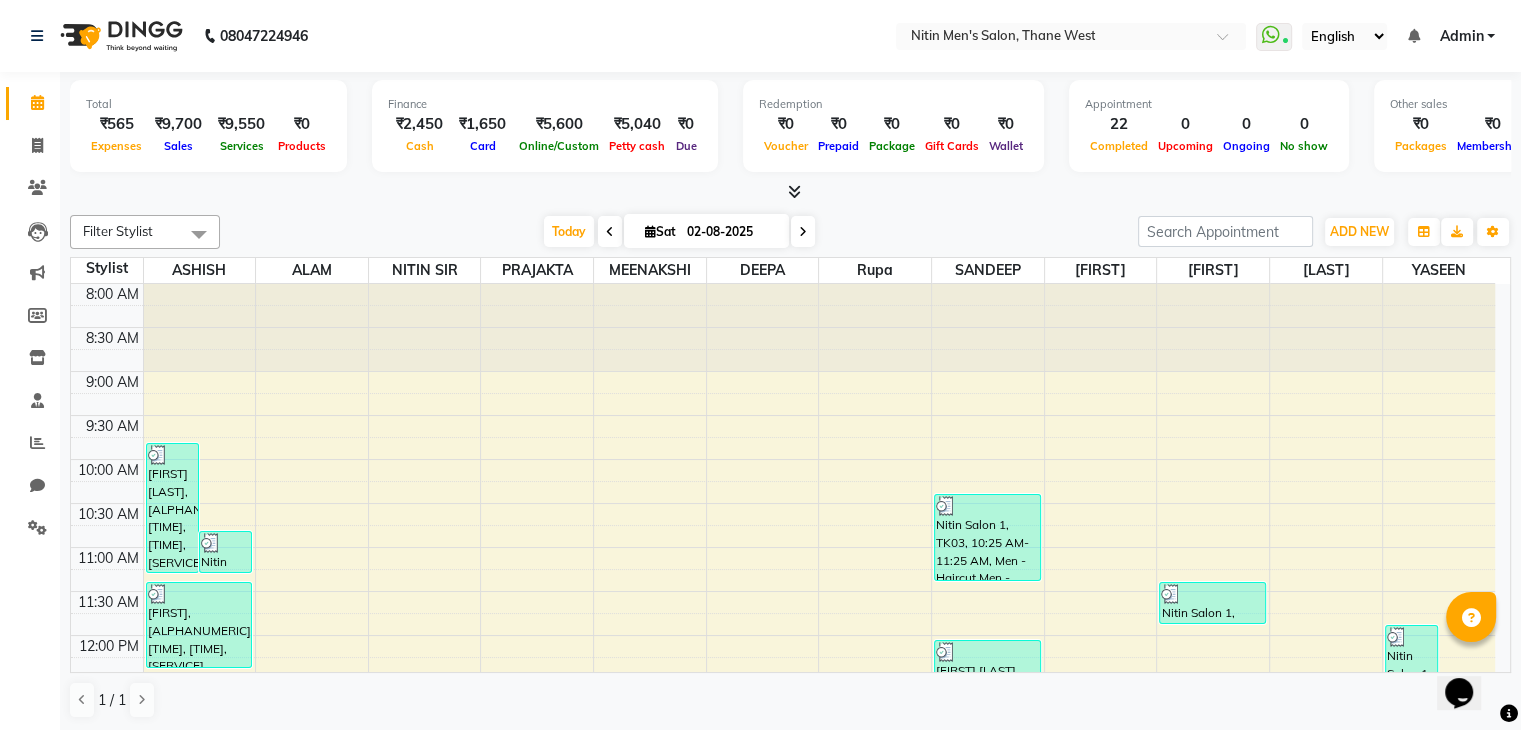scroll, scrollTop: 0, scrollLeft: 0, axis: both 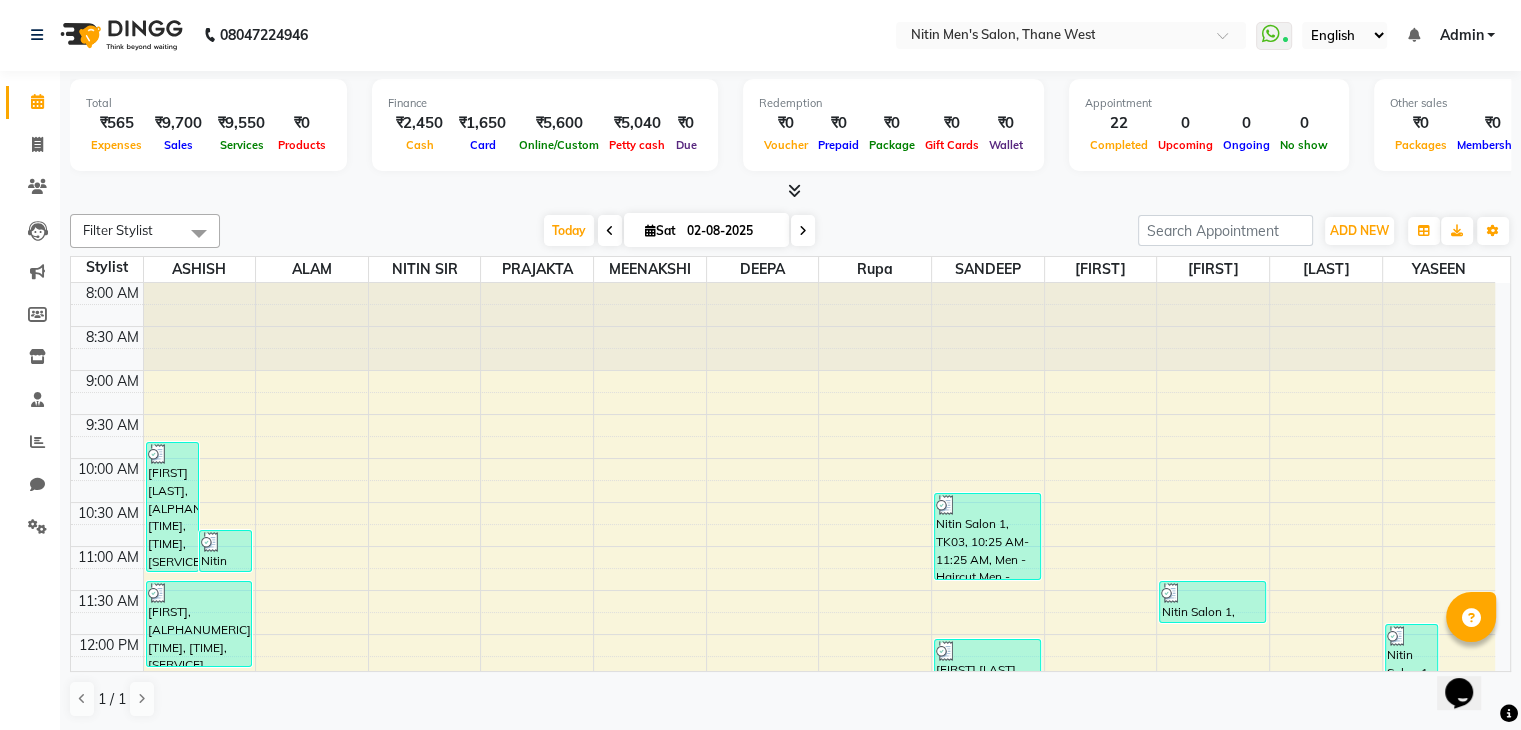 click at bounding box center [650, 326] 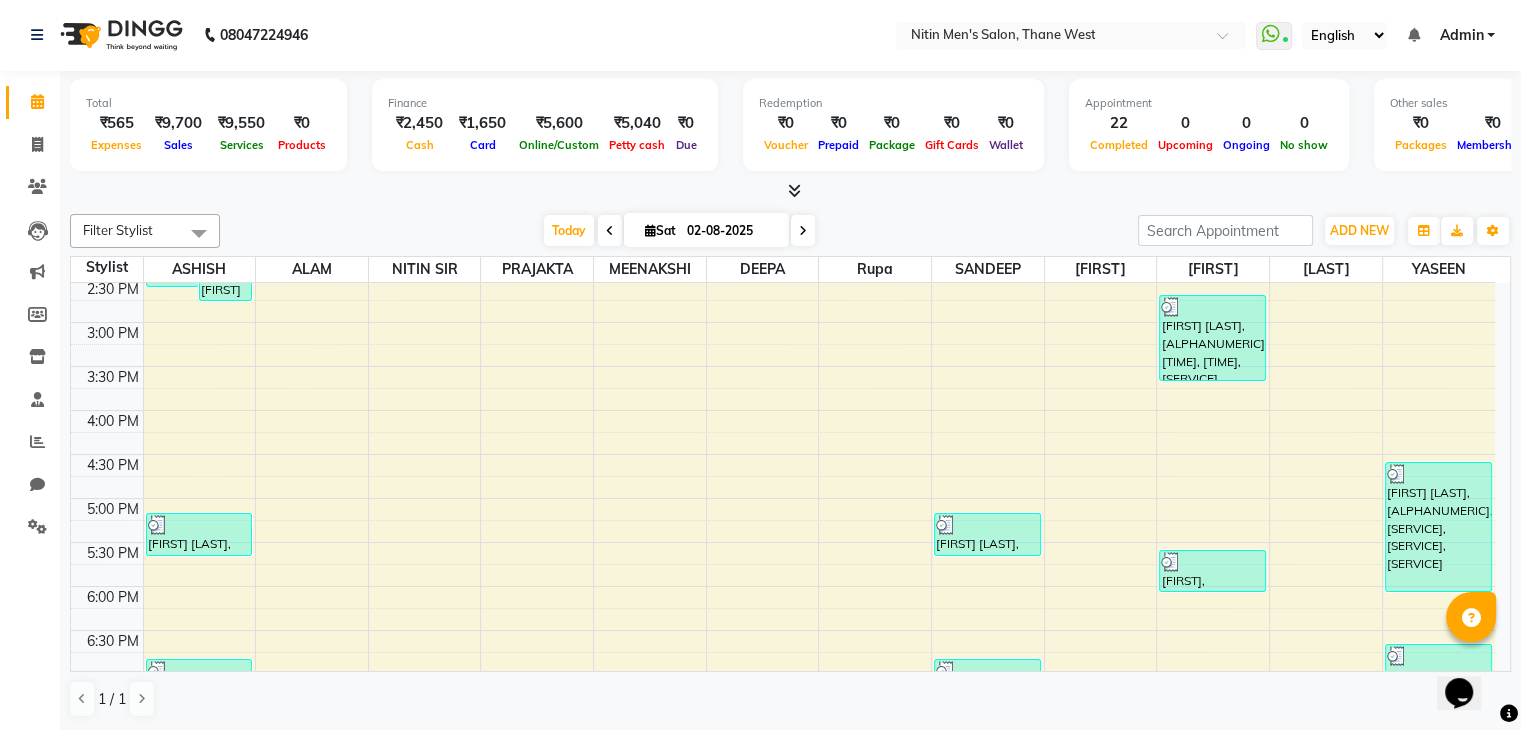 scroll, scrollTop: 744, scrollLeft: 0, axis: vertical 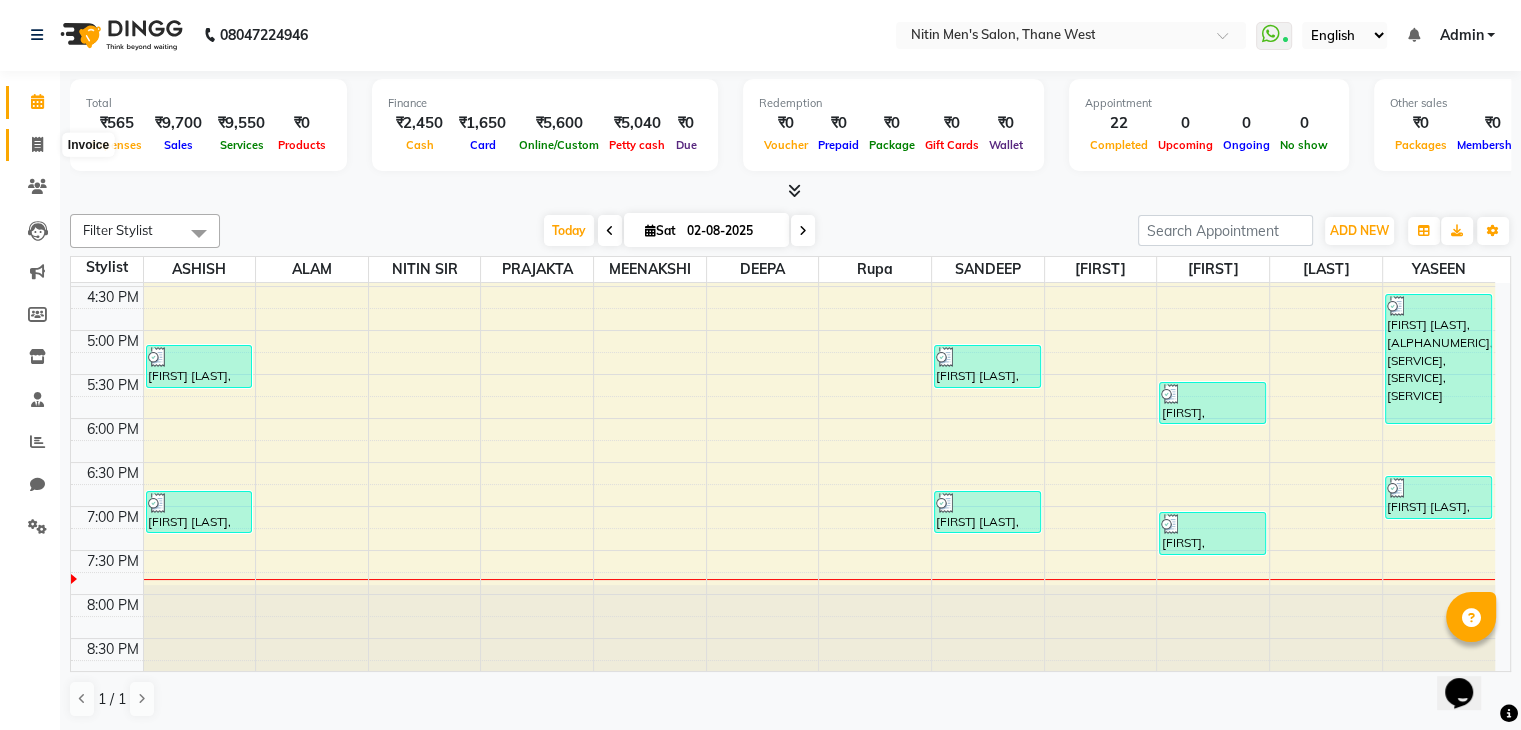 click 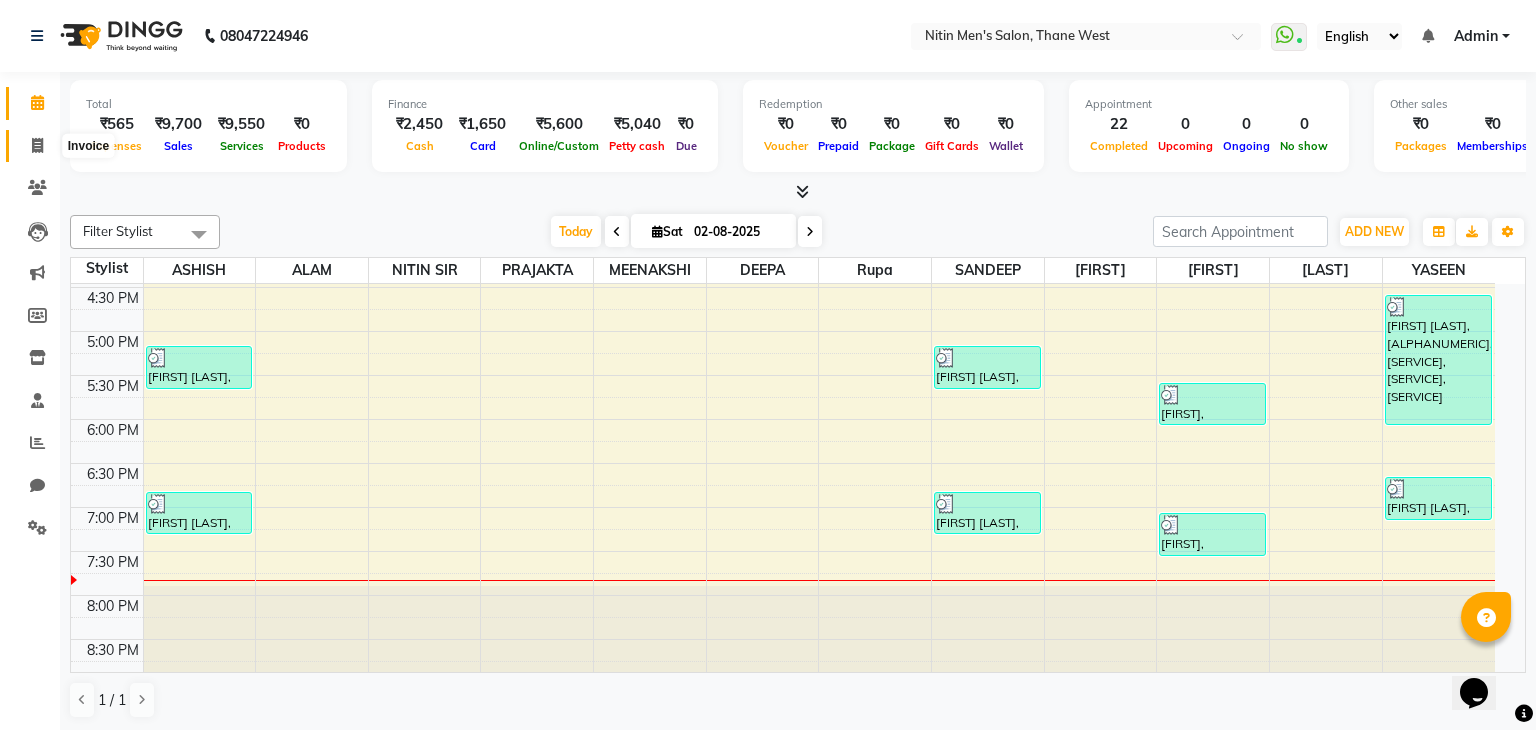 select on "7981" 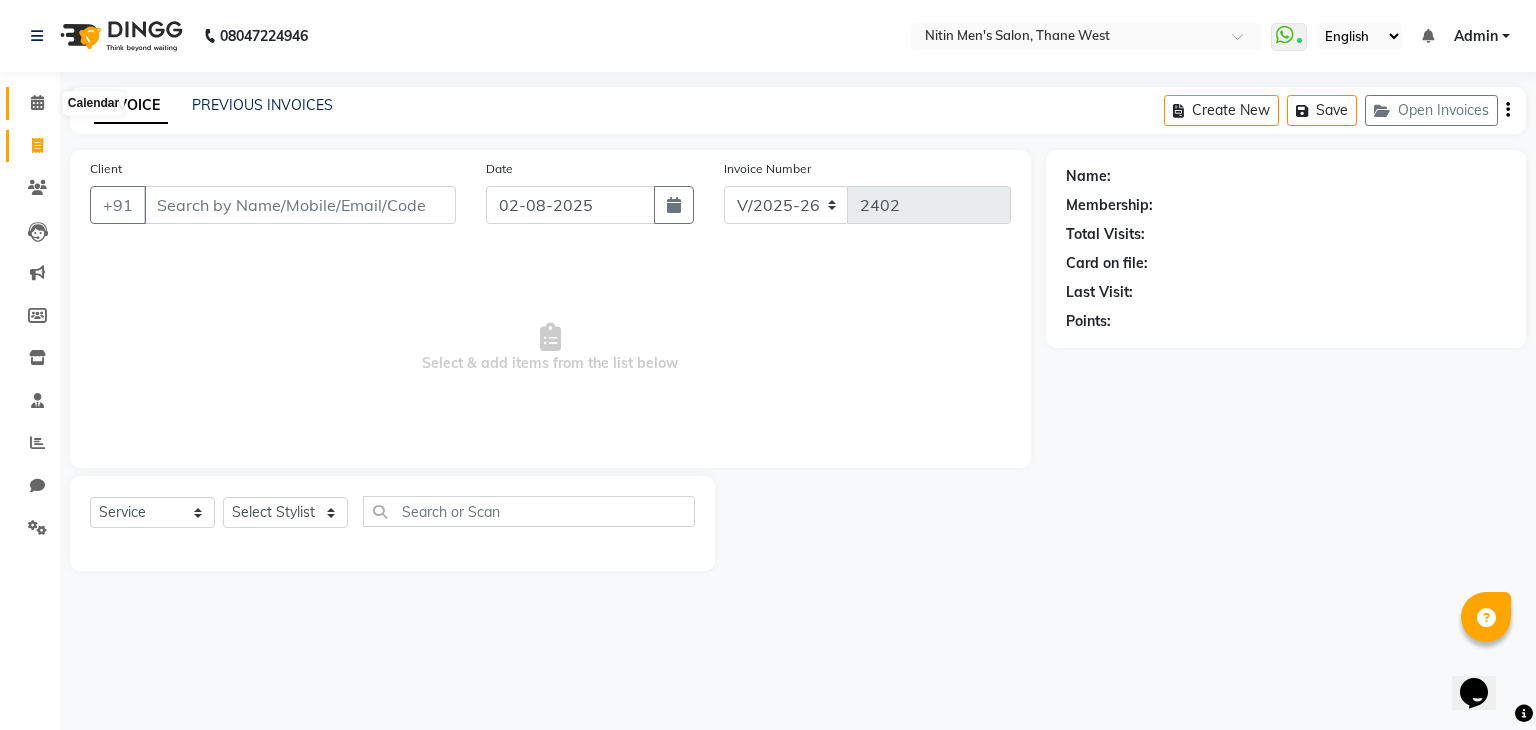 click 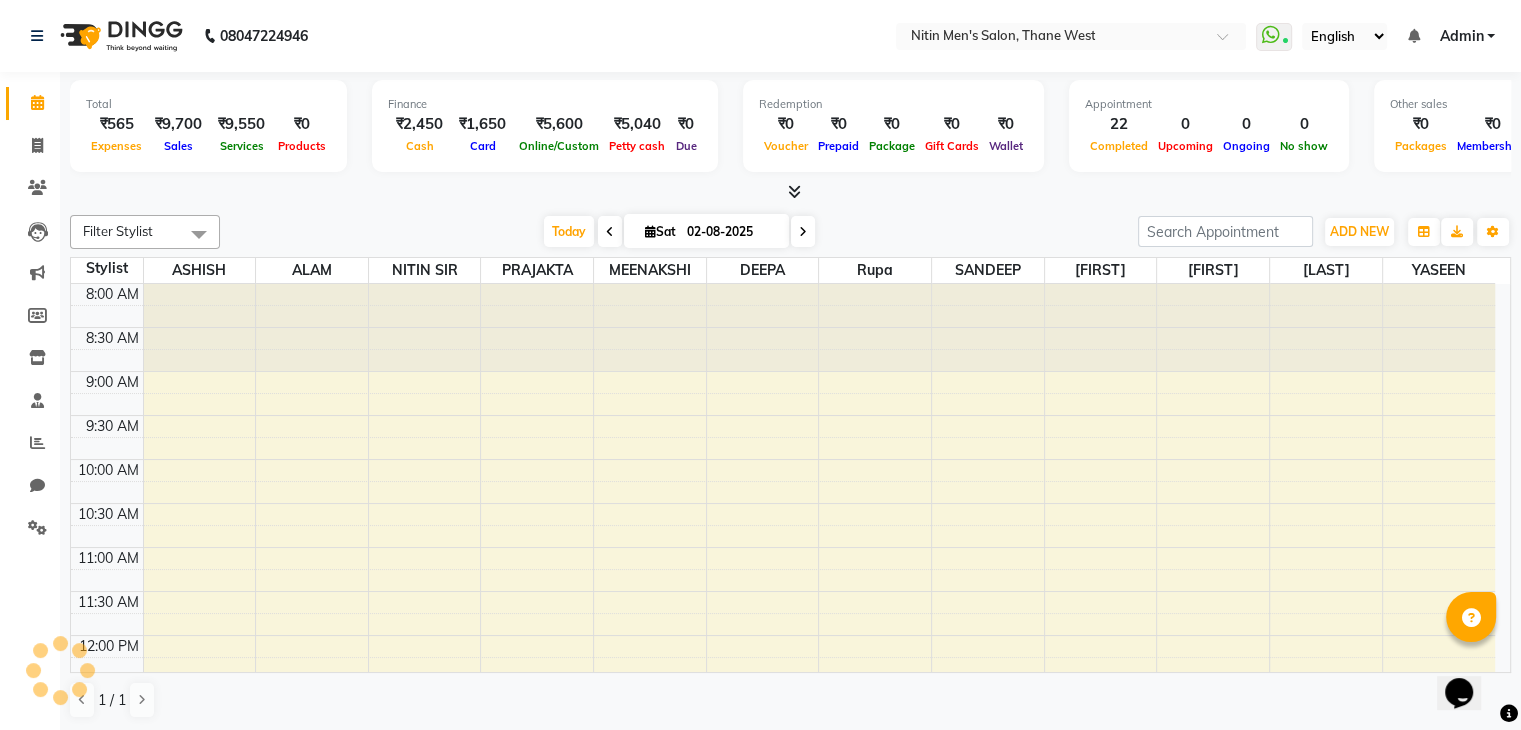 scroll, scrollTop: 705, scrollLeft: 0, axis: vertical 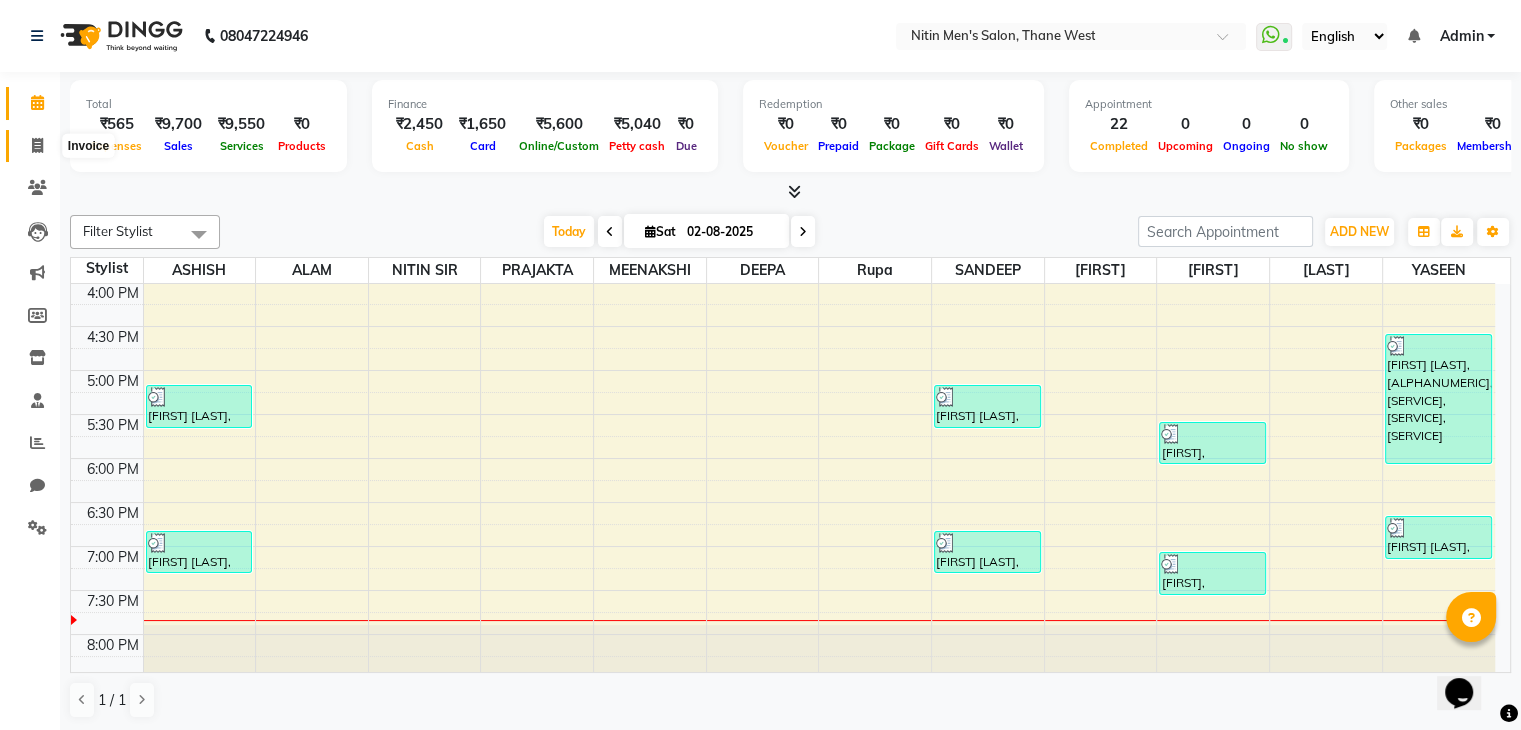 click 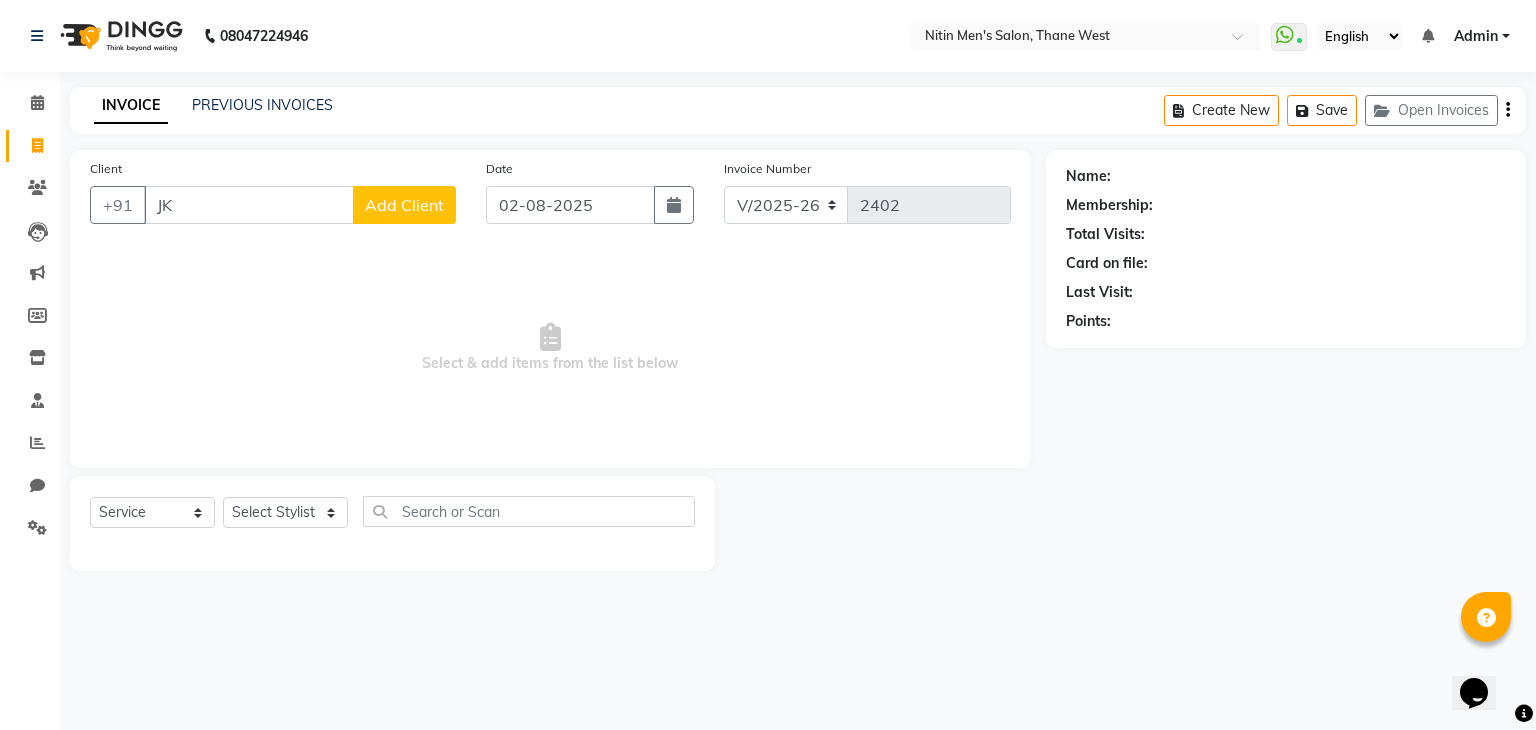type on "J" 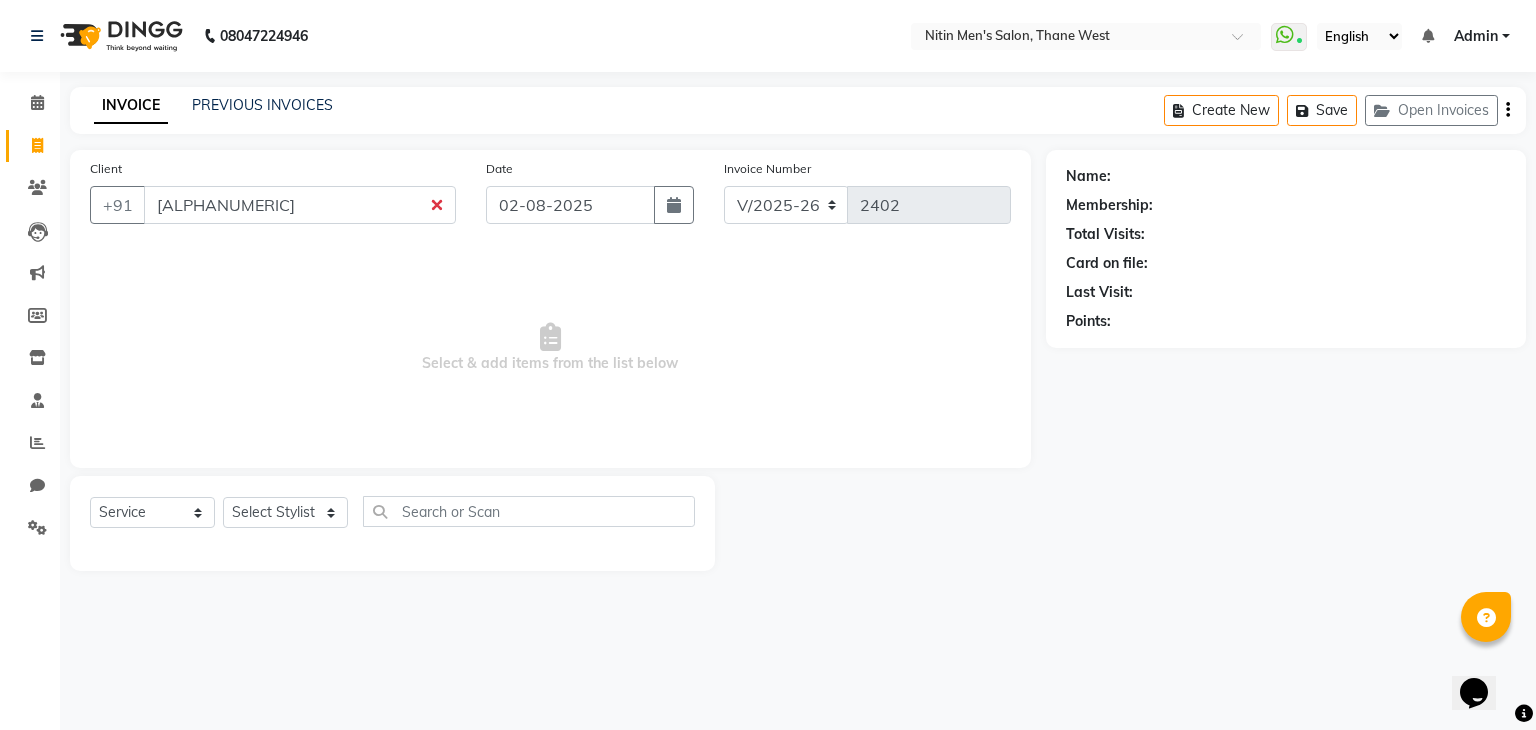click on "[ALPHANUMERIC]" at bounding box center [300, 205] 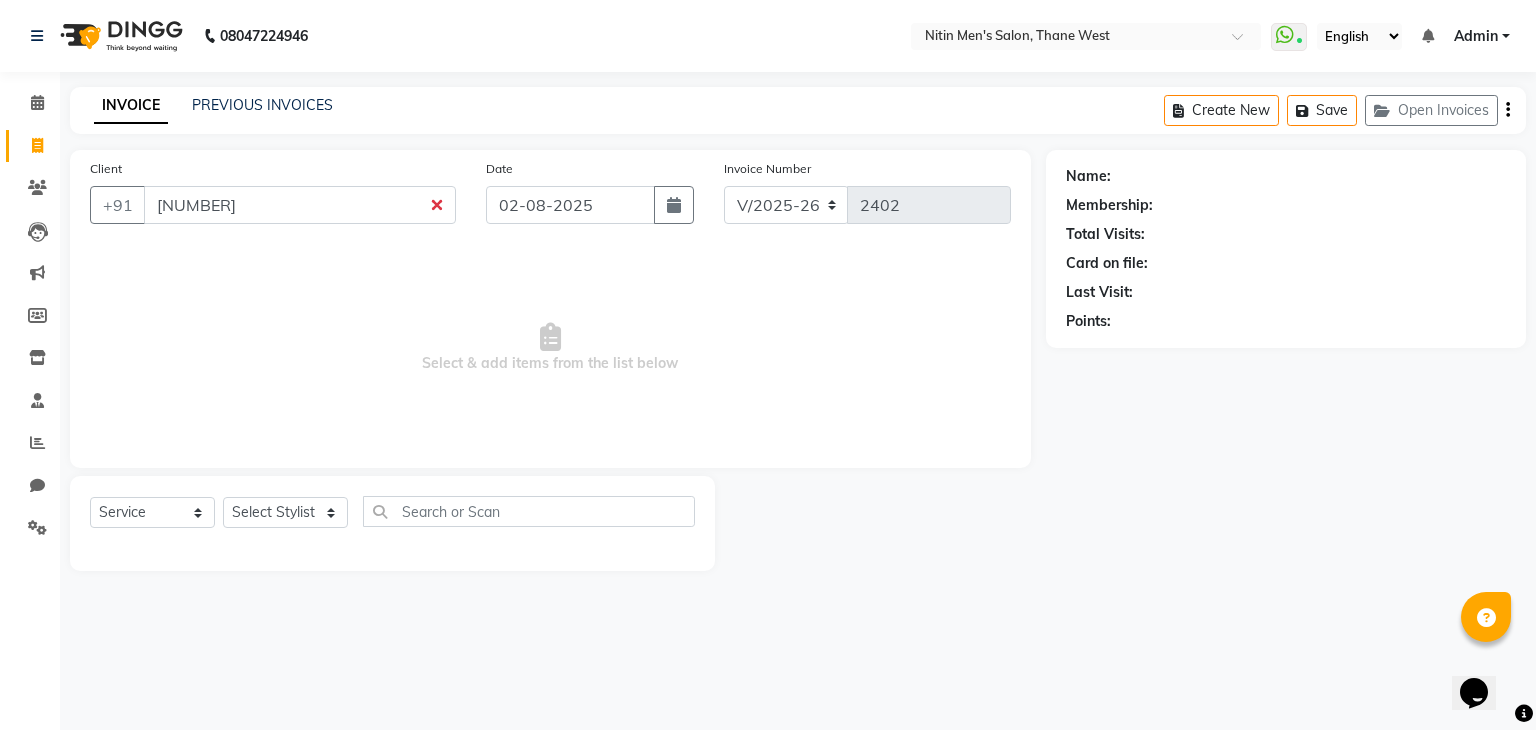 type on "`" 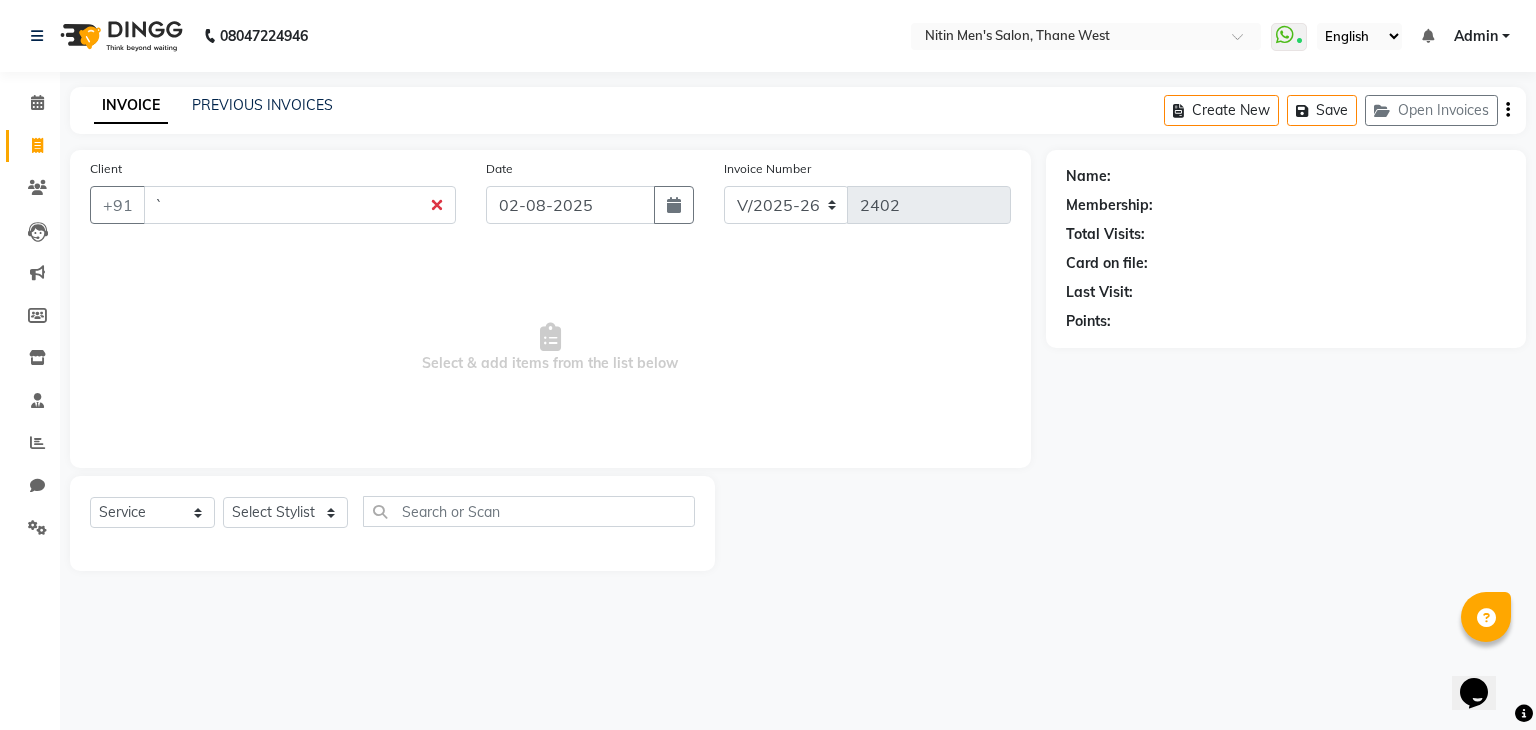 type 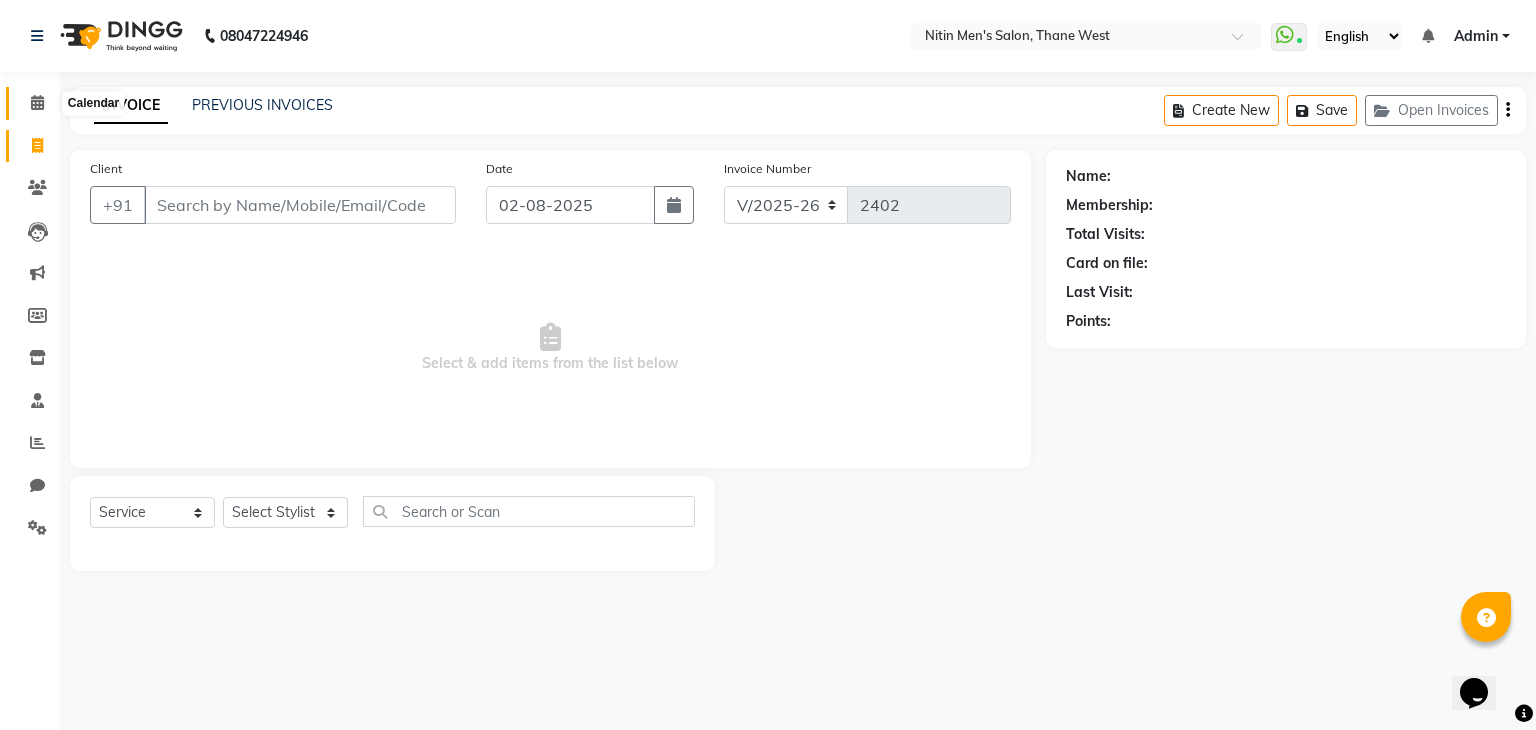 click 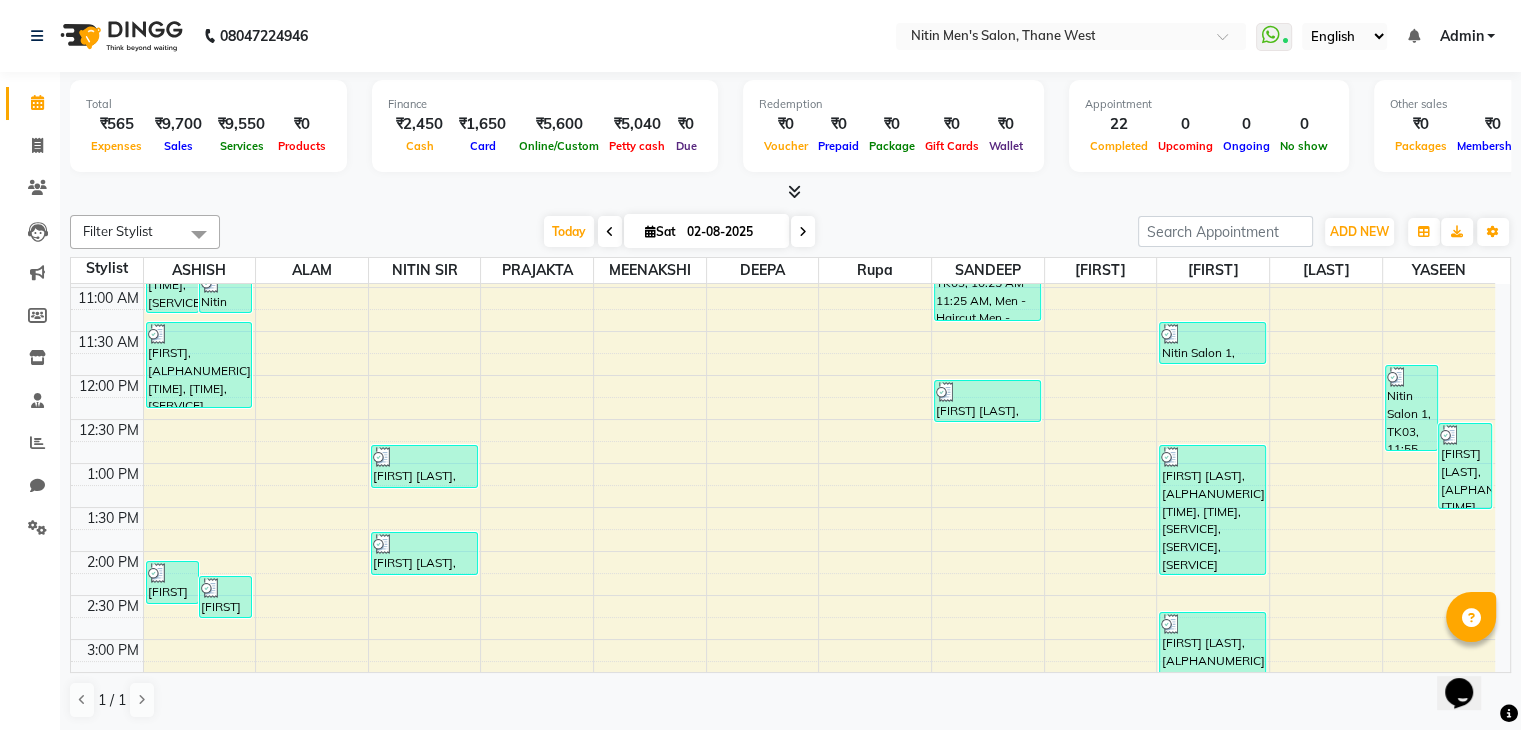 scroll, scrollTop: 320, scrollLeft: 0, axis: vertical 